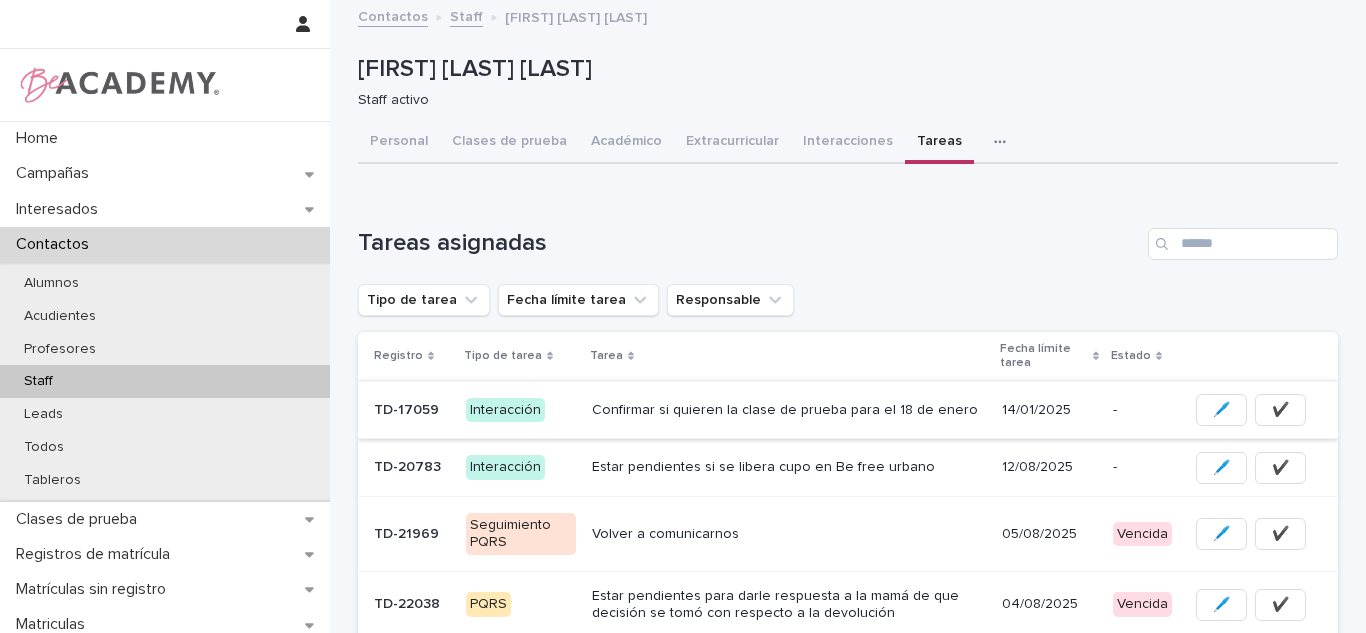 scroll, scrollTop: 0, scrollLeft: 0, axis: both 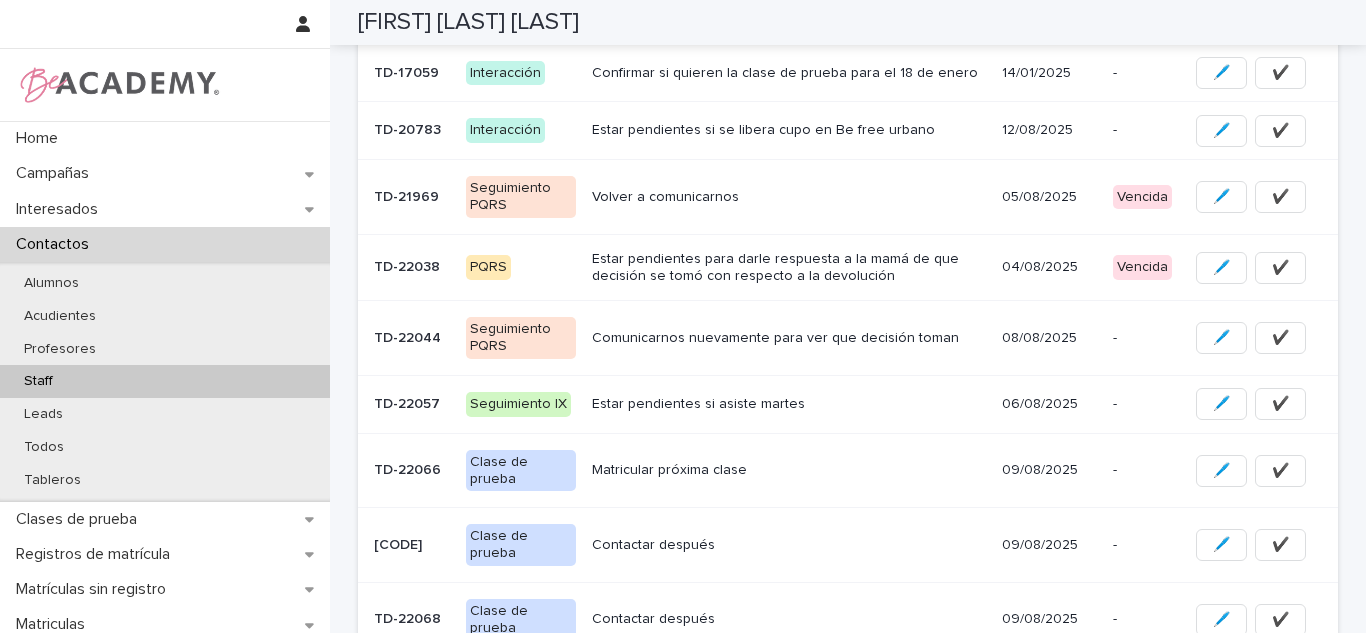 click on "05/08/2025" at bounding box center [1049, 197] 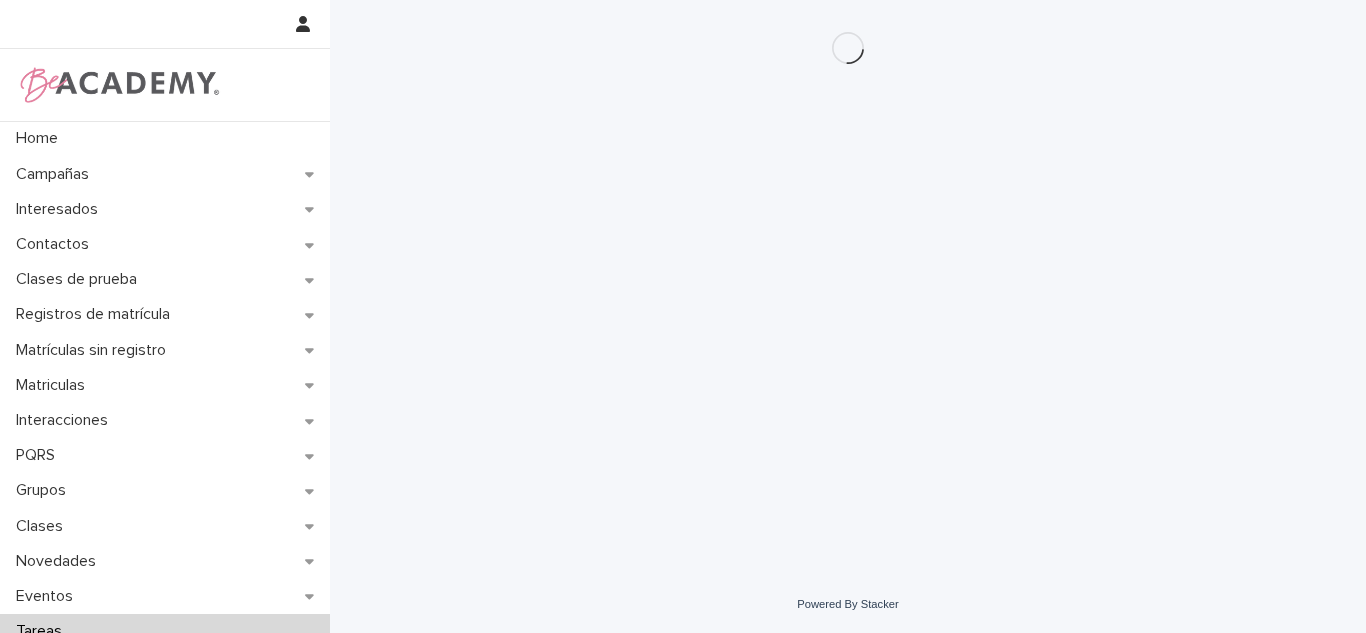 scroll, scrollTop: 0, scrollLeft: 0, axis: both 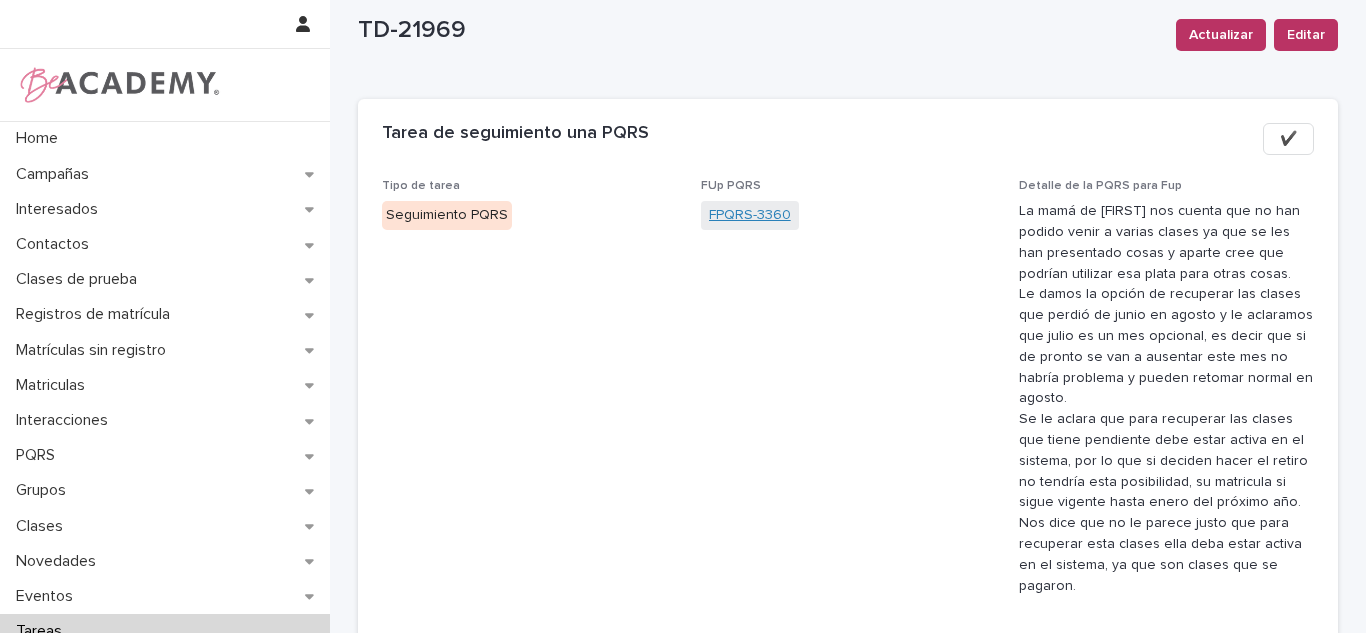 click on "FPQRS-3360" at bounding box center [750, 215] 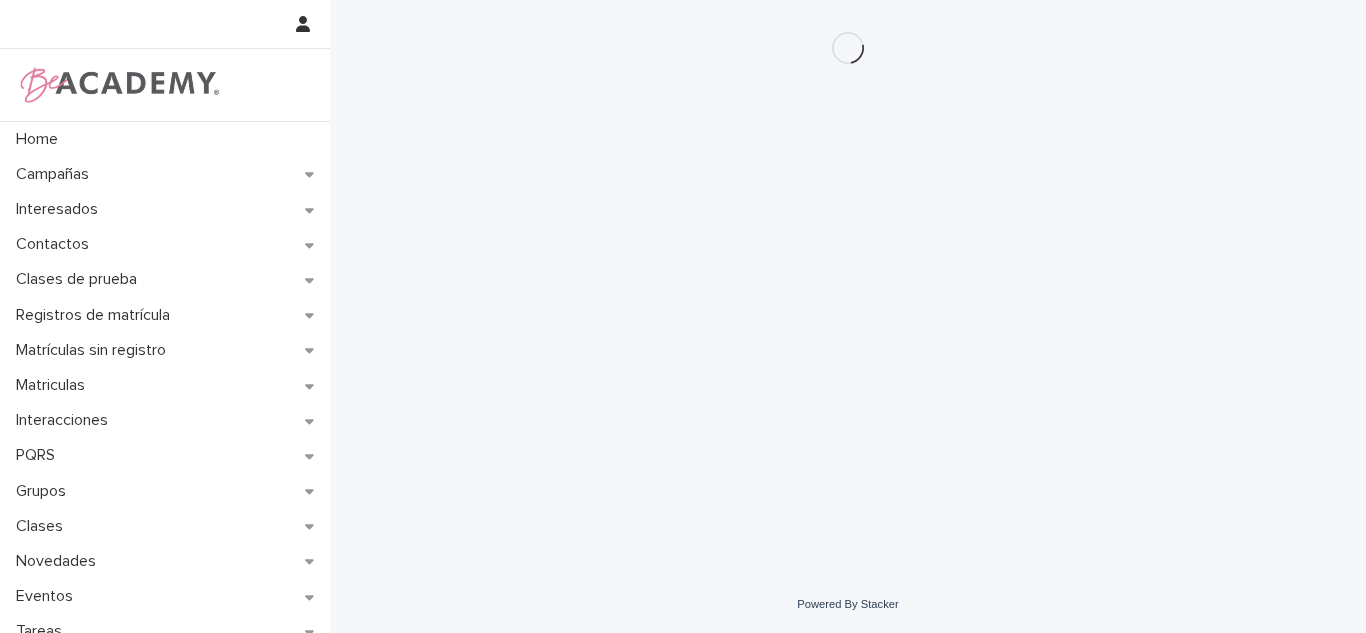 scroll, scrollTop: 0, scrollLeft: 0, axis: both 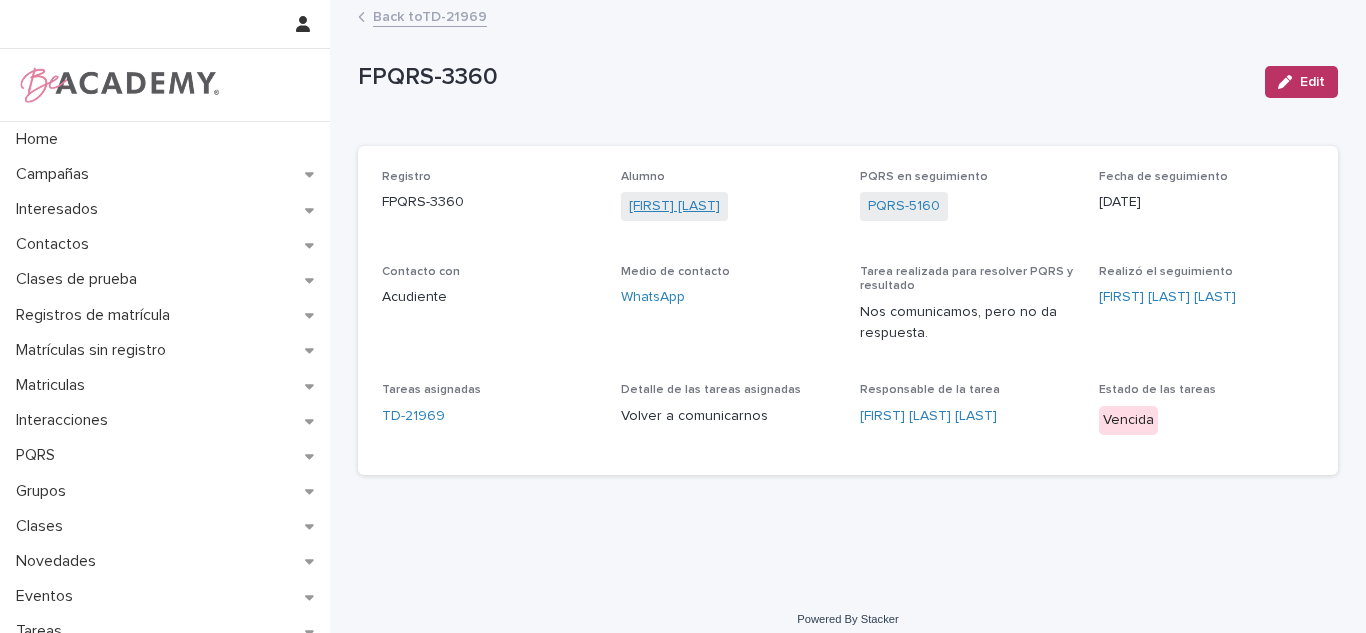 click on "Emma Angel Cabrera" at bounding box center (674, 206) 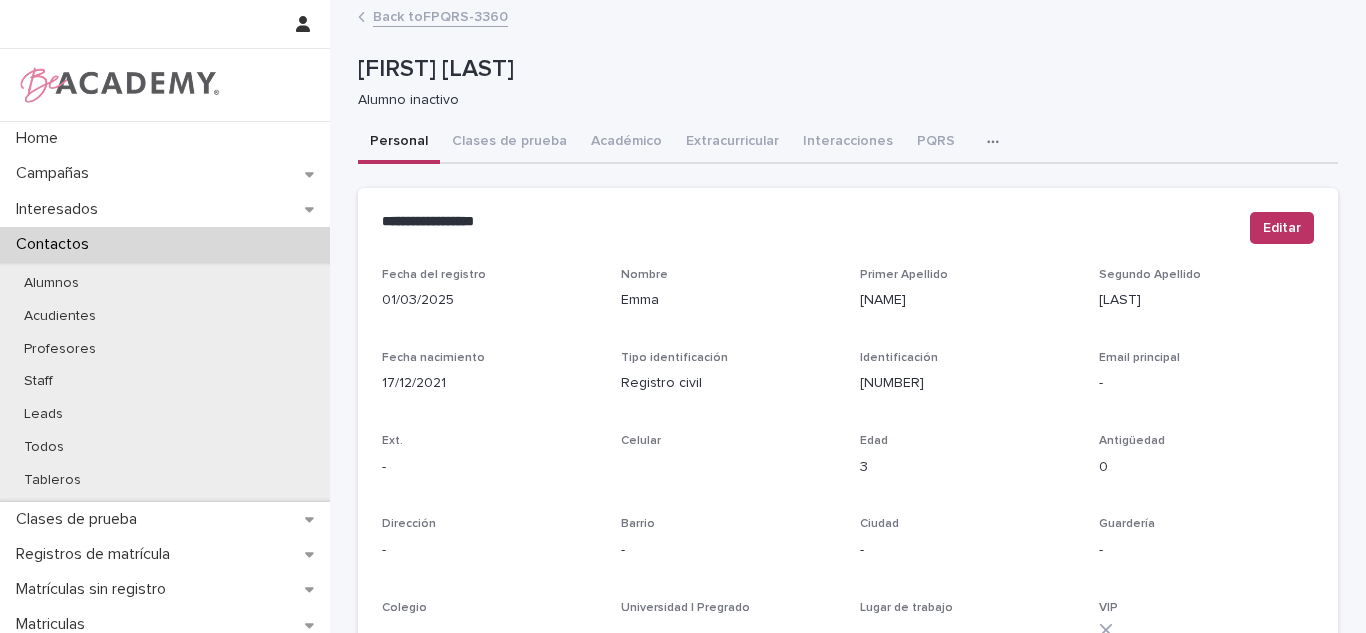 click on "Back to  FPQRS-3360" at bounding box center [440, 15] 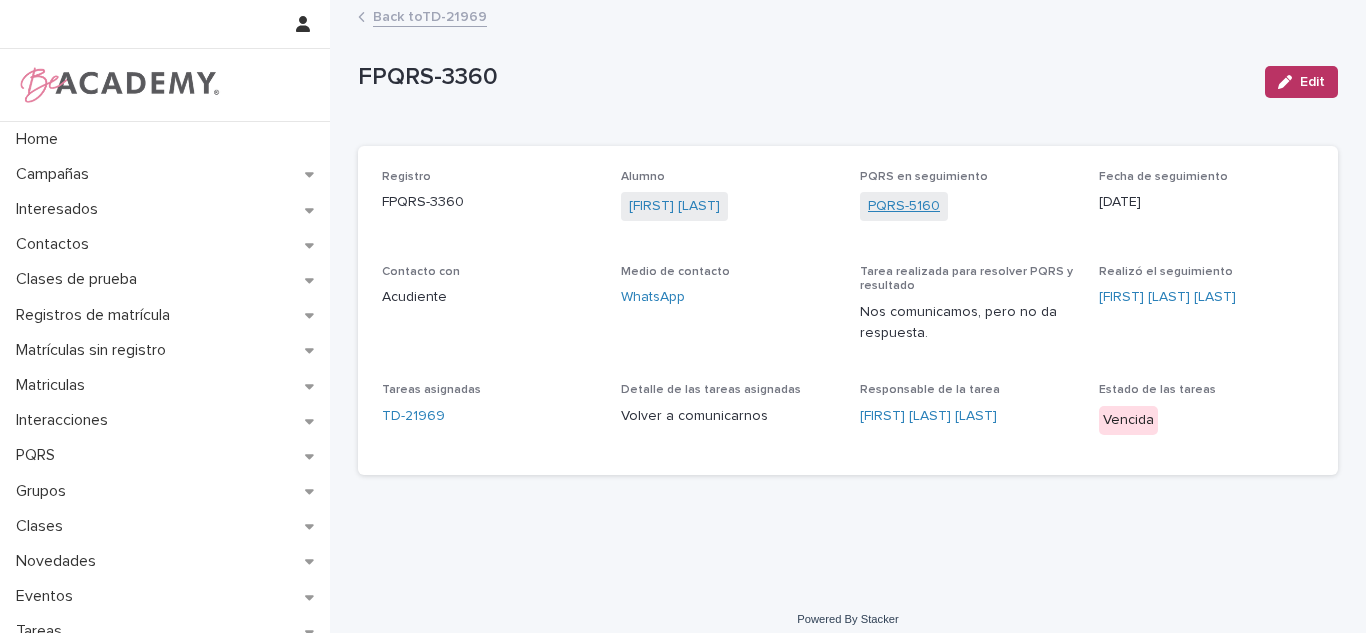 click on "PQRS-5160" at bounding box center (904, 206) 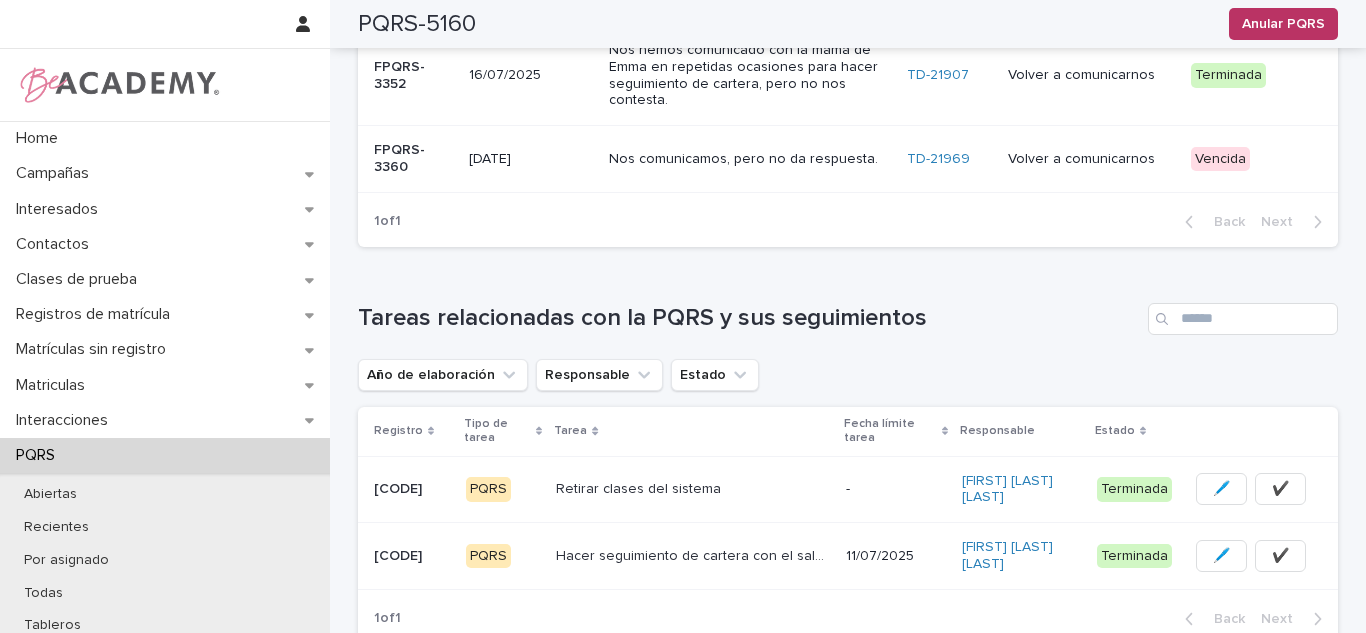 scroll, scrollTop: 1213, scrollLeft: 0, axis: vertical 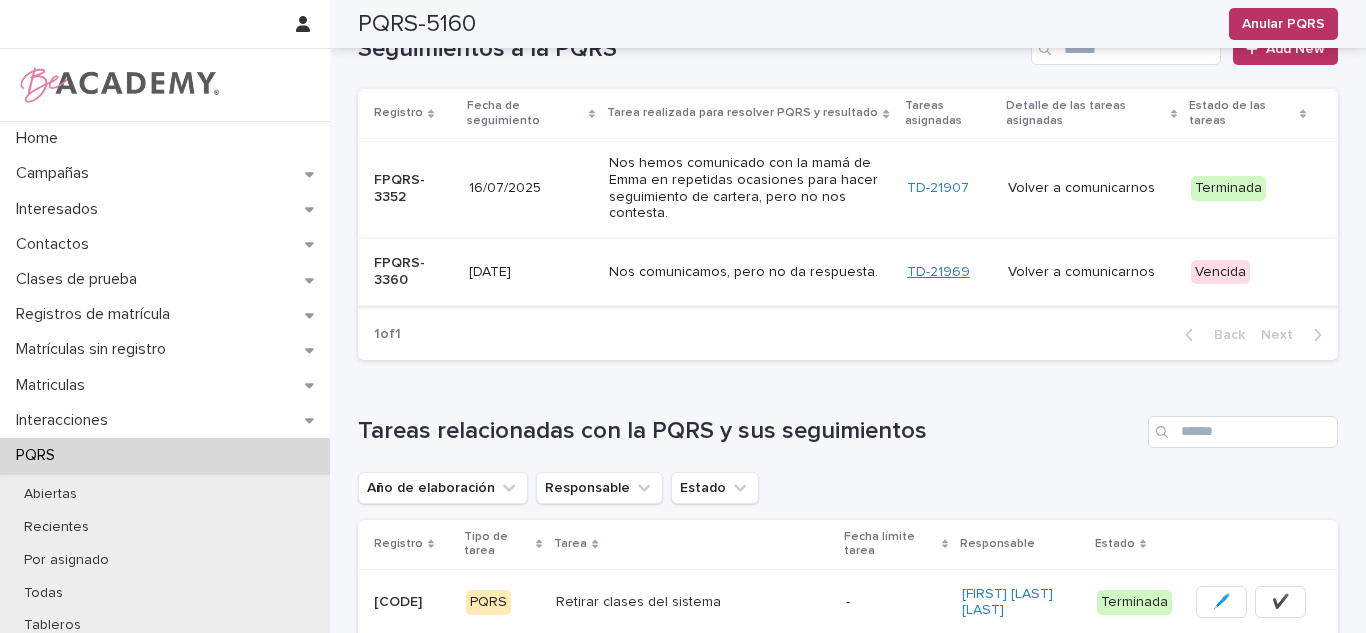 click on "TD-21969" at bounding box center (938, 272) 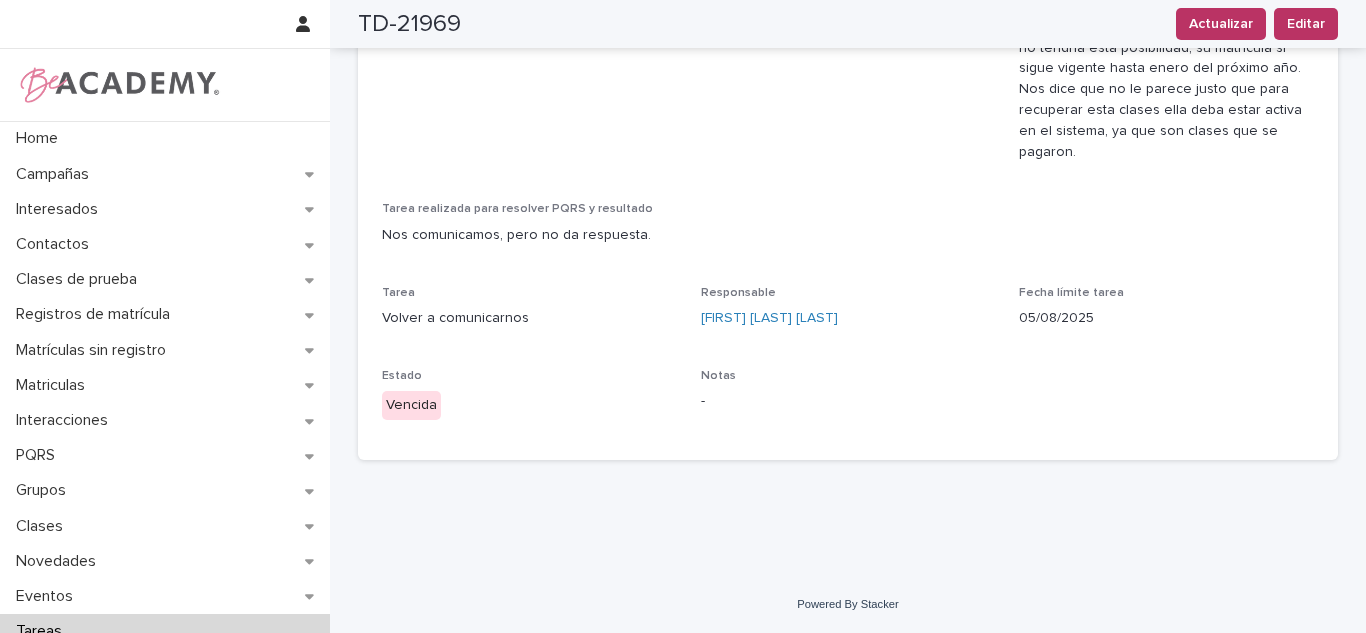 scroll, scrollTop: 439, scrollLeft: 0, axis: vertical 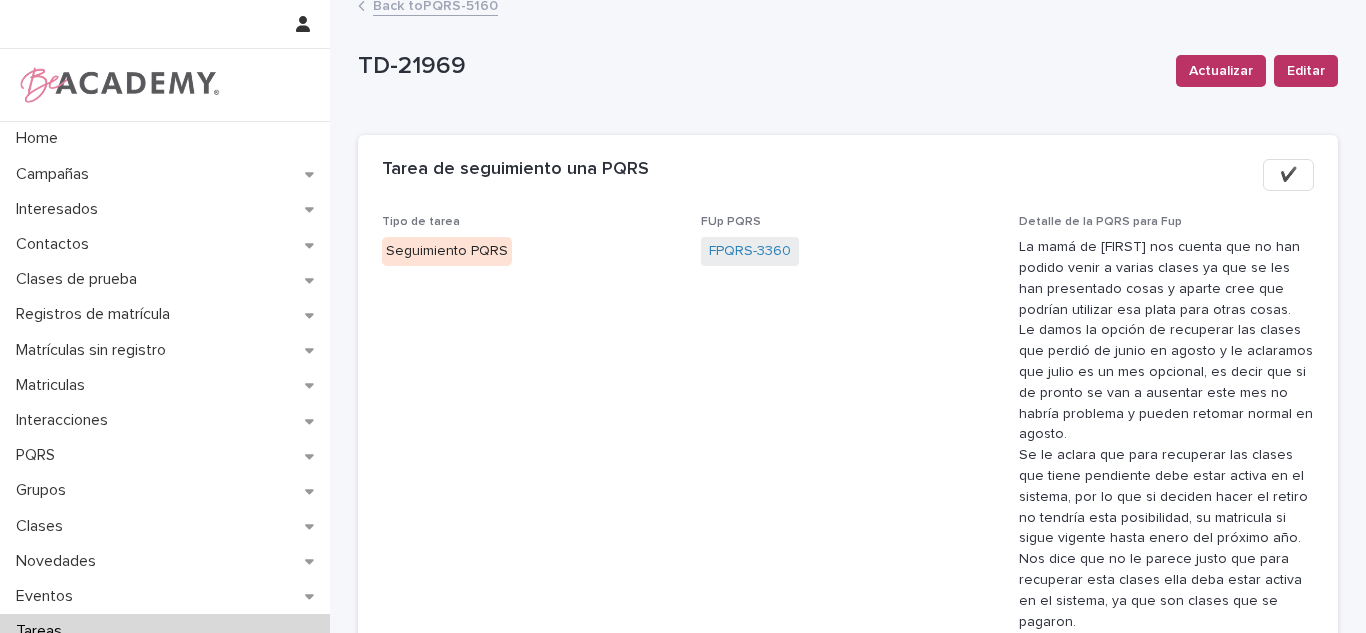 click on "✔️" at bounding box center (1288, 175) 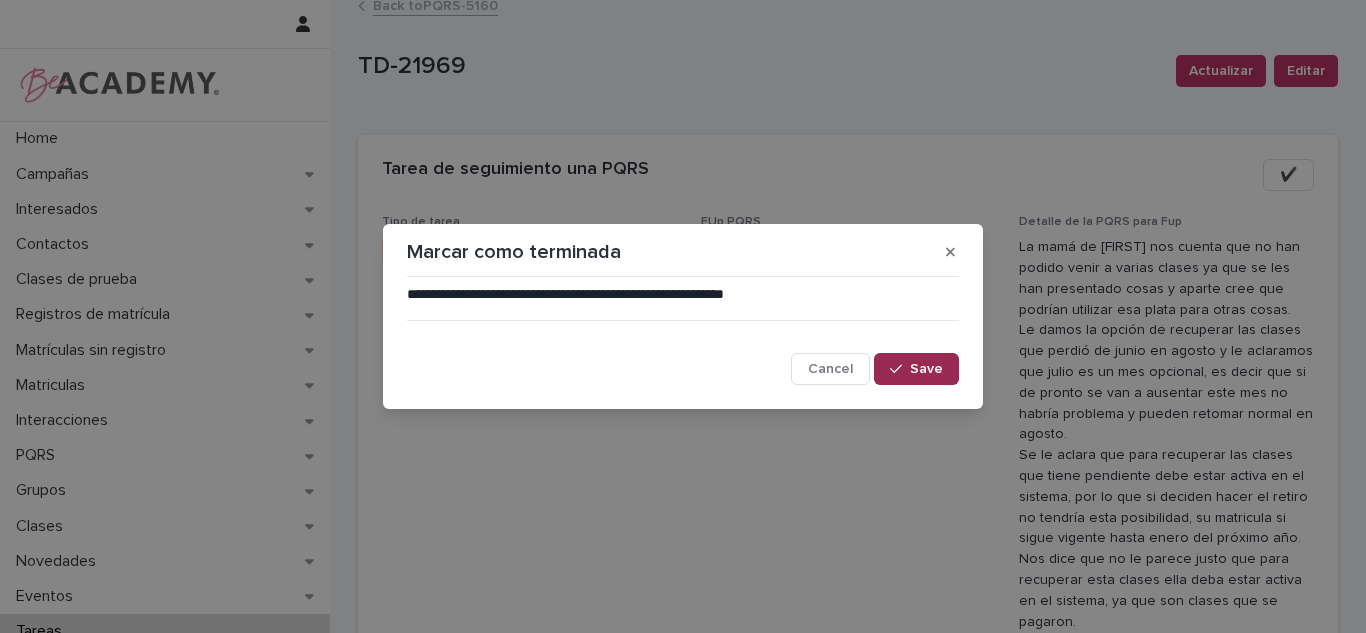 click 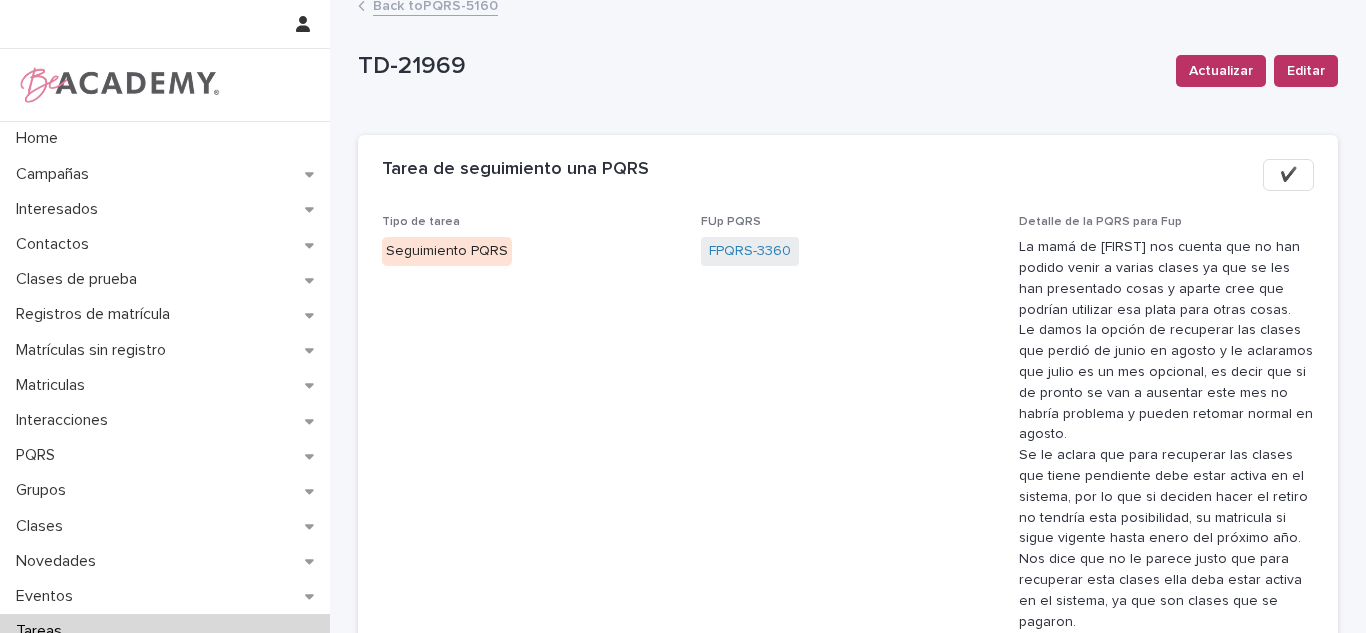 click on "Back to  PQRS-5160" at bounding box center (435, 4) 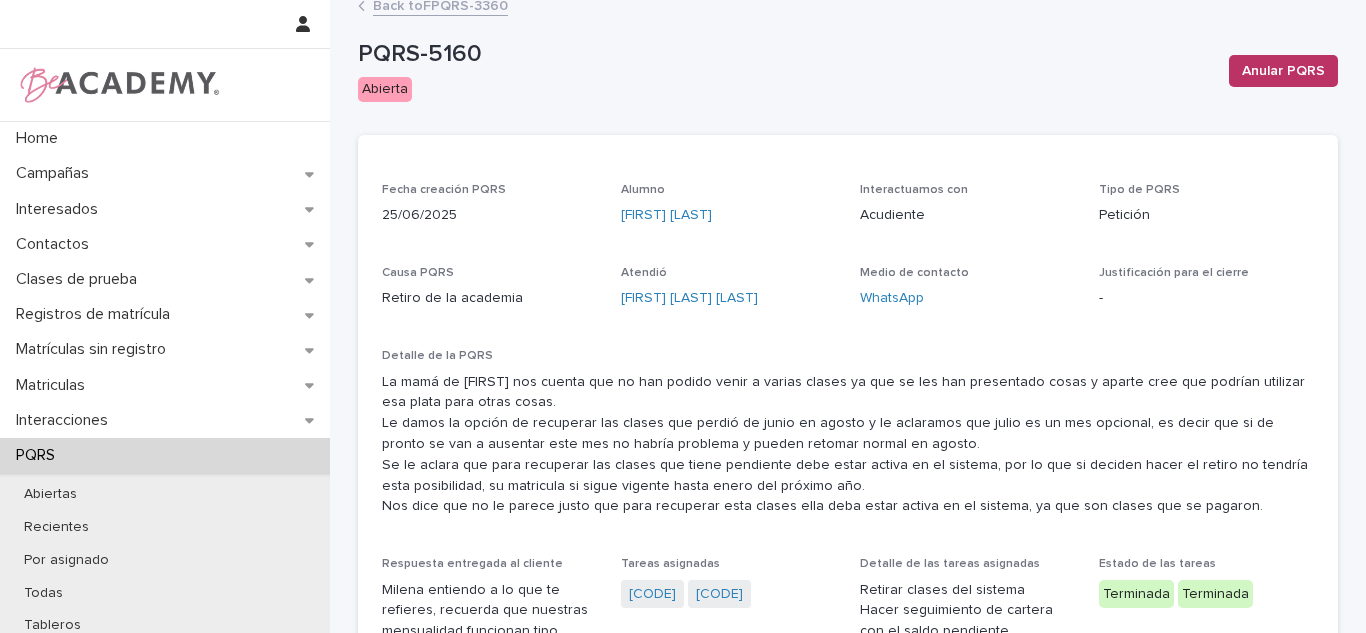 drag, startPoint x: 1365, startPoint y: 6, endPoint x: 814, endPoint y: 305, distance: 626.89874 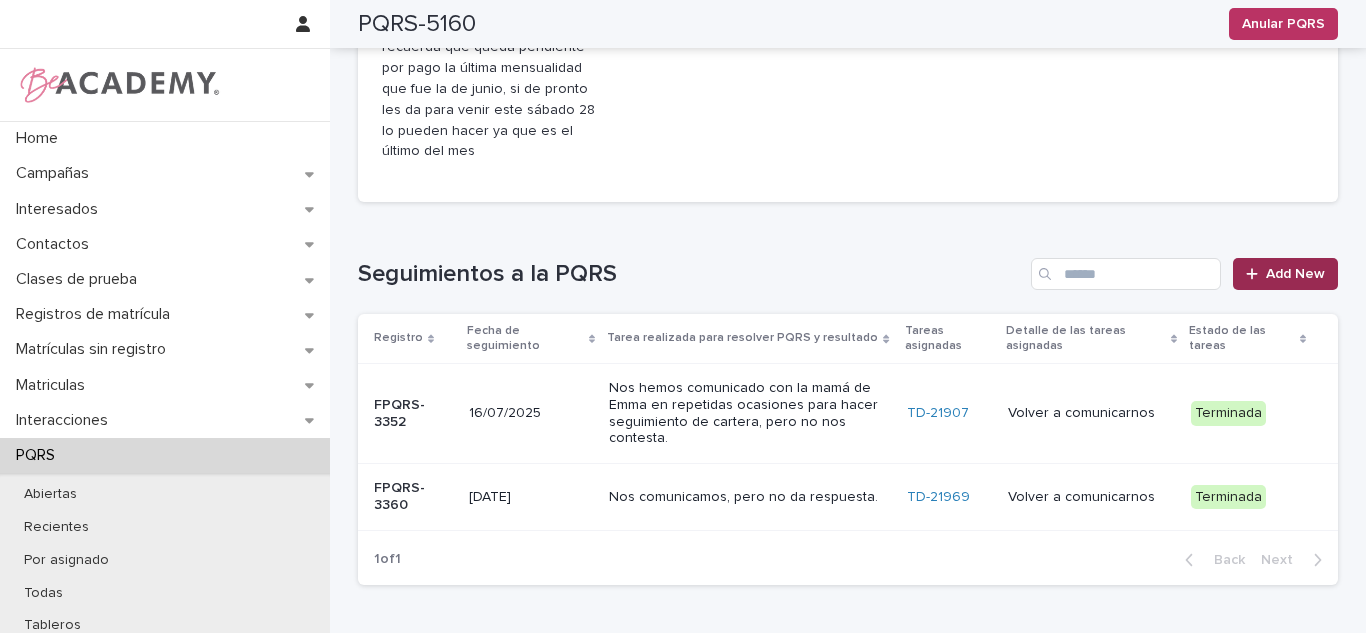 click on "Add New" at bounding box center [1285, 274] 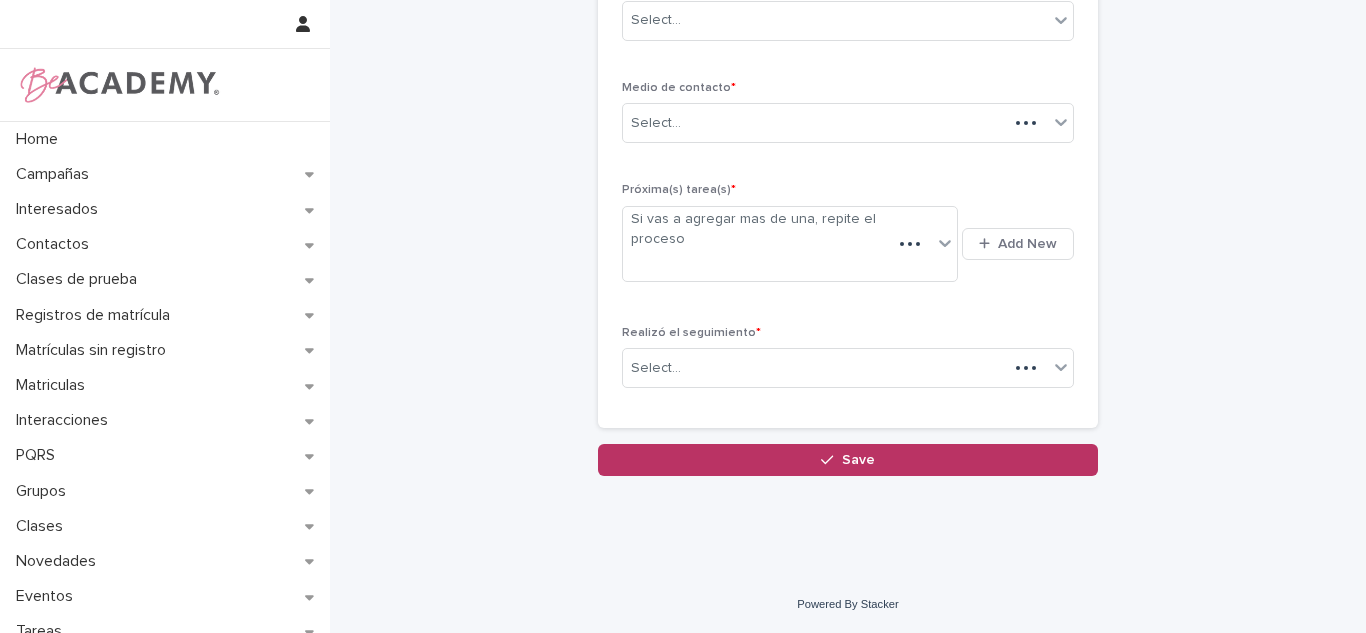 scroll, scrollTop: 148, scrollLeft: 0, axis: vertical 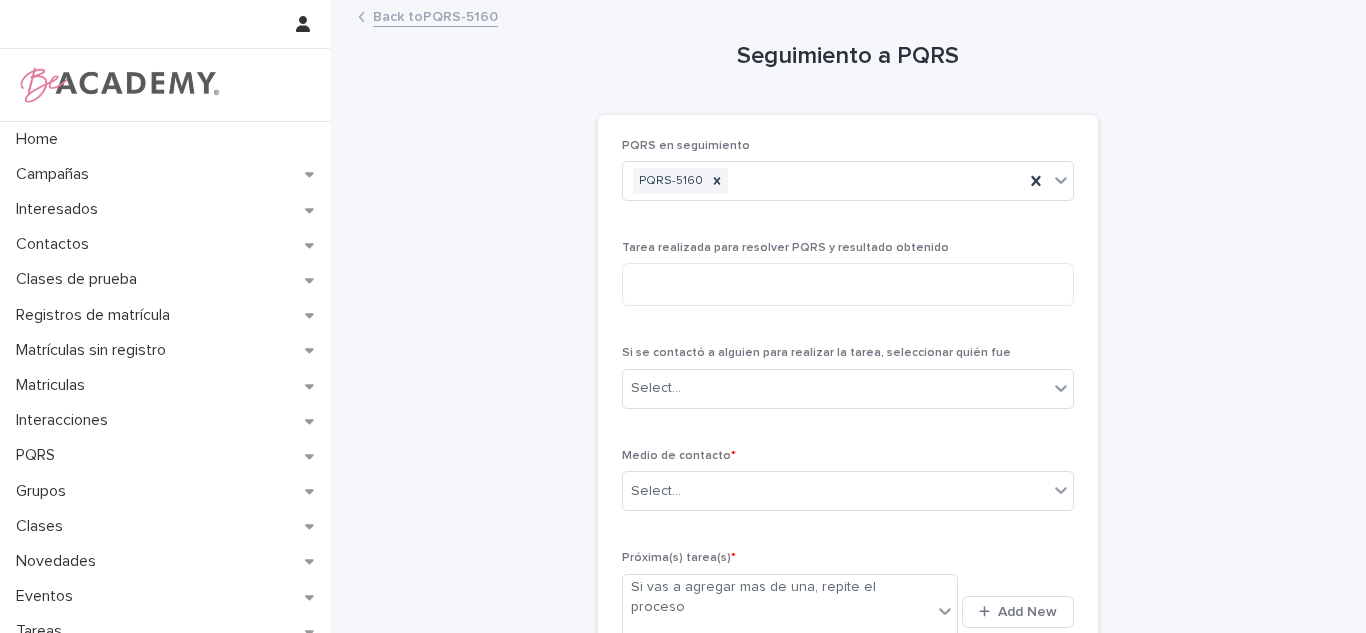 click on "Back to  PQRS-5160" at bounding box center (435, 15) 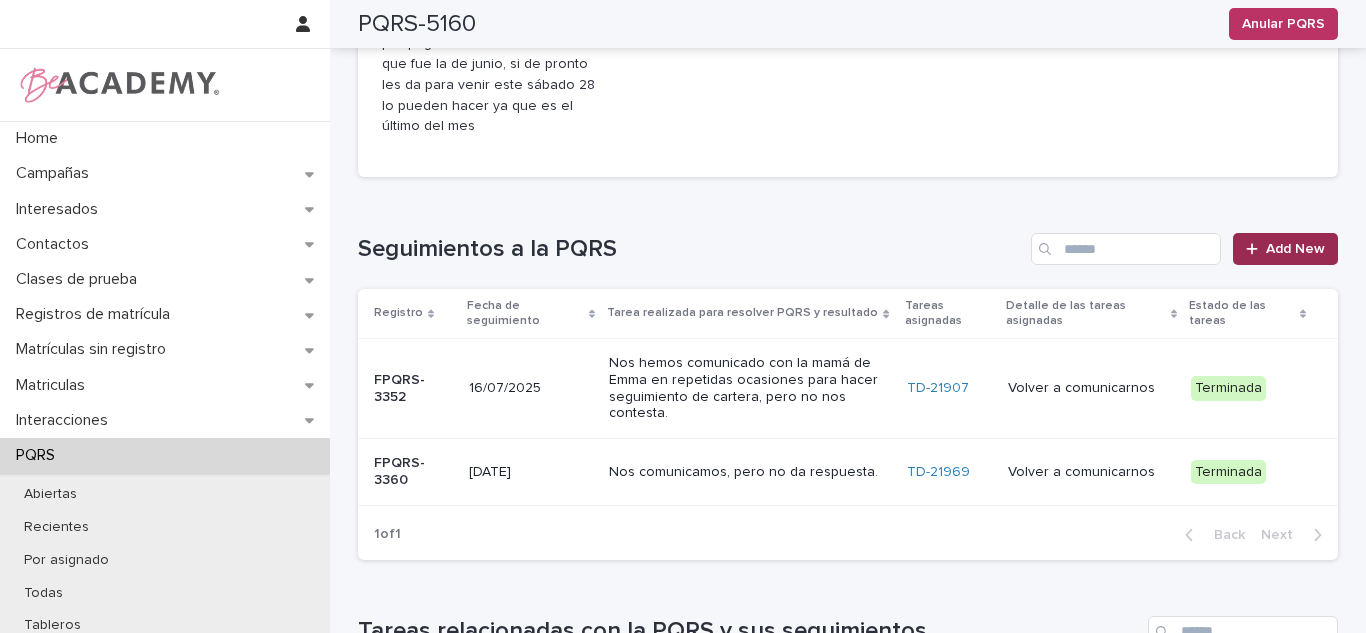 click on "Add New" at bounding box center [1295, 249] 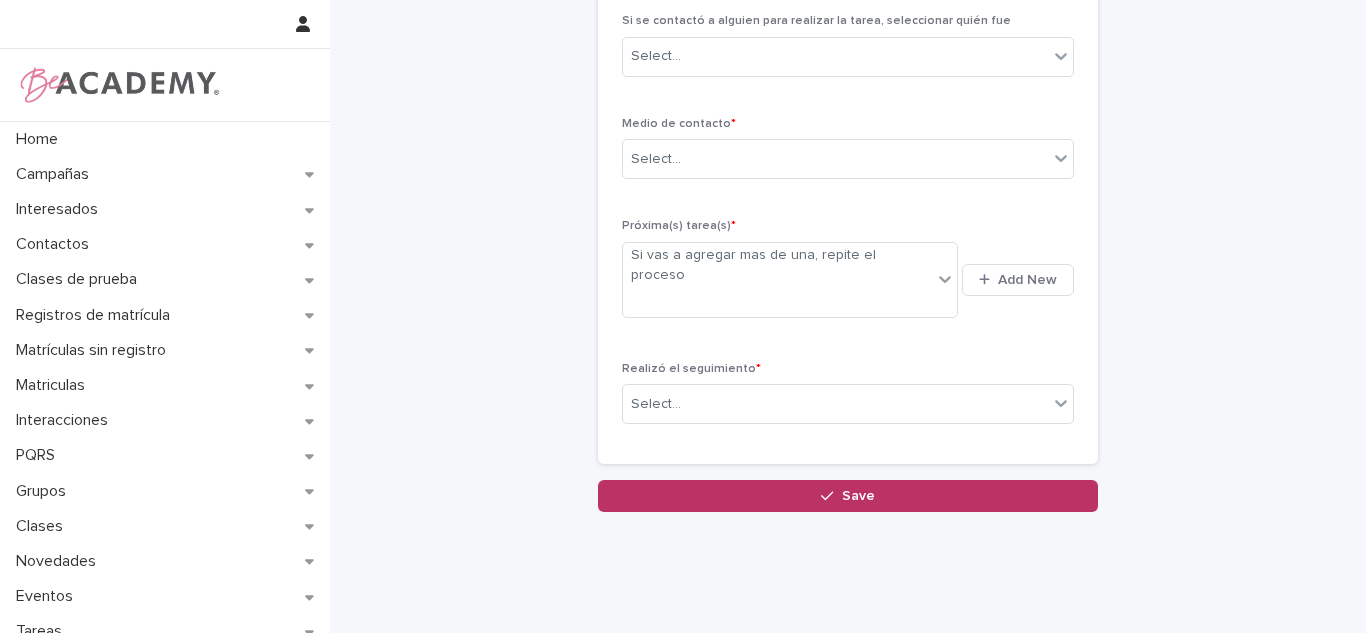 scroll, scrollTop: 0, scrollLeft: 0, axis: both 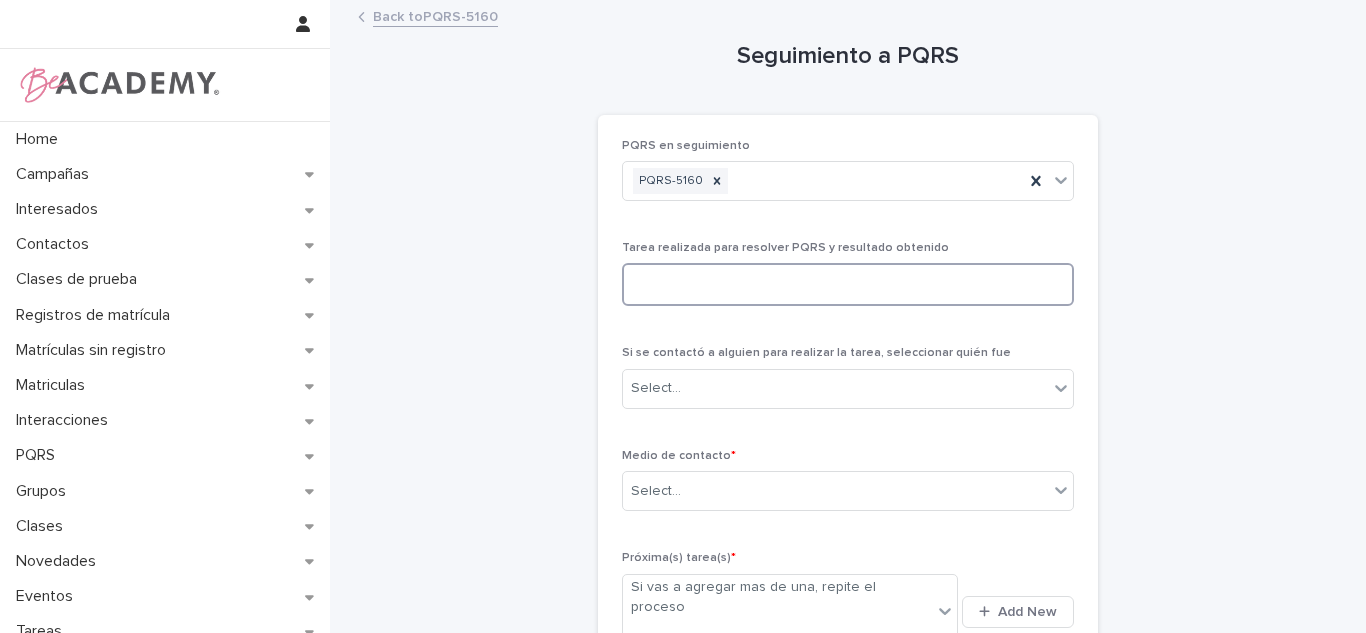 click at bounding box center (848, 284) 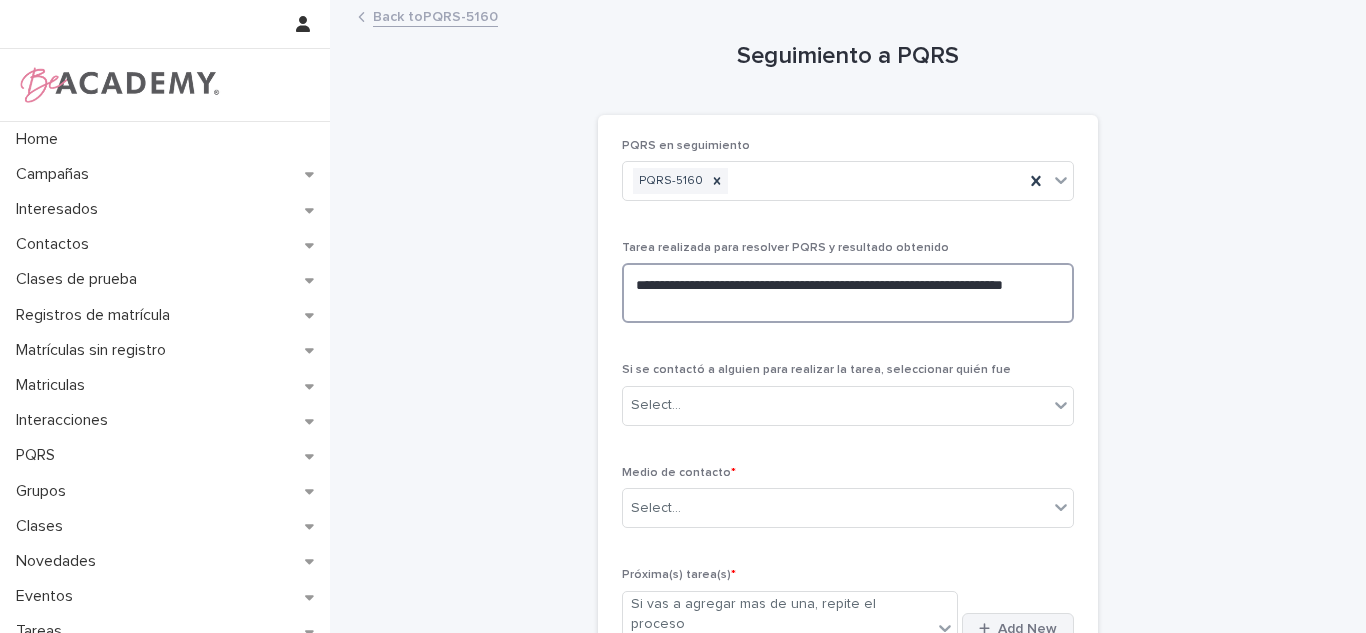type on "**********" 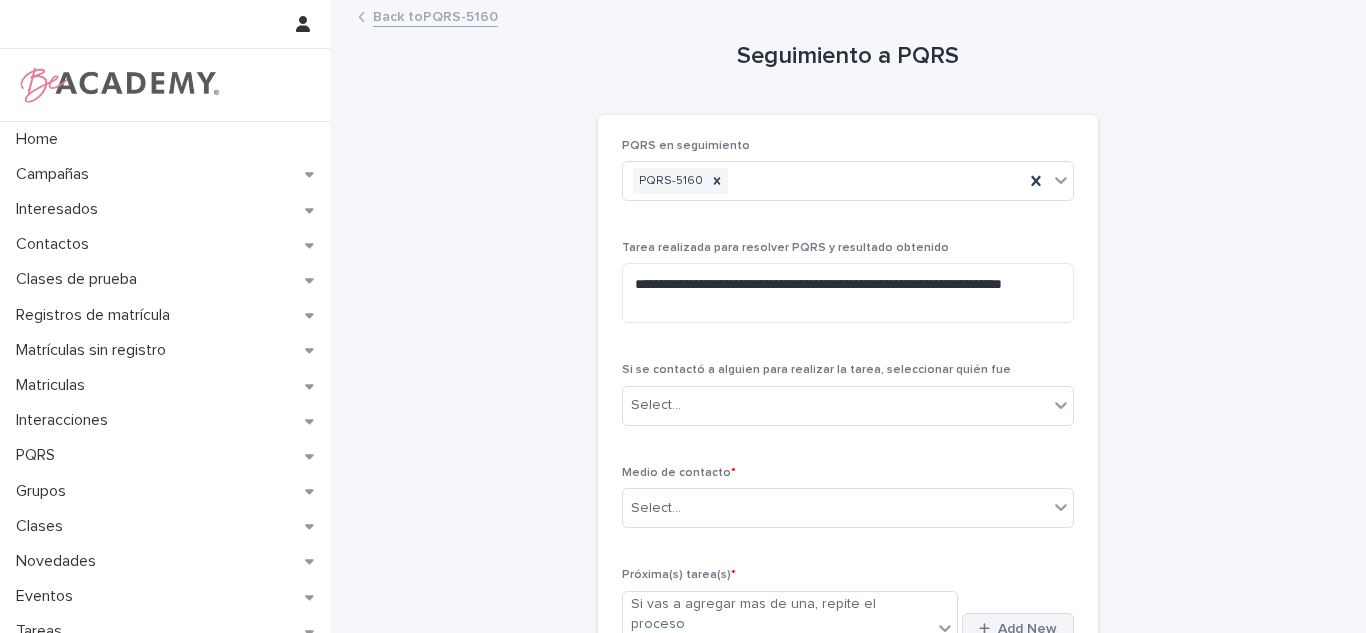 click on "Add New" at bounding box center (1027, 629) 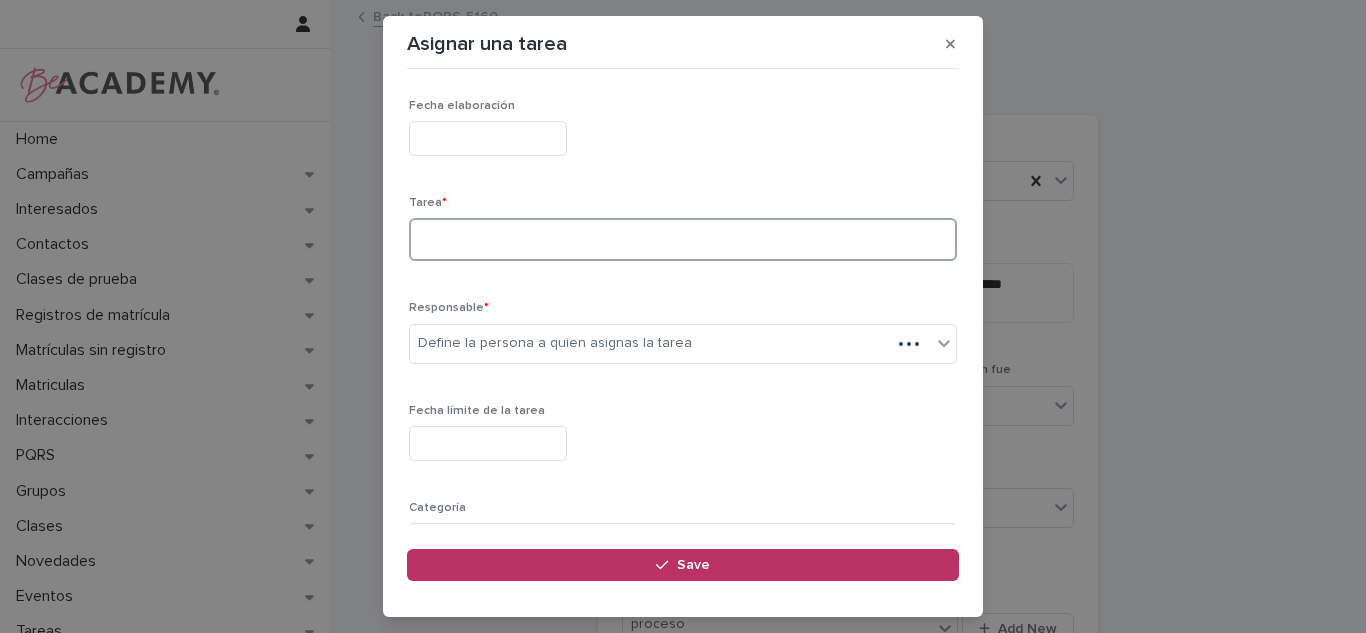 click at bounding box center [683, 239] 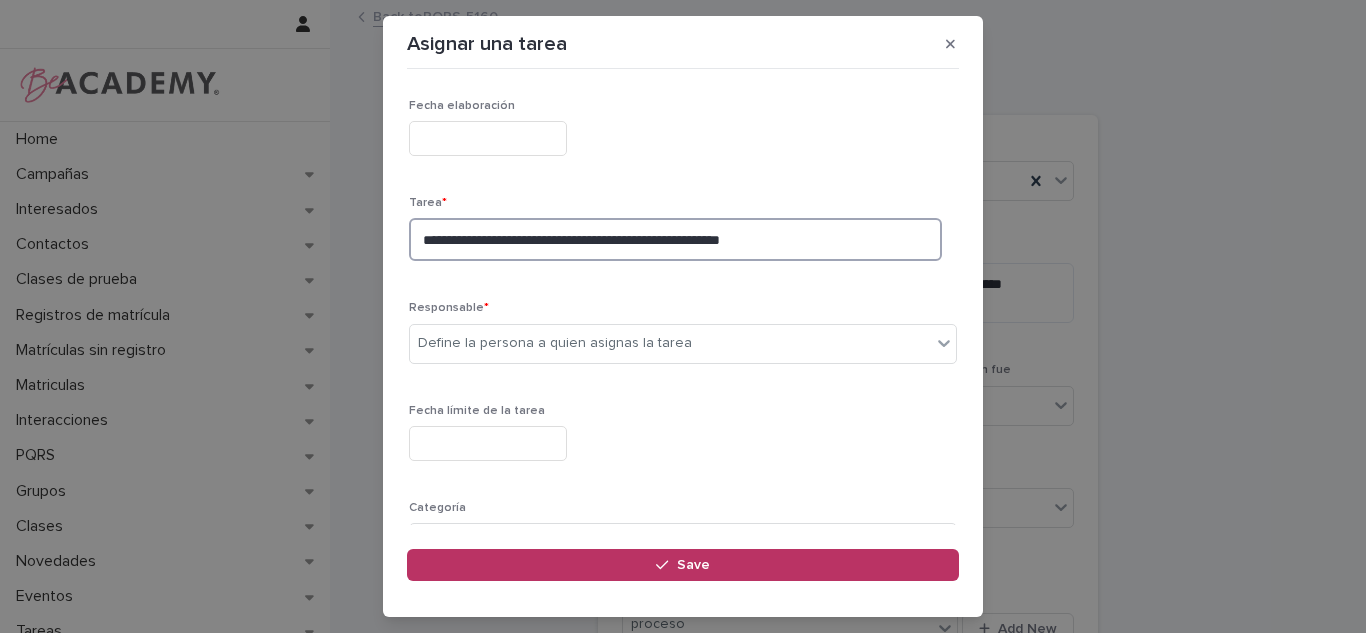 type on "**********" 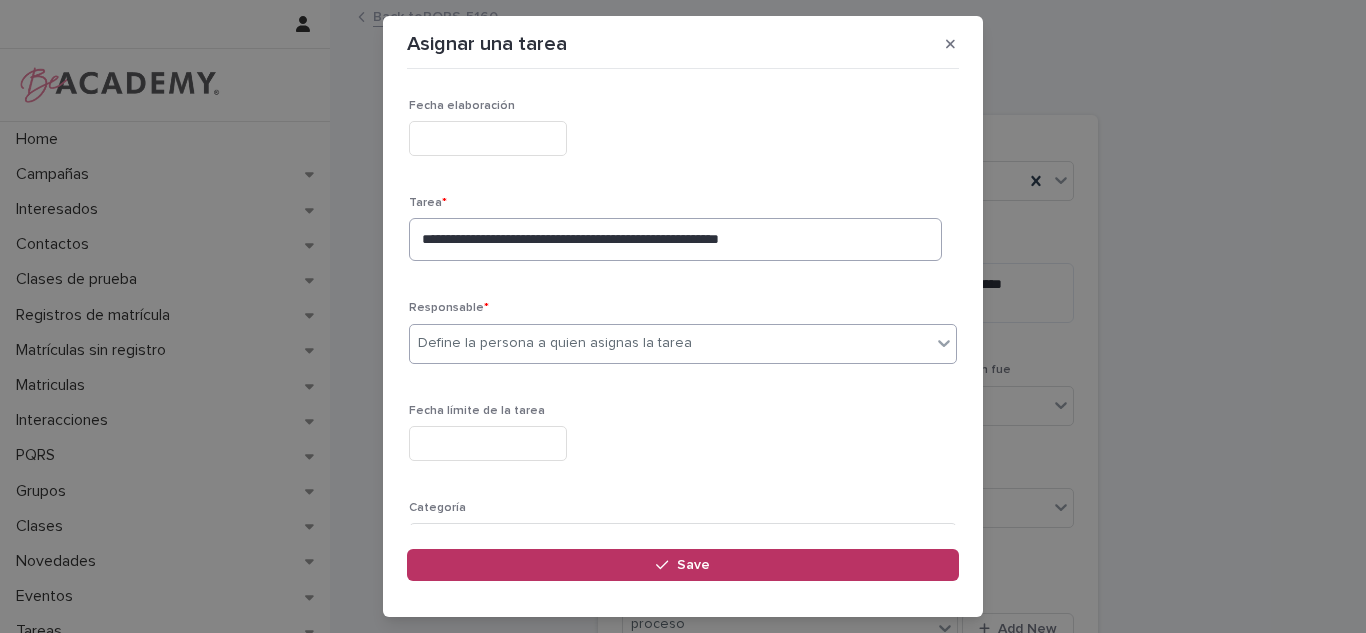 type on "*" 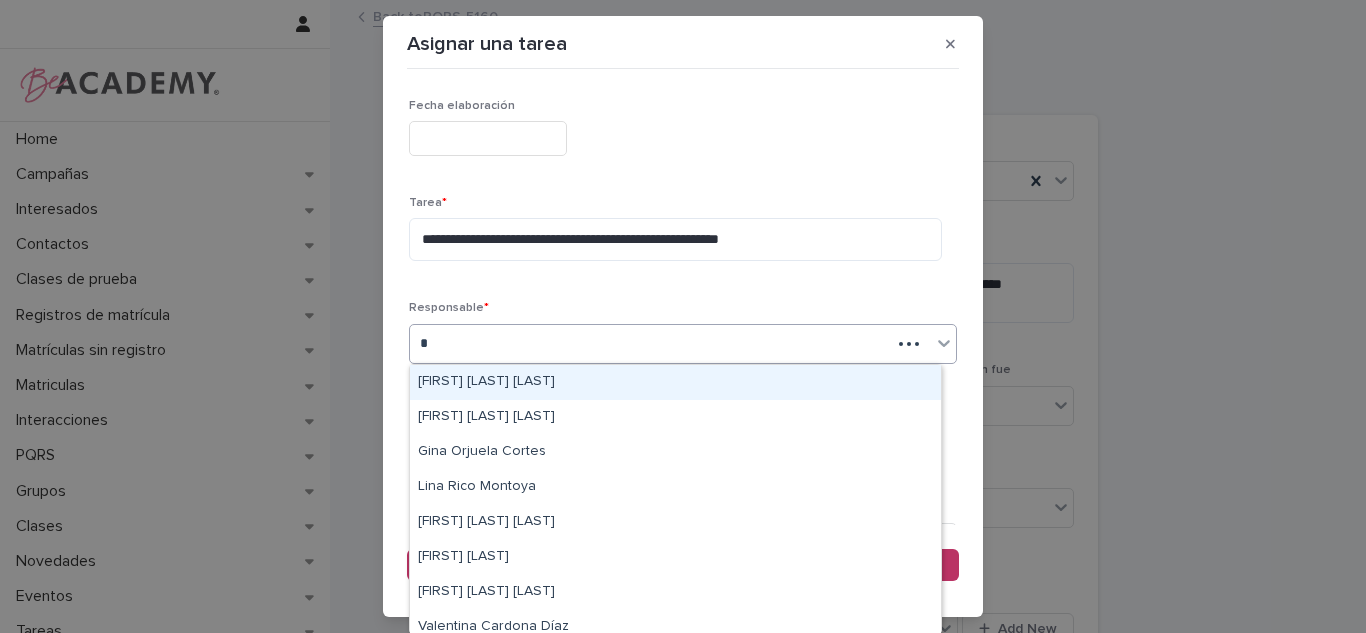 drag, startPoint x: 486, startPoint y: 368, endPoint x: 896, endPoint y: 328, distance: 411.9466 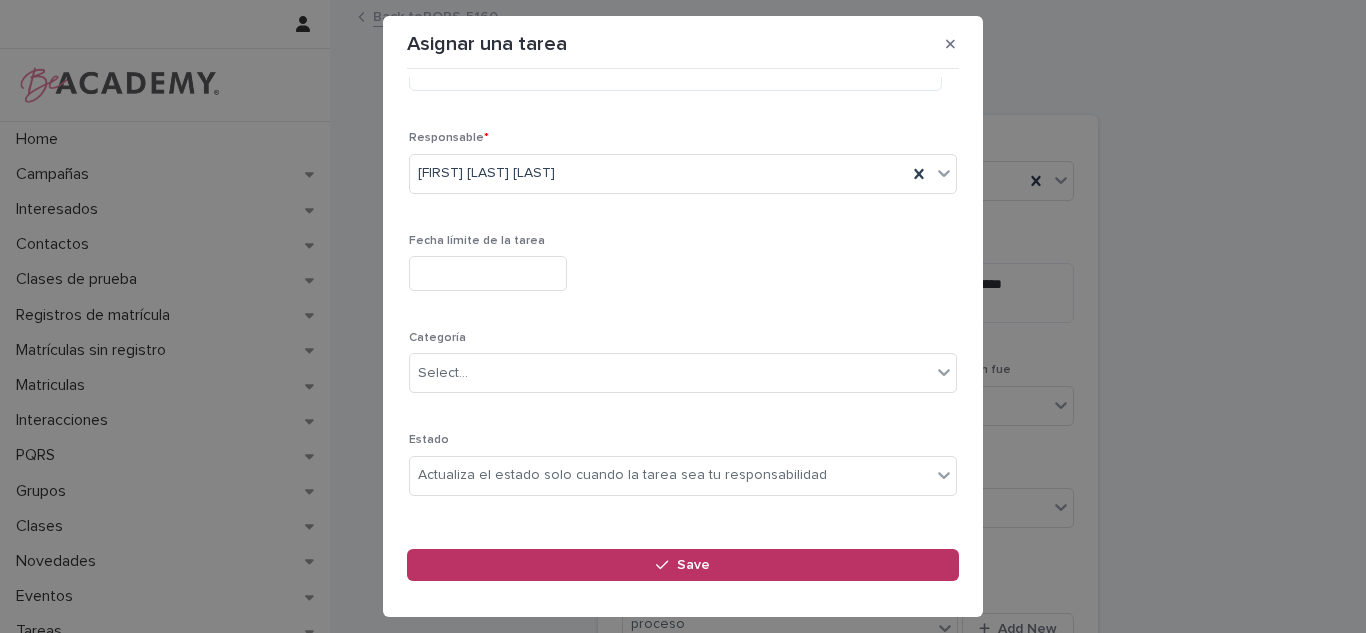 scroll, scrollTop: 175, scrollLeft: 0, axis: vertical 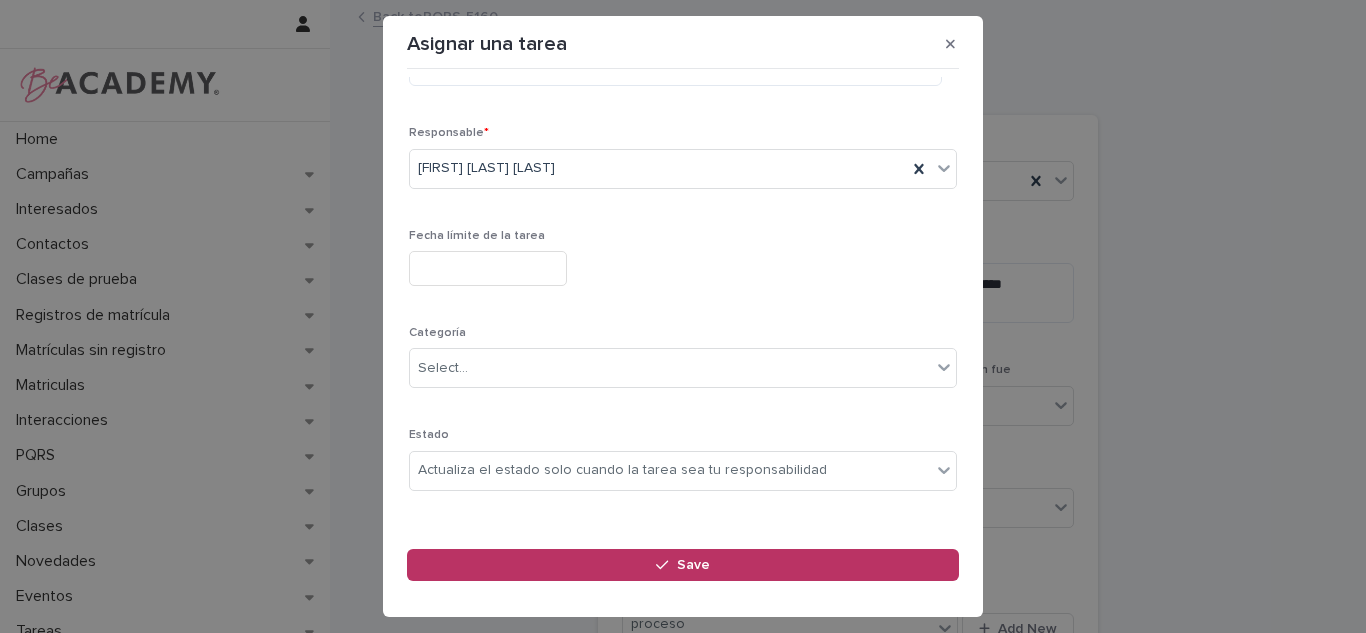 click on "Fecha límite de la tarea" at bounding box center (683, 236) 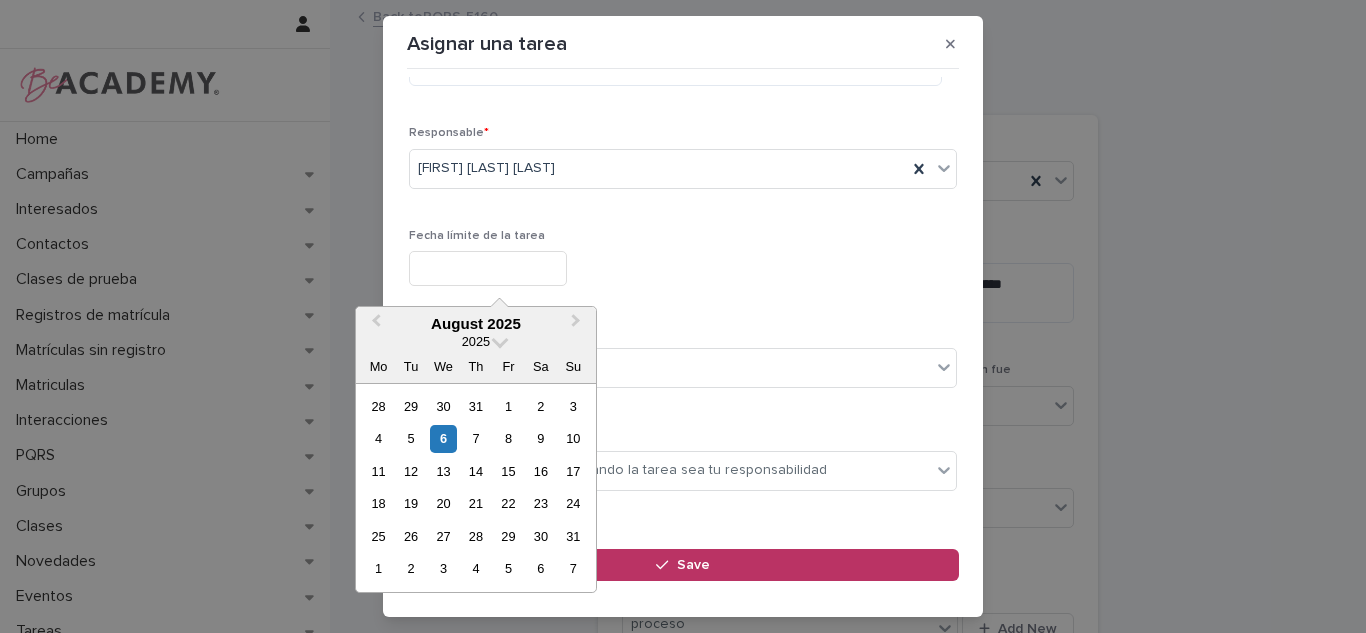 click at bounding box center [488, 268] 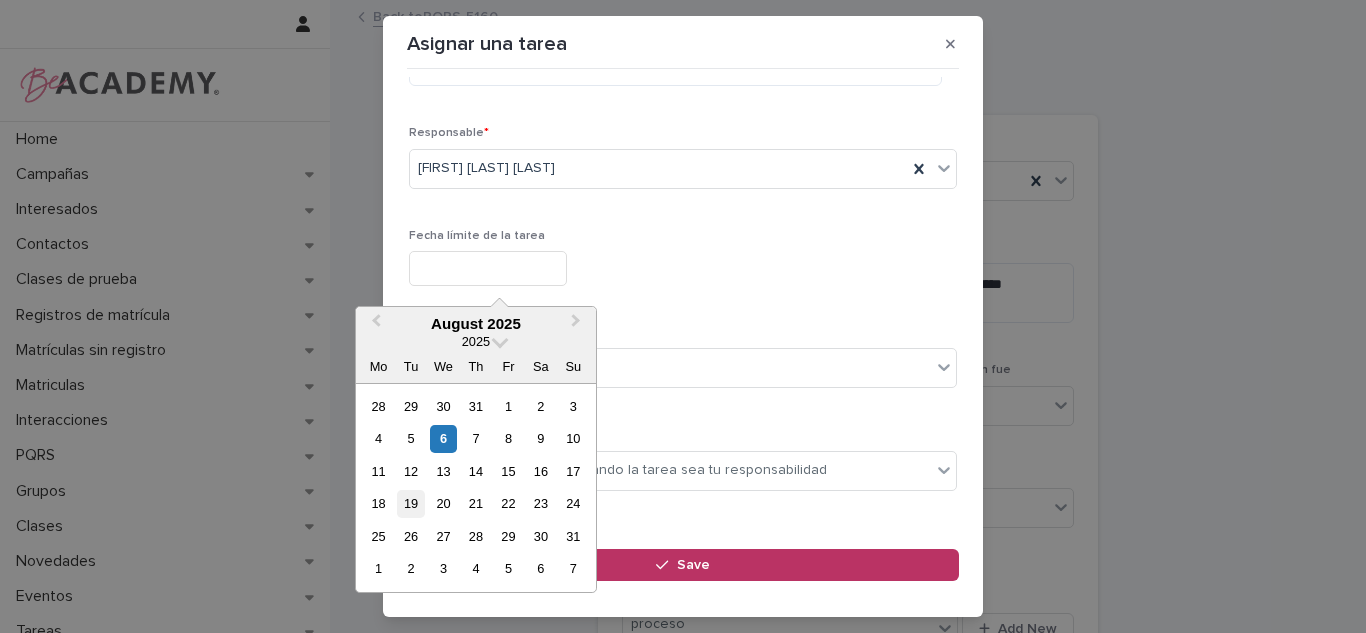 click on "19" at bounding box center [410, 503] 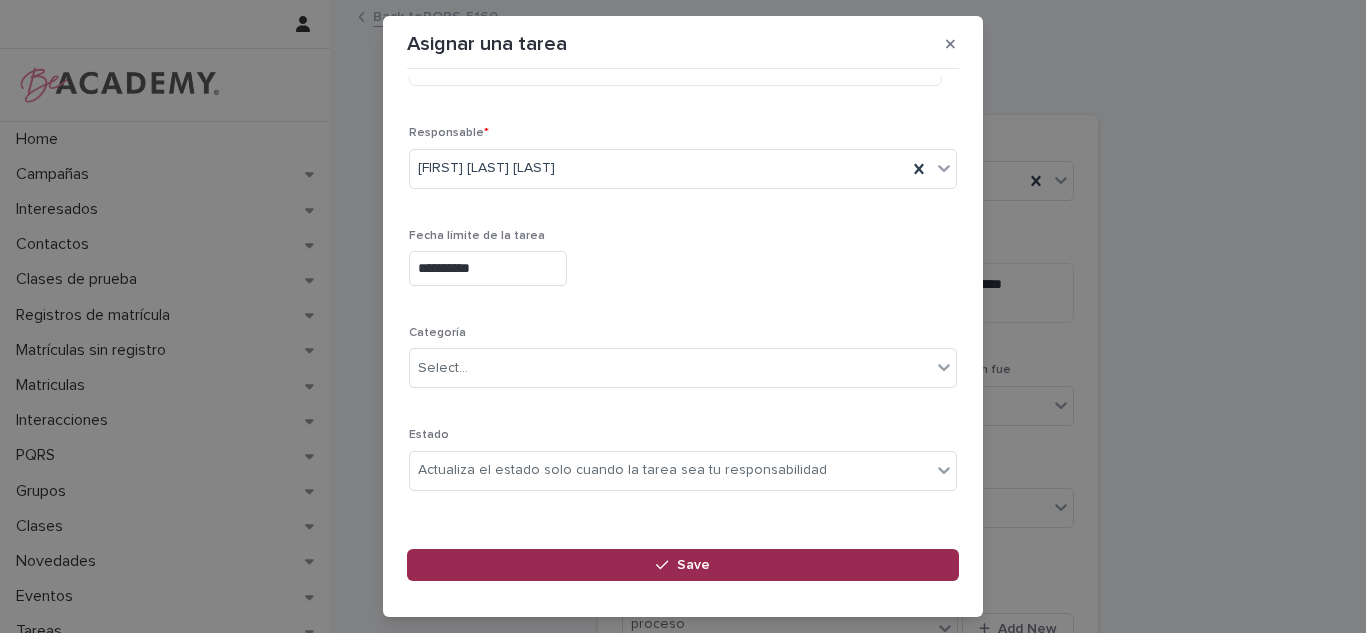 click on "Save" at bounding box center [683, 565] 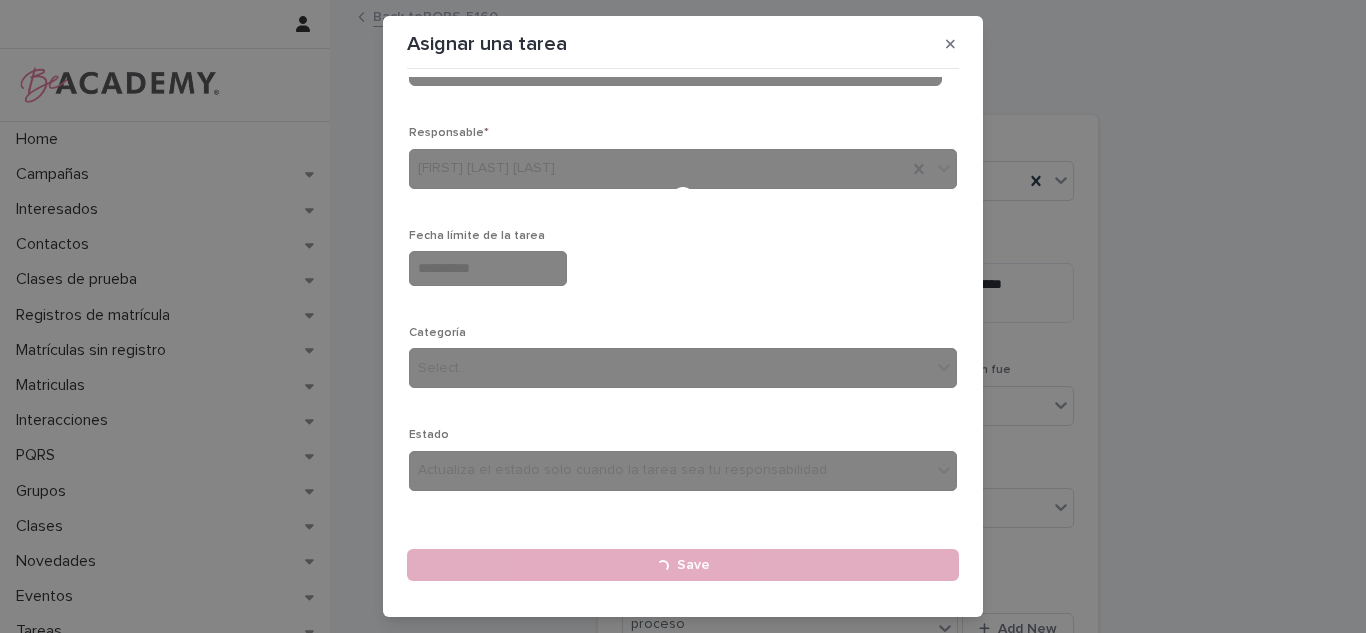type 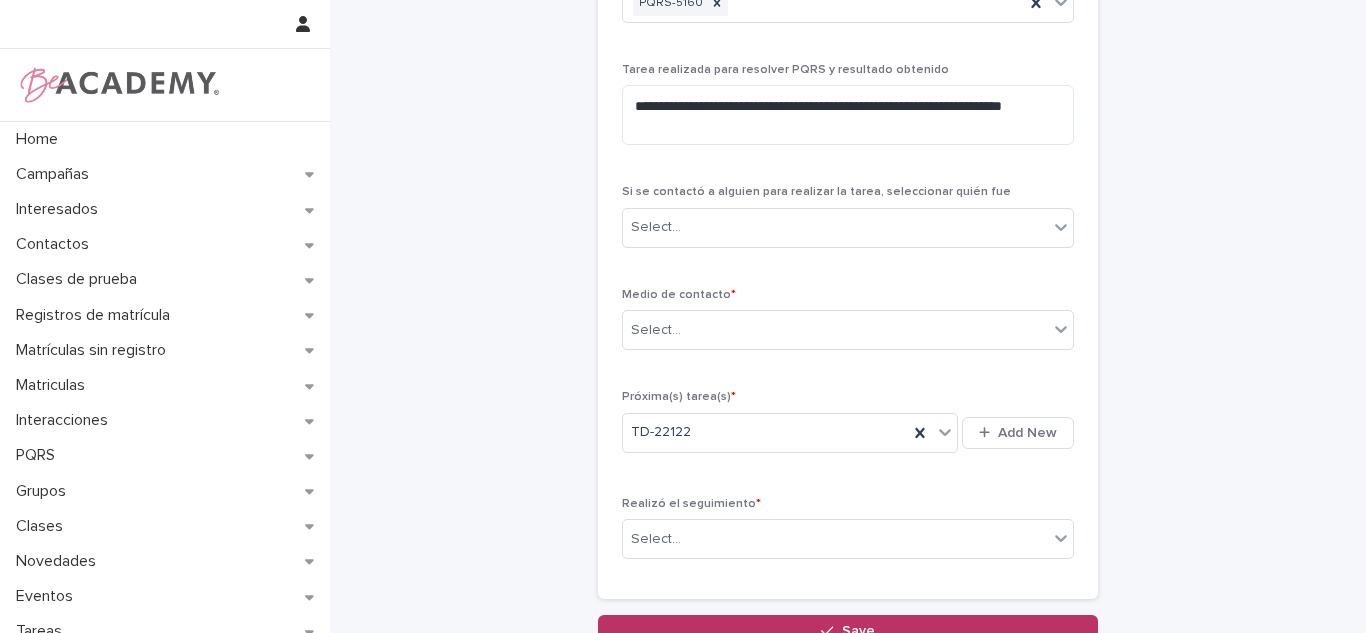 scroll, scrollTop: 167, scrollLeft: 0, axis: vertical 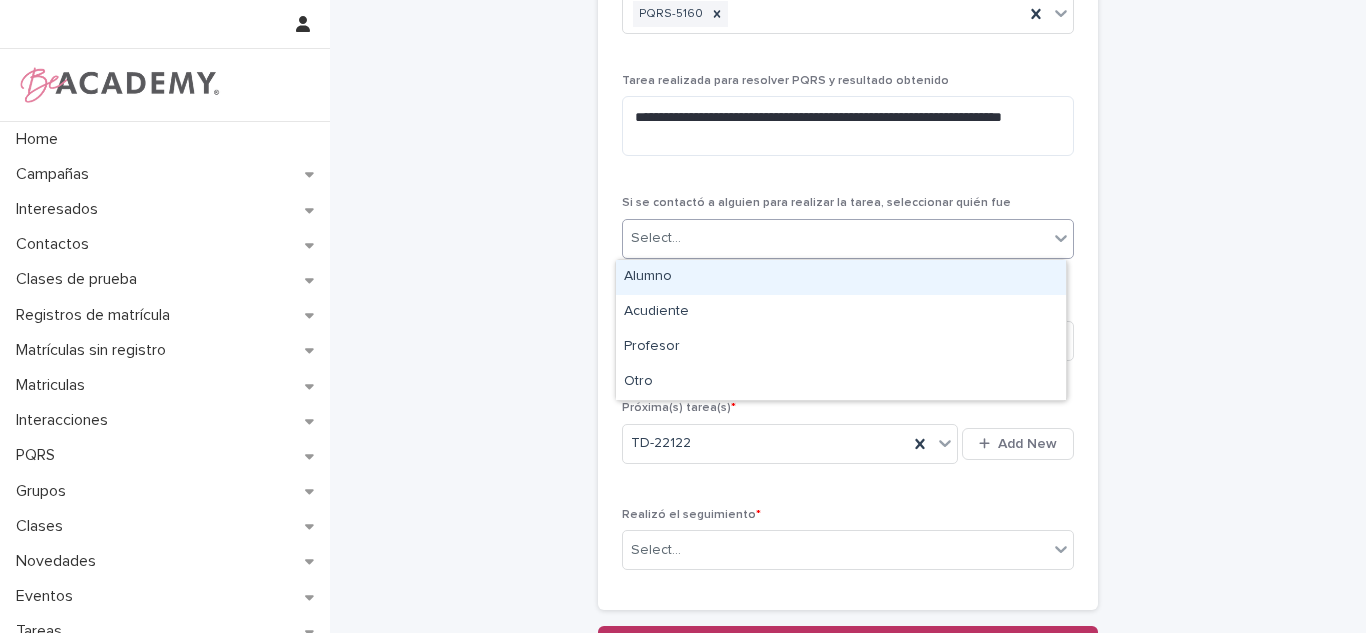 click on "Select..." at bounding box center (835, 238) 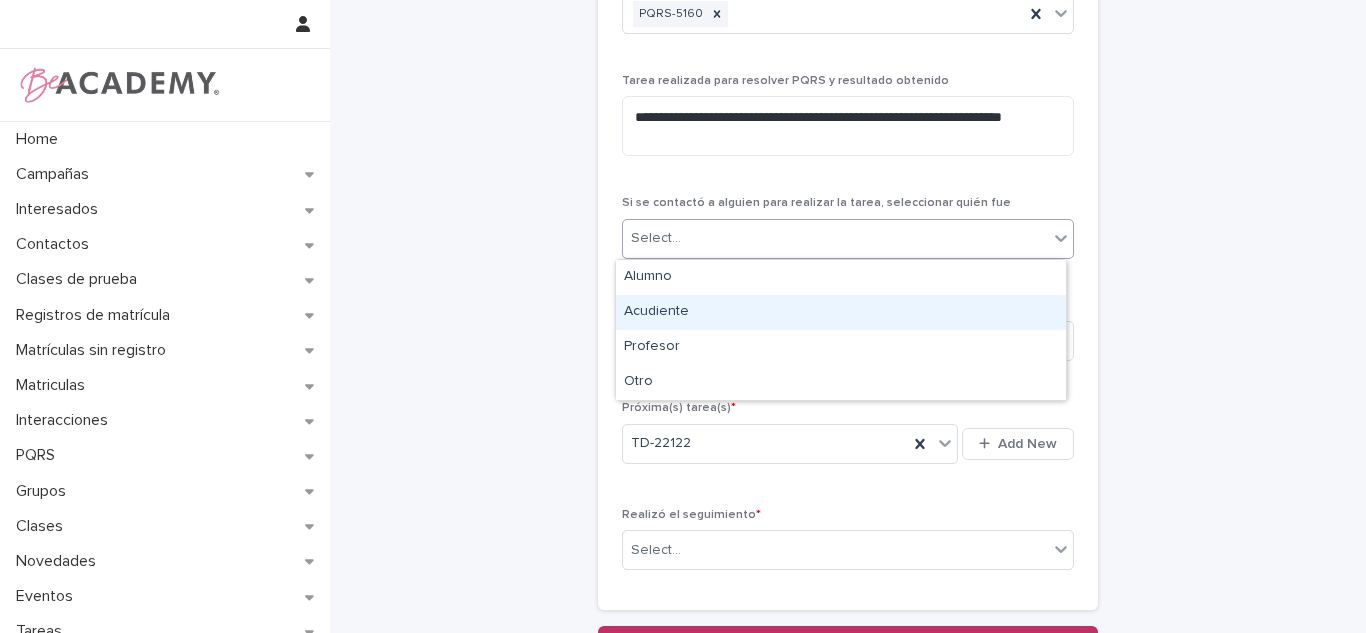 click on "Acudiente" at bounding box center (841, 312) 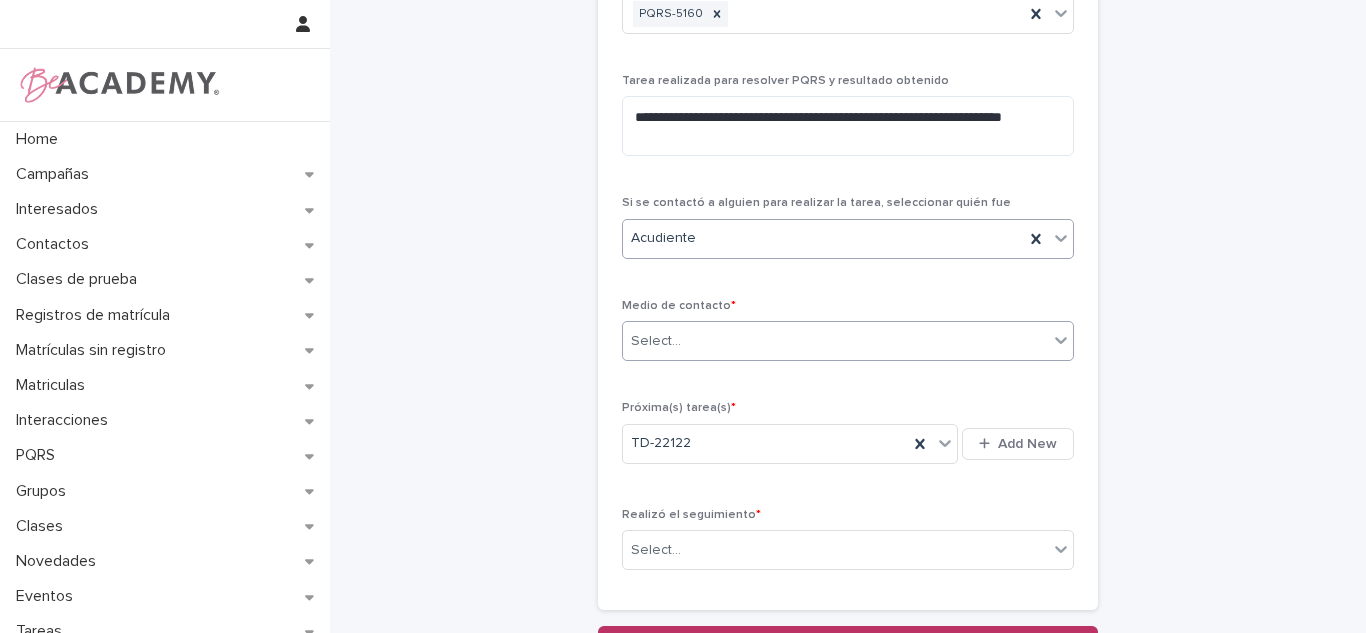 drag, startPoint x: 832, startPoint y: 348, endPoint x: 805, endPoint y: 360, distance: 29.546574 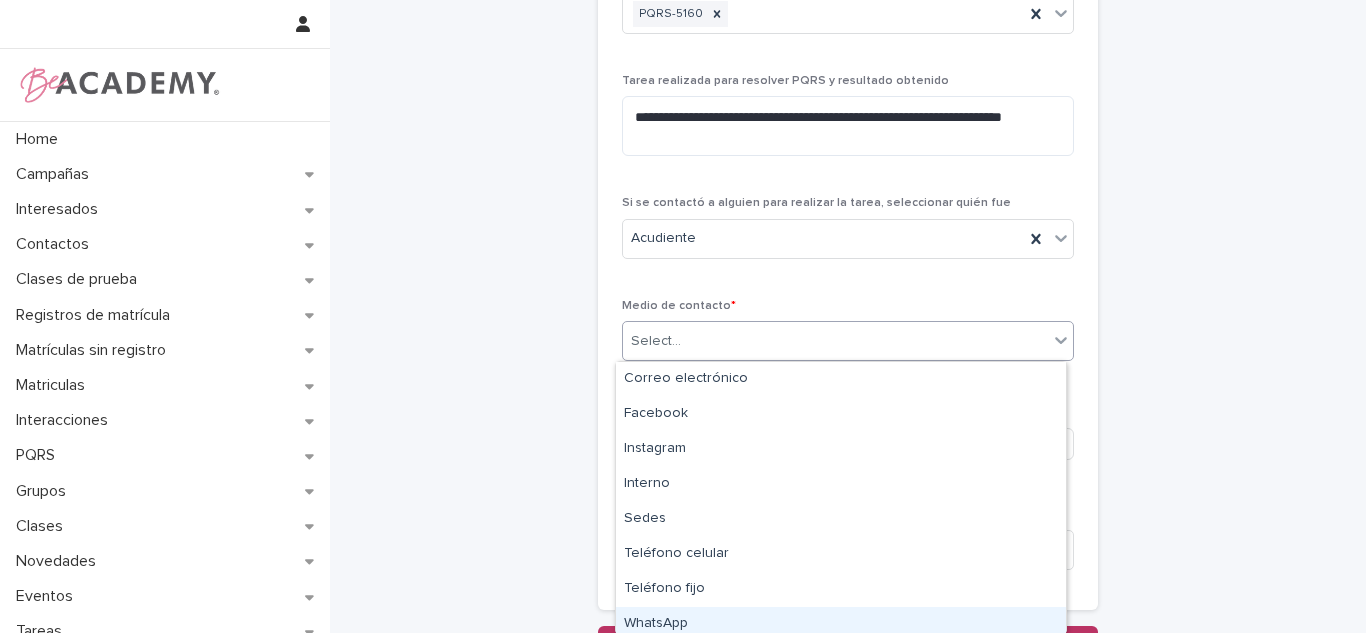 drag, startPoint x: 695, startPoint y: 603, endPoint x: 691, endPoint y: 615, distance: 12.649111 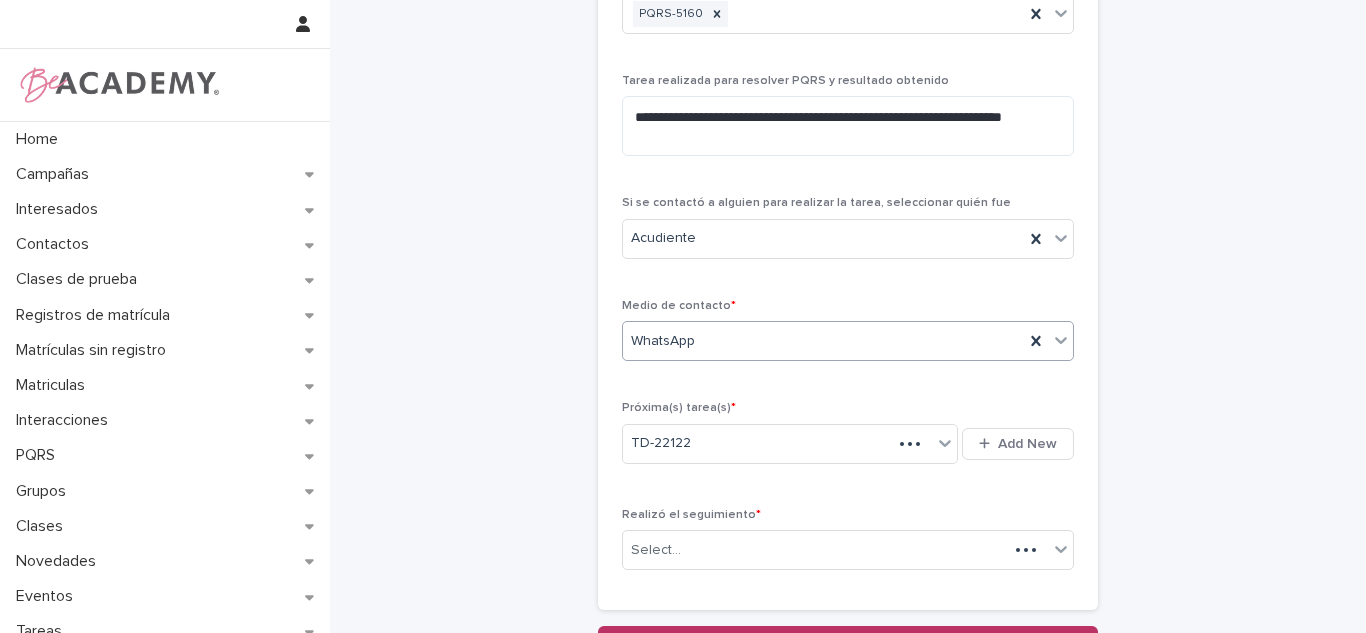 scroll, scrollTop: 349, scrollLeft: 0, axis: vertical 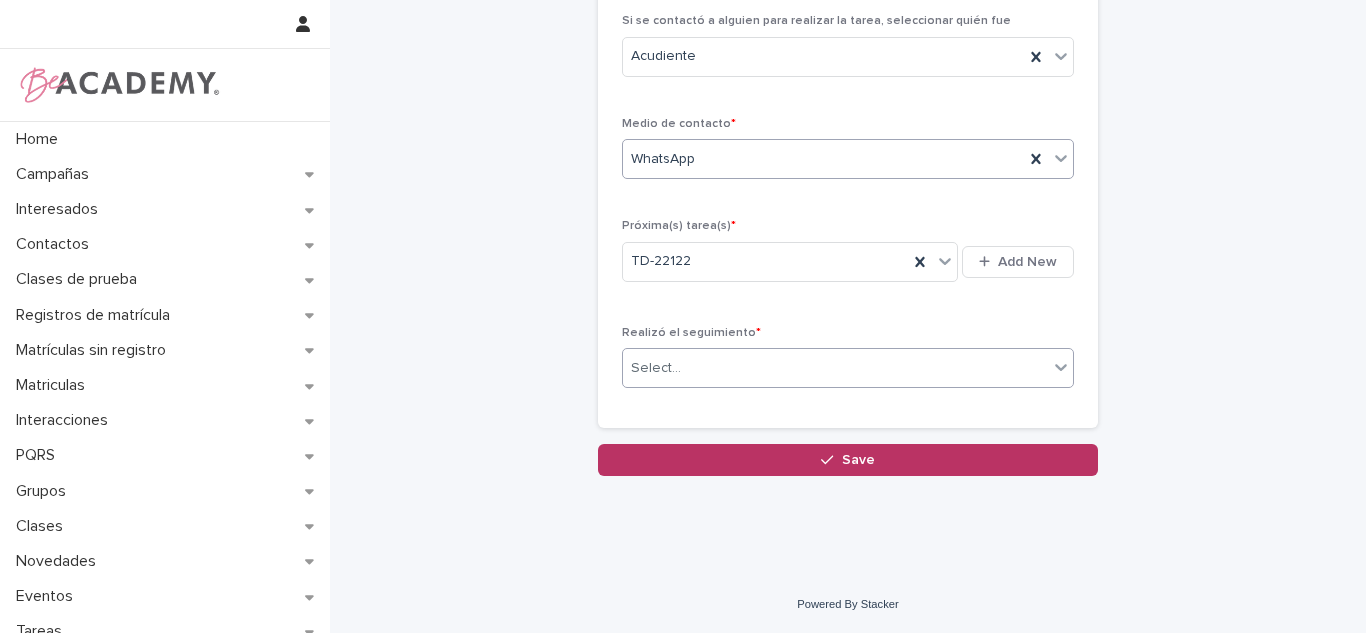 drag, startPoint x: 722, startPoint y: 349, endPoint x: 703, endPoint y: 381, distance: 37.215588 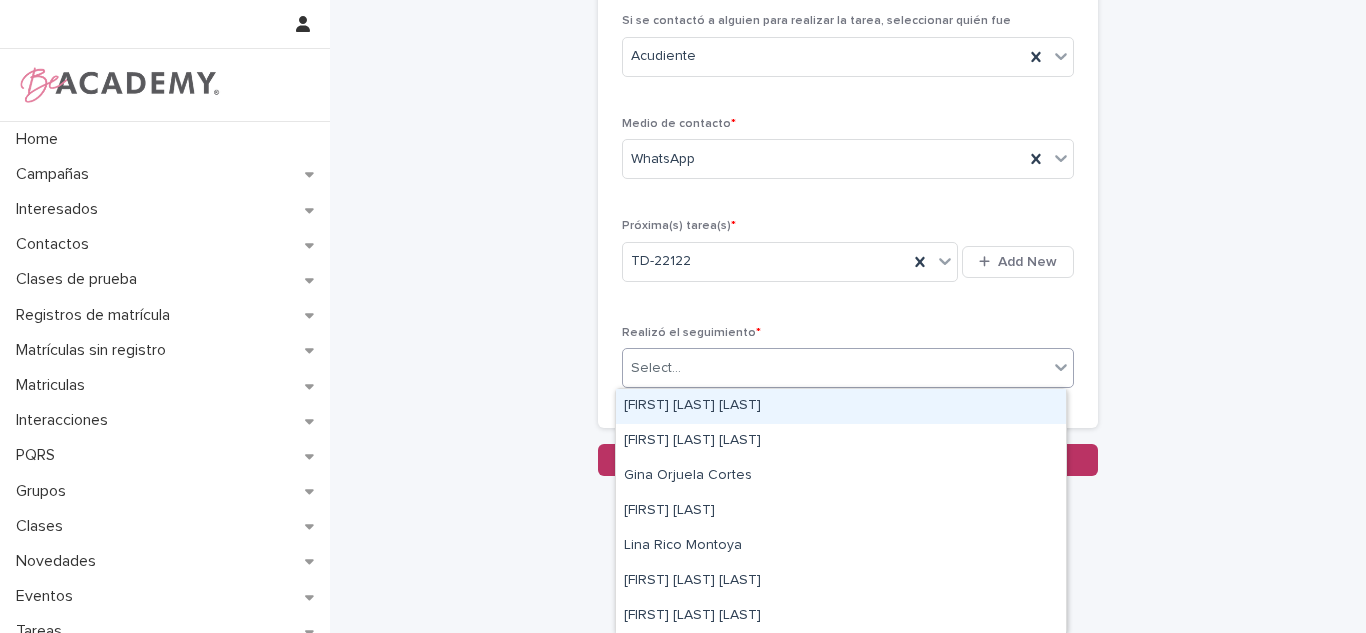 click on "Carolina Castillo Cuadrado" at bounding box center [841, 406] 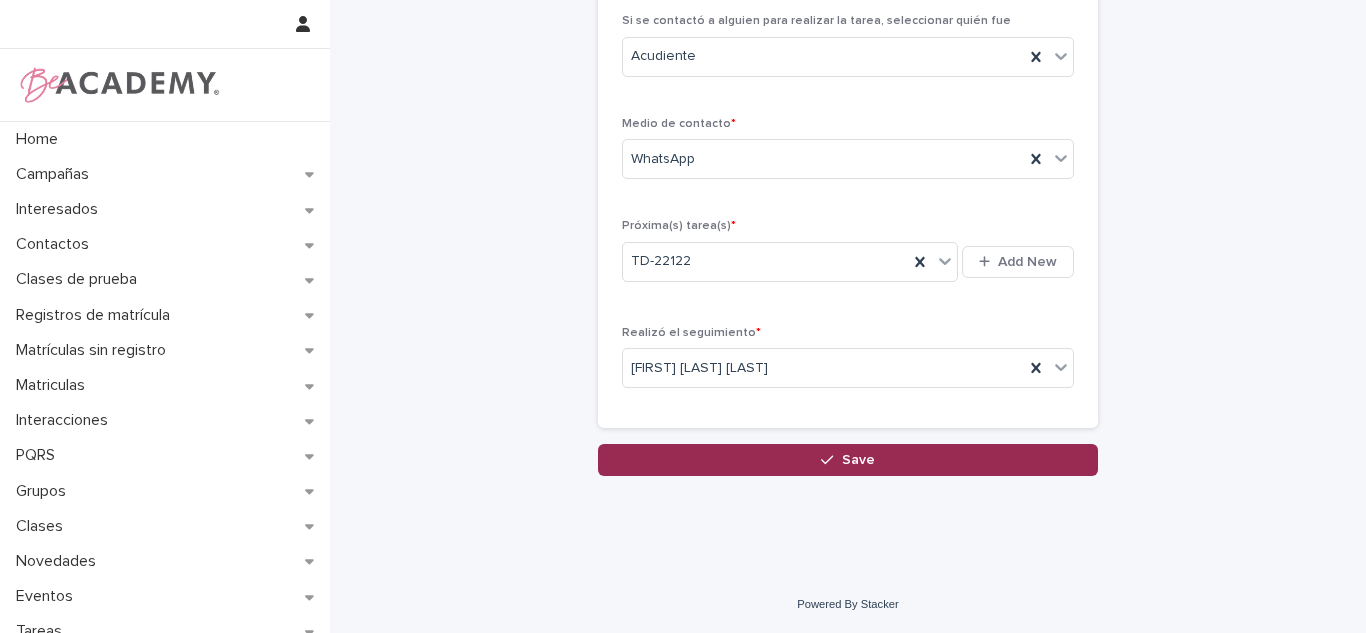 click on "Save" at bounding box center (848, 460) 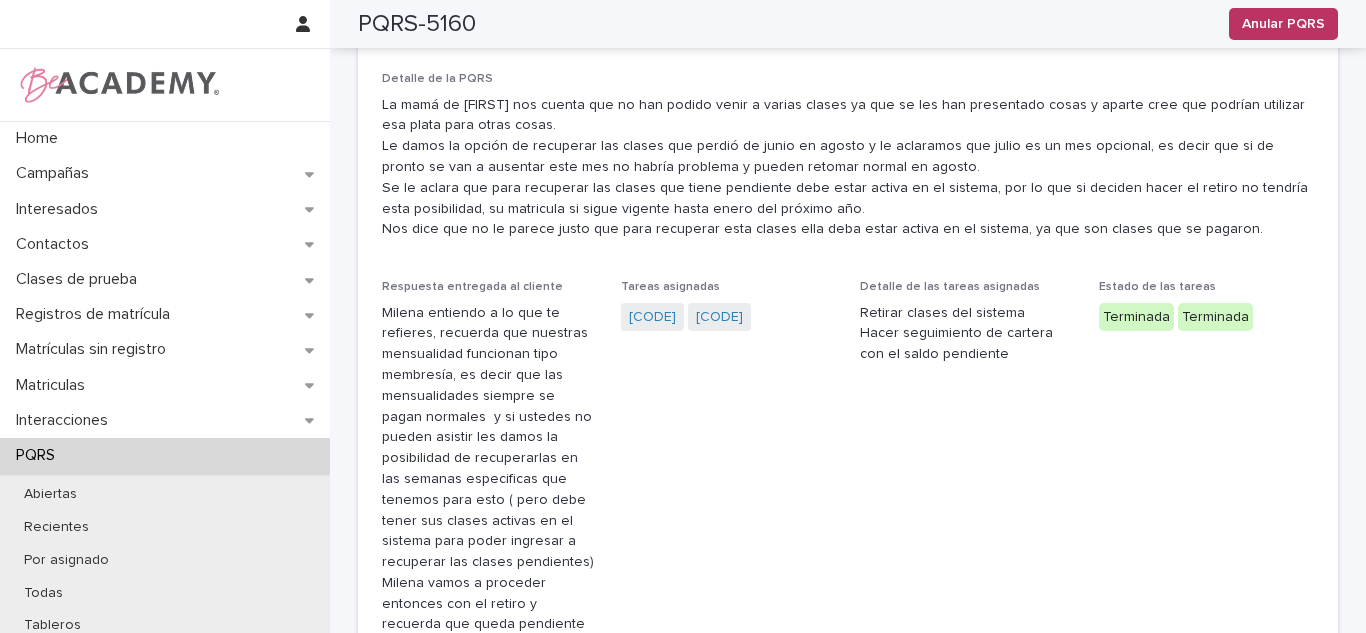 scroll, scrollTop: 0, scrollLeft: 0, axis: both 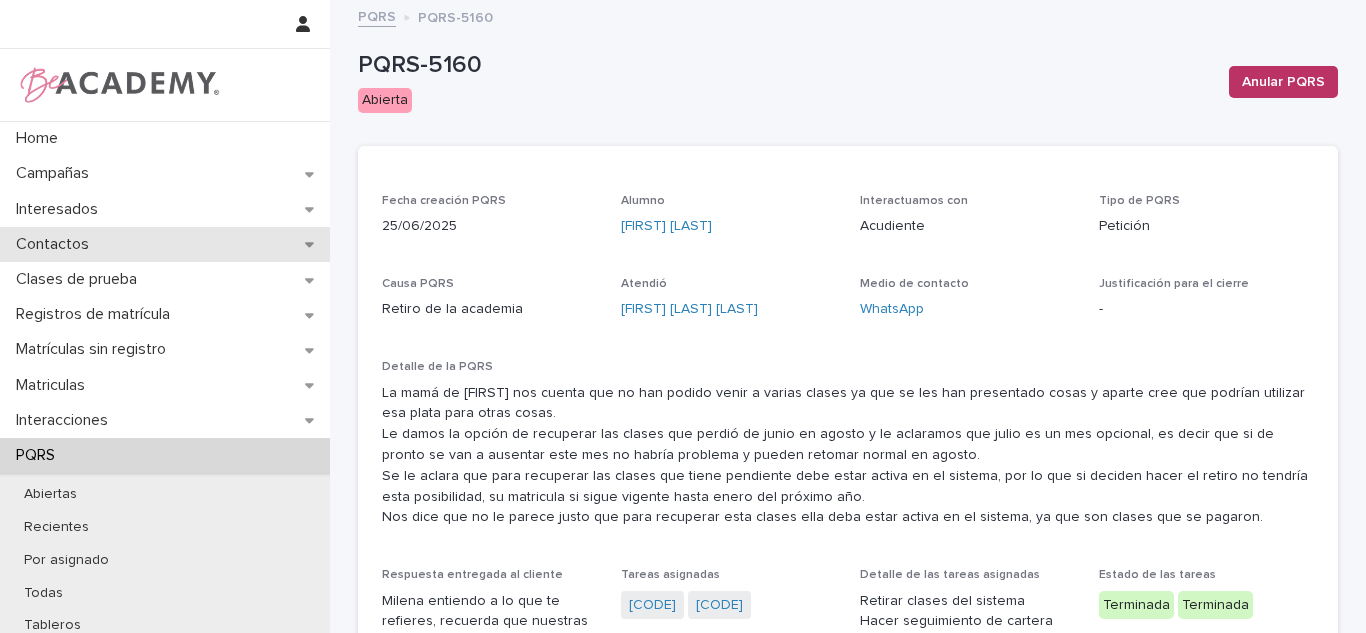 click on "Contactos" at bounding box center [56, 244] 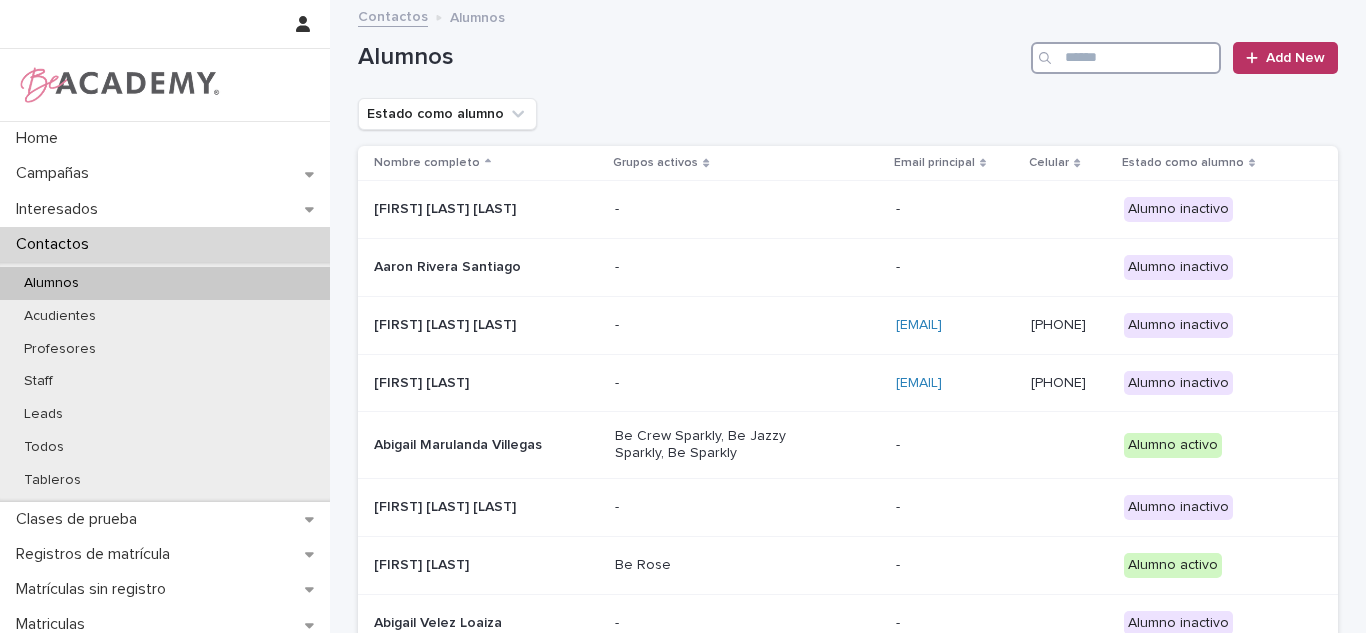 click at bounding box center [1126, 58] 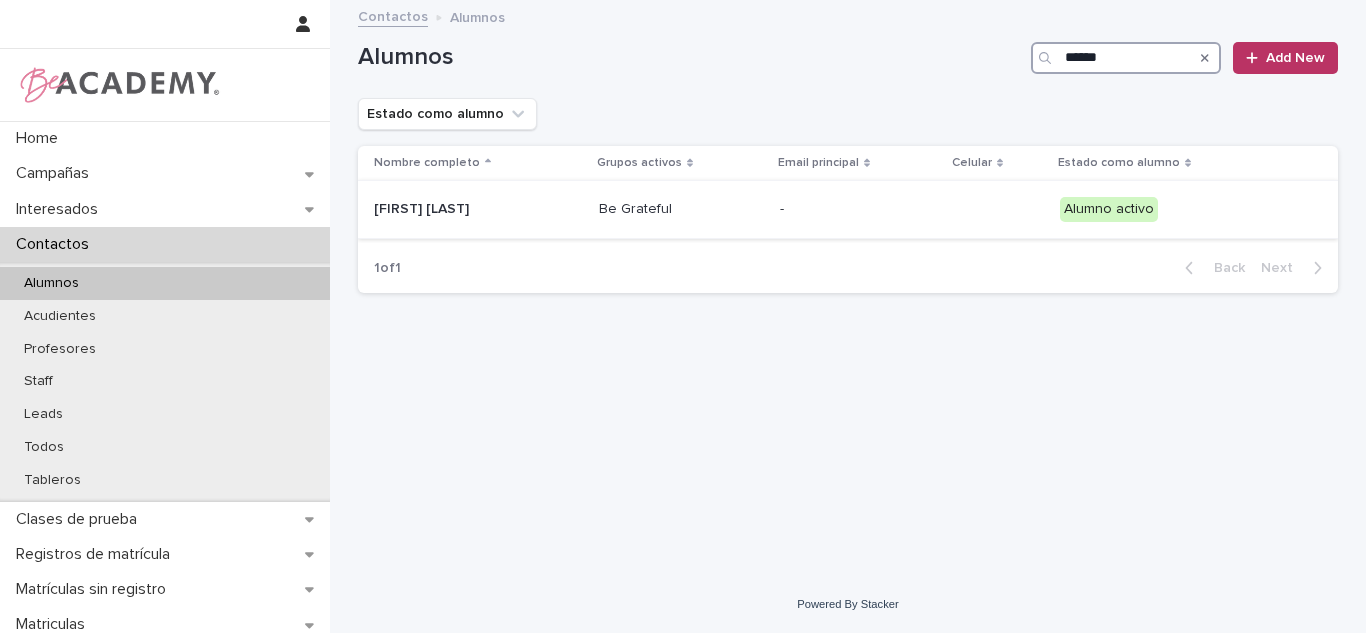 type on "******" 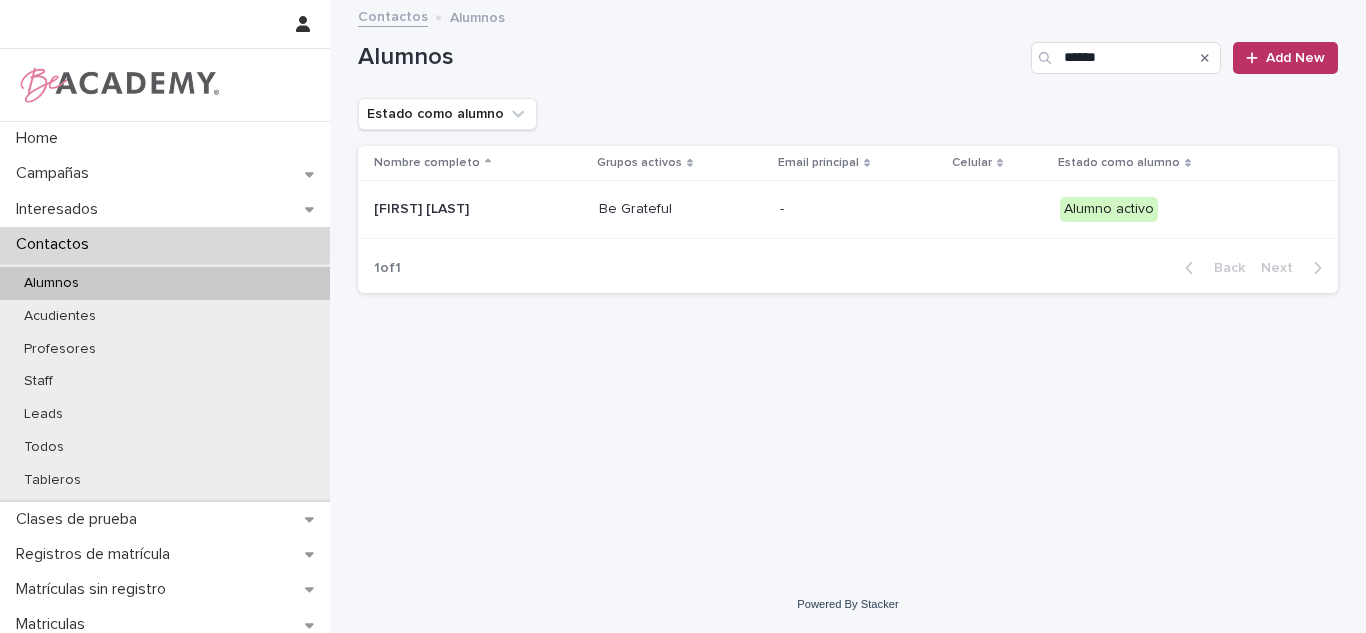 click on "Imhara Ibarguen Perez" at bounding box center [474, 210] 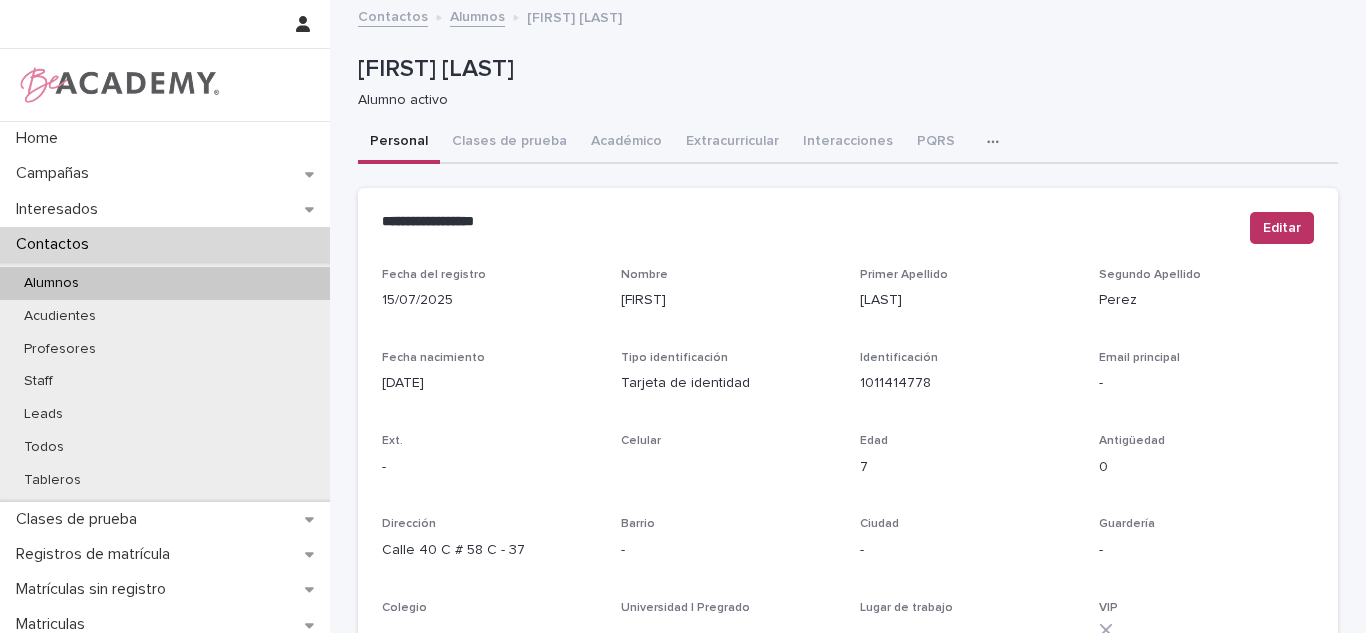 click on "Clases de prueba" at bounding box center [509, 143] 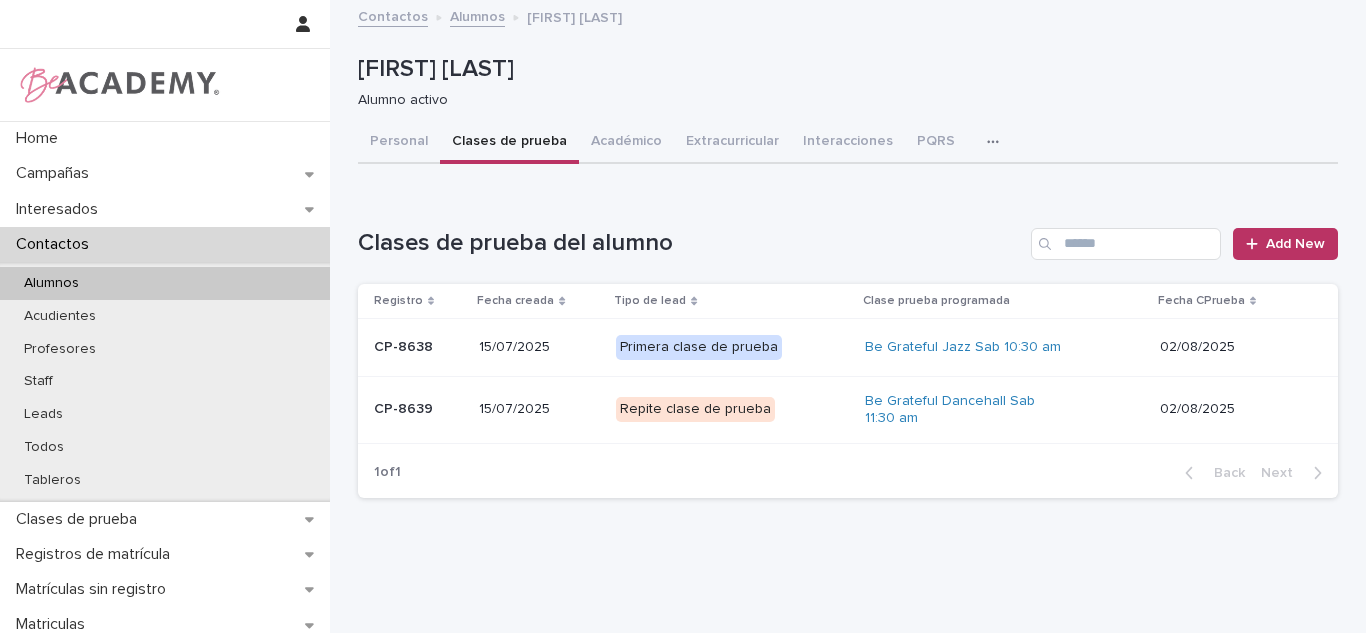 click on "02/08/2025" at bounding box center (1233, 347) 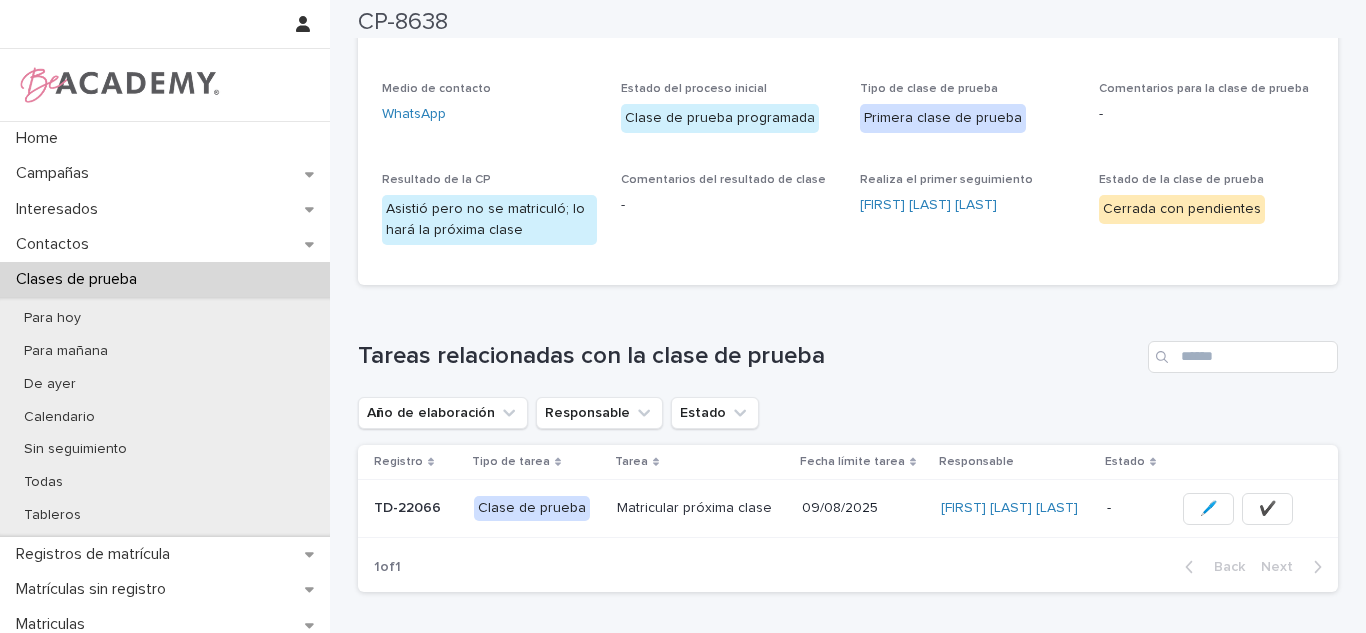 scroll, scrollTop: 240, scrollLeft: 0, axis: vertical 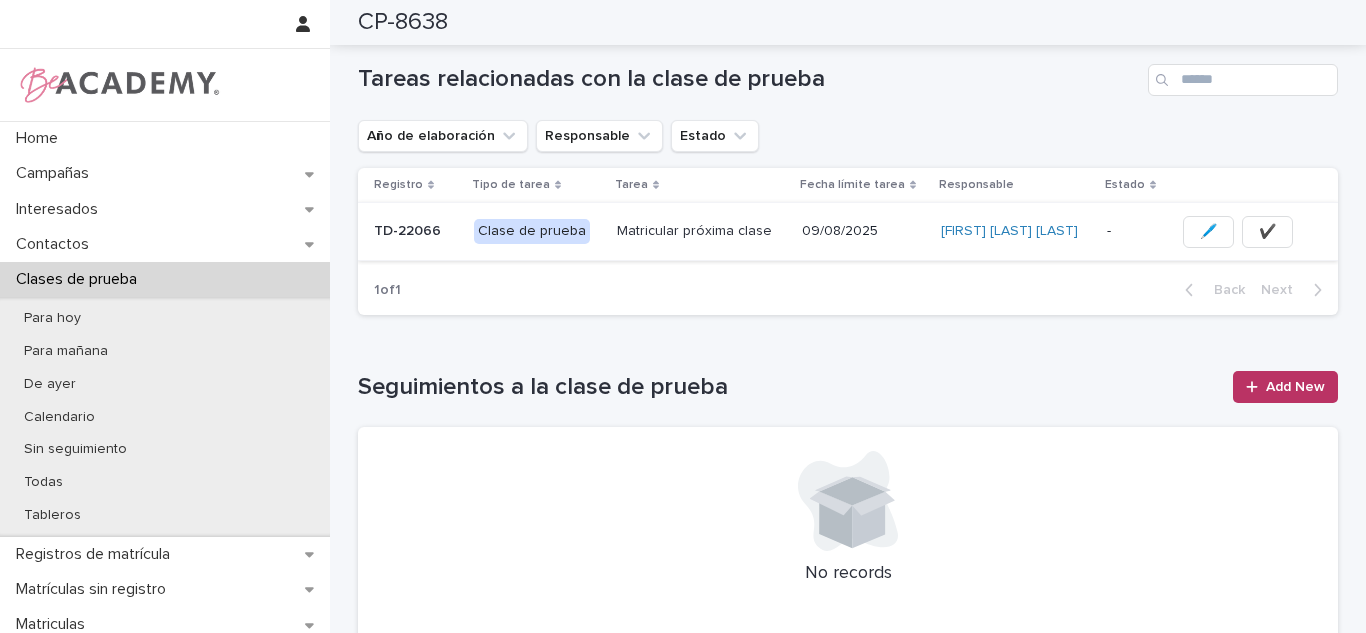 click on "✔️" at bounding box center (1267, 232) 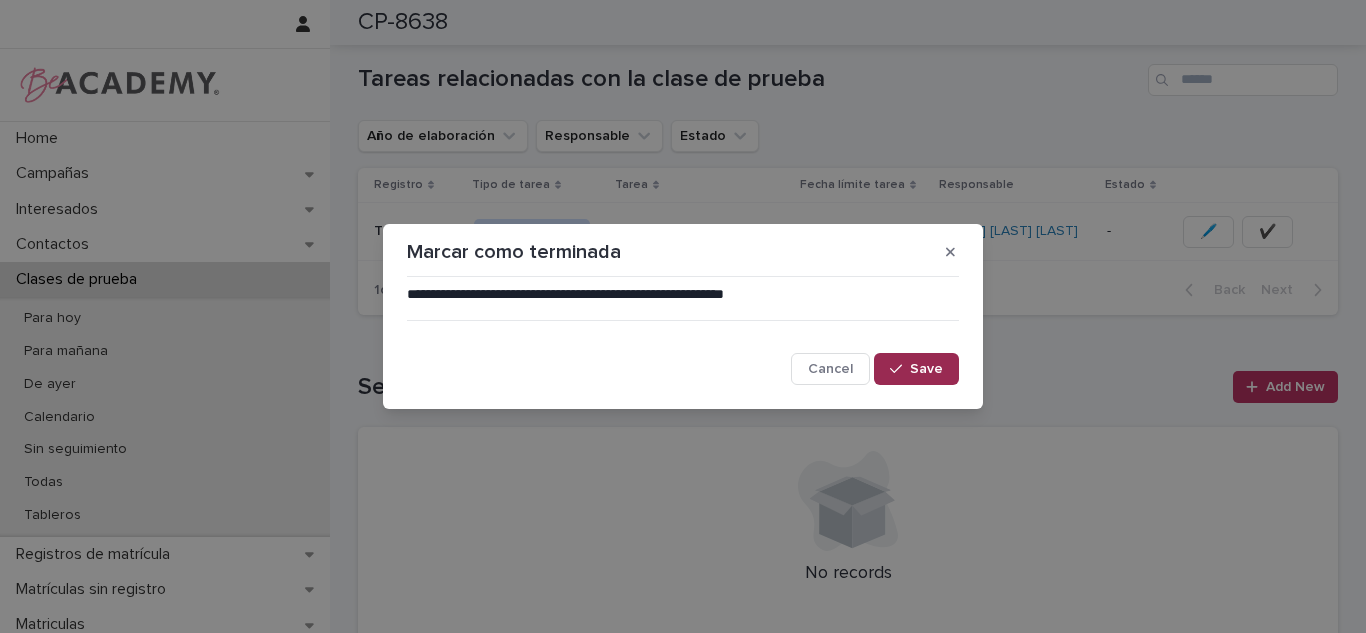 click on "Save" at bounding box center (916, 369) 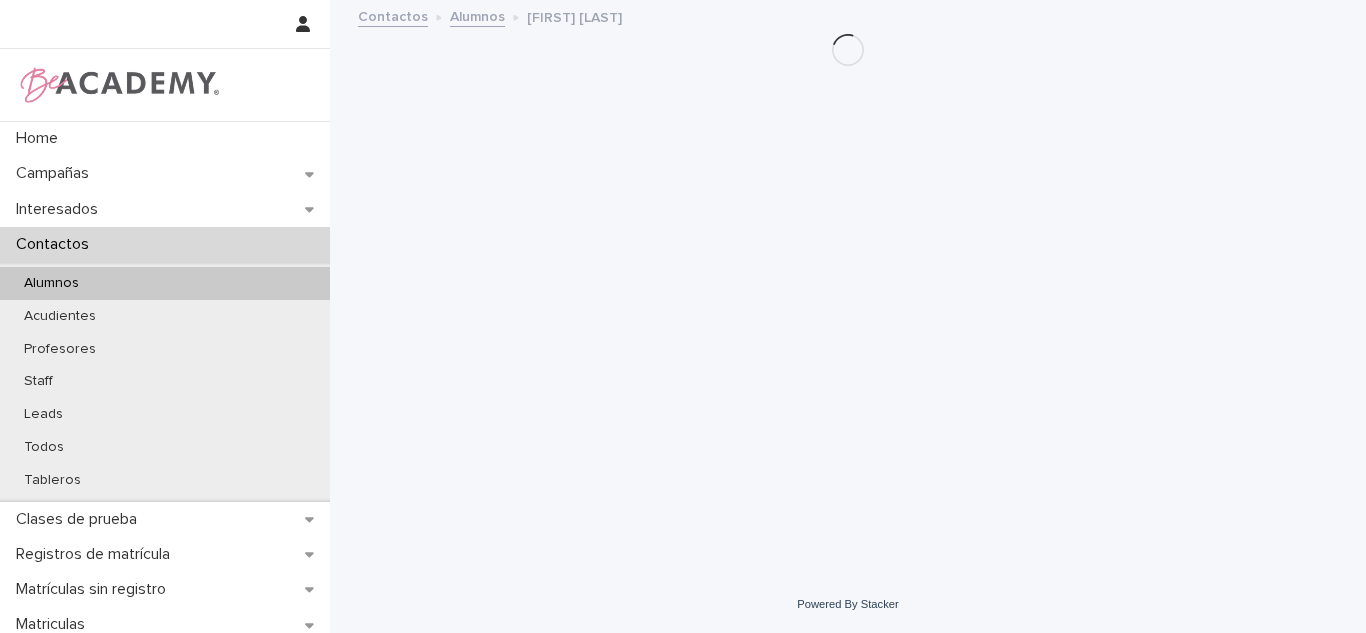 scroll, scrollTop: 0, scrollLeft: 0, axis: both 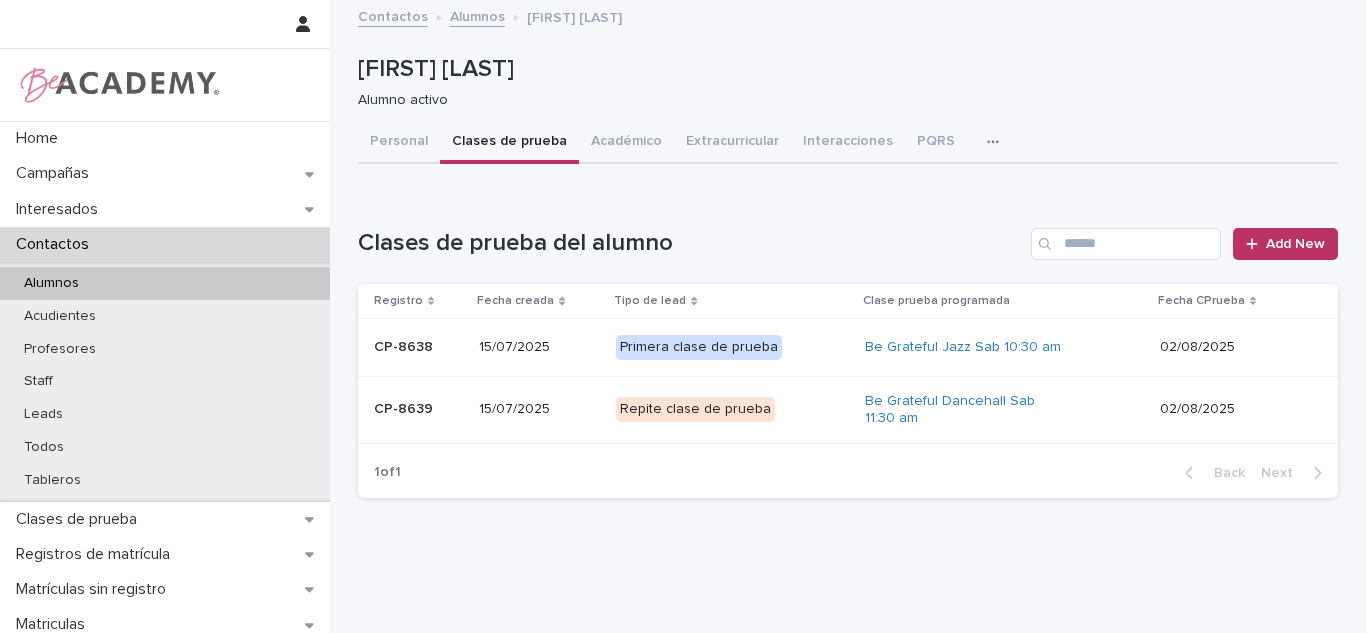 click on "02/08/2025" at bounding box center (1233, 409) 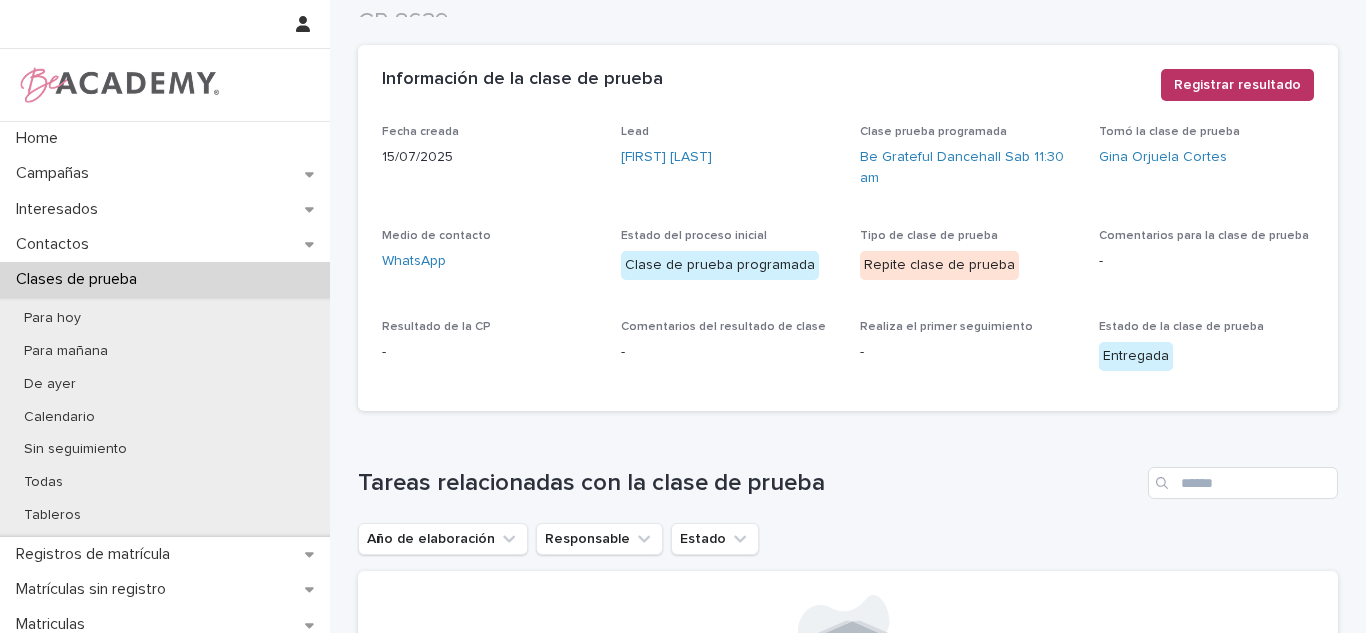 scroll, scrollTop: 96, scrollLeft: 0, axis: vertical 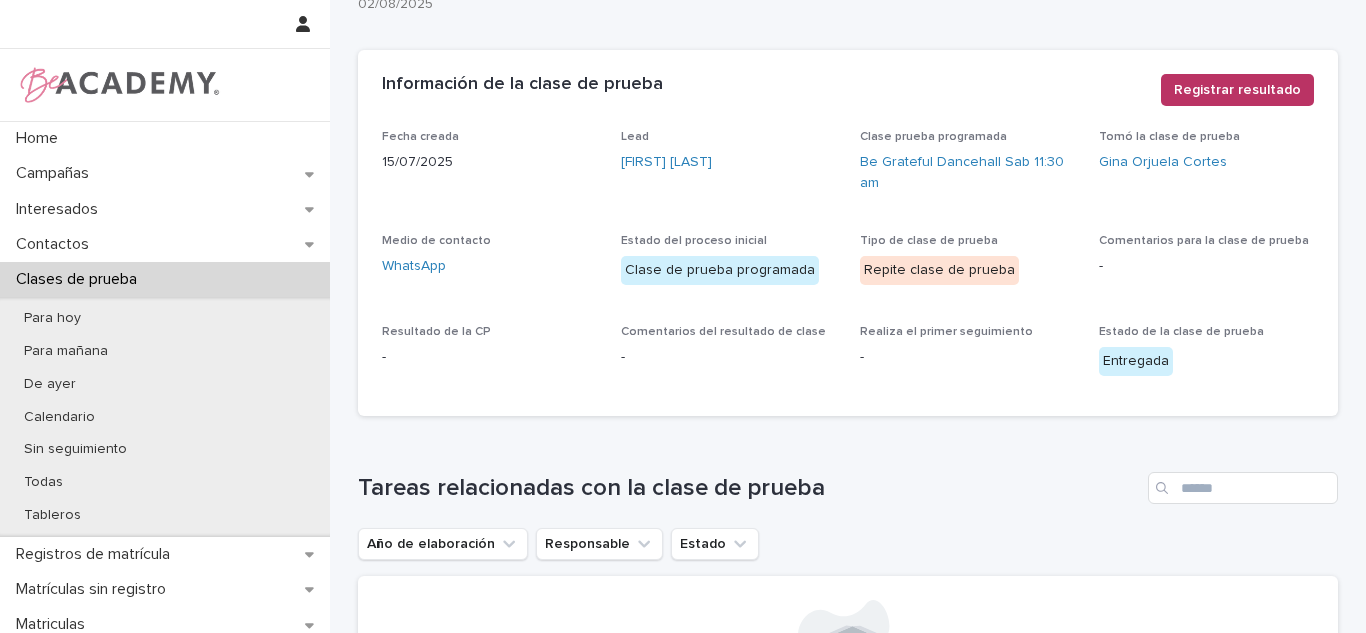 click on "Información de la clase de prueba                                         •••                                                                     Registrar resultado" at bounding box center [848, 90] 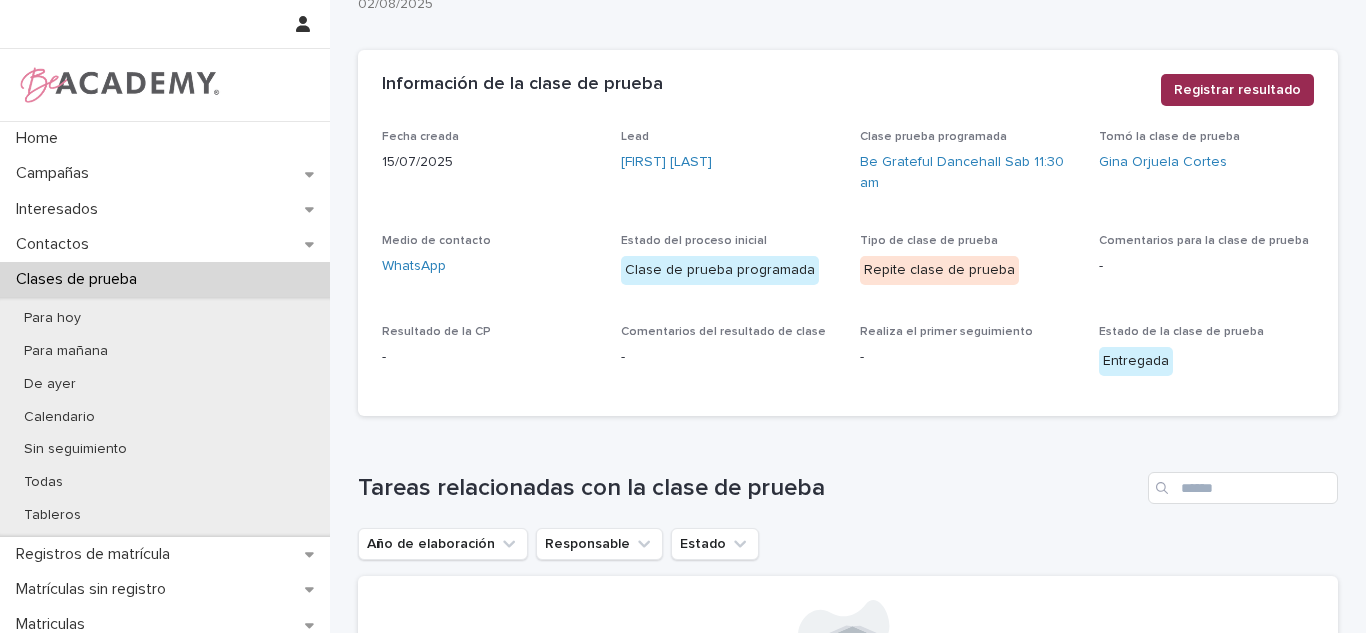 click on "Registrar resultado" at bounding box center [1237, 90] 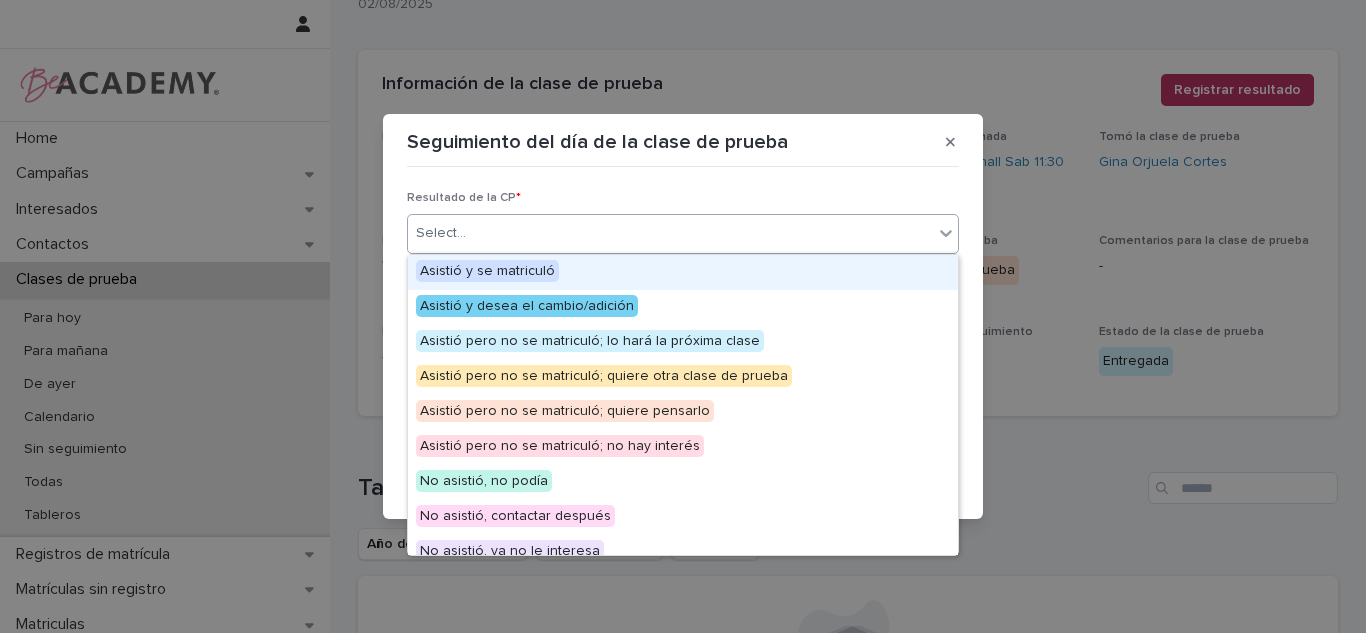 click on "Select..." at bounding box center [670, 233] 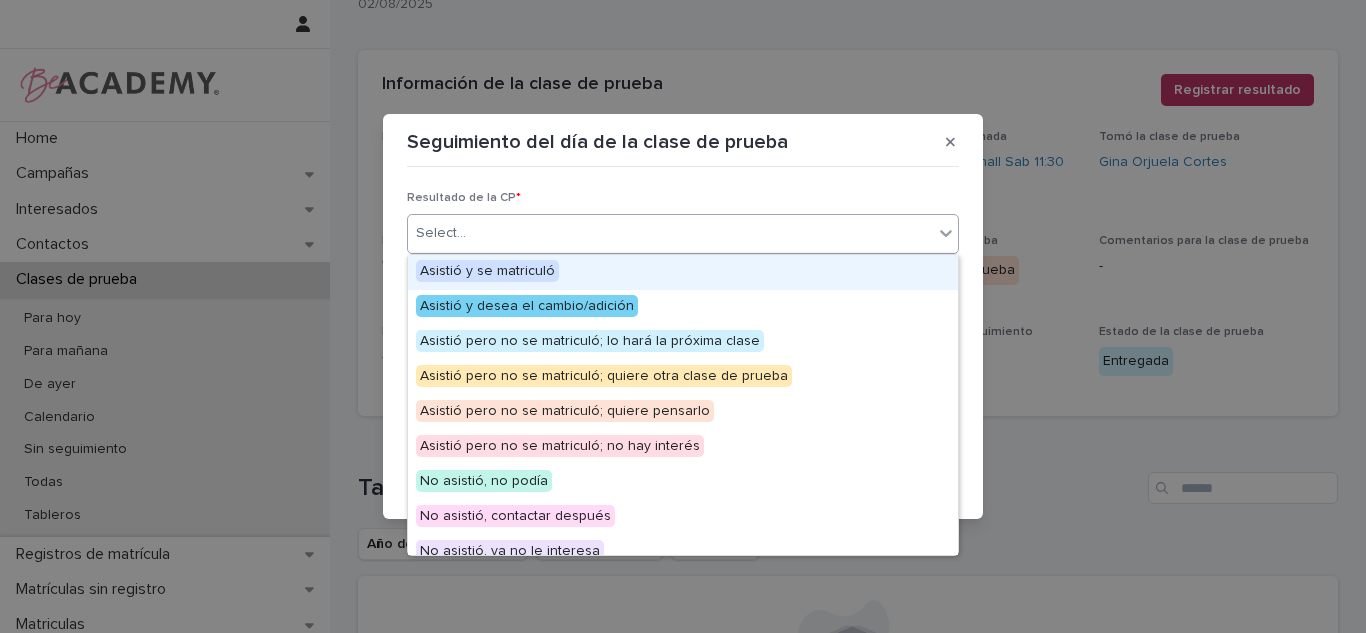 click on "Asistió y se matriculó" at bounding box center (683, 272) 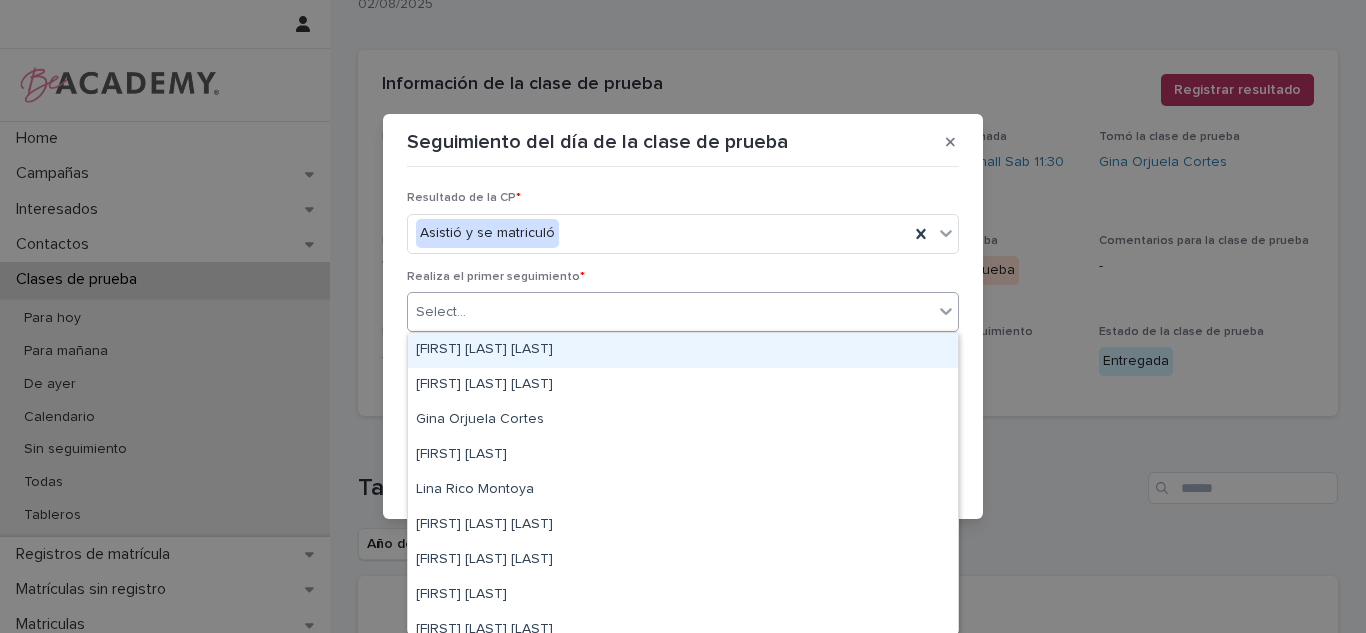 drag, startPoint x: 679, startPoint y: 306, endPoint x: 614, endPoint y: 360, distance: 84.50444 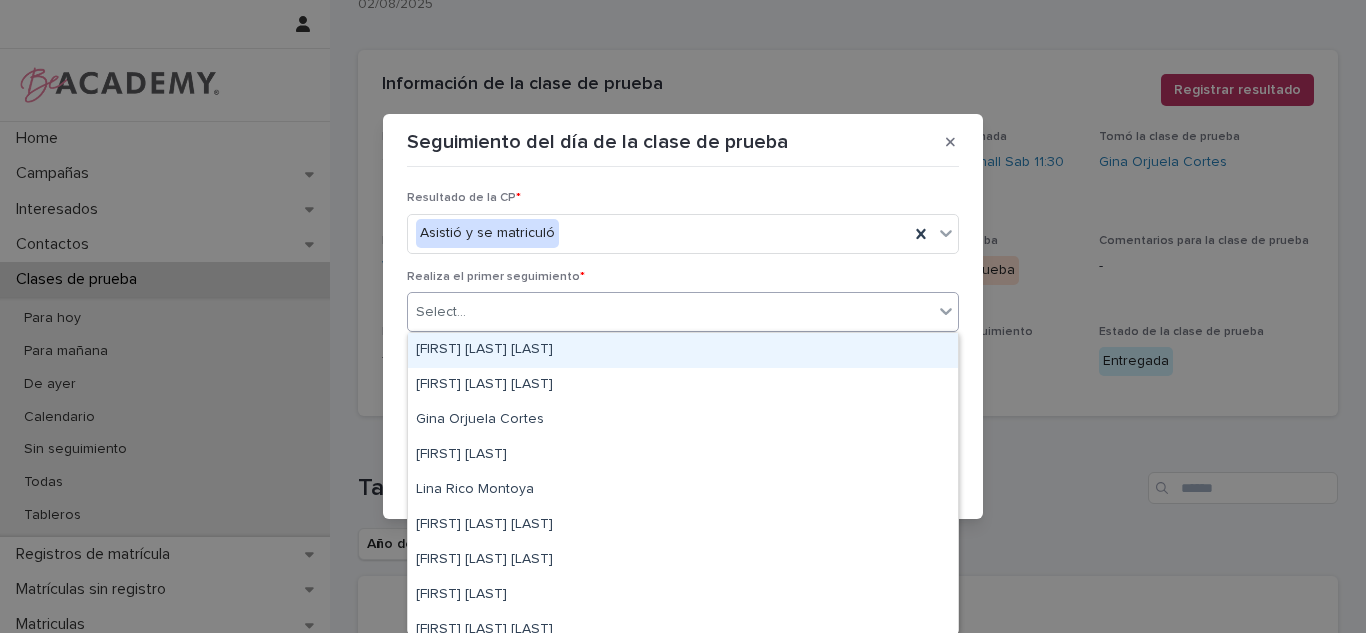 click on "Select..." at bounding box center [670, 312] 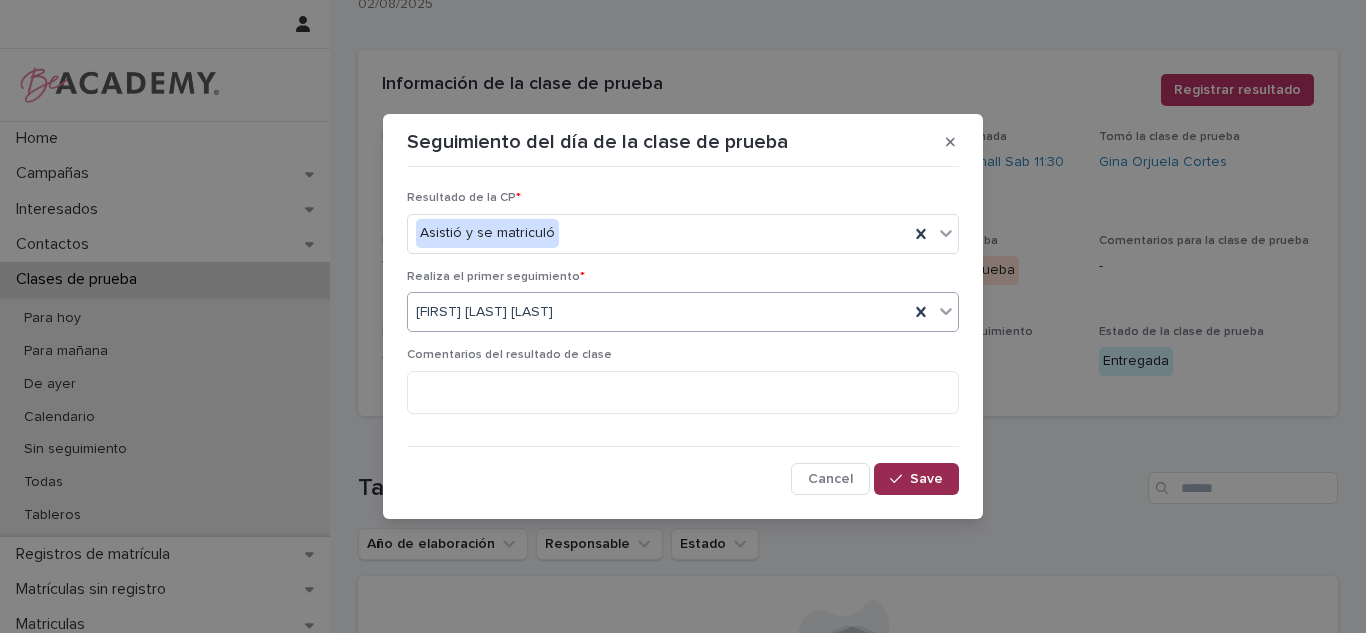 click on "Save" at bounding box center (926, 479) 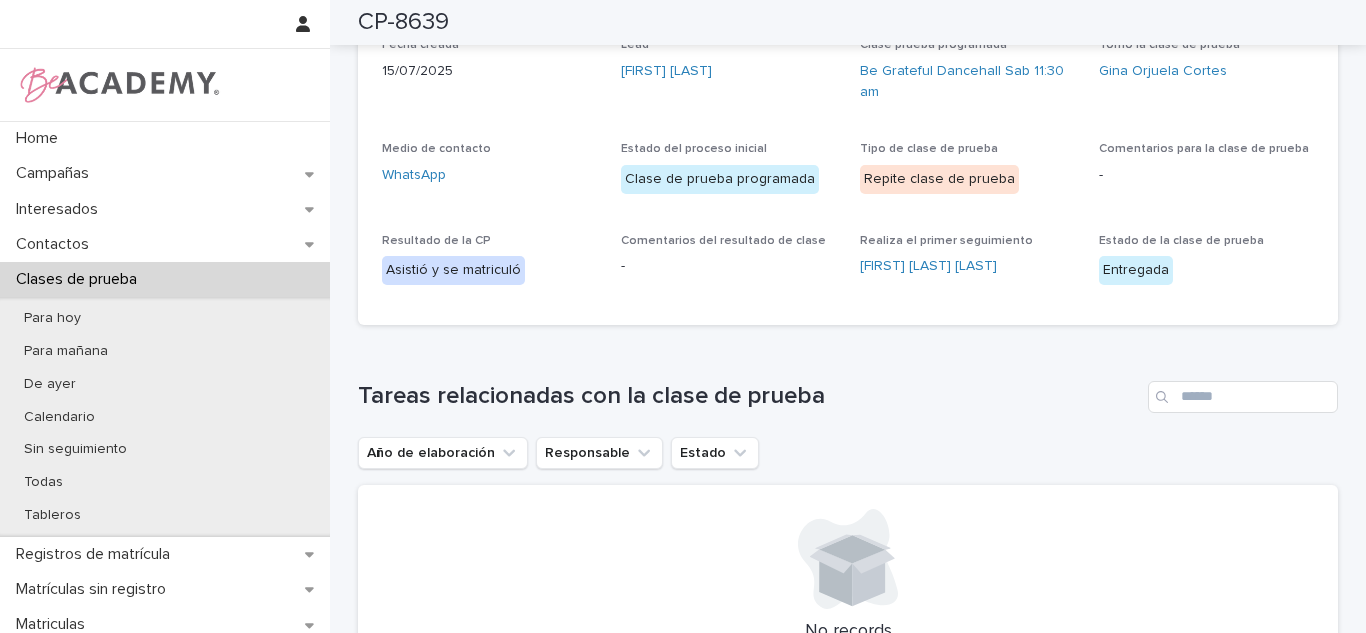 scroll, scrollTop: 159, scrollLeft: 0, axis: vertical 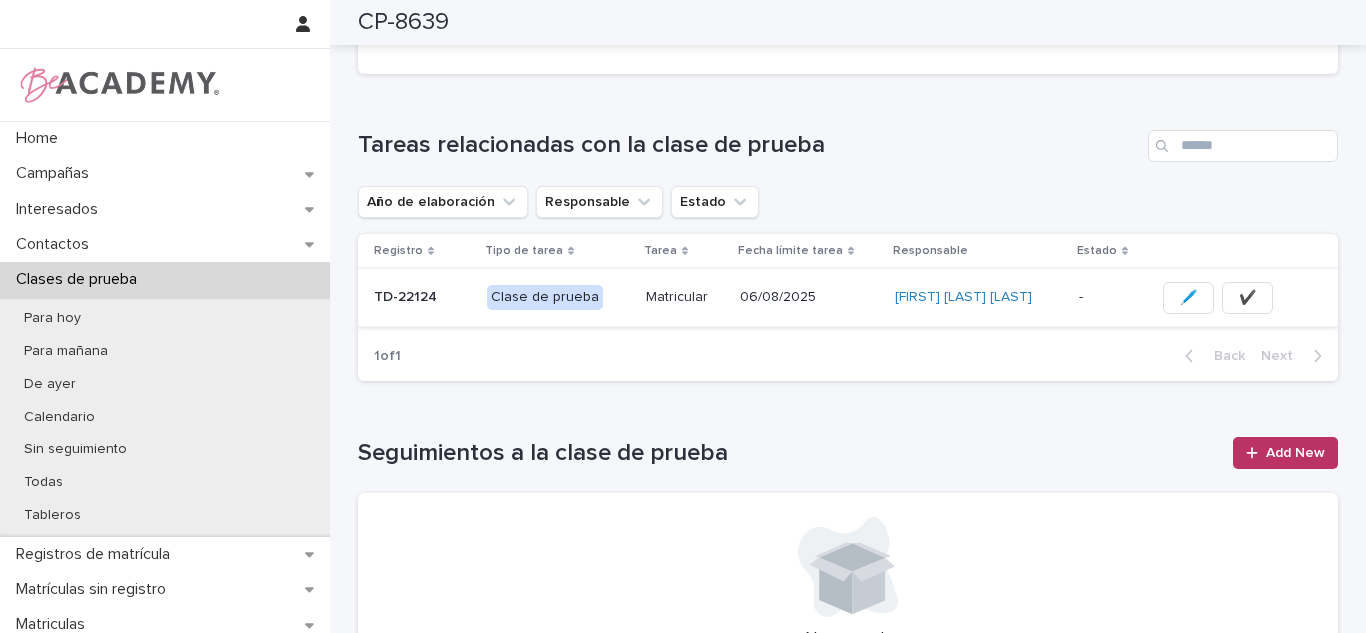 click on "✔️" at bounding box center (1247, 298) 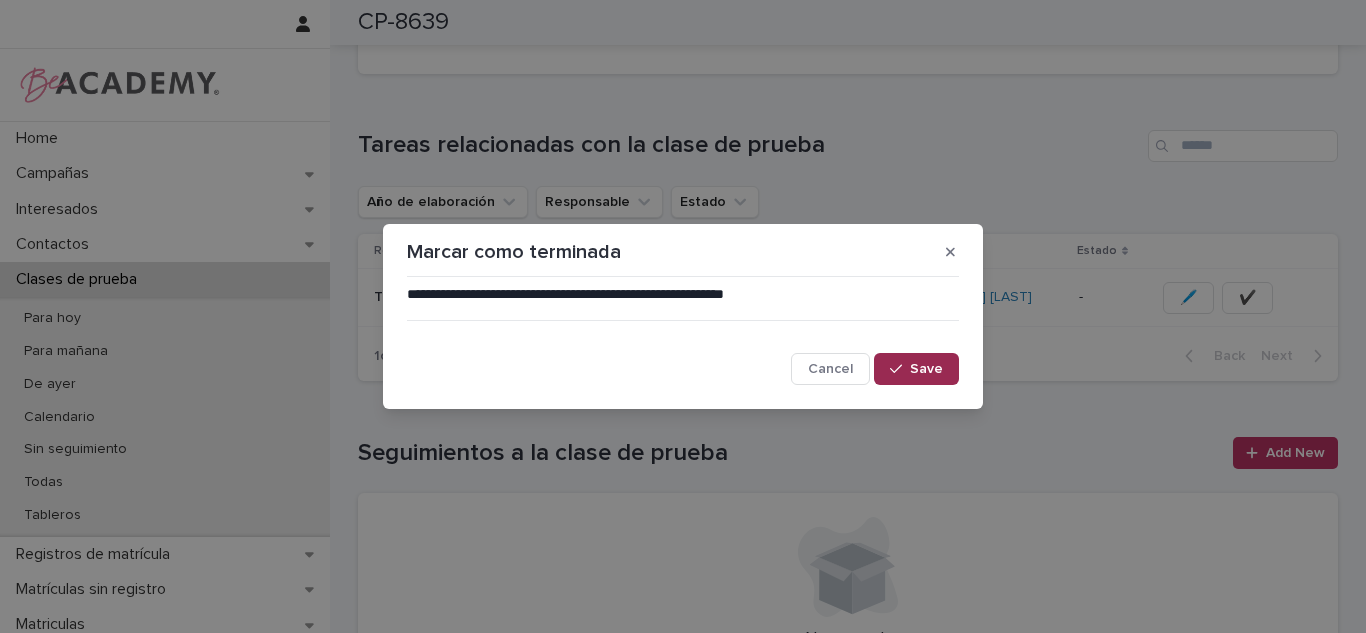 click on "Save" at bounding box center (916, 369) 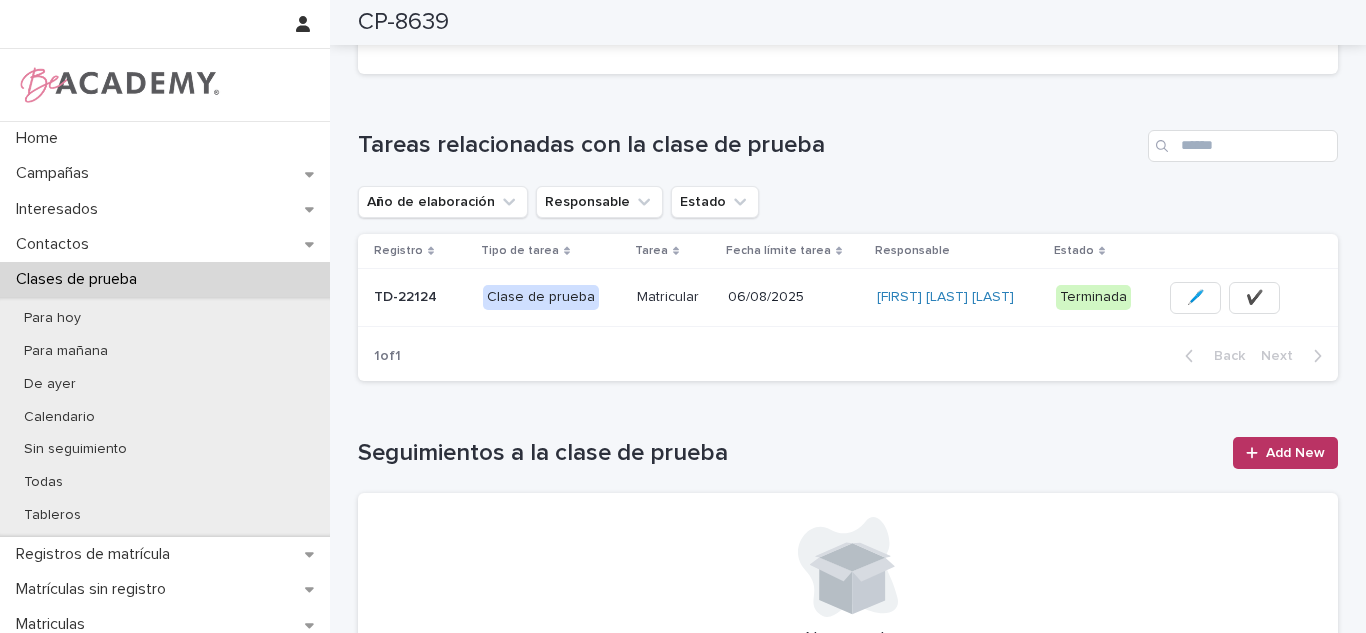 scroll, scrollTop: 0, scrollLeft: 0, axis: both 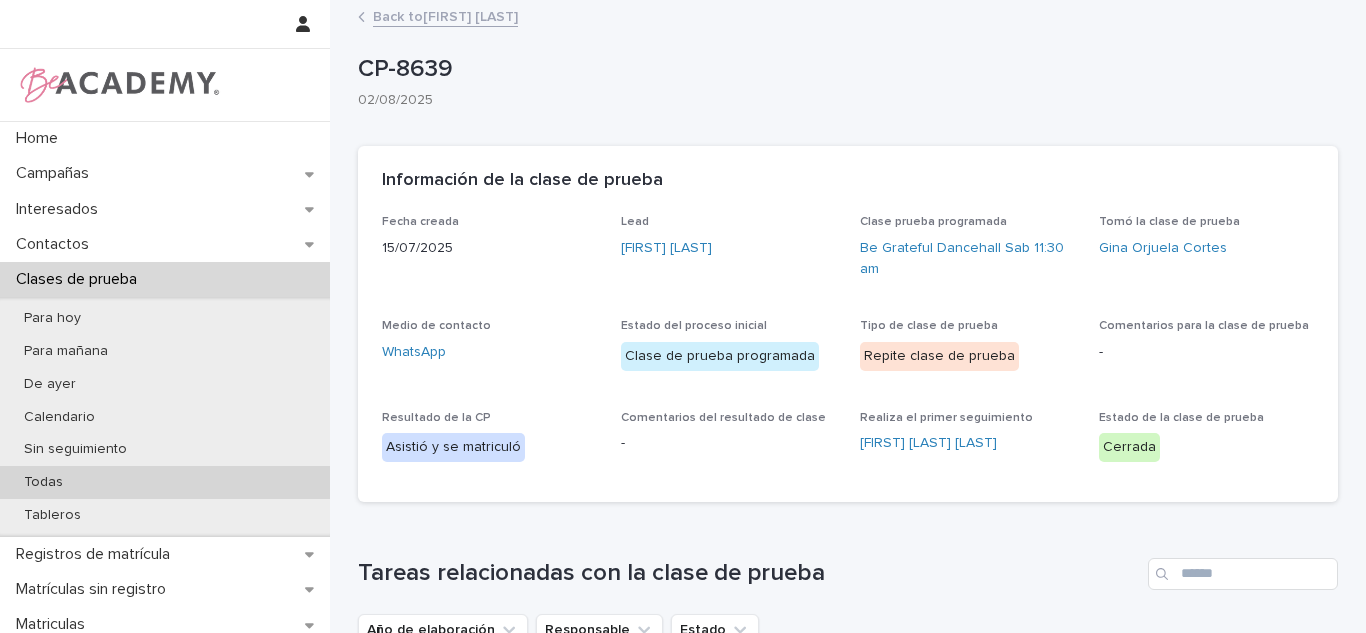 click on "Todas" at bounding box center (165, 482) 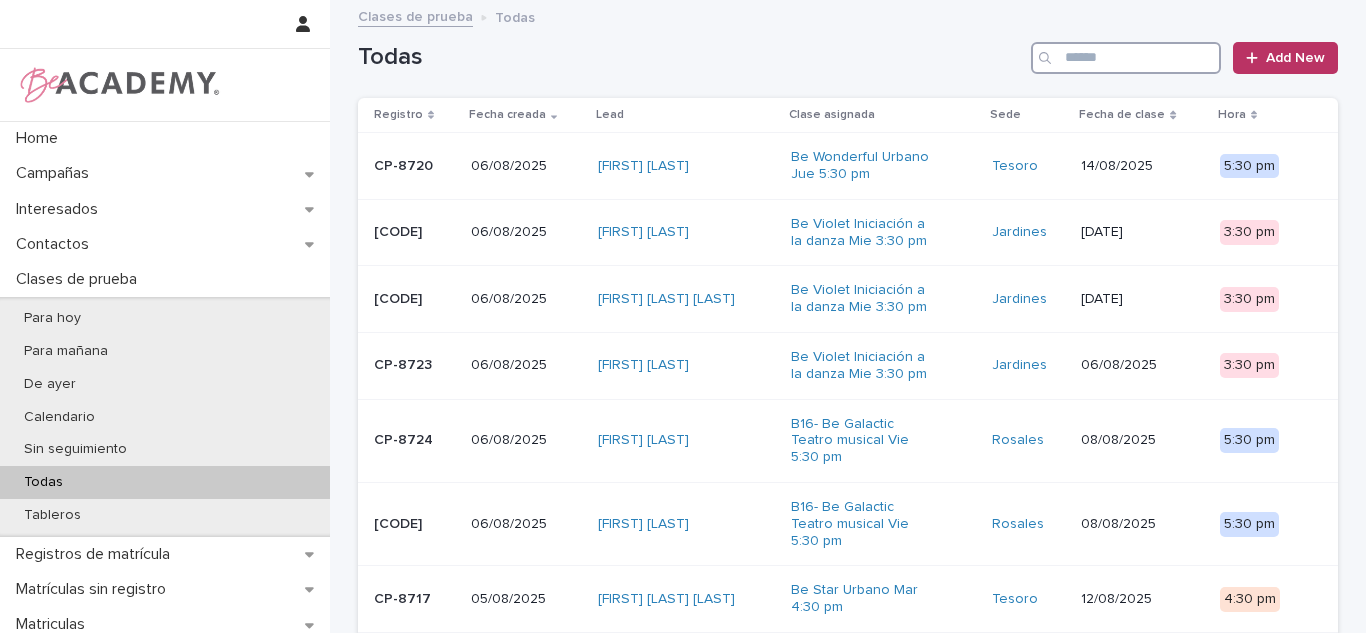 click at bounding box center [1126, 58] 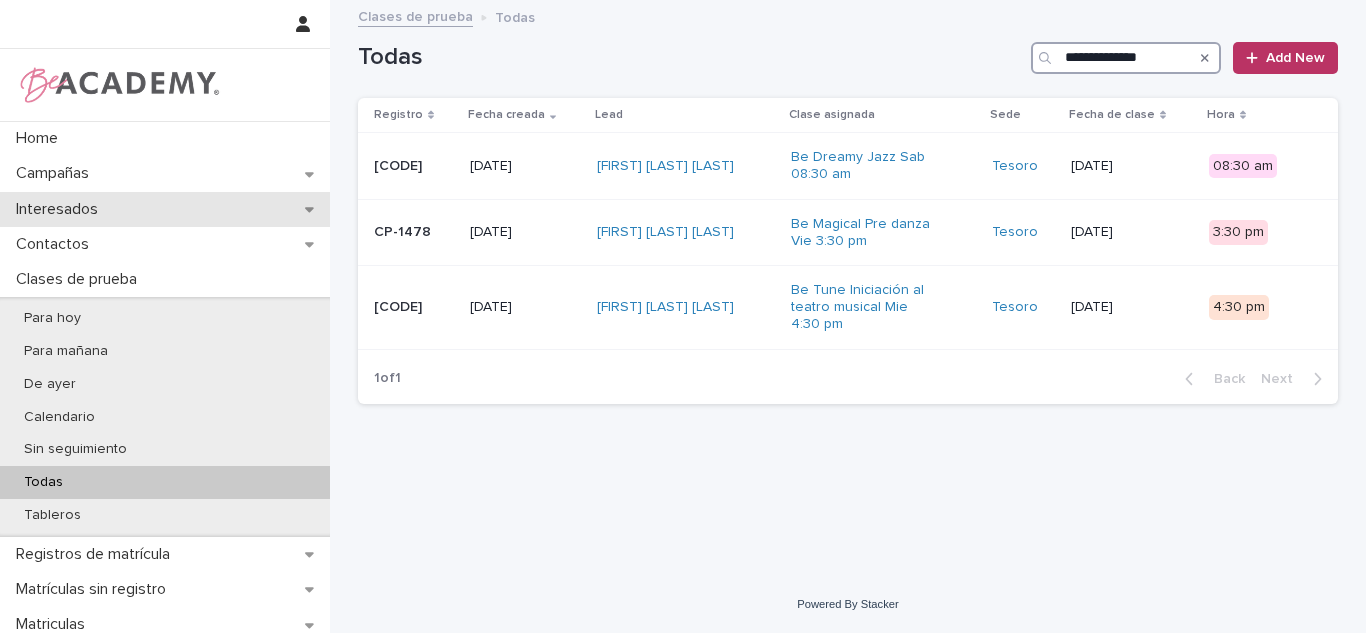 type on "**********" 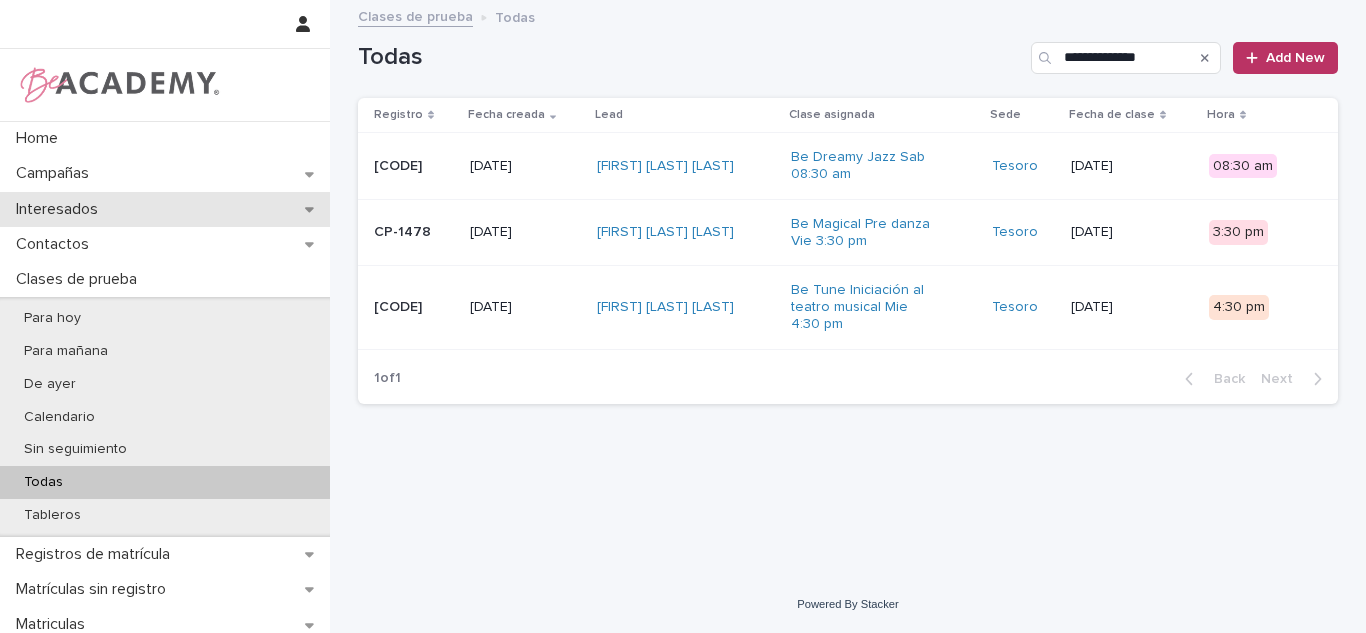 click on "Interesados" at bounding box center [165, 209] 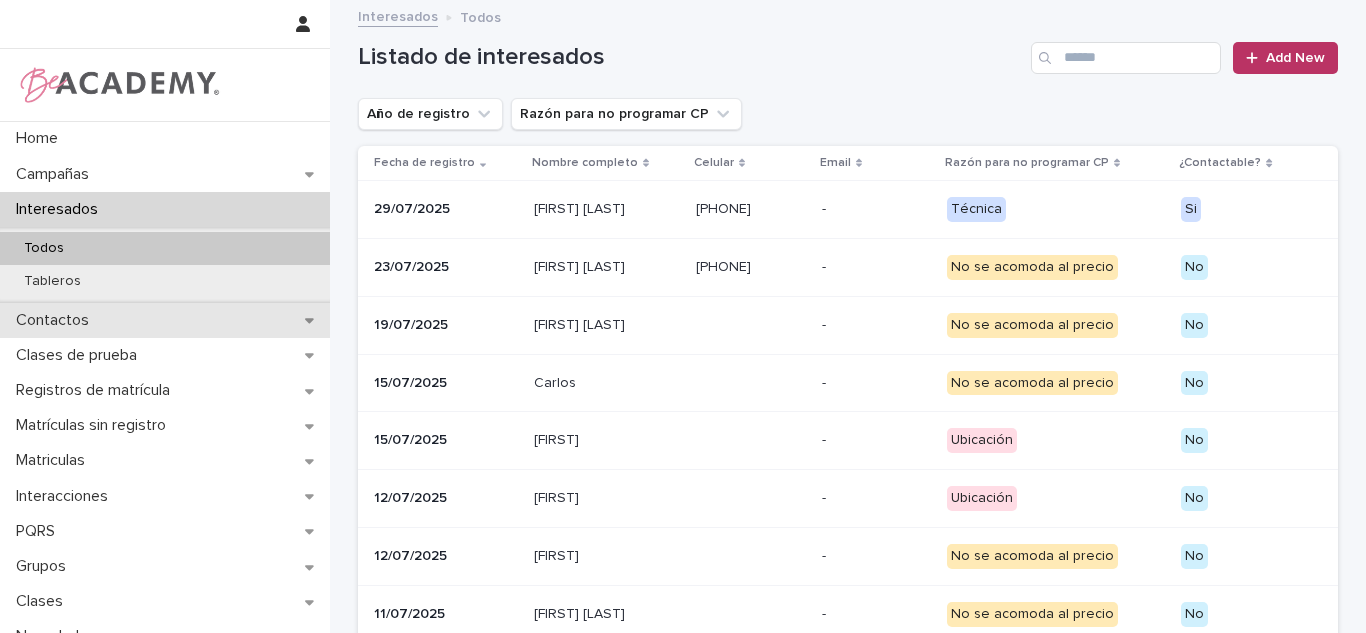 click on "Contactos" at bounding box center (56, 320) 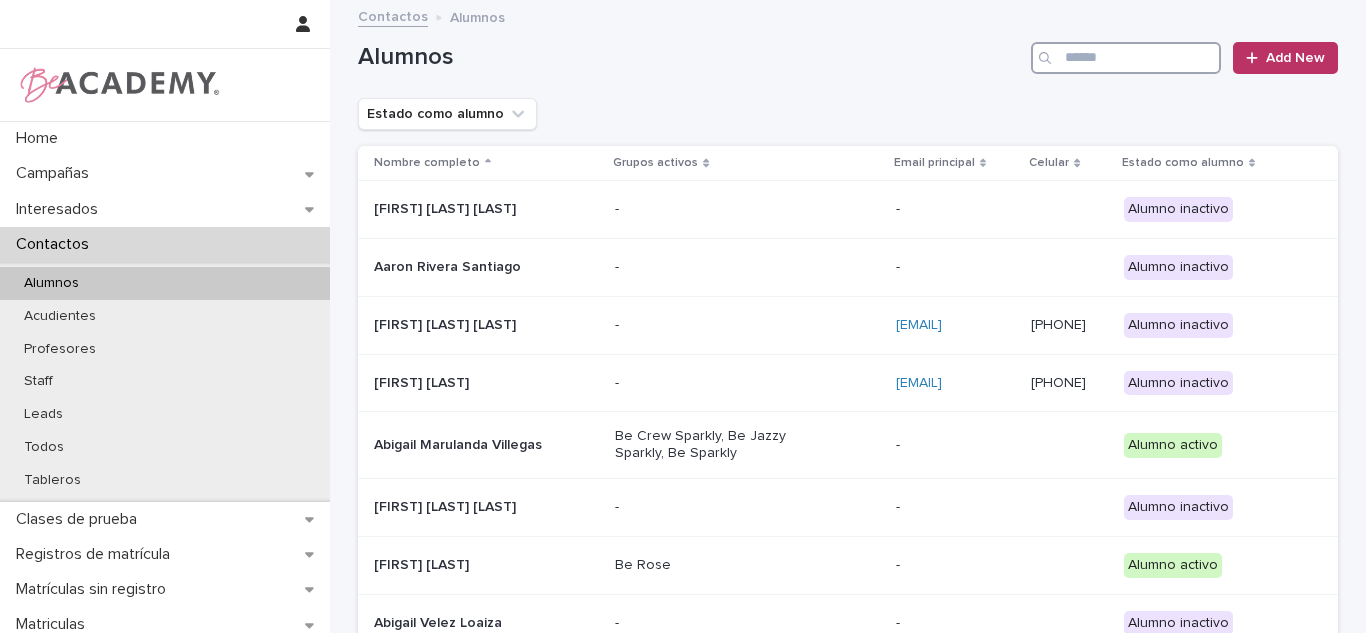 click at bounding box center [1126, 58] 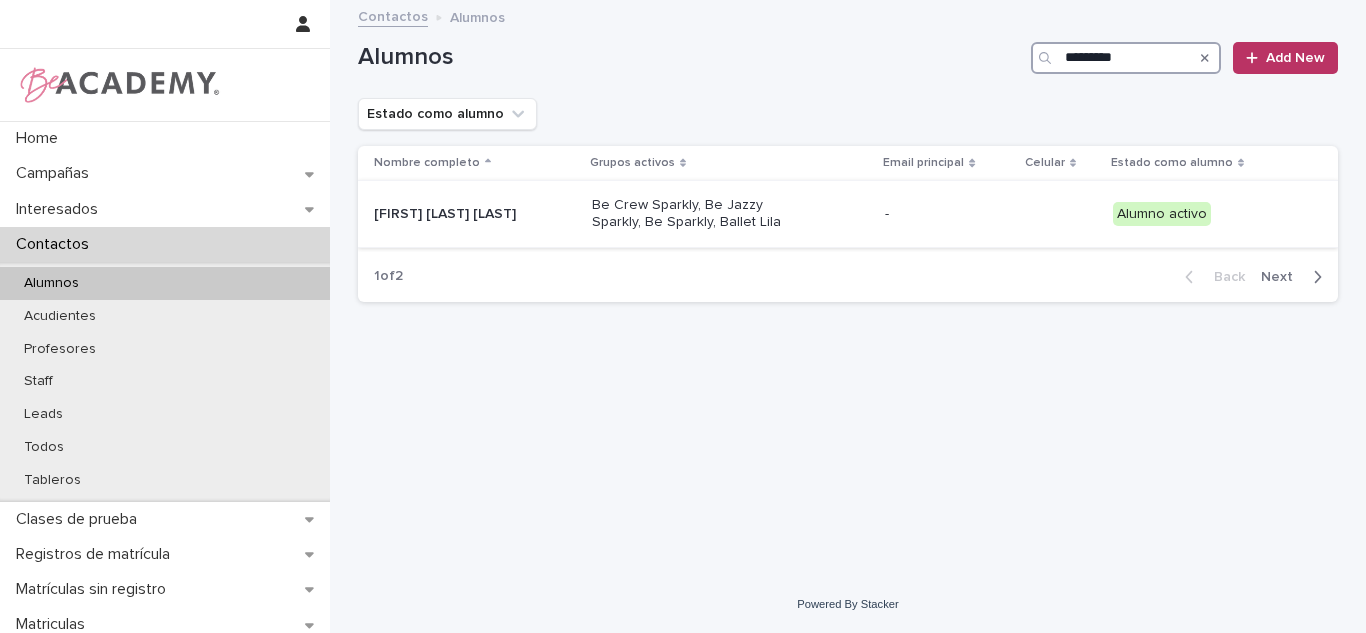 type on "*********" 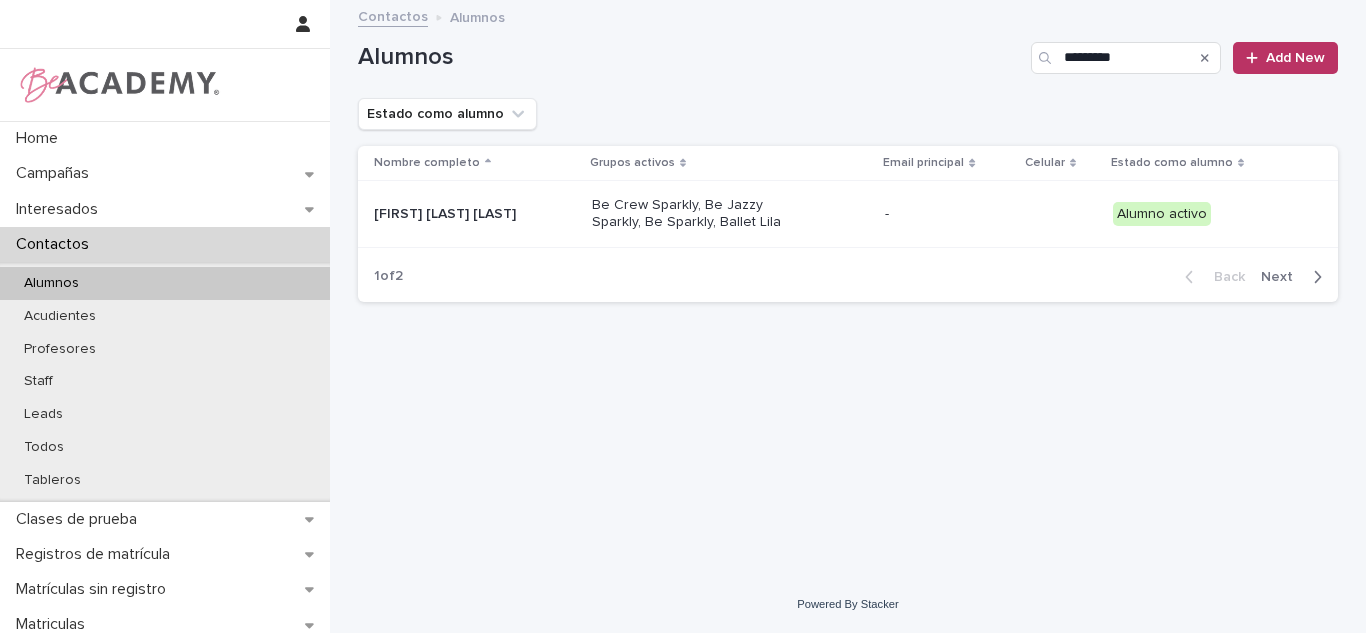 click on "Julieta Torres Sarmiento" at bounding box center [471, 214] 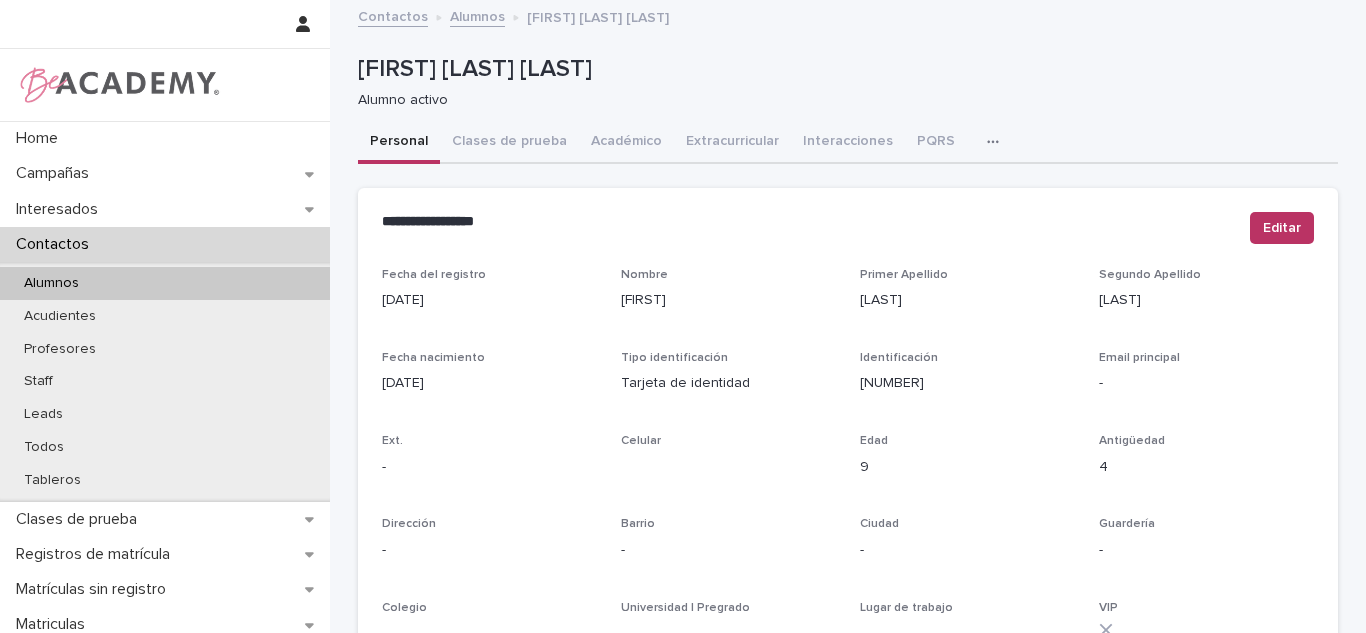 click on "**********" at bounding box center [848, 762] 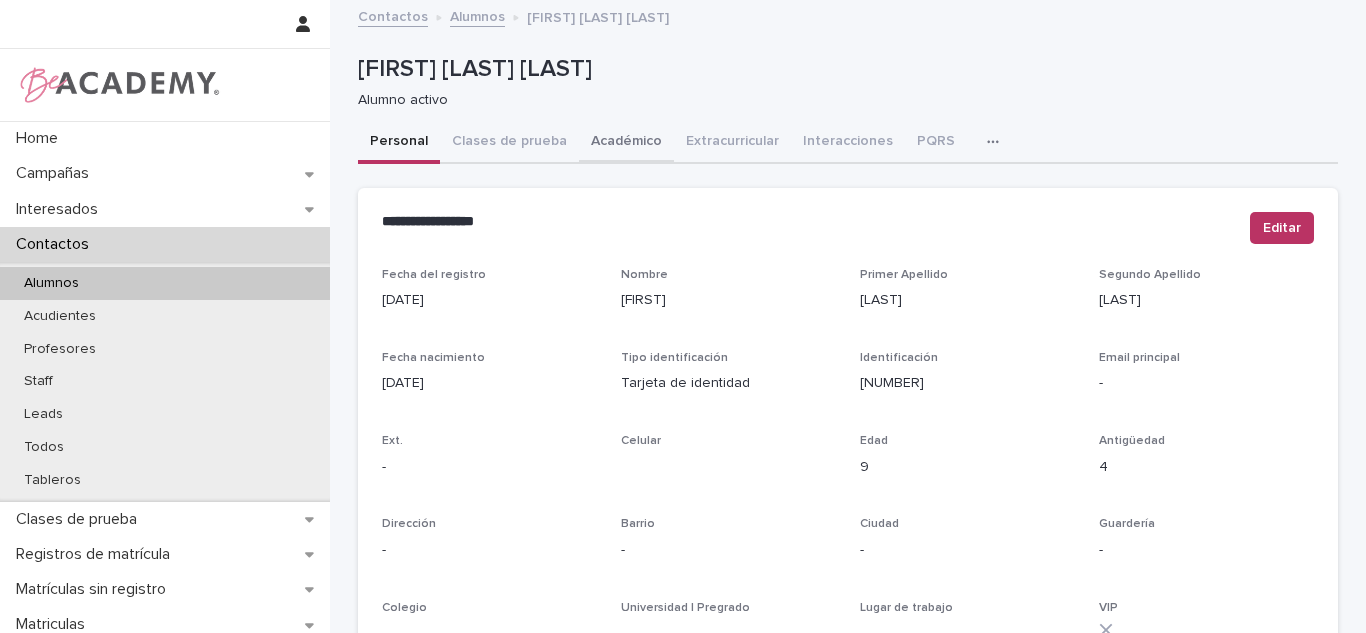 click on "Académico" at bounding box center [626, 143] 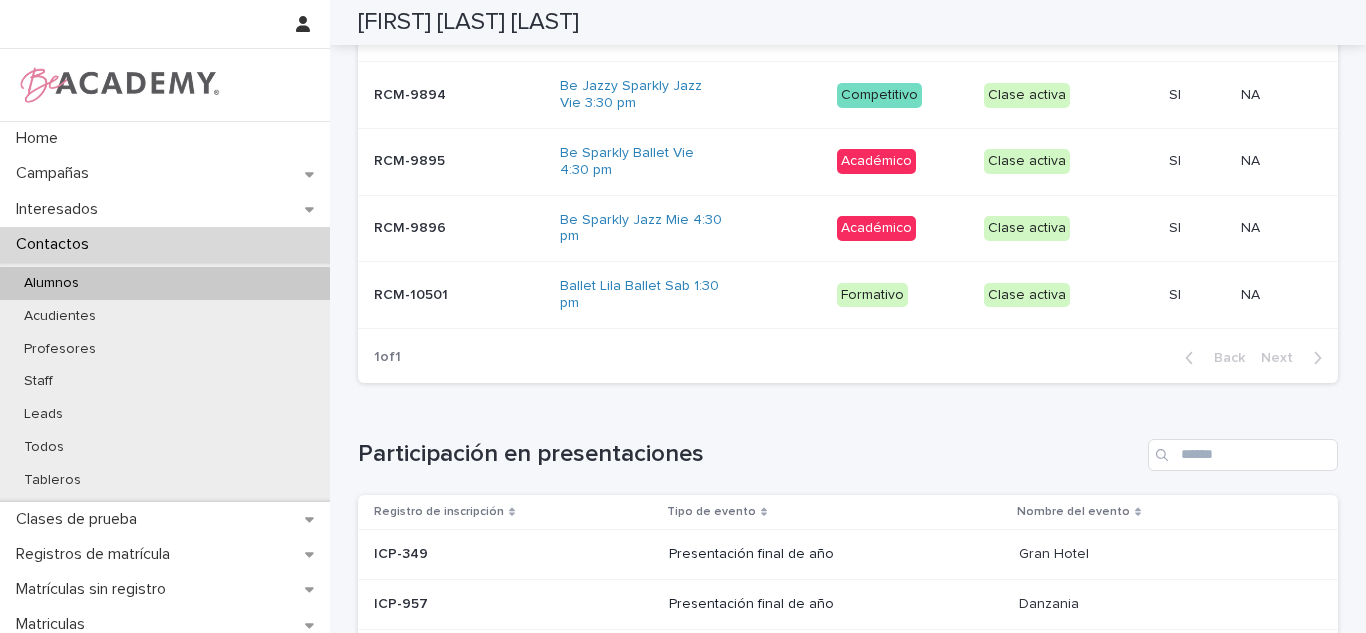 scroll, scrollTop: 1203, scrollLeft: 0, axis: vertical 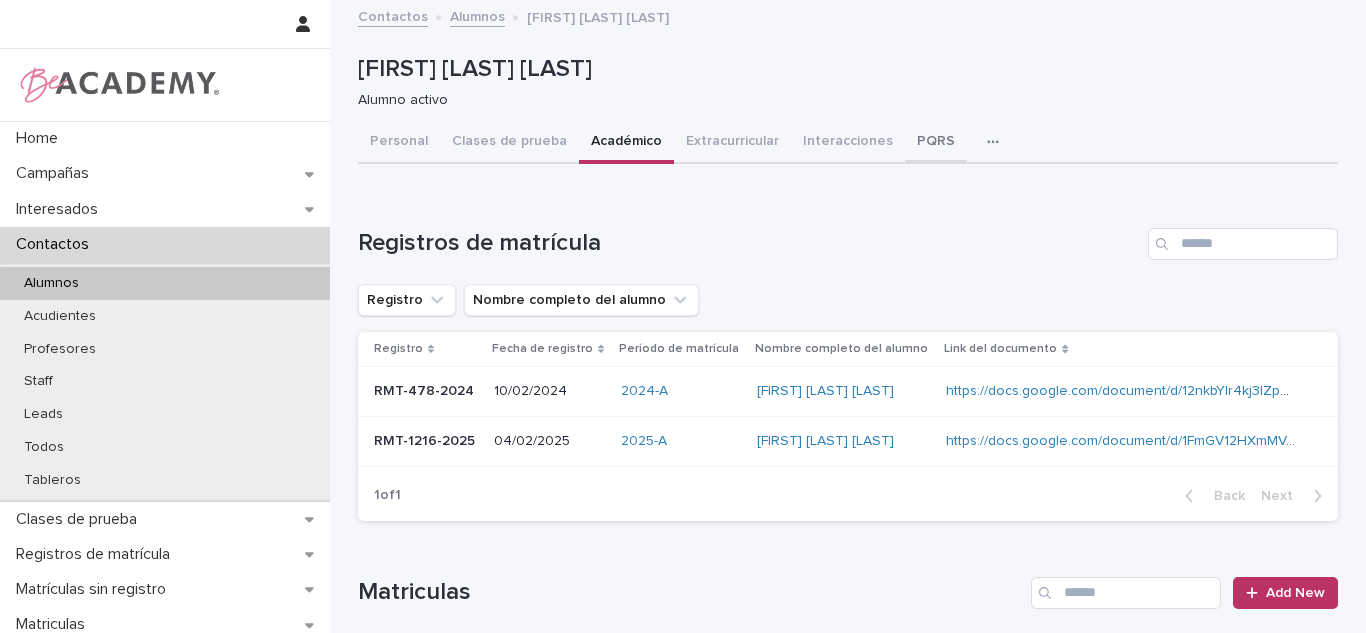 click on "PQRS" at bounding box center (936, 143) 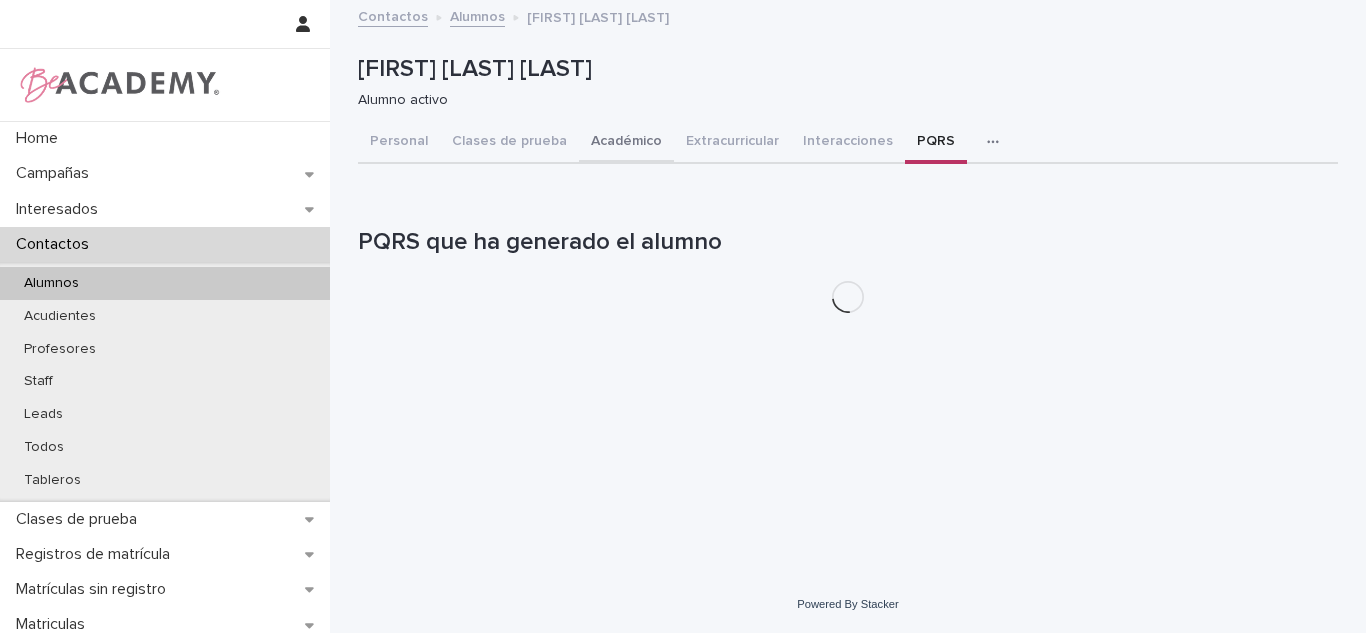 click on "Académico" at bounding box center (626, 143) 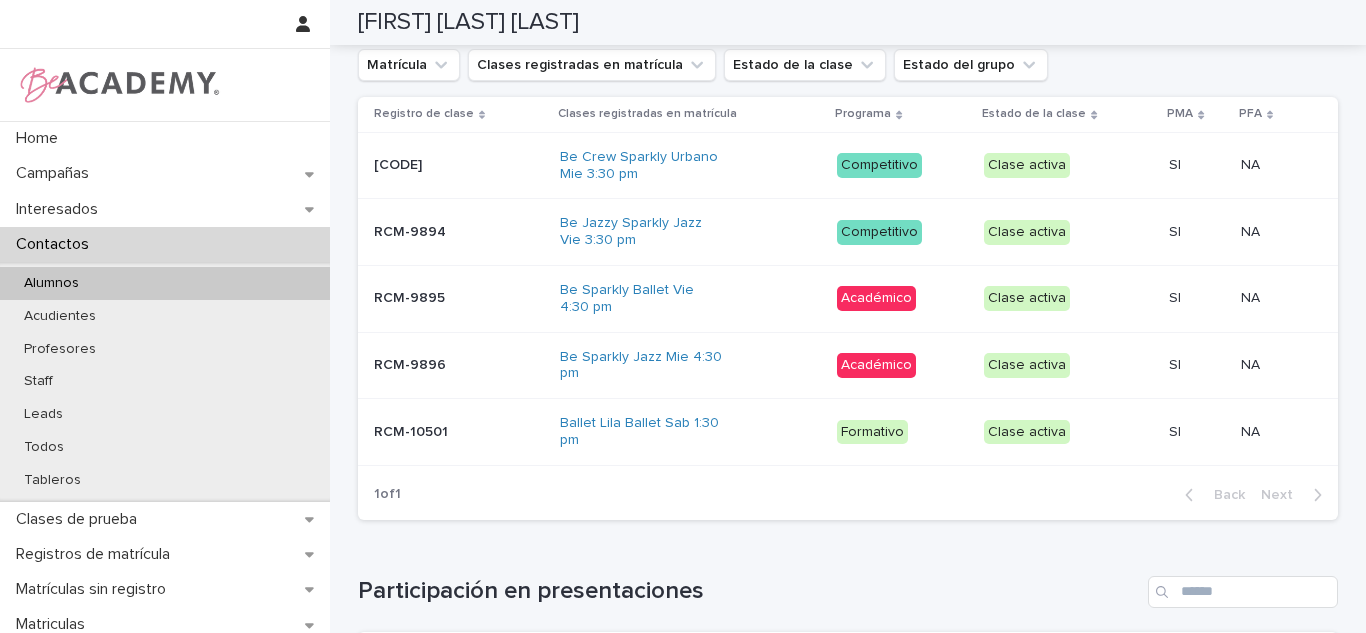 scroll, scrollTop: 1153, scrollLeft: 0, axis: vertical 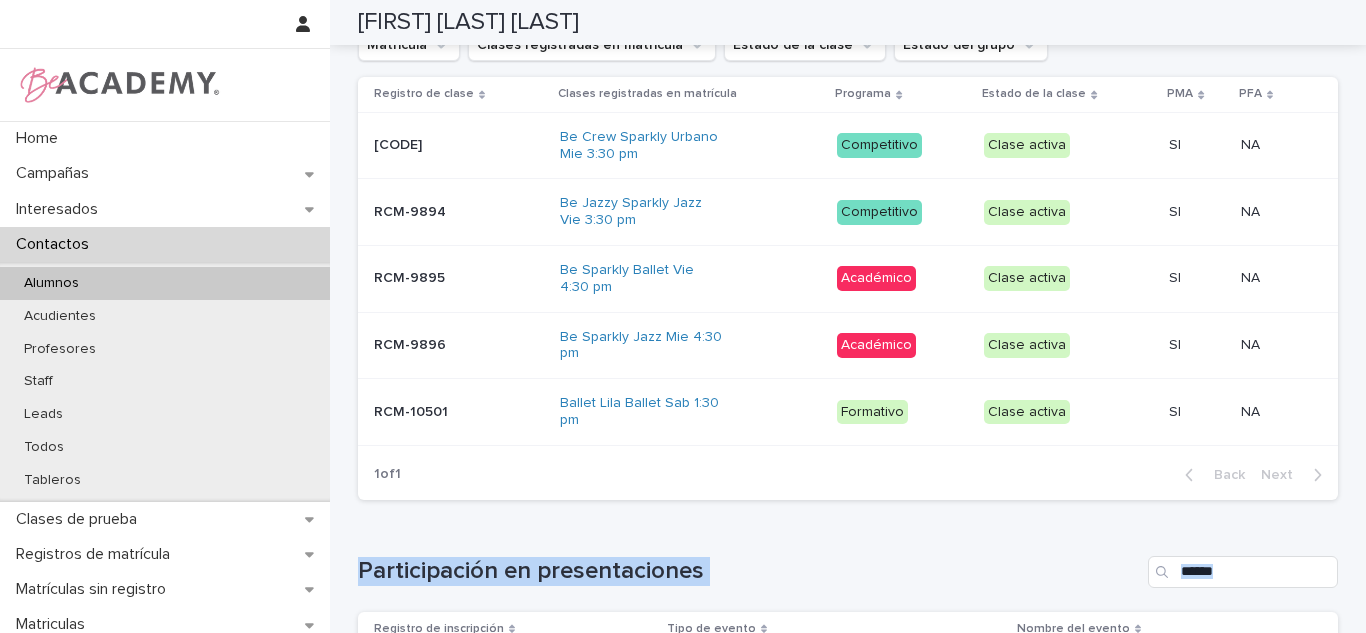 drag, startPoint x: 695, startPoint y: 520, endPoint x: 718, endPoint y: 471, distance: 54.129475 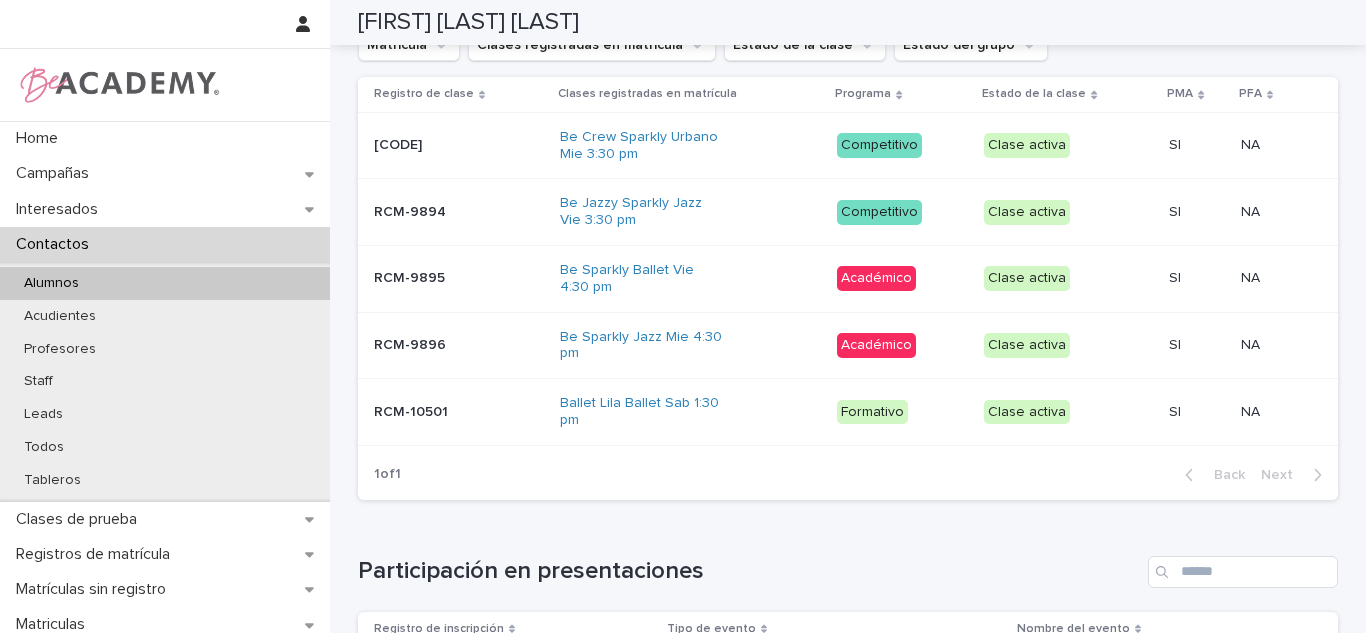 click on "Ballet Lila Ballet Sab 1:30 pm" at bounding box center [691, 412] 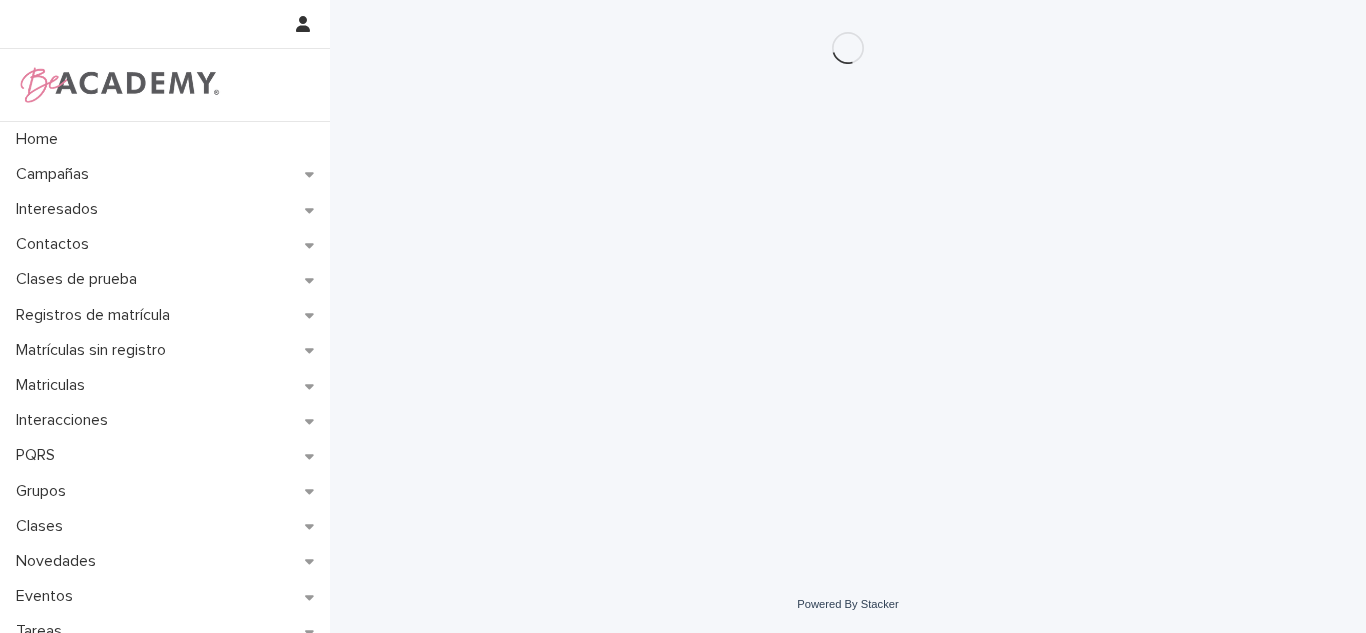 scroll, scrollTop: 0, scrollLeft: 0, axis: both 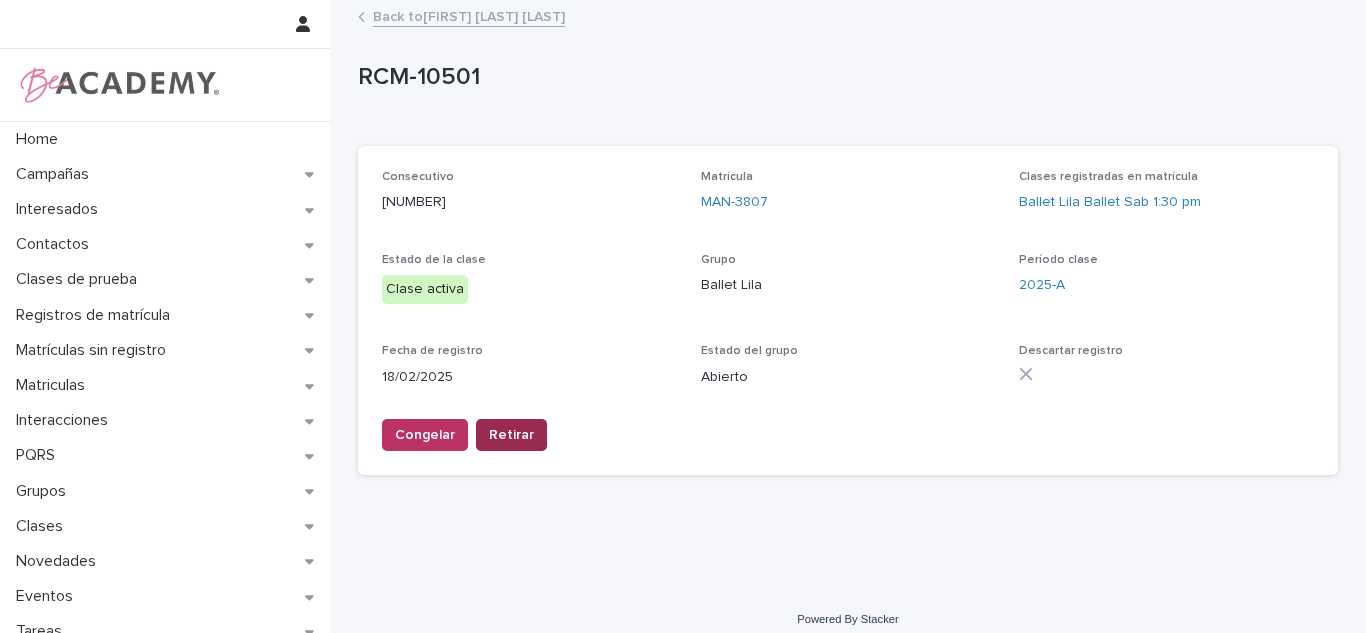 click on "Retirar" at bounding box center (511, 435) 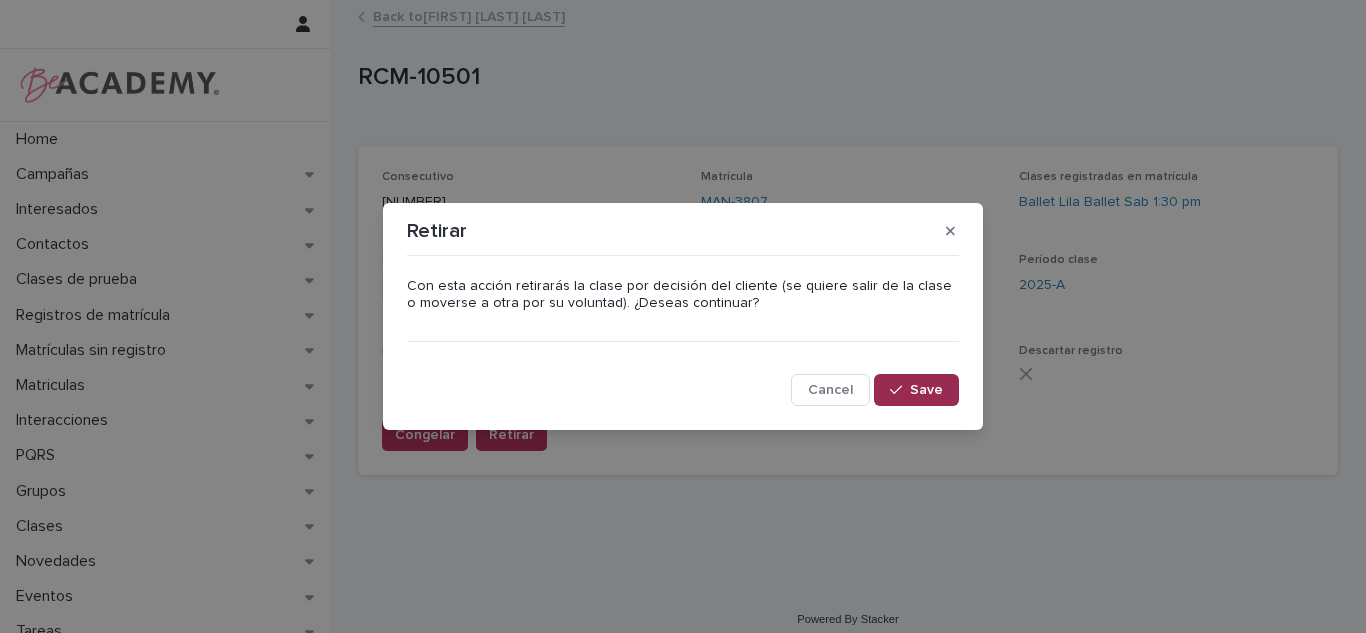 click on "Save" at bounding box center [916, 390] 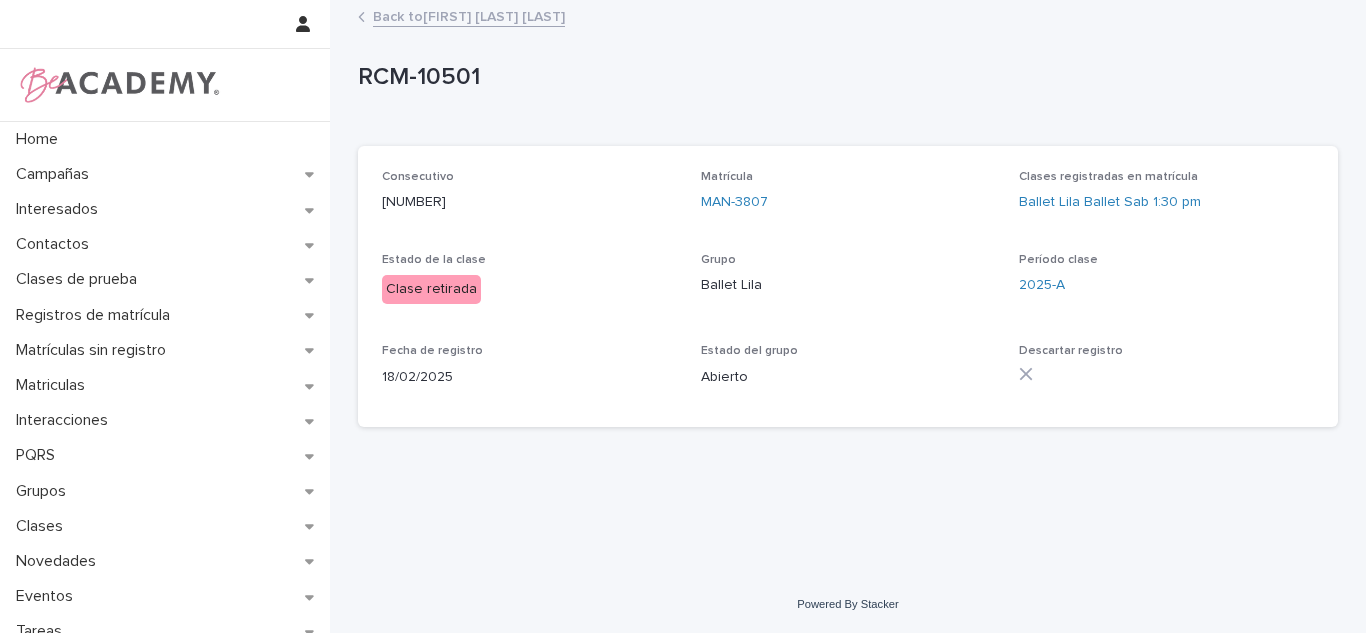 click on "Back to  Julieta Torres Sarmiento" at bounding box center (469, 15) 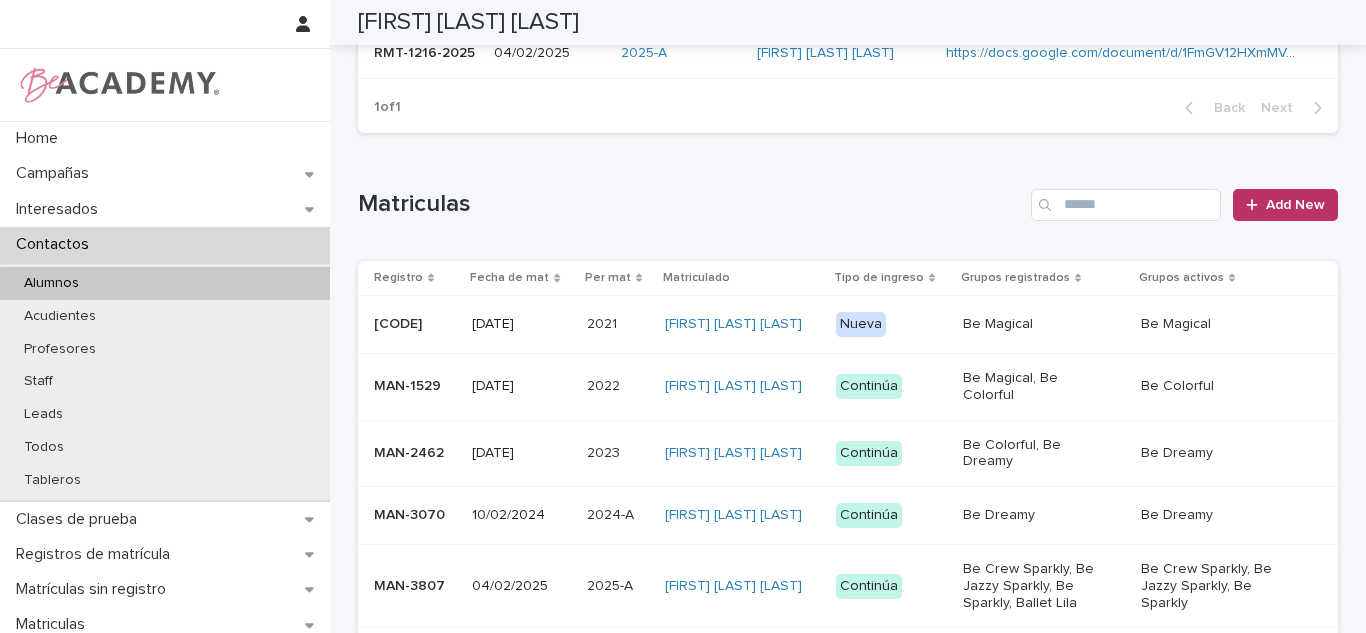 scroll, scrollTop: 12, scrollLeft: 0, axis: vertical 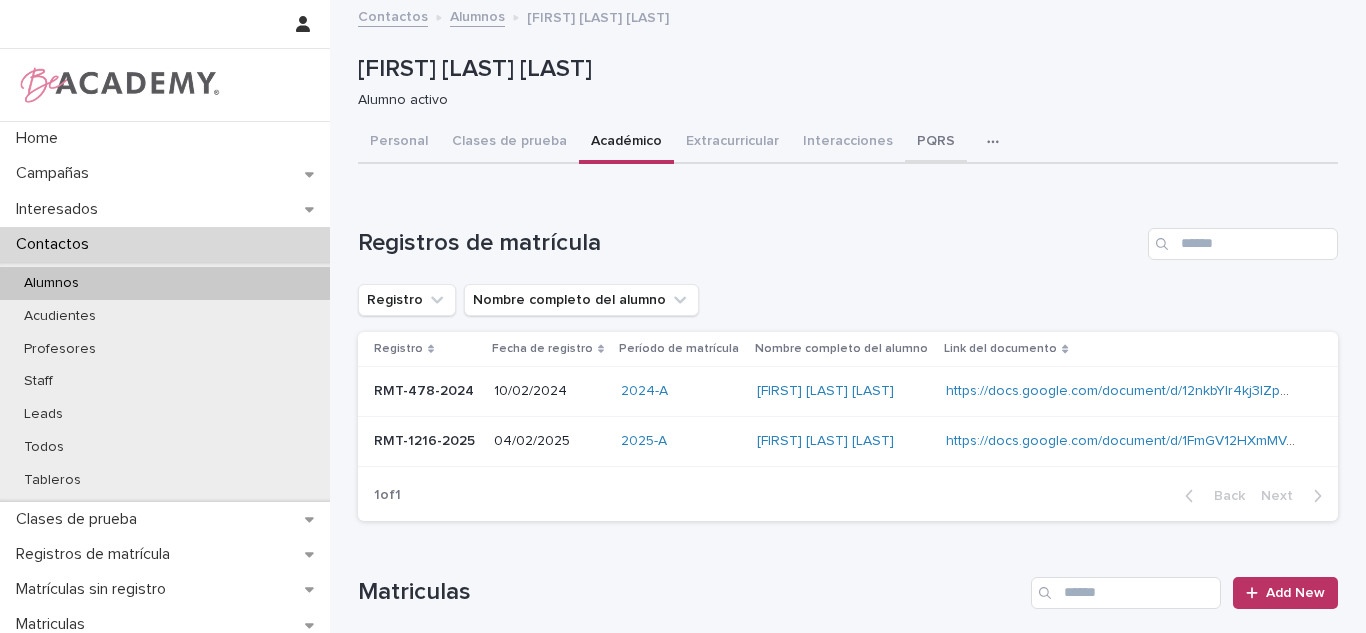 click on "PQRS" at bounding box center [936, 143] 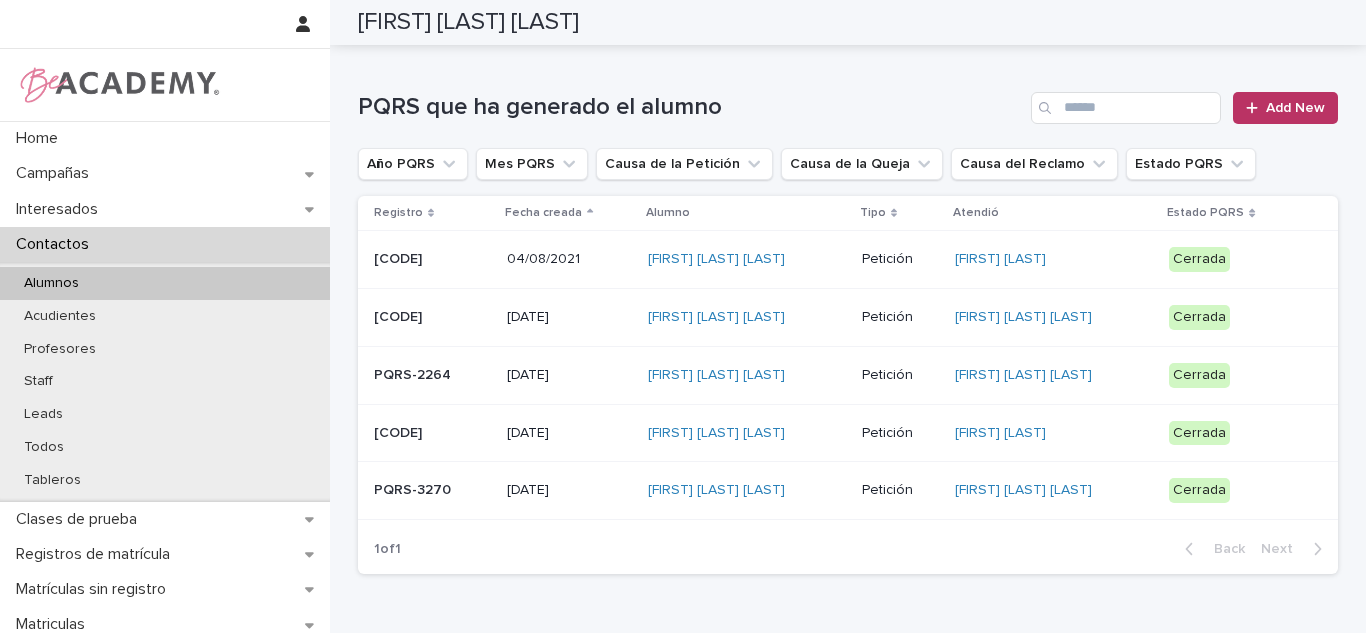 scroll, scrollTop: 93, scrollLeft: 0, axis: vertical 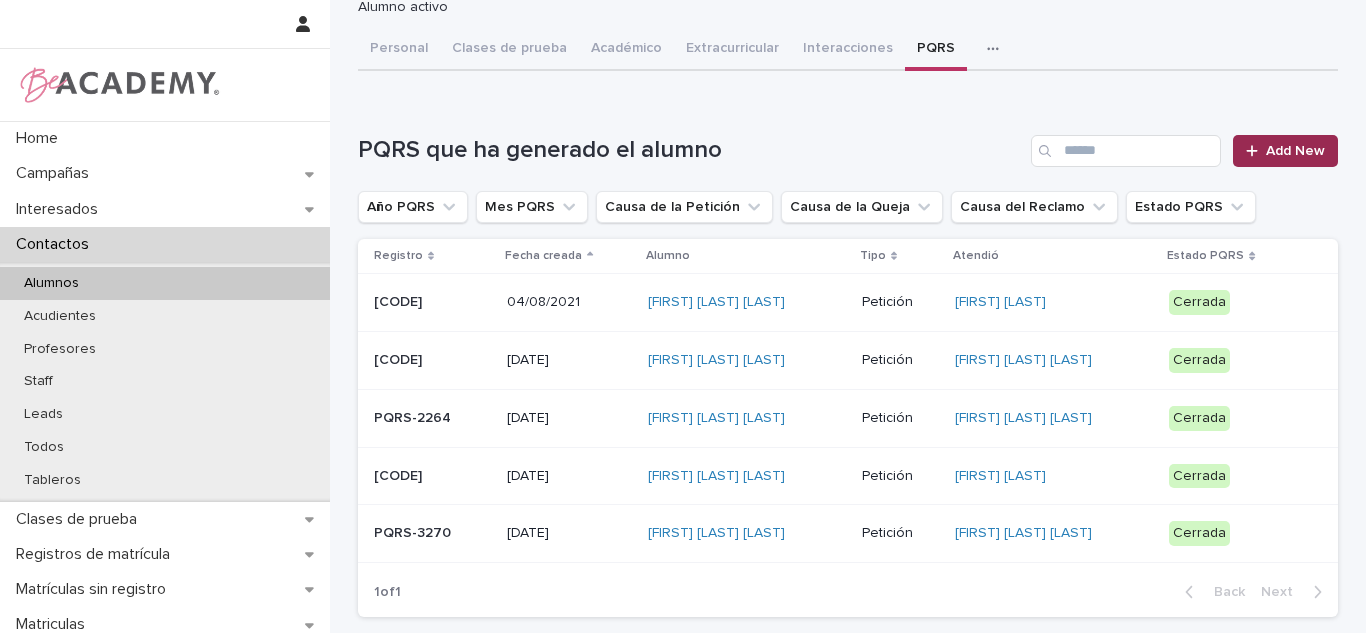 click on "Add New" at bounding box center [1285, 151] 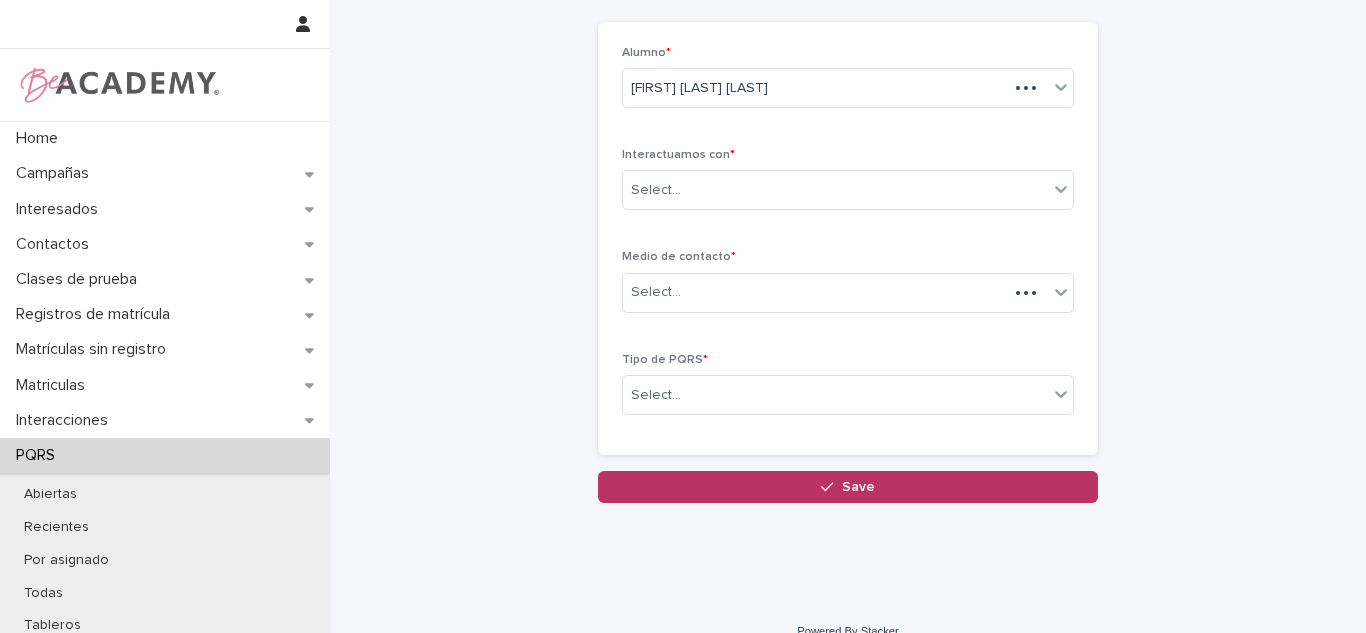 scroll, scrollTop: 95, scrollLeft: 0, axis: vertical 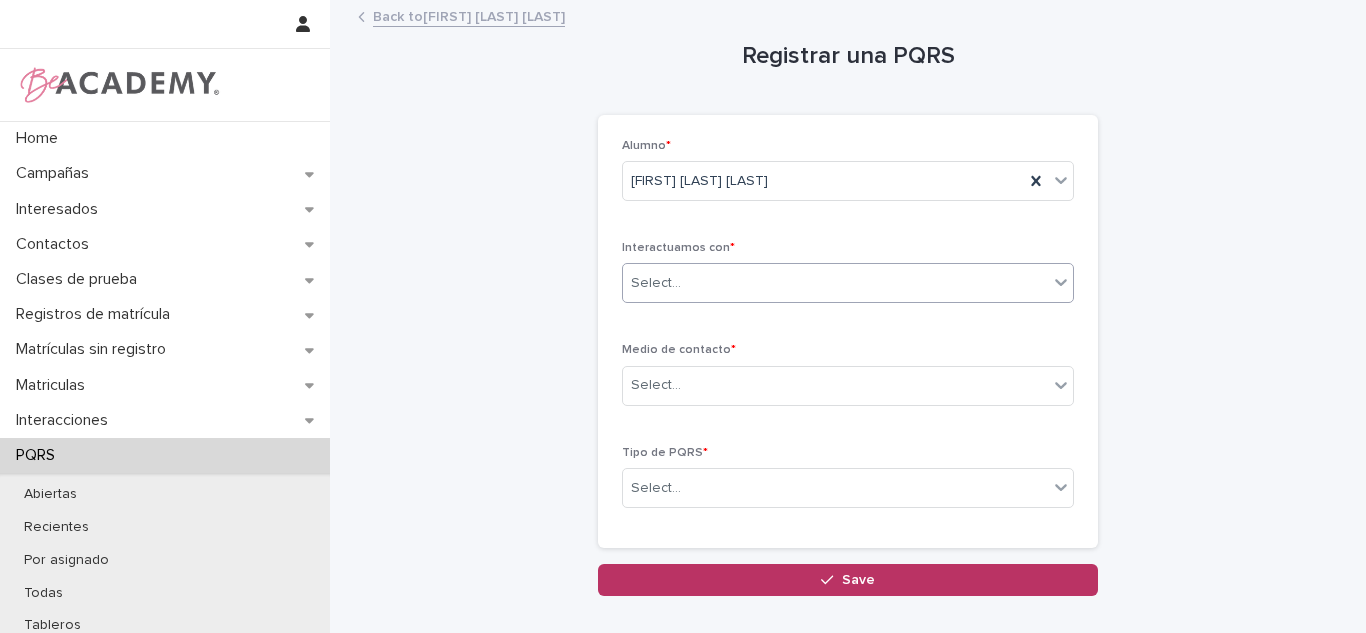 click at bounding box center [684, 283] 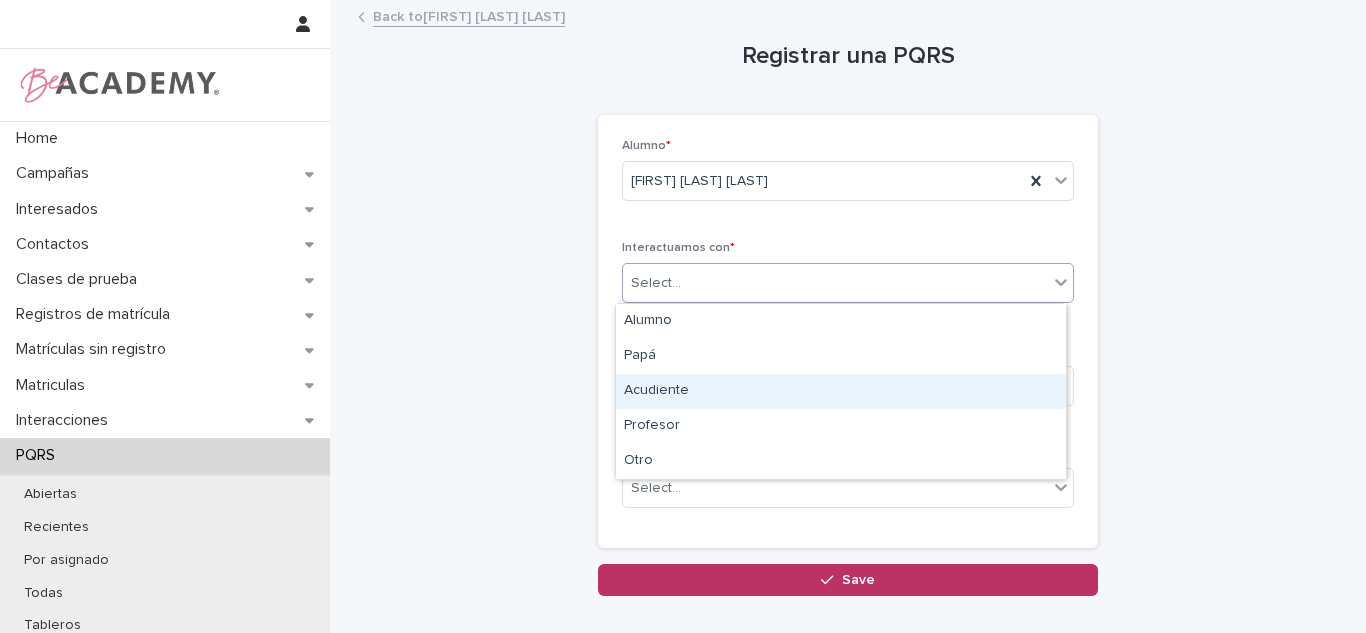 click on "Acudiente" at bounding box center [841, 391] 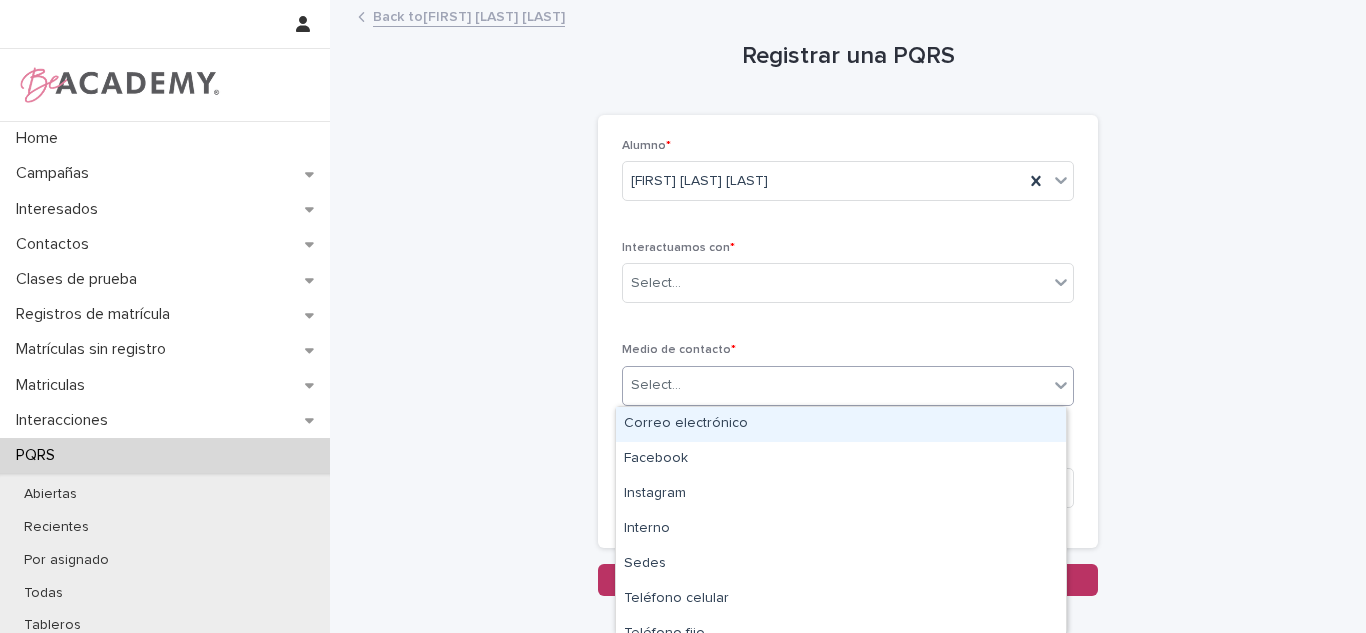 click on "Select..." at bounding box center (835, 385) 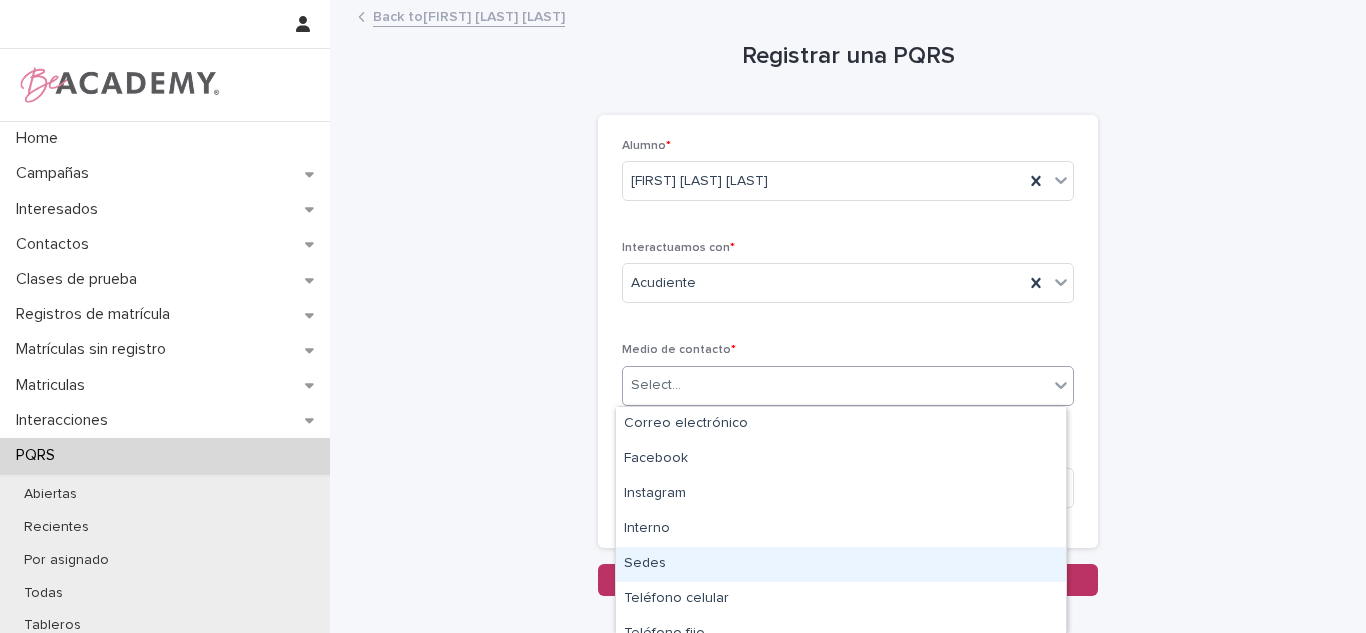 click on "Sedes" at bounding box center (841, 564) 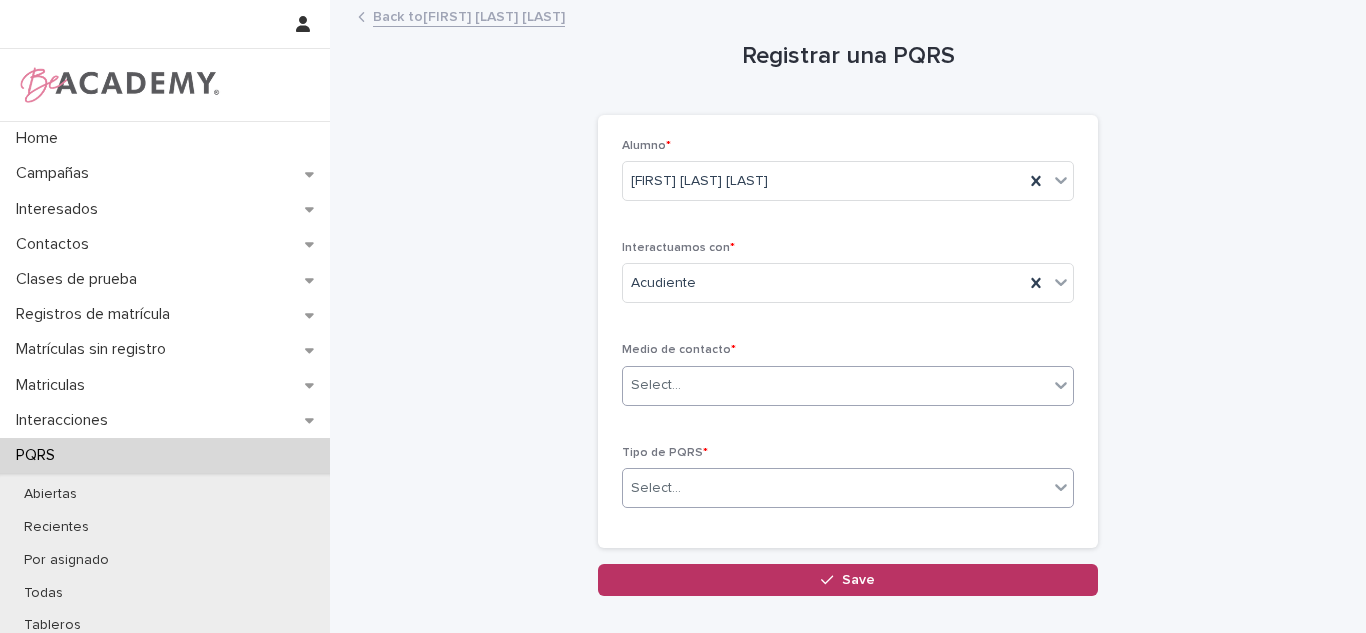 click on "Select..." at bounding box center [835, 488] 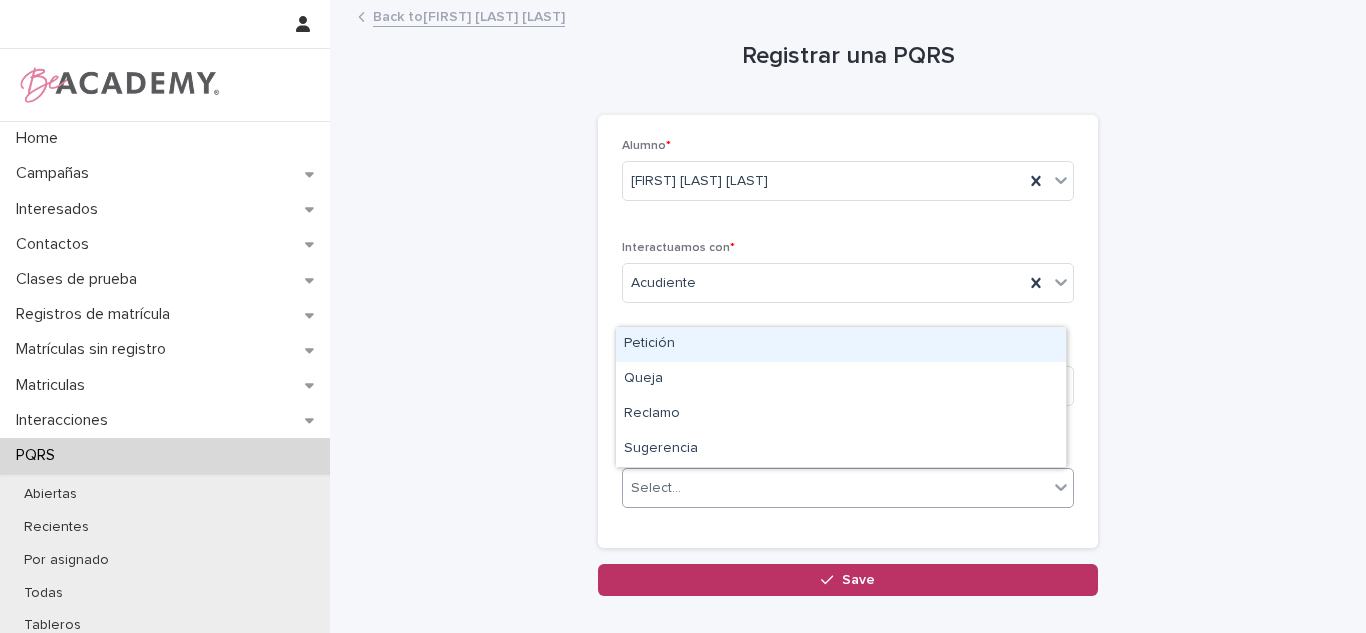 click on "Petición" at bounding box center [841, 344] 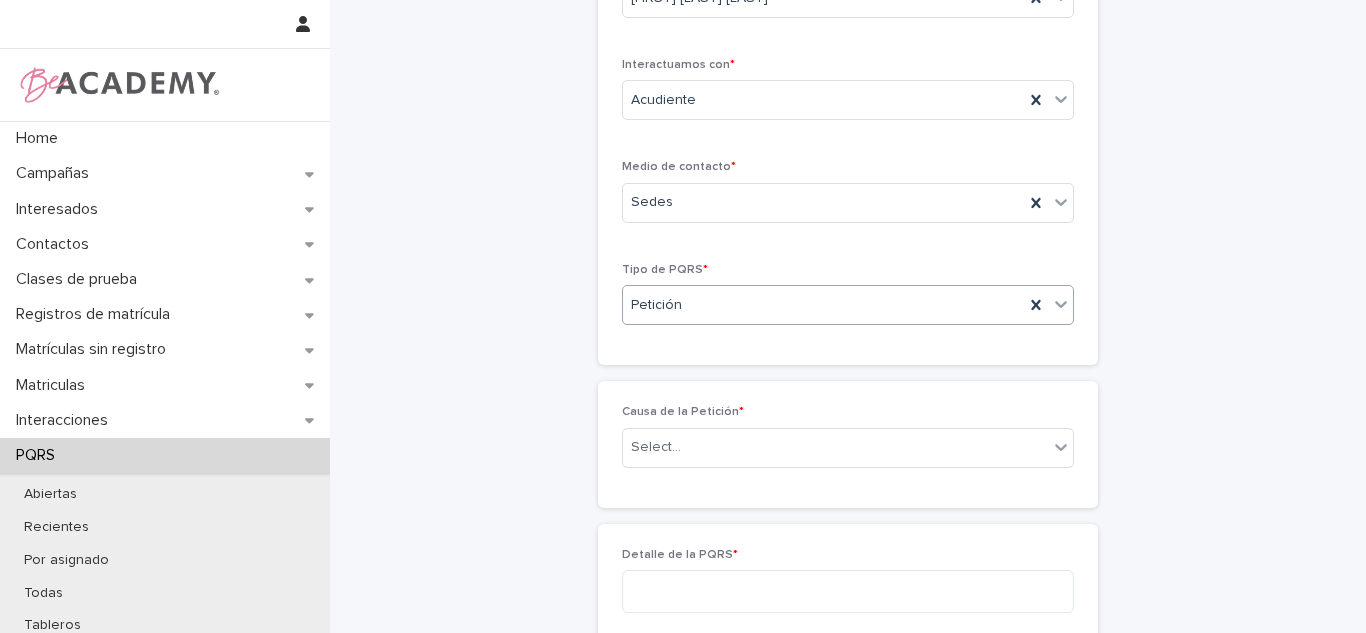 scroll, scrollTop: 165, scrollLeft: 0, axis: vertical 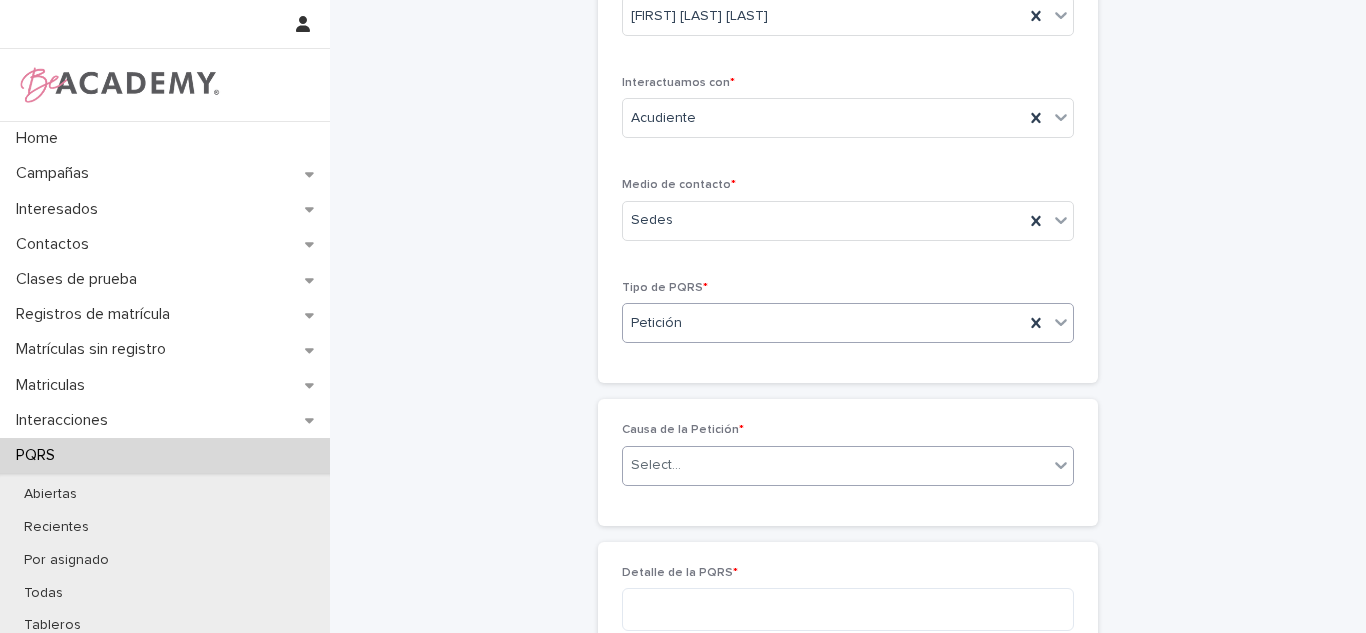 click on "Select..." at bounding box center [656, 465] 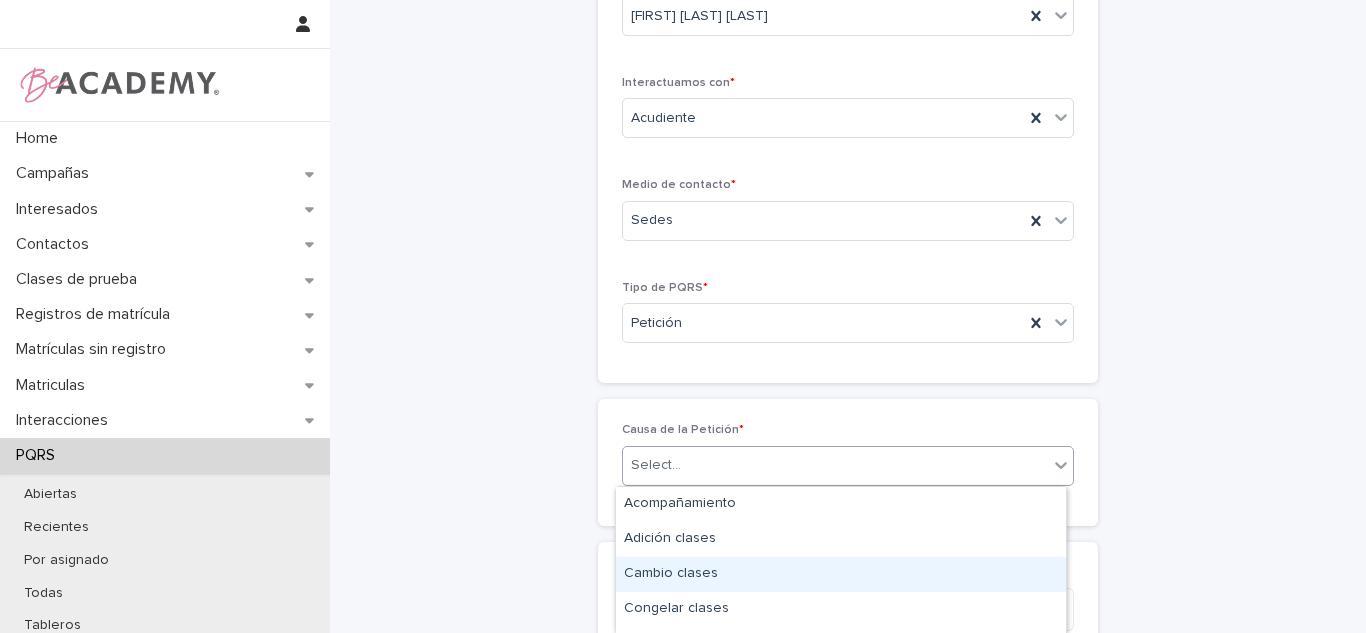 click on "Cambio clases" at bounding box center (841, 574) 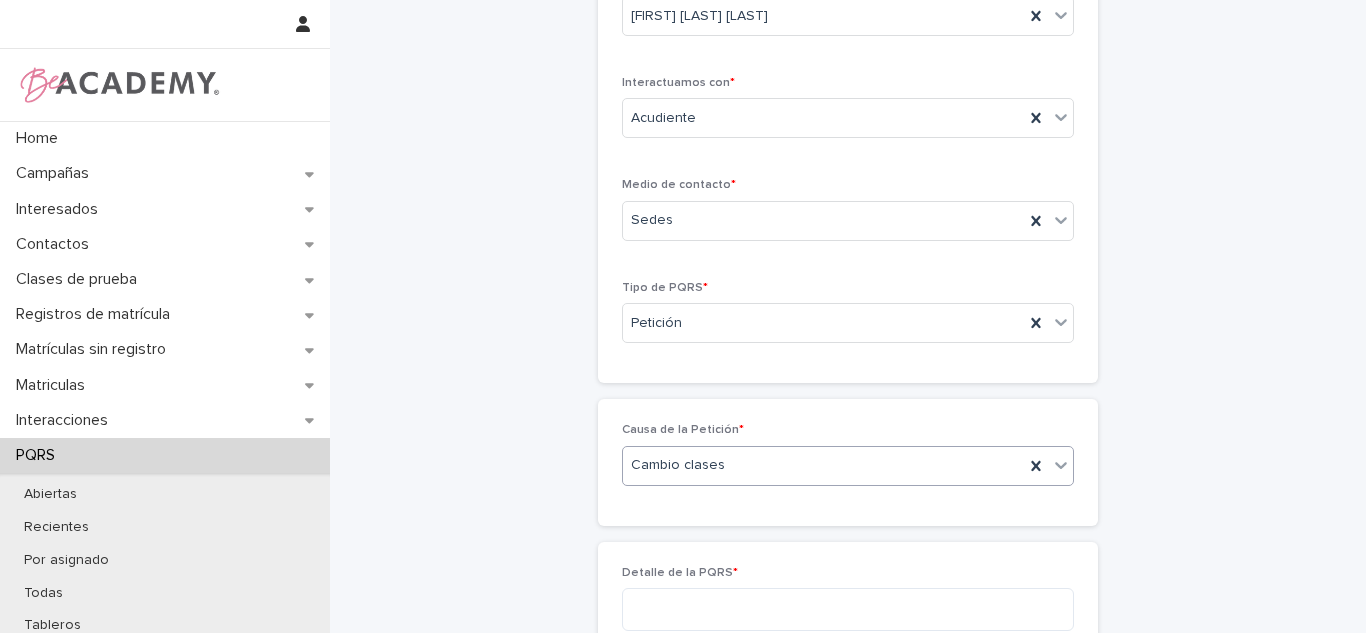 scroll, scrollTop: 504, scrollLeft: 0, axis: vertical 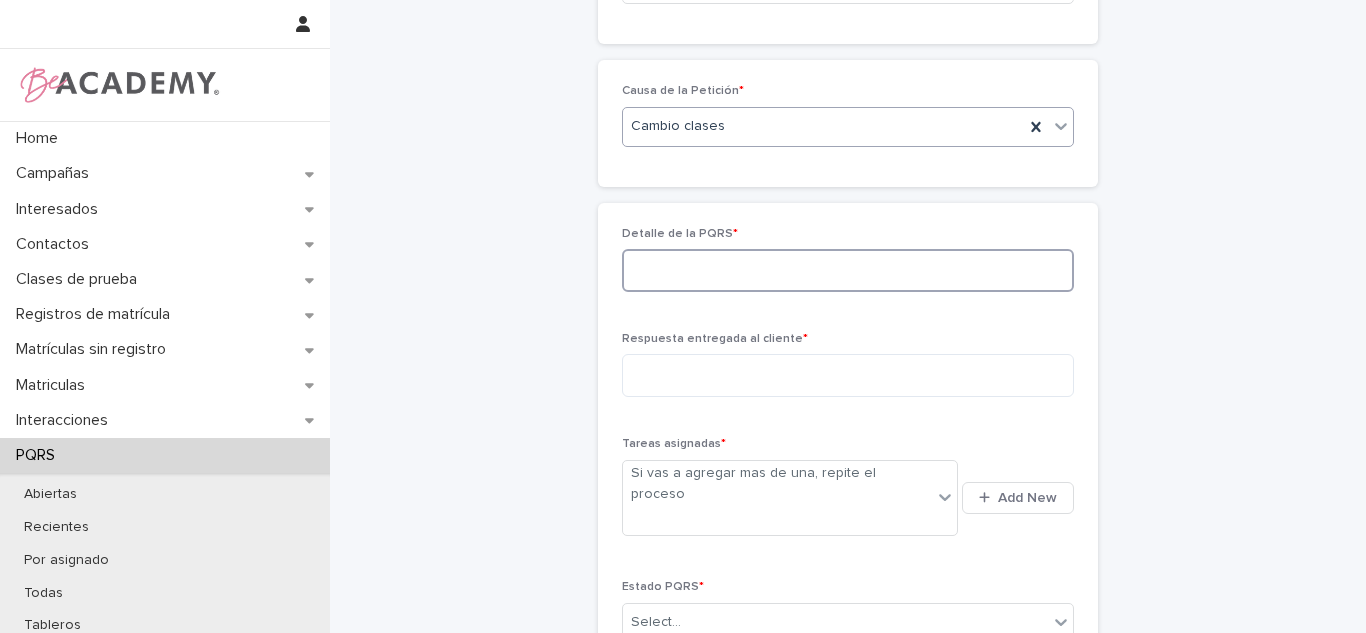 click at bounding box center (848, 270) 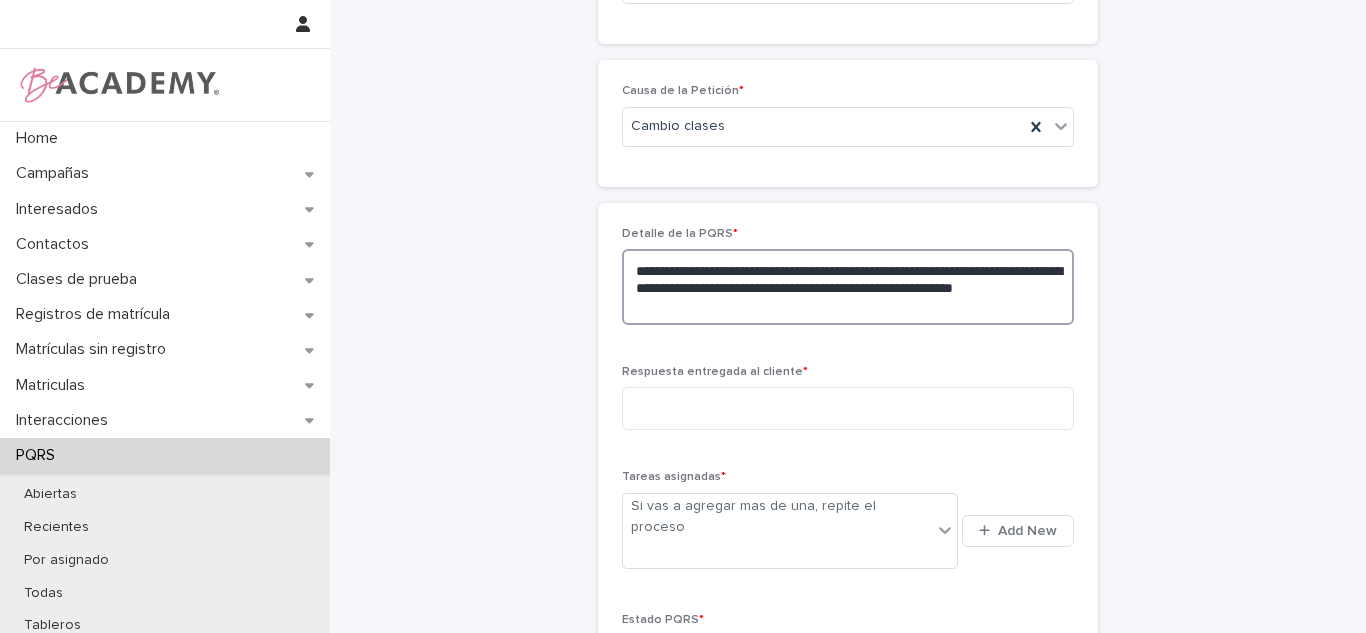 drag, startPoint x: 1019, startPoint y: 274, endPoint x: 999, endPoint y: 273, distance: 20.024984 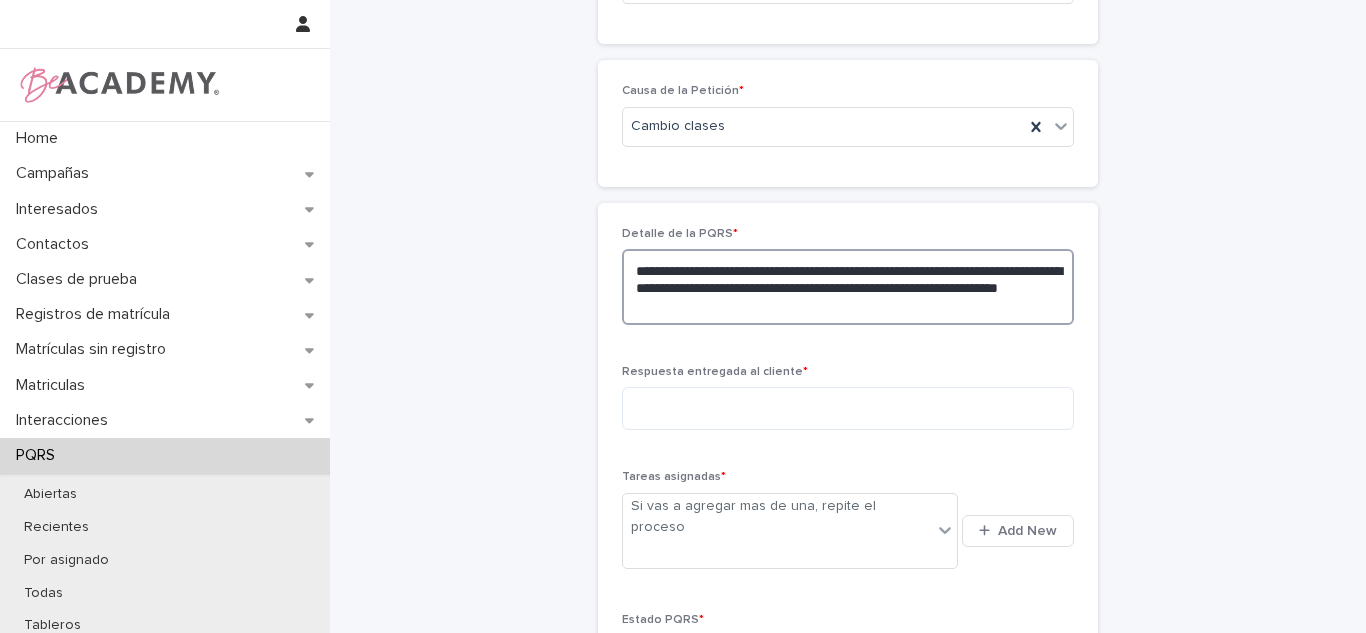 drag, startPoint x: 758, startPoint y: 292, endPoint x: 582, endPoint y: 279, distance: 176.47946 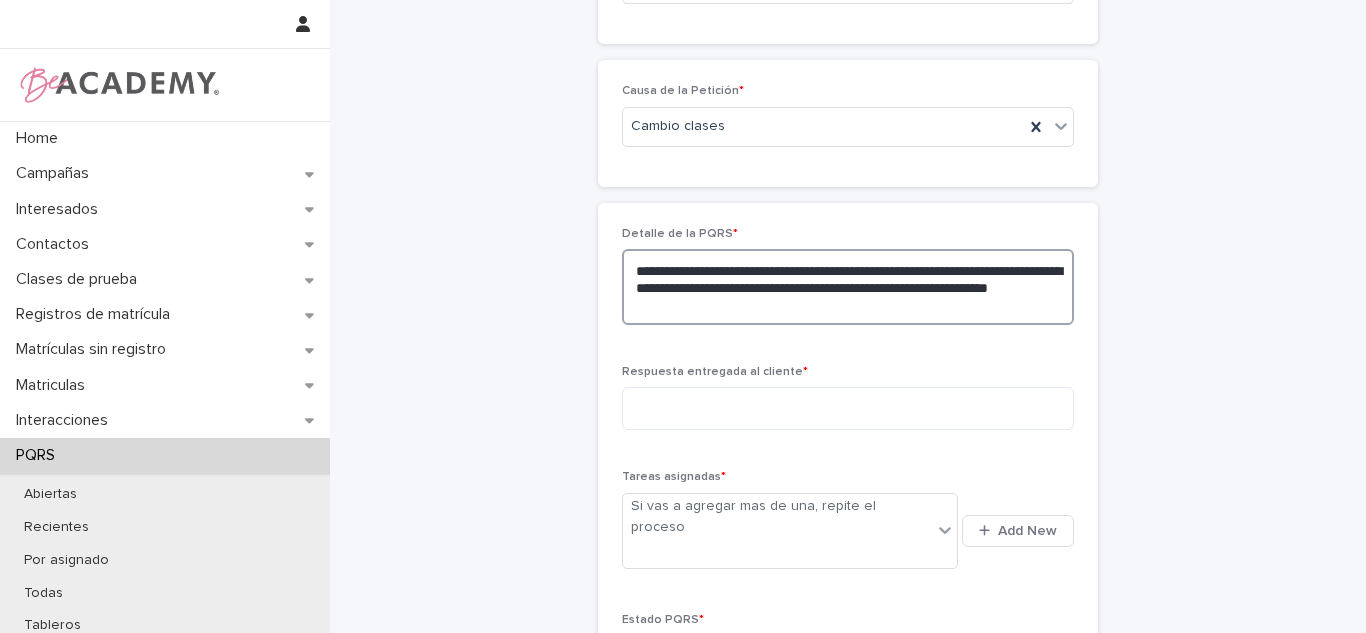 click on "**********" at bounding box center (848, 287) 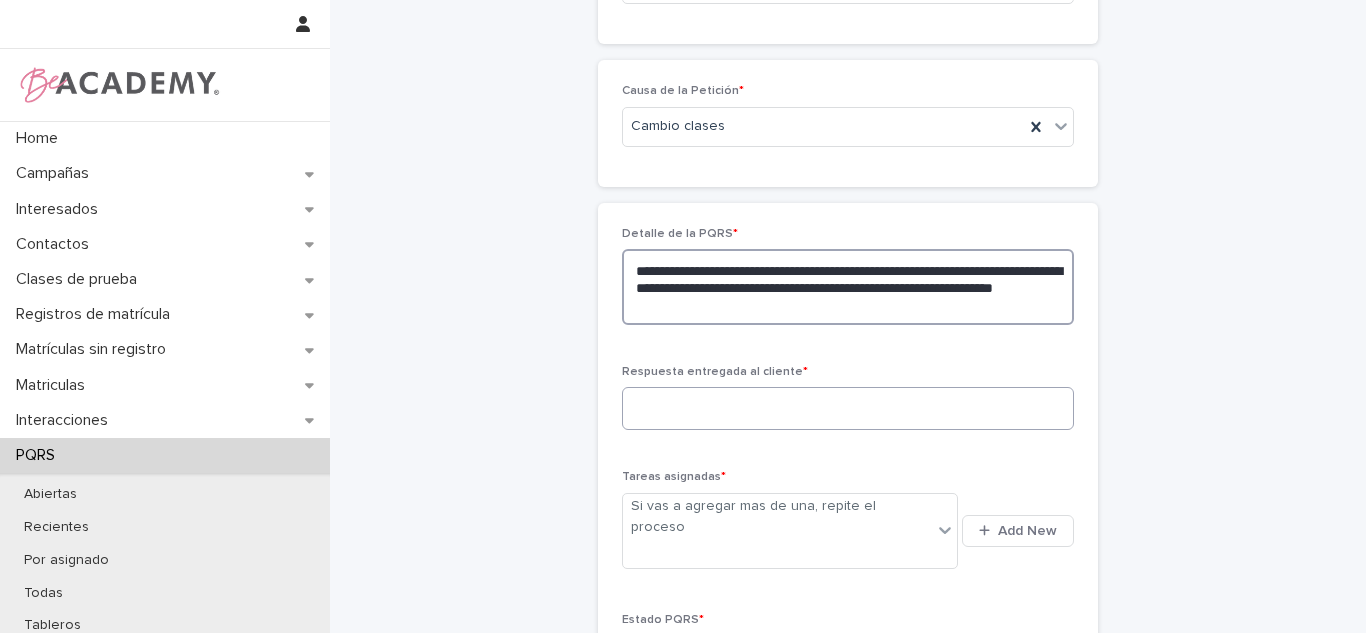 type on "**********" 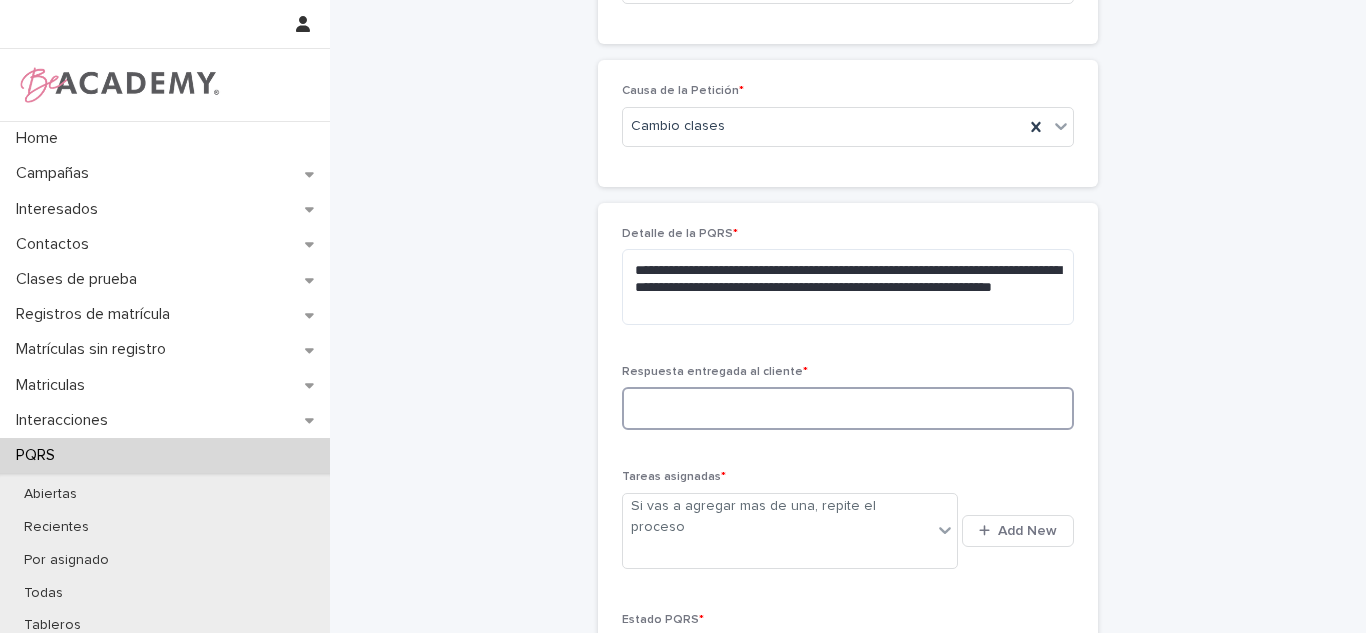 click at bounding box center [848, 408] 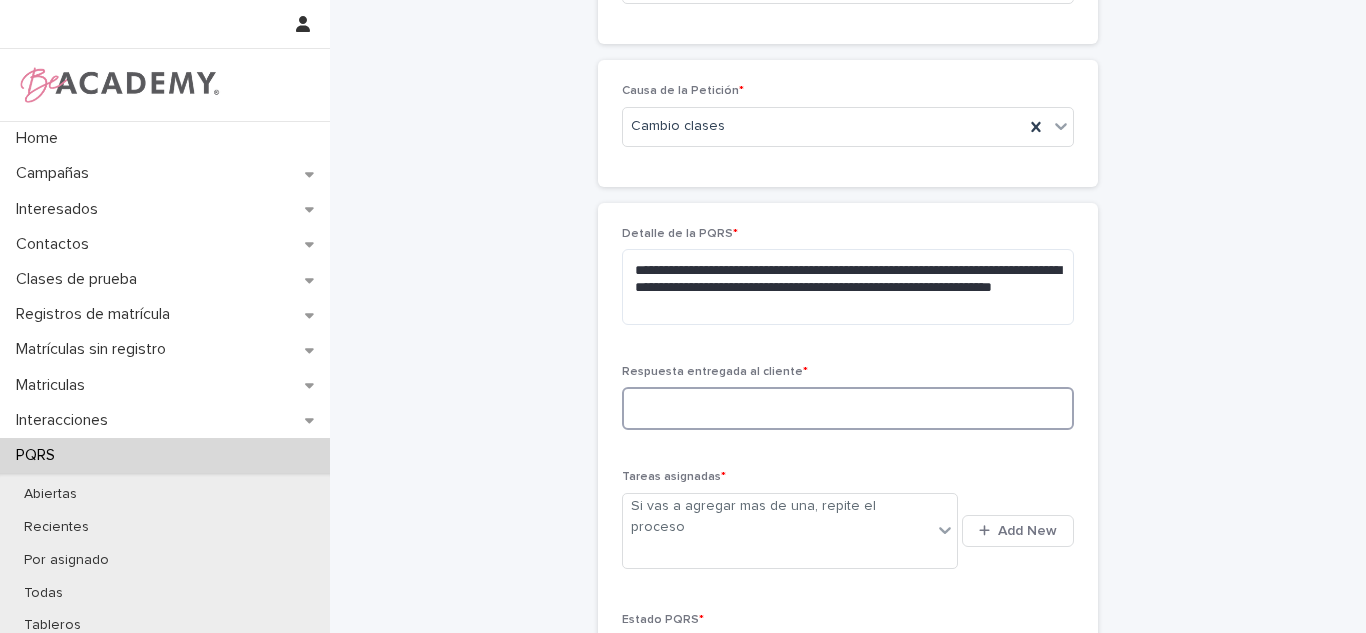 type on "*" 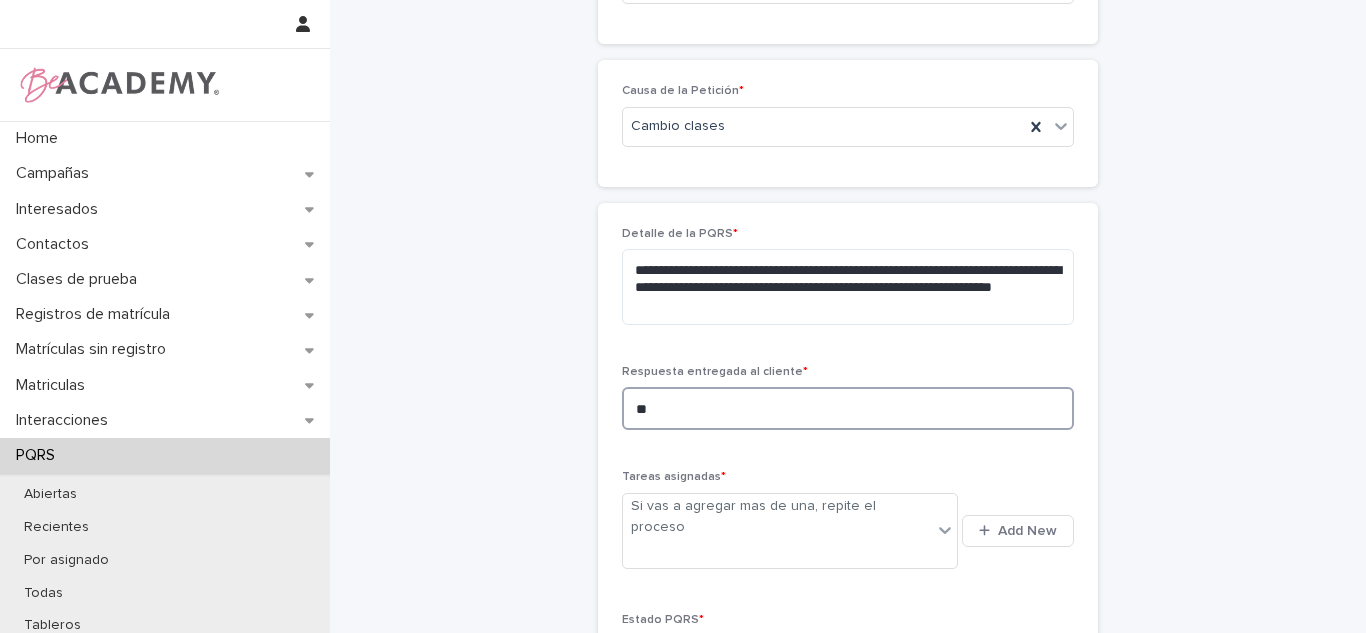 type on "*" 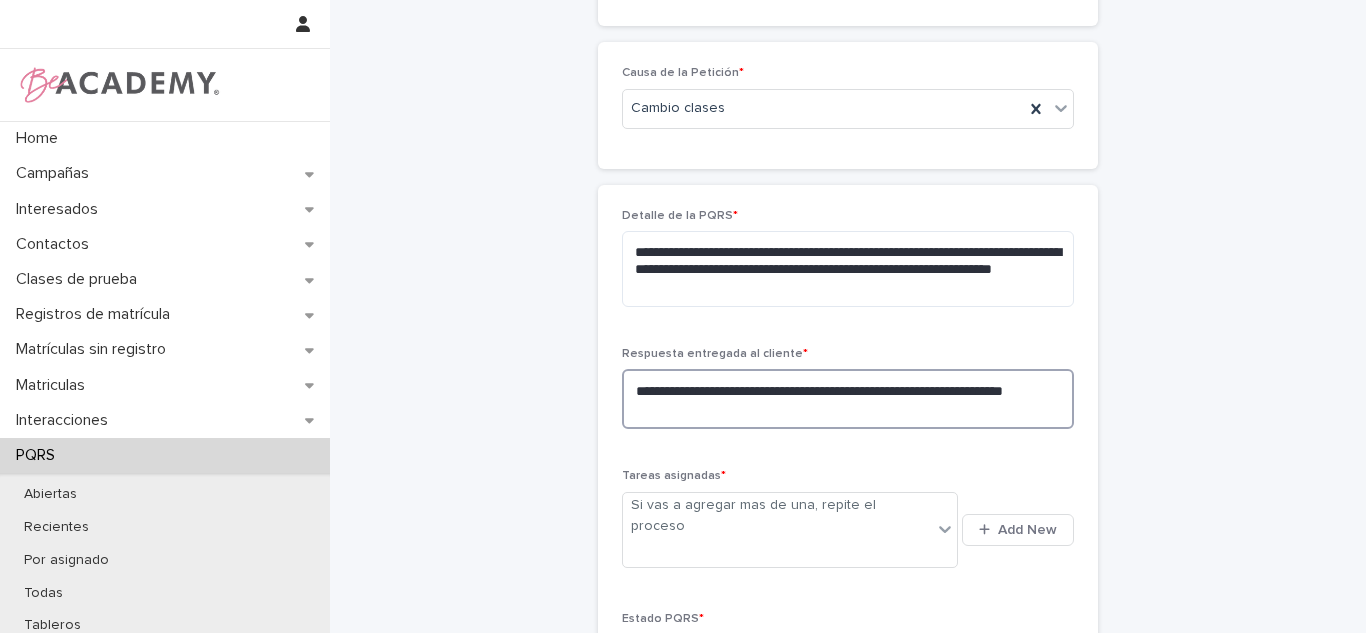 scroll, scrollTop: 504, scrollLeft: 0, axis: vertical 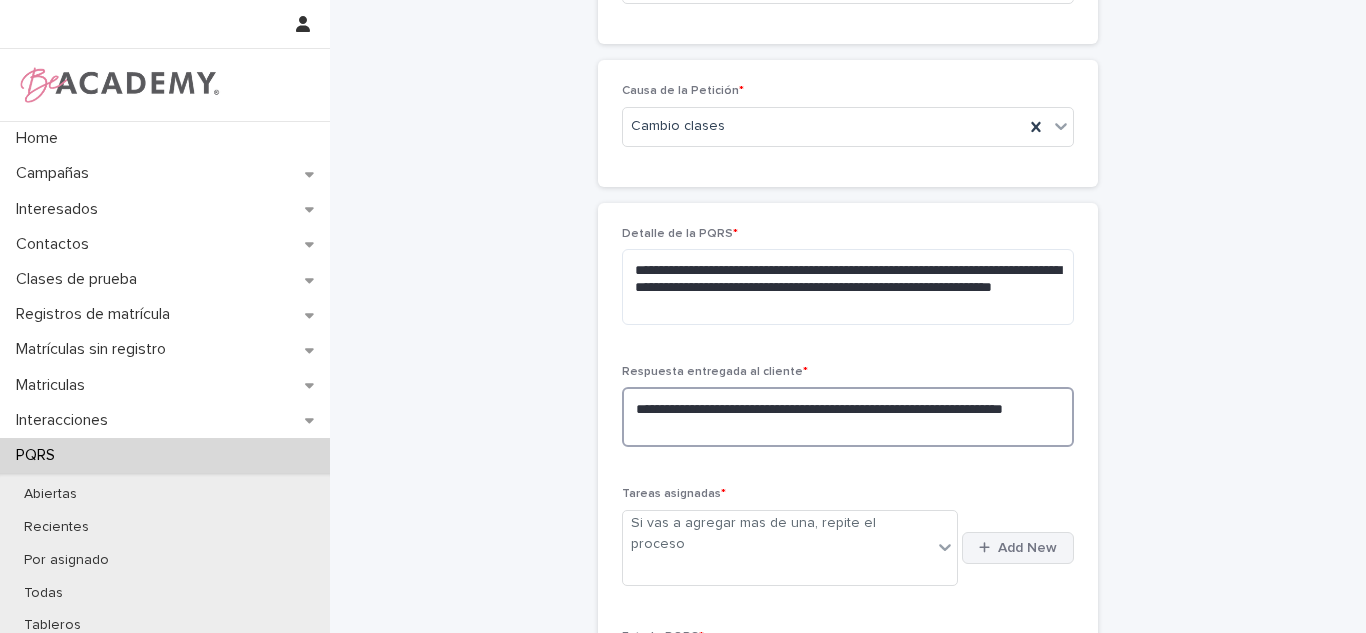 type on "**********" 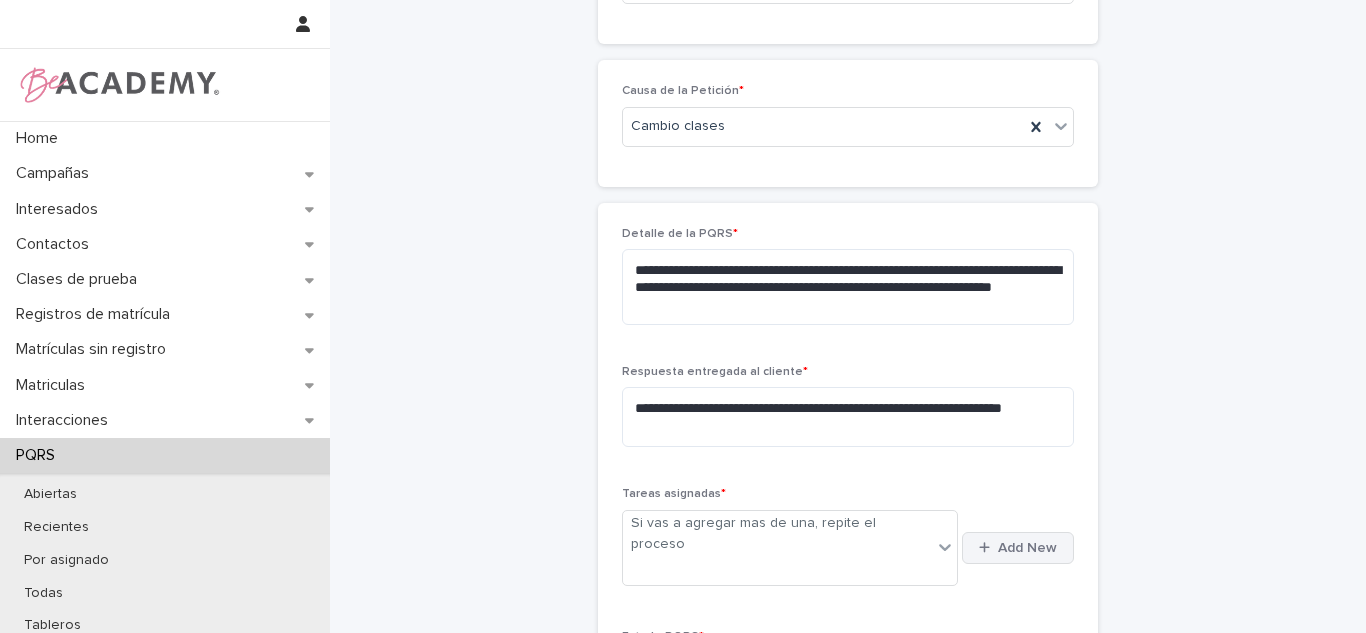 click on "Add New" at bounding box center [1027, 548] 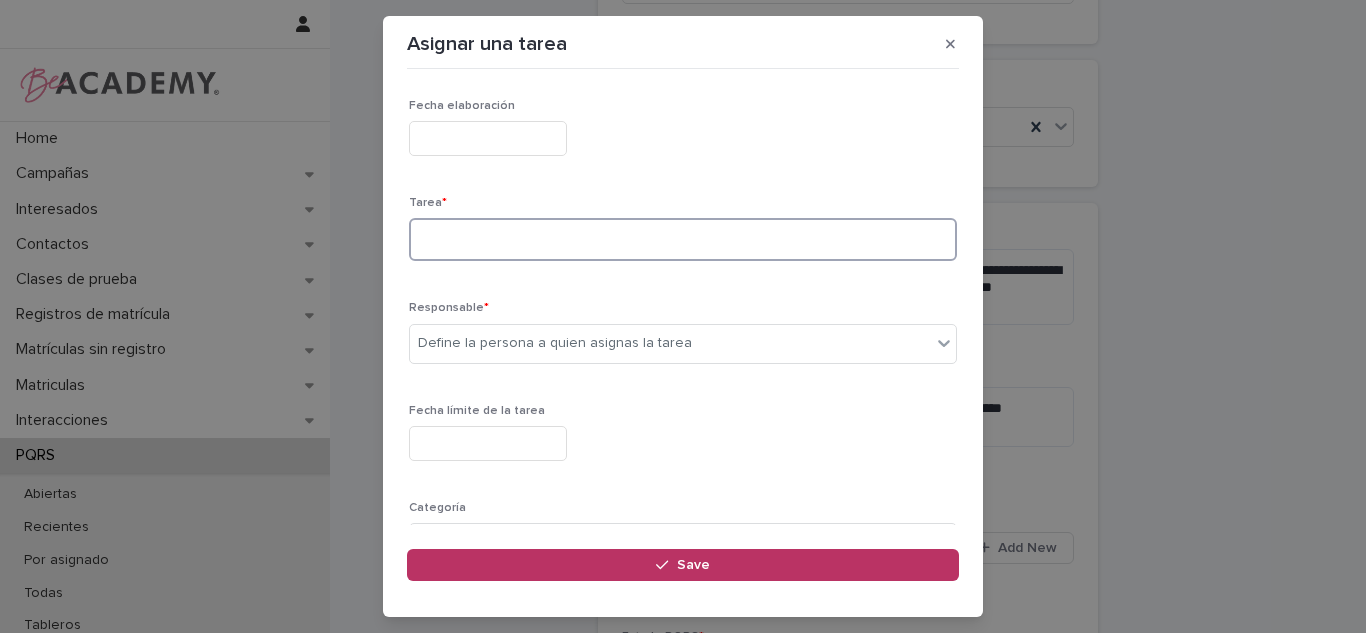 click at bounding box center [683, 239] 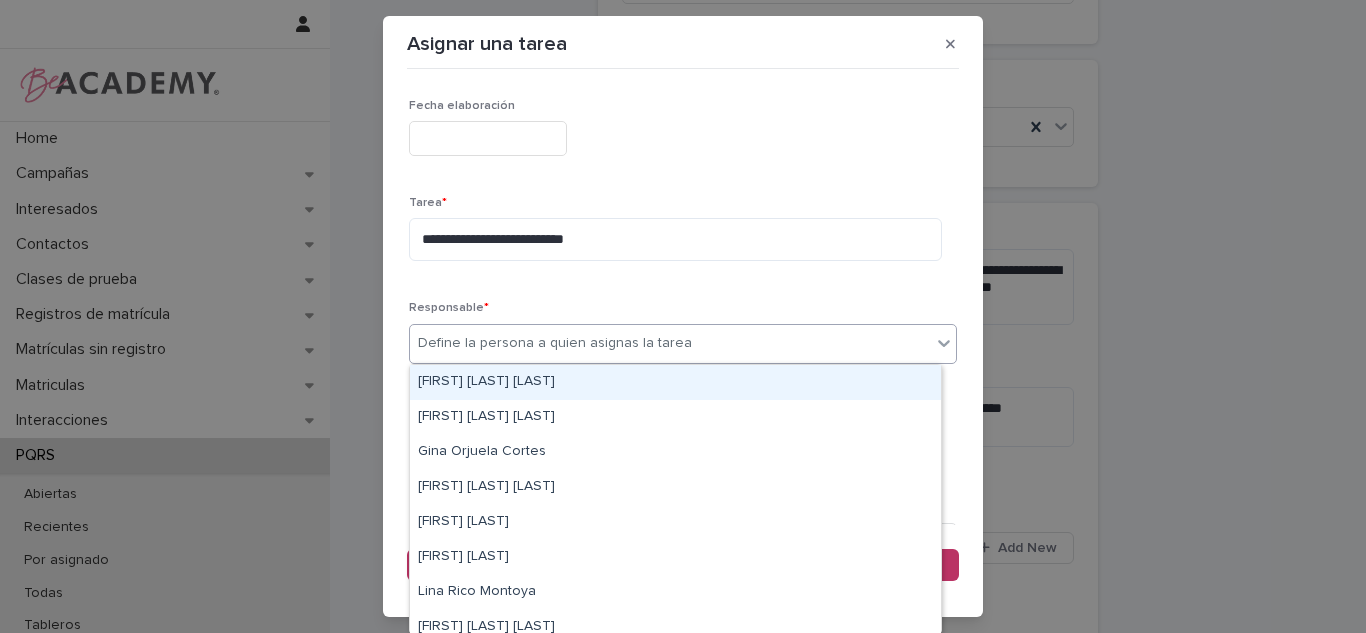 click on "Define la persona a quien asignas la tarea" at bounding box center [555, 343] 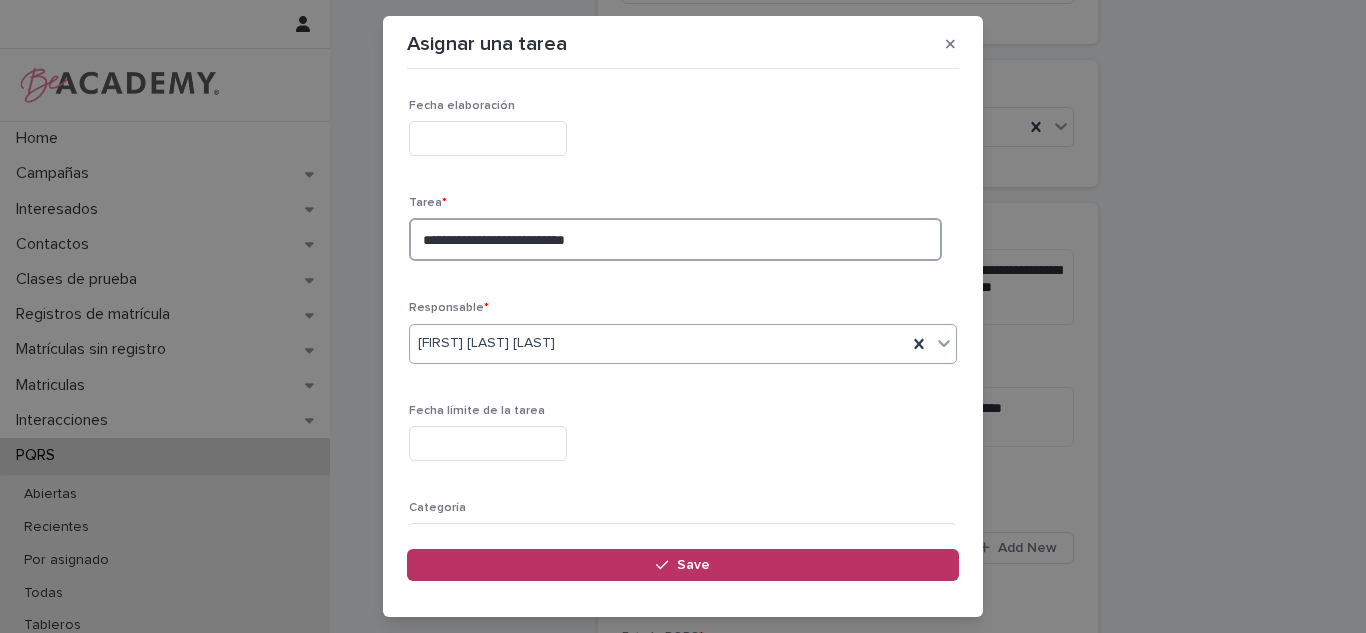 click on "**********" at bounding box center (675, 239) 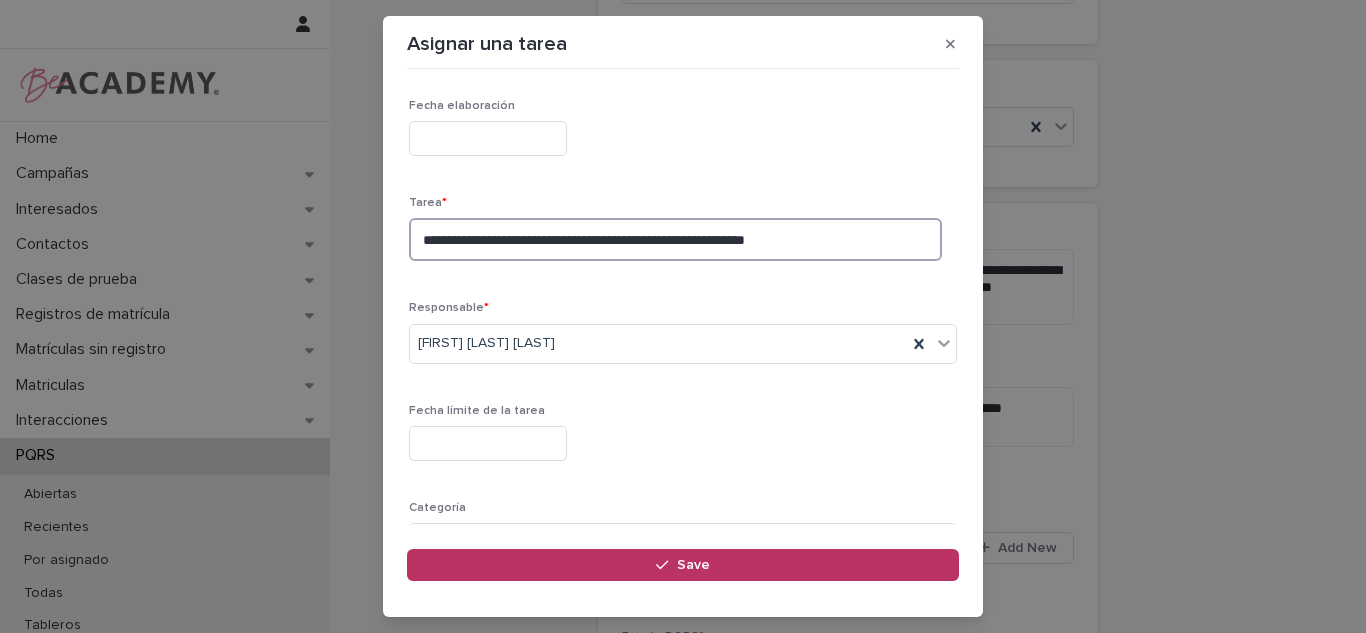 type on "**********" 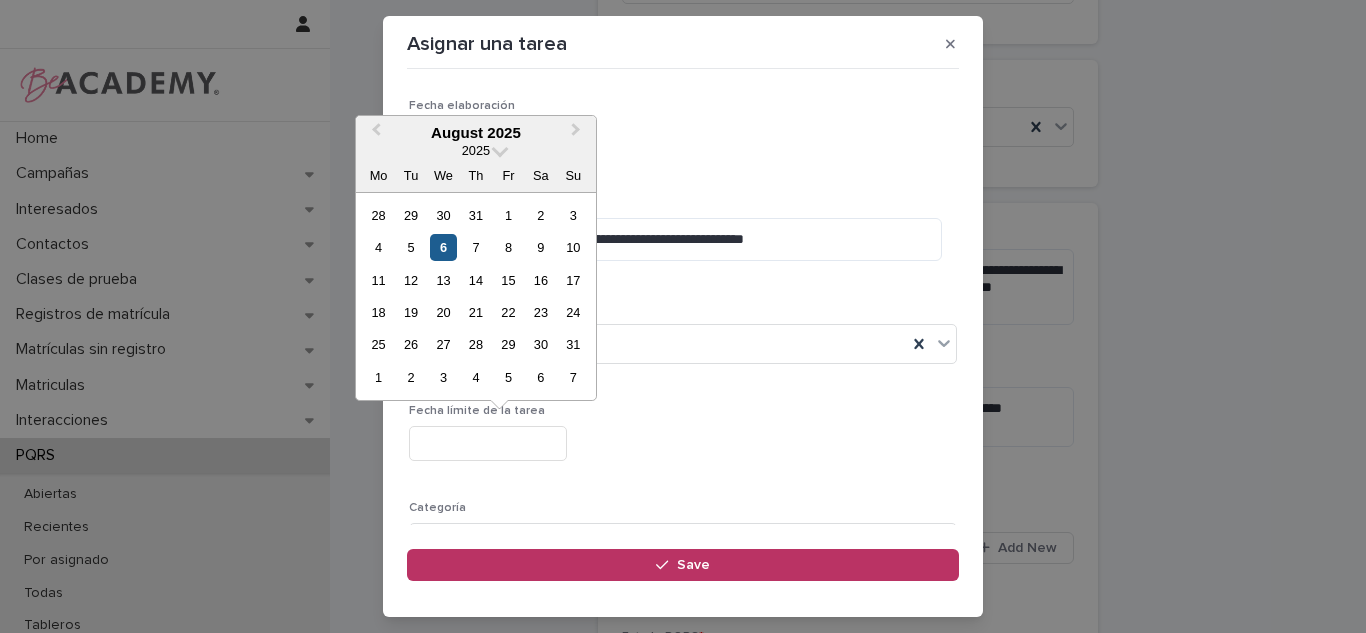 click on "6" at bounding box center [443, 247] 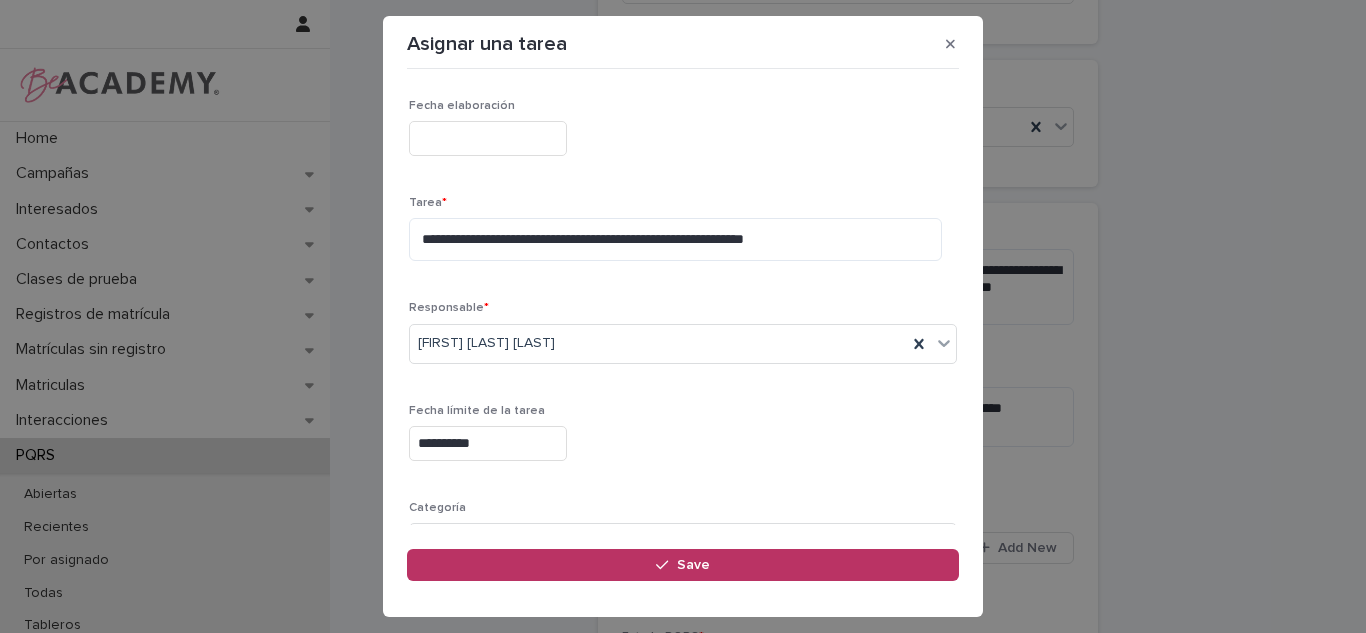 scroll, scrollTop: 141, scrollLeft: 0, axis: vertical 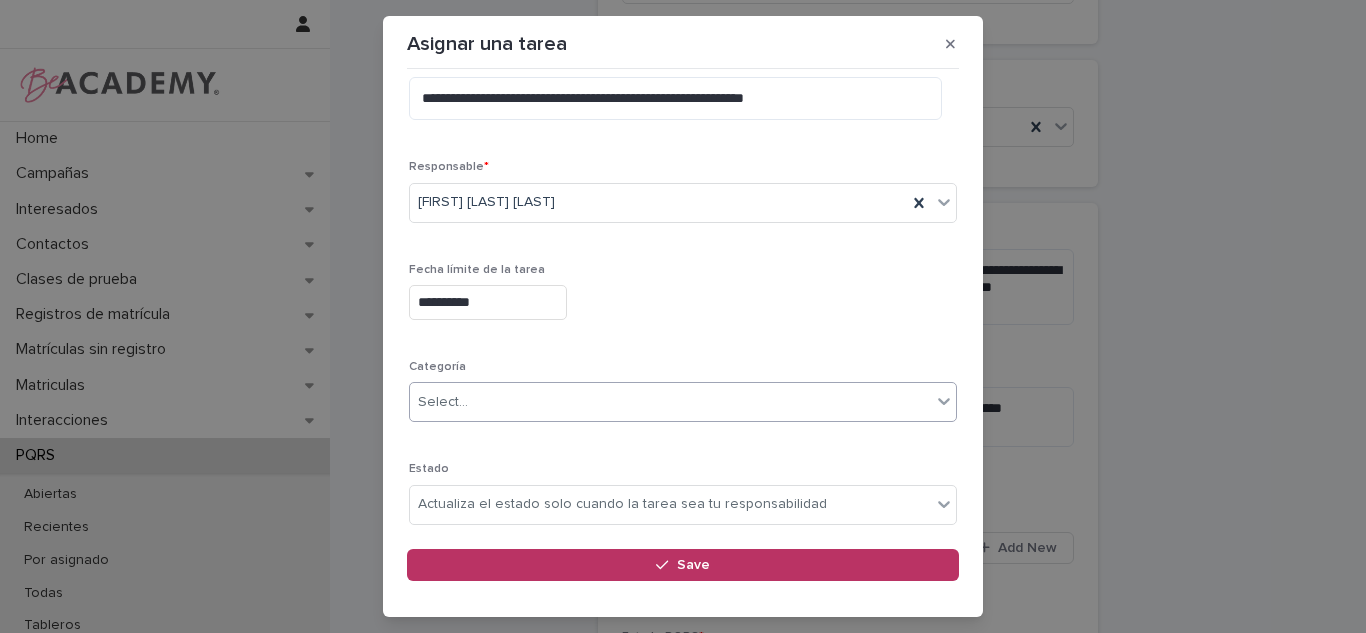 click on "Select..." at bounding box center [670, 402] 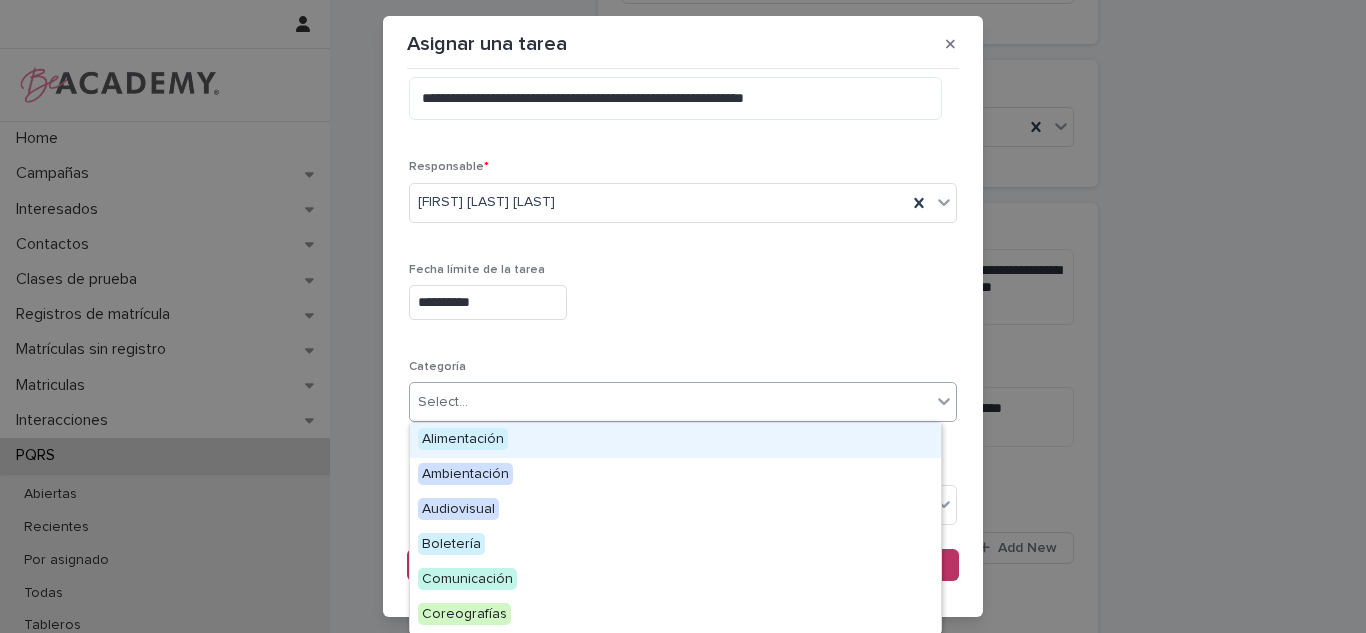 click on "**********" at bounding box center [488, 302] 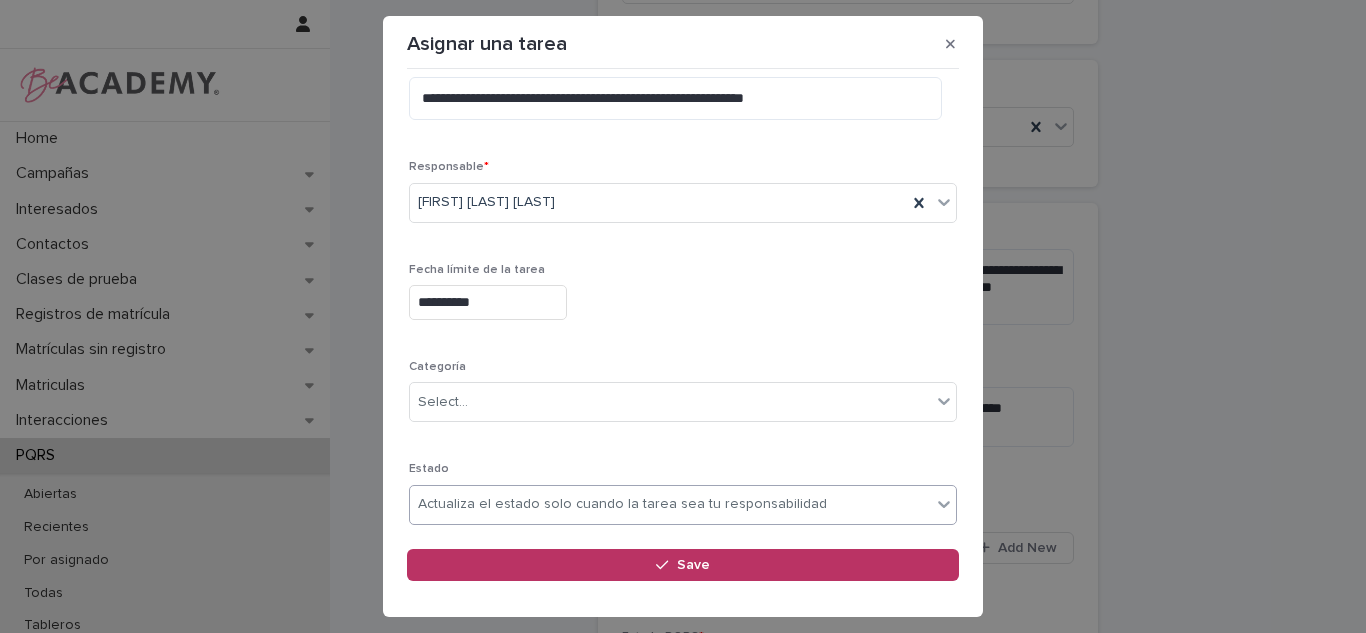 scroll, scrollTop: 203, scrollLeft: 0, axis: vertical 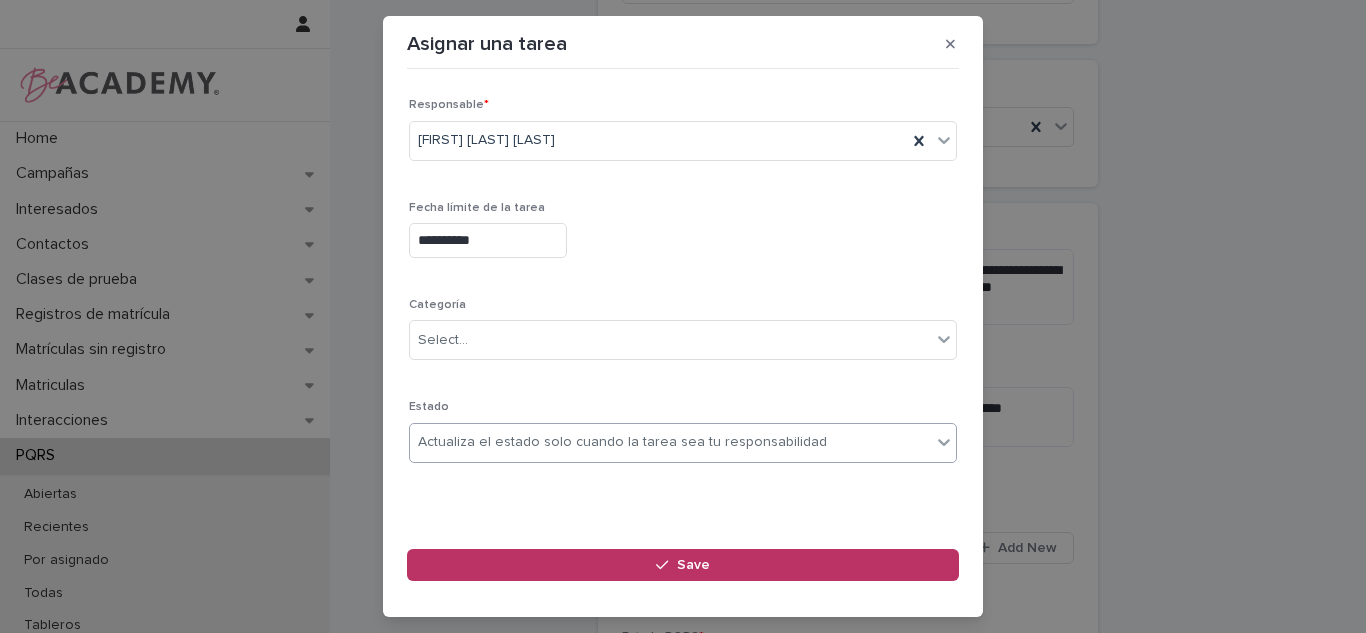 click on "Actualiza el estado solo cuando la tarea sea tu responsabilidad" at bounding box center [670, 442] 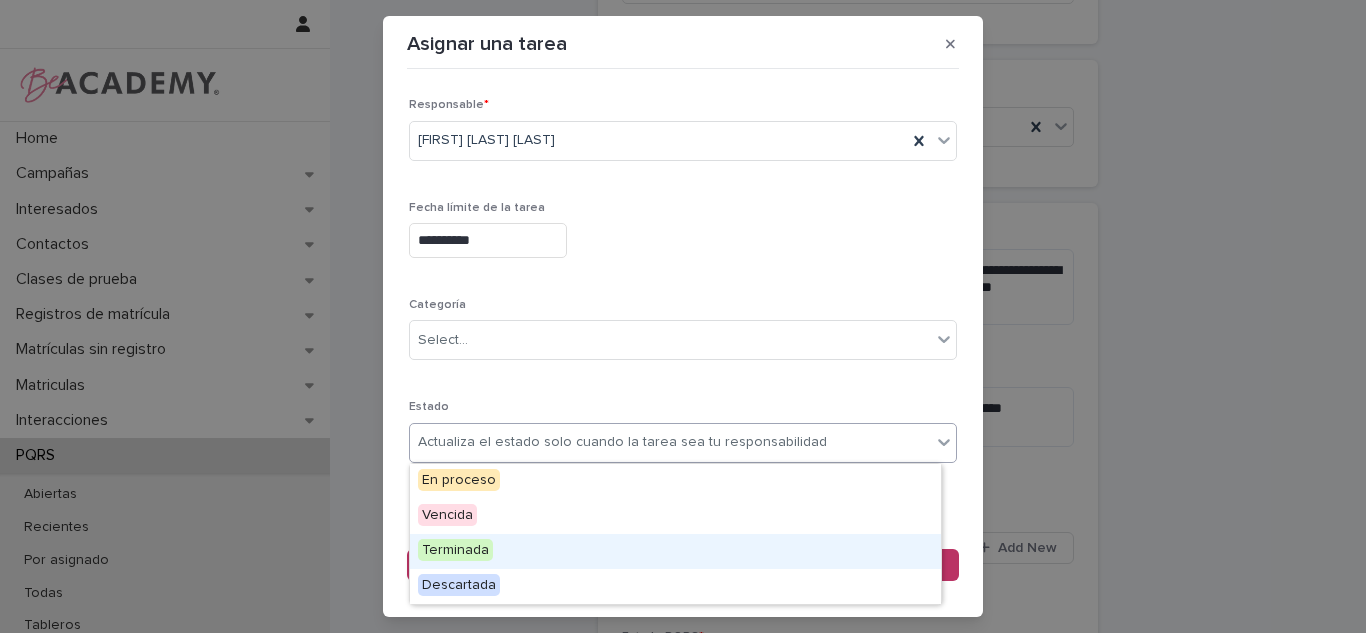 click on "Terminada" at bounding box center [675, 551] 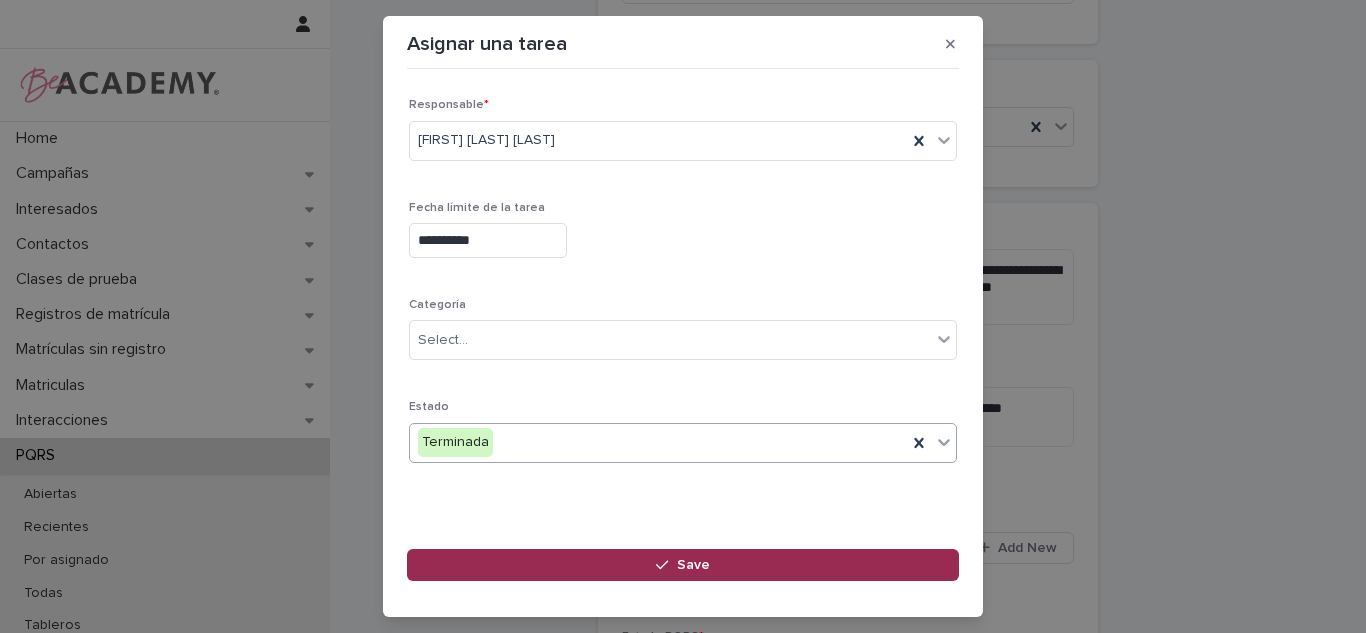 click on "Save" at bounding box center [683, 565] 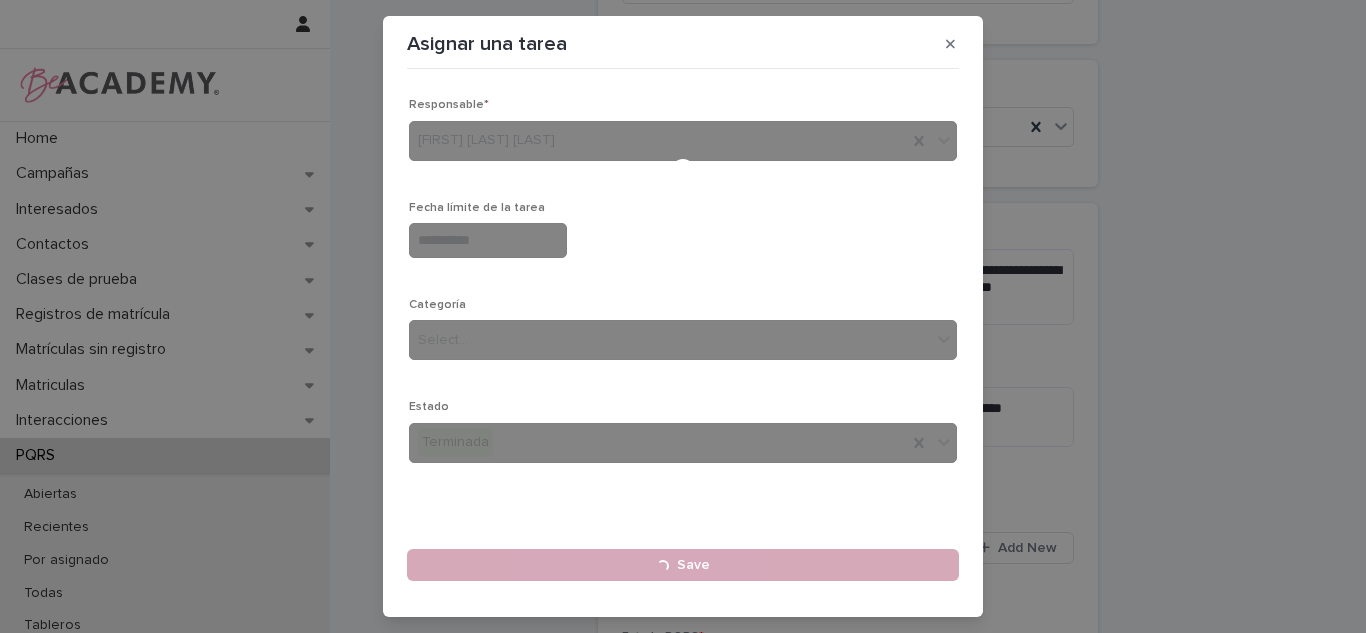 type 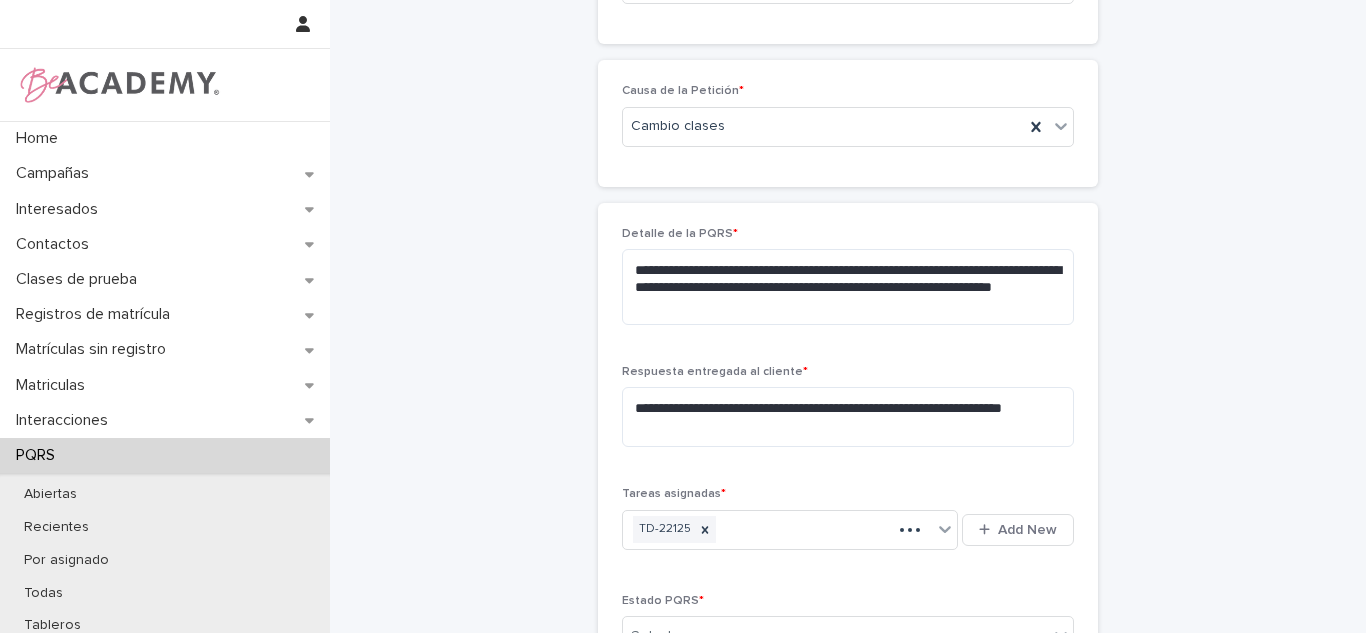 scroll, scrollTop: 504, scrollLeft: 0, axis: vertical 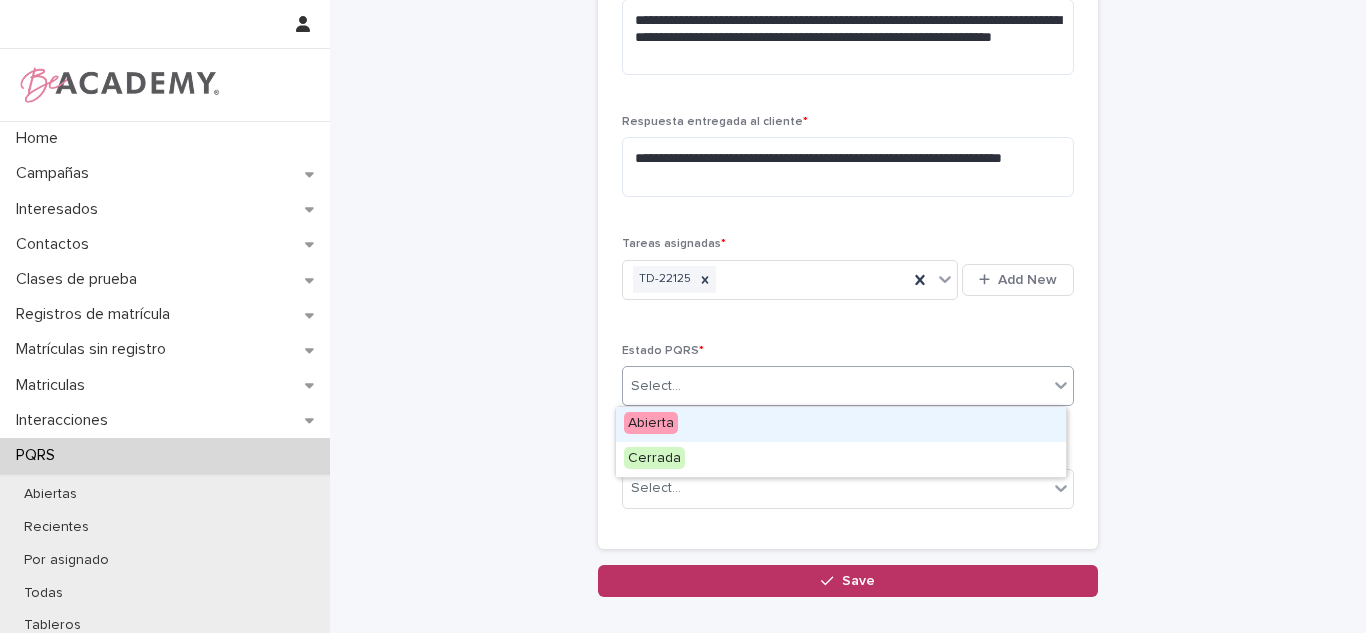 click on "Select..." at bounding box center [835, 386] 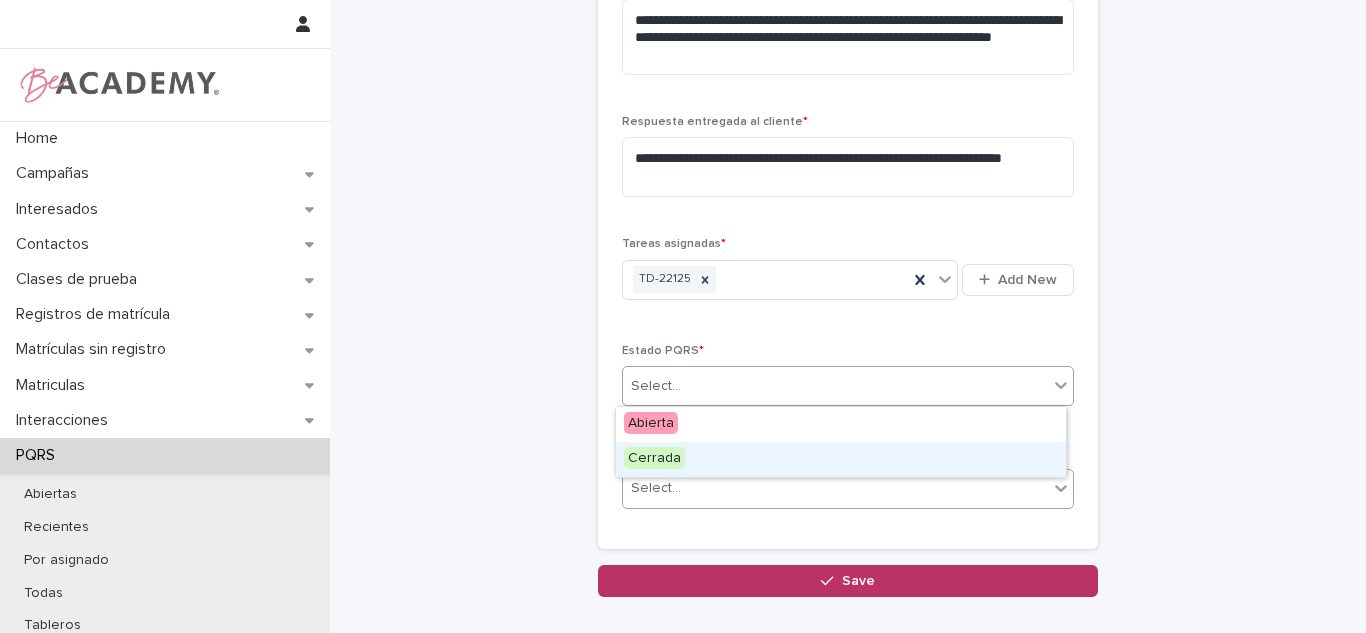 click on "Cerrada" at bounding box center [841, 459] 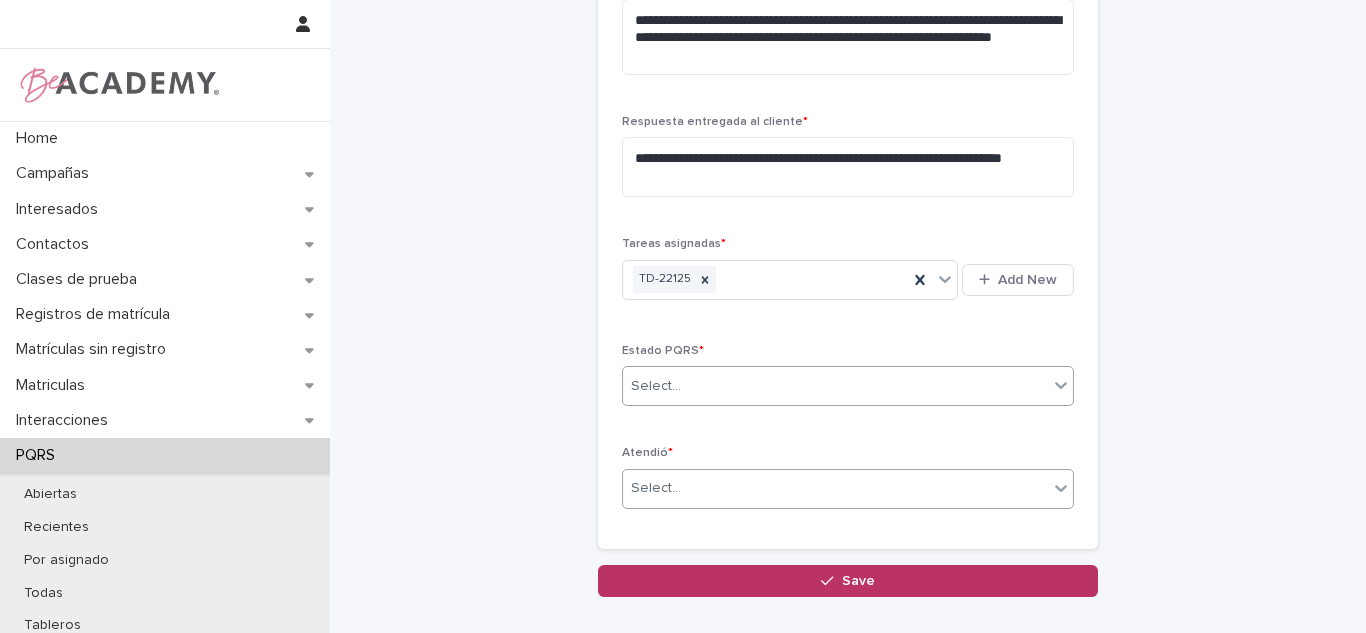 click on "Select..." at bounding box center [656, 488] 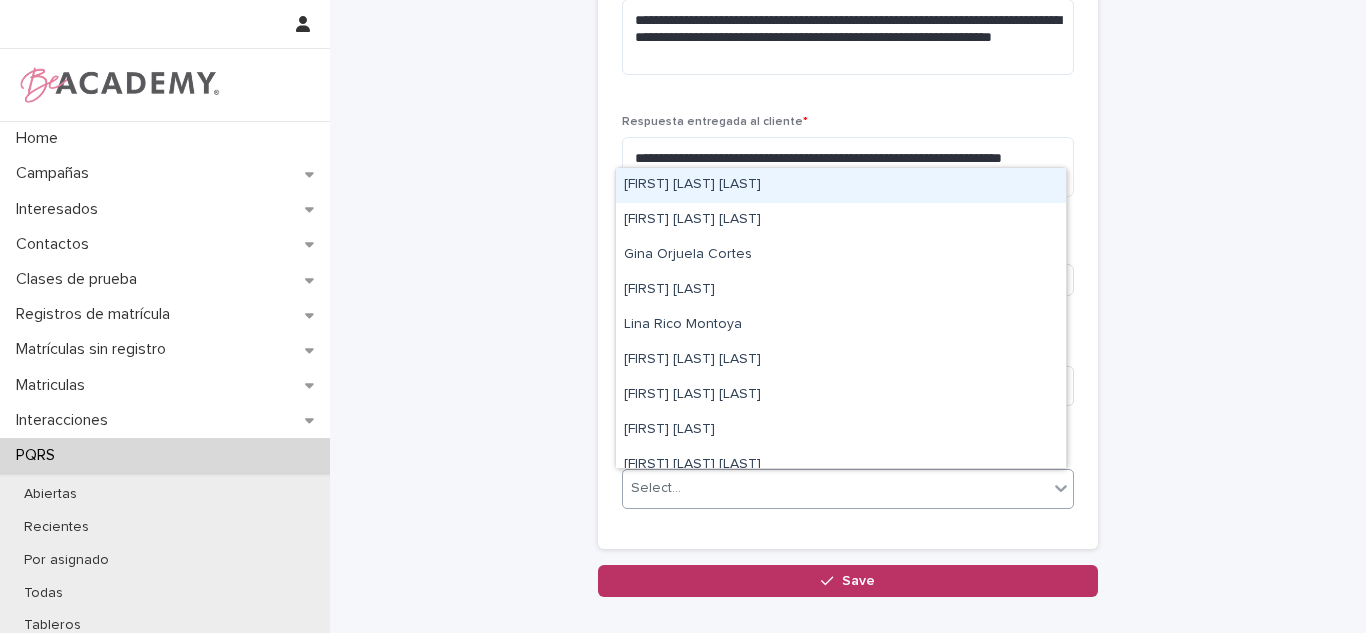 click on "Carolina Castillo Cuadrado" at bounding box center [841, 185] 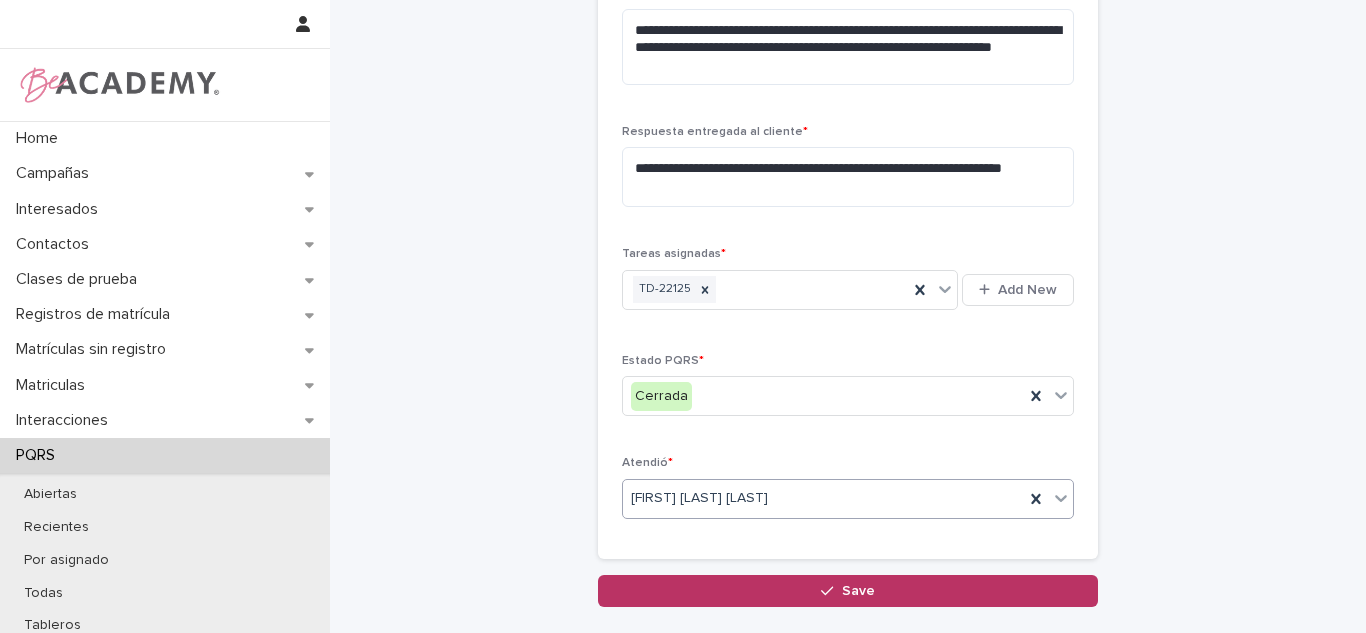 scroll, scrollTop: 804, scrollLeft: 0, axis: vertical 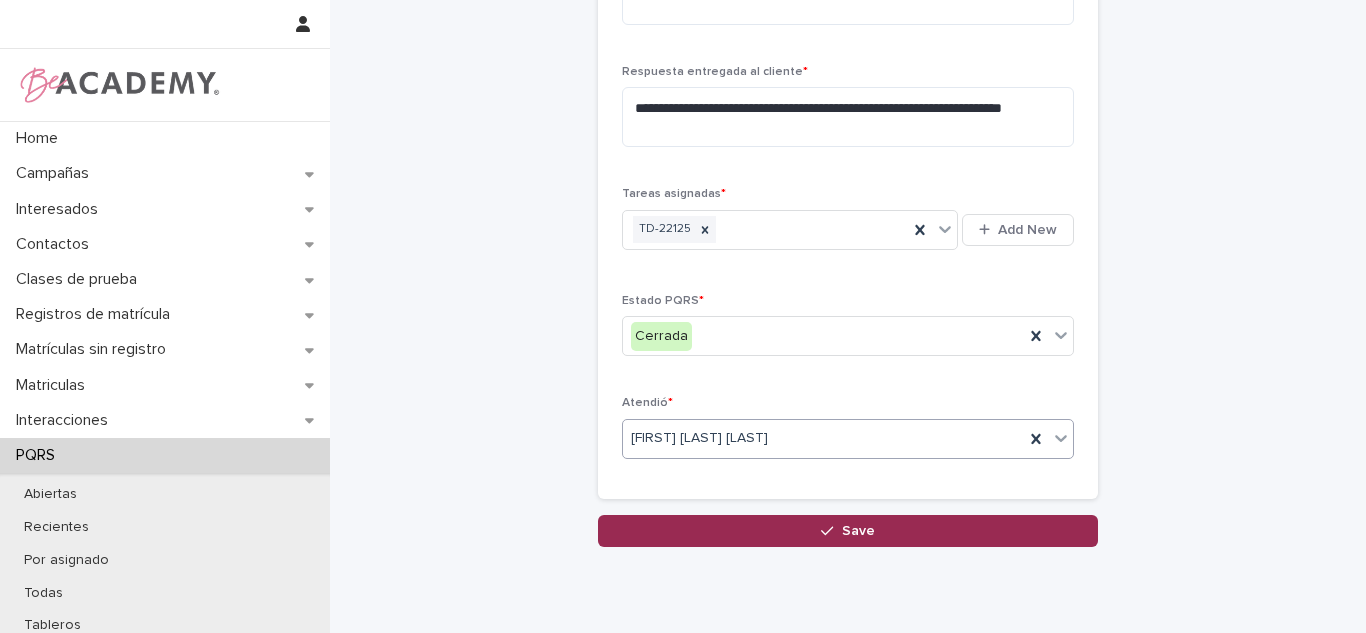 click on "Save" at bounding box center [848, 531] 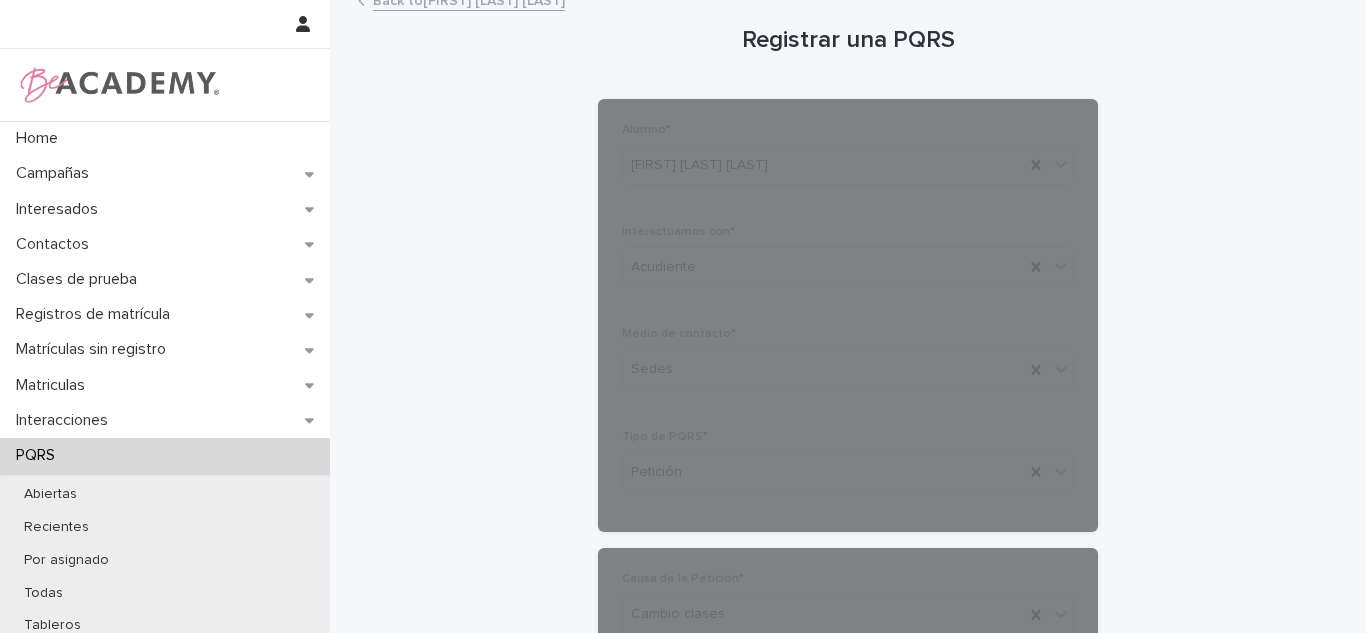 scroll, scrollTop: 0, scrollLeft: 0, axis: both 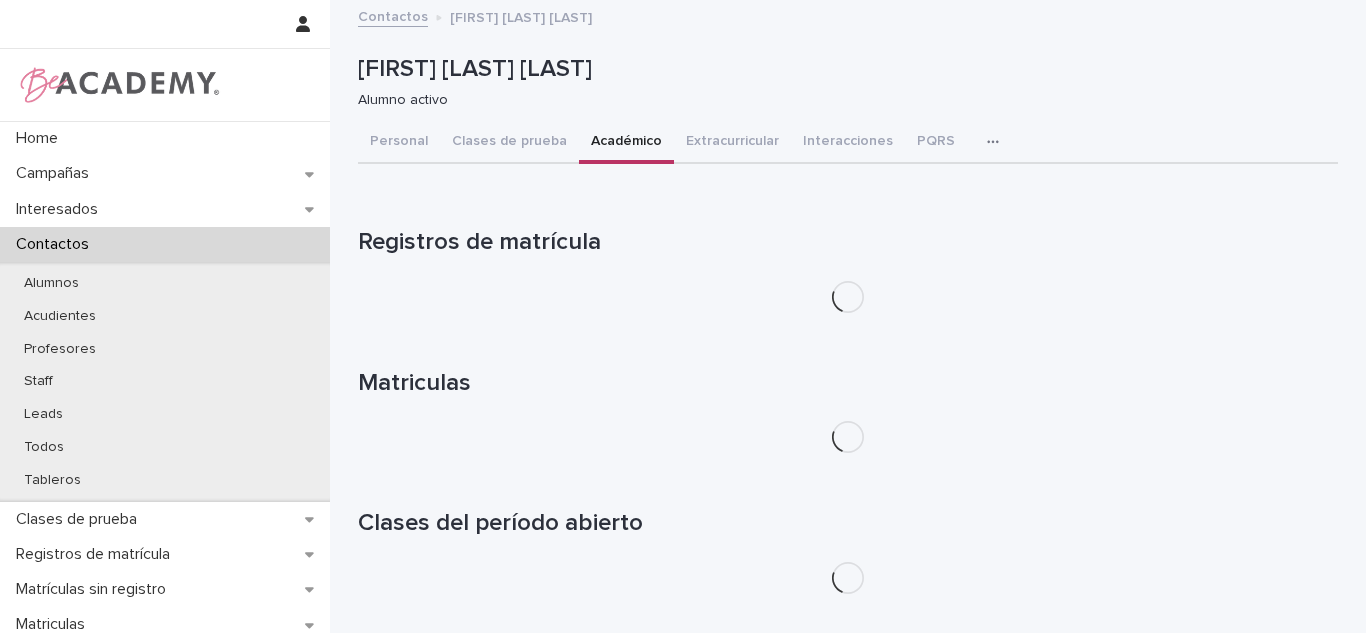 drag, startPoint x: 613, startPoint y: 150, endPoint x: 630, endPoint y: 145, distance: 17.720045 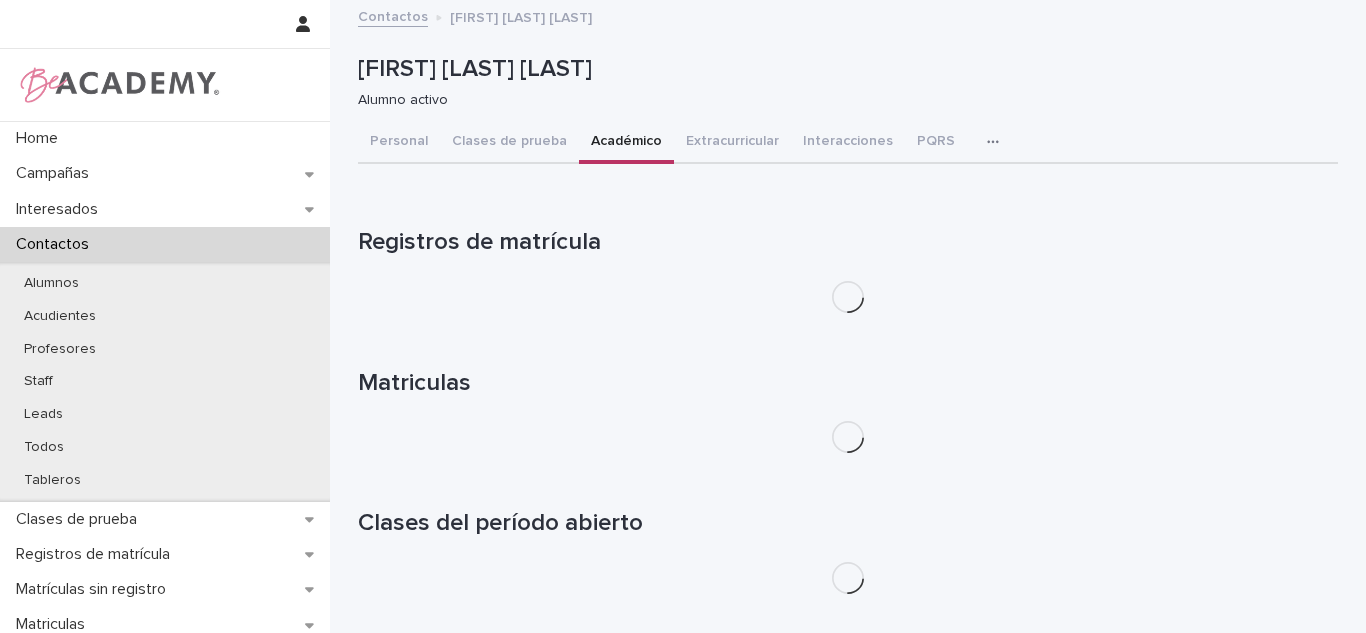 click on "Académico" at bounding box center [626, 143] 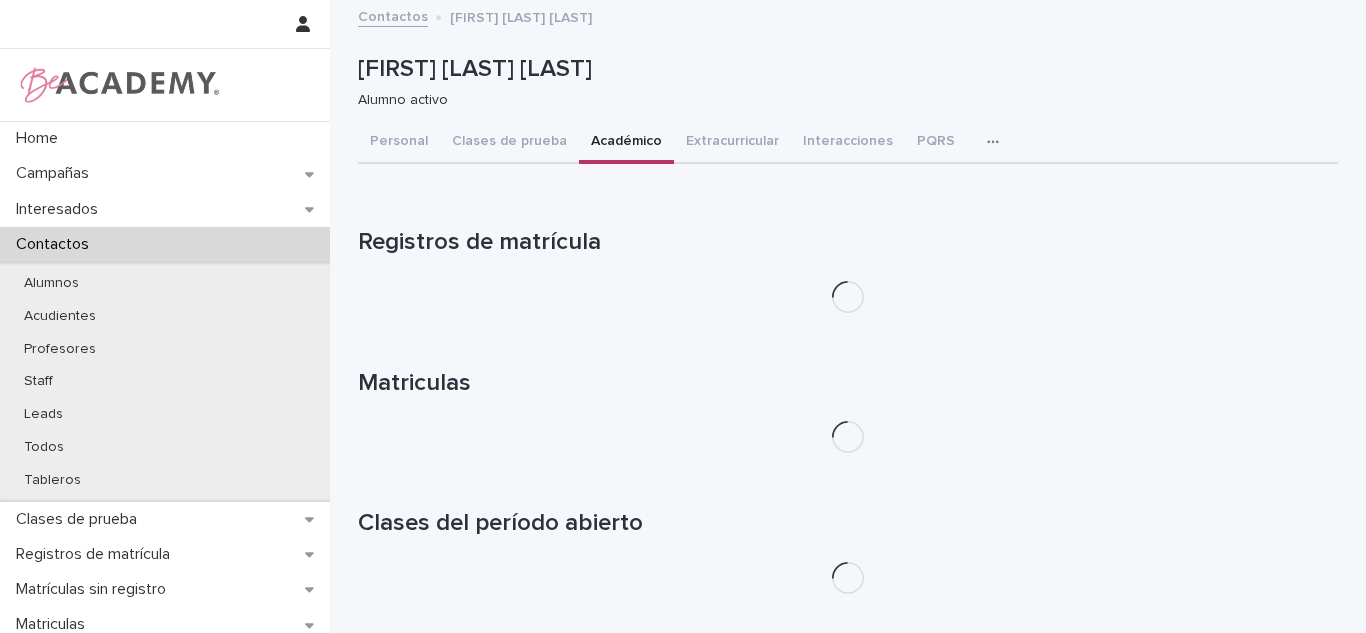 click on "PQRS" at bounding box center (936, 143) 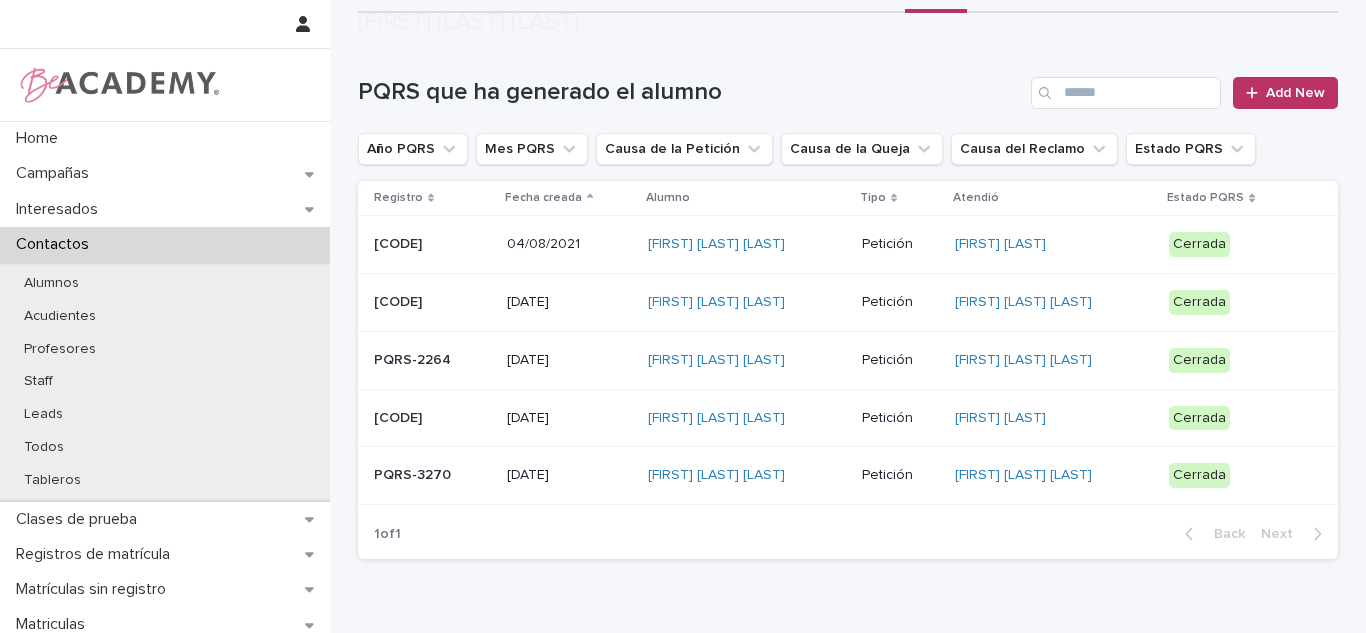 scroll, scrollTop: 250, scrollLeft: 0, axis: vertical 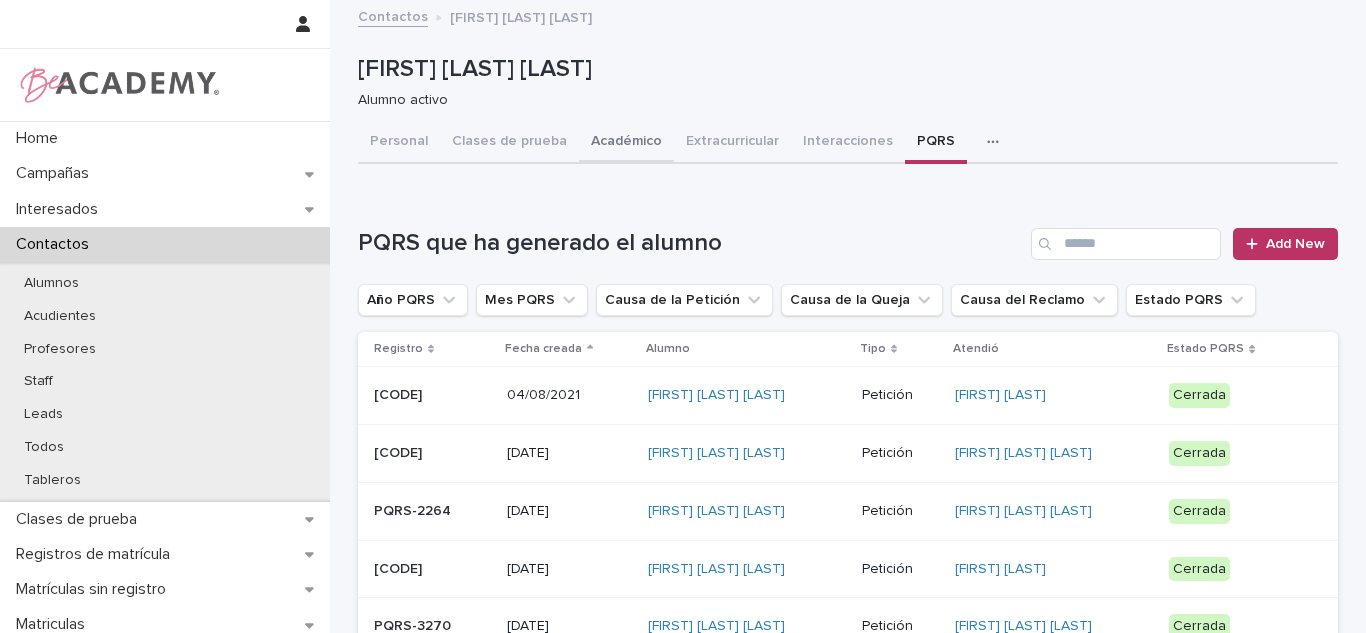click on "Académico" at bounding box center [626, 143] 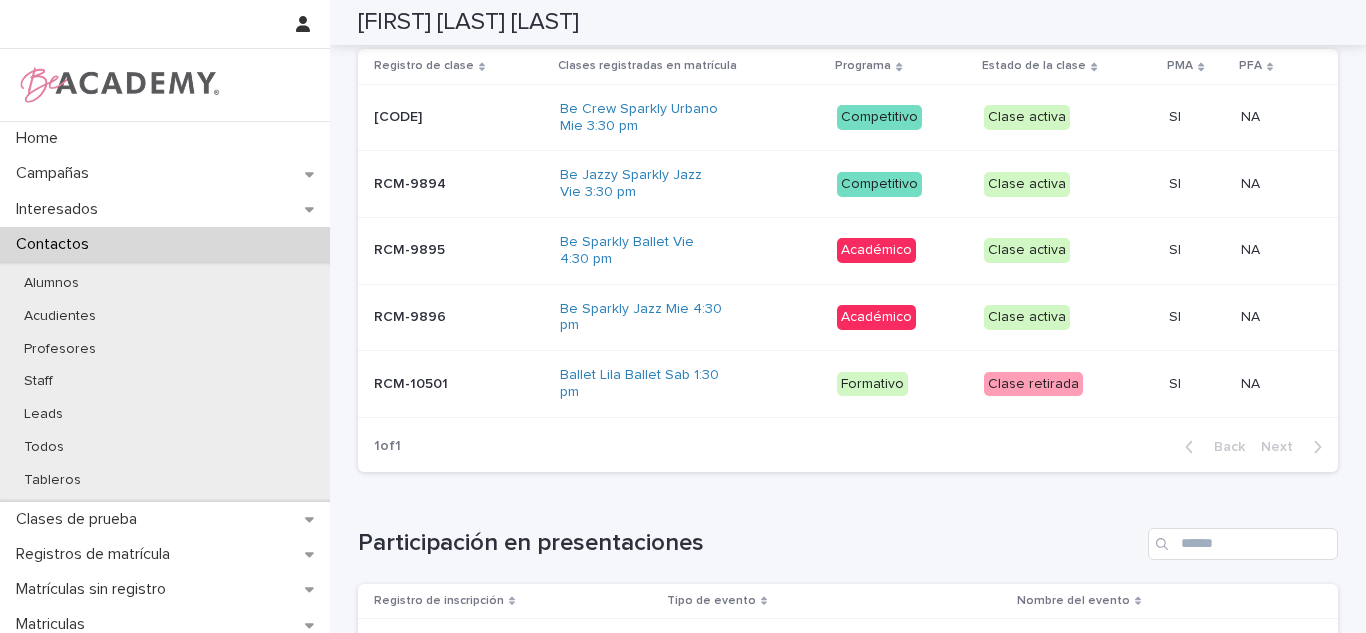scroll, scrollTop: 1184, scrollLeft: 0, axis: vertical 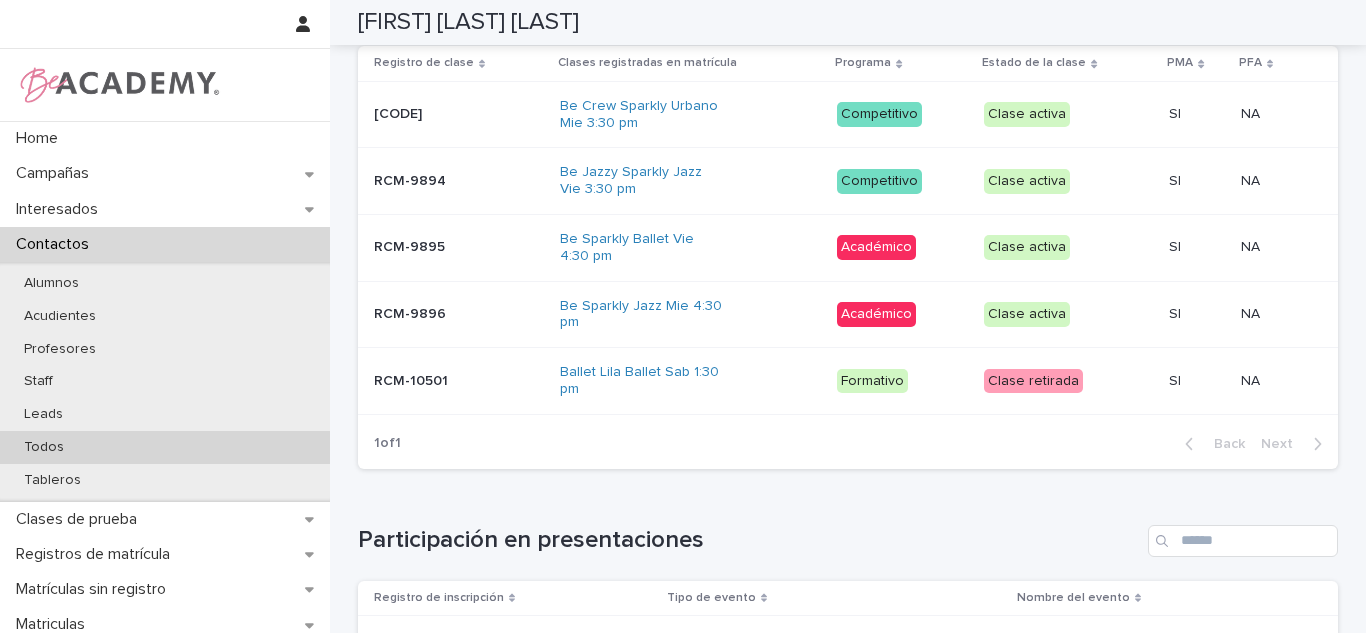 click on "Todos" at bounding box center (165, 447) 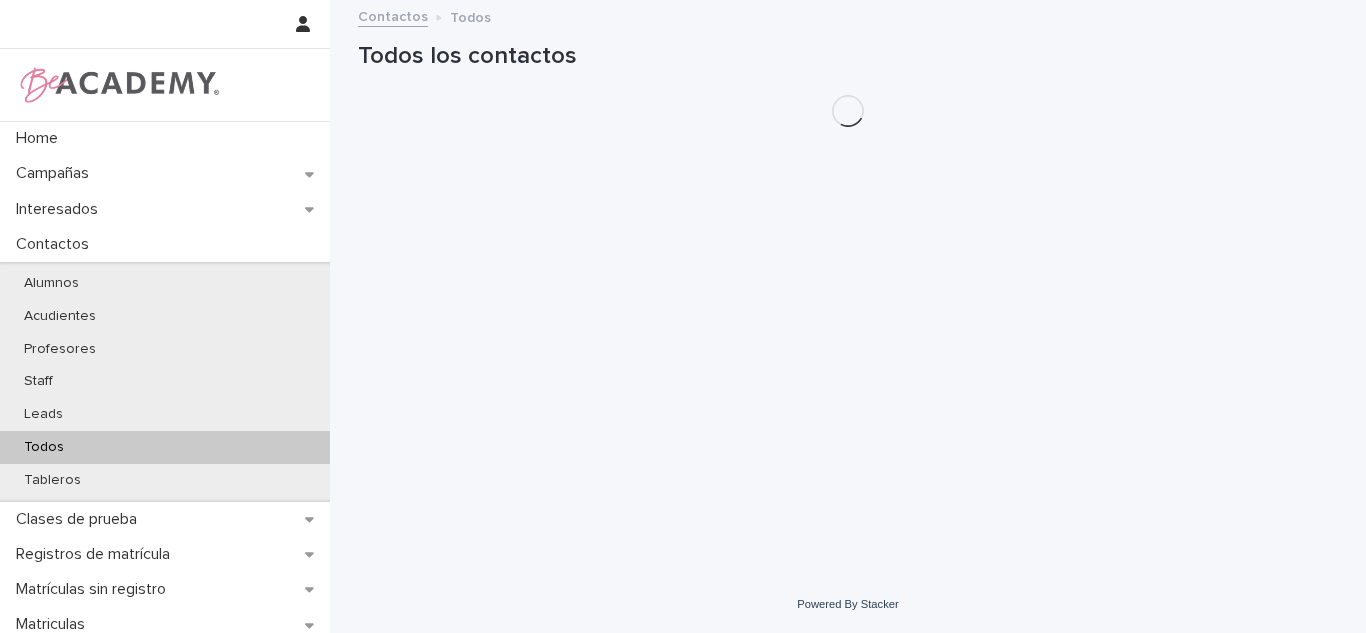 scroll, scrollTop: 0, scrollLeft: 0, axis: both 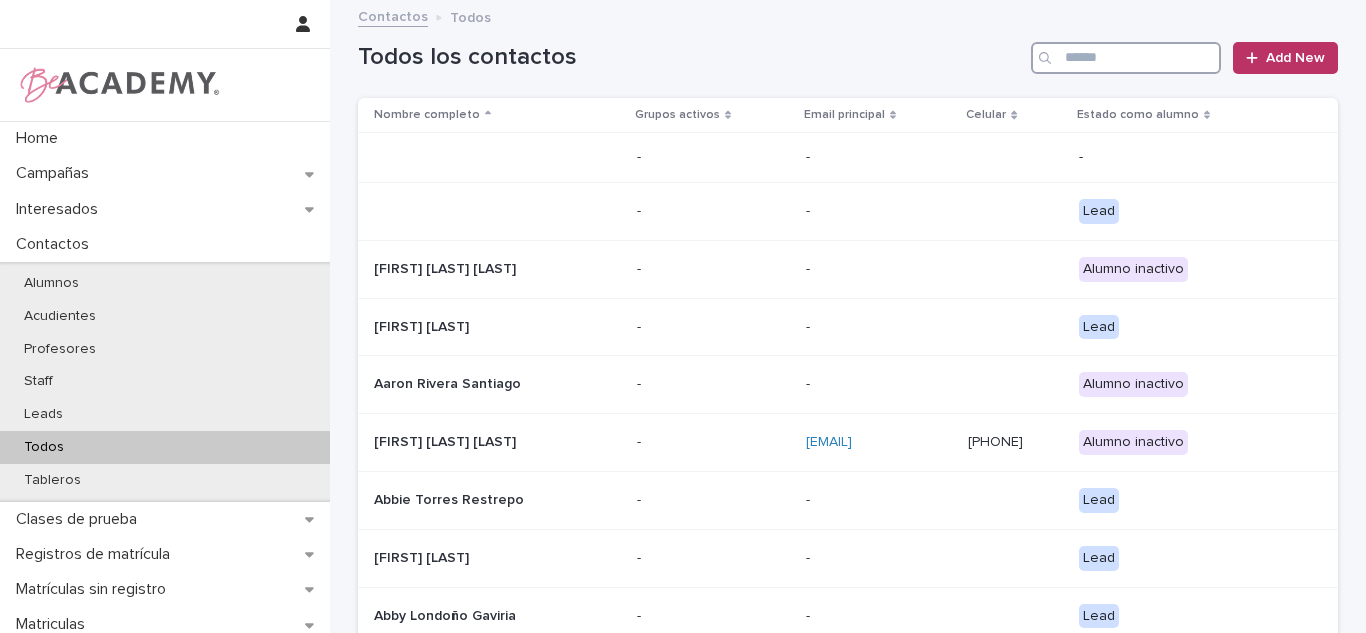 click at bounding box center (1126, 58) 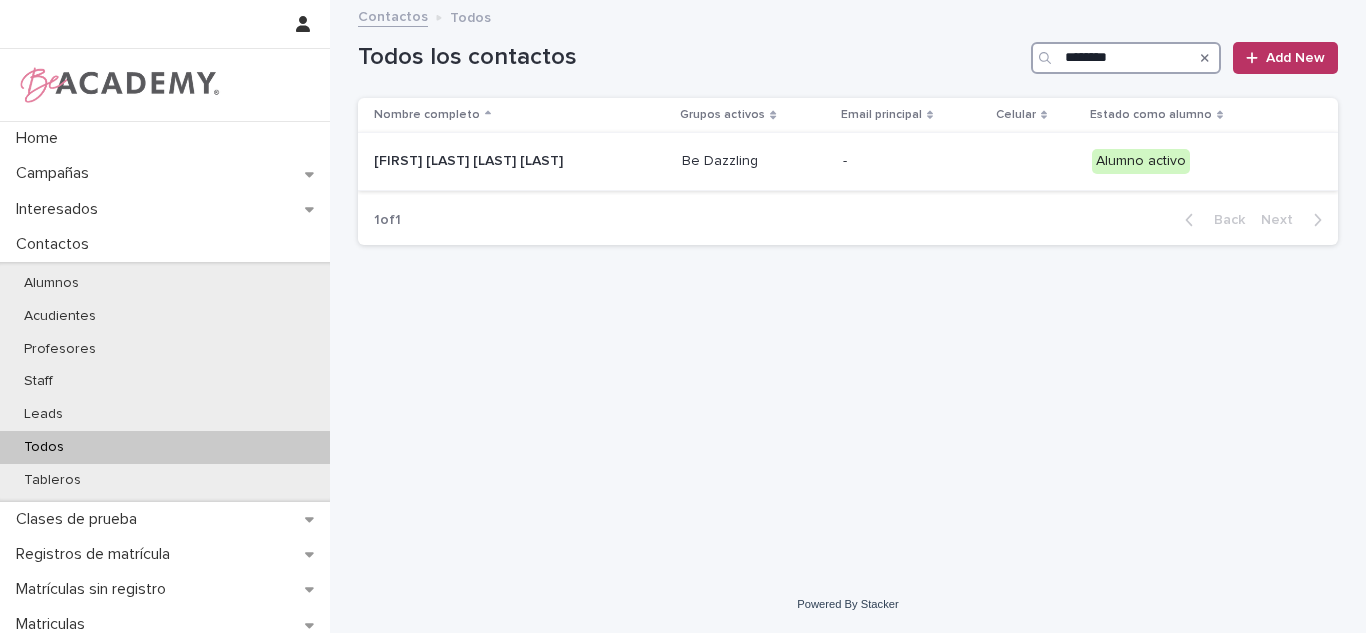 type on "********" 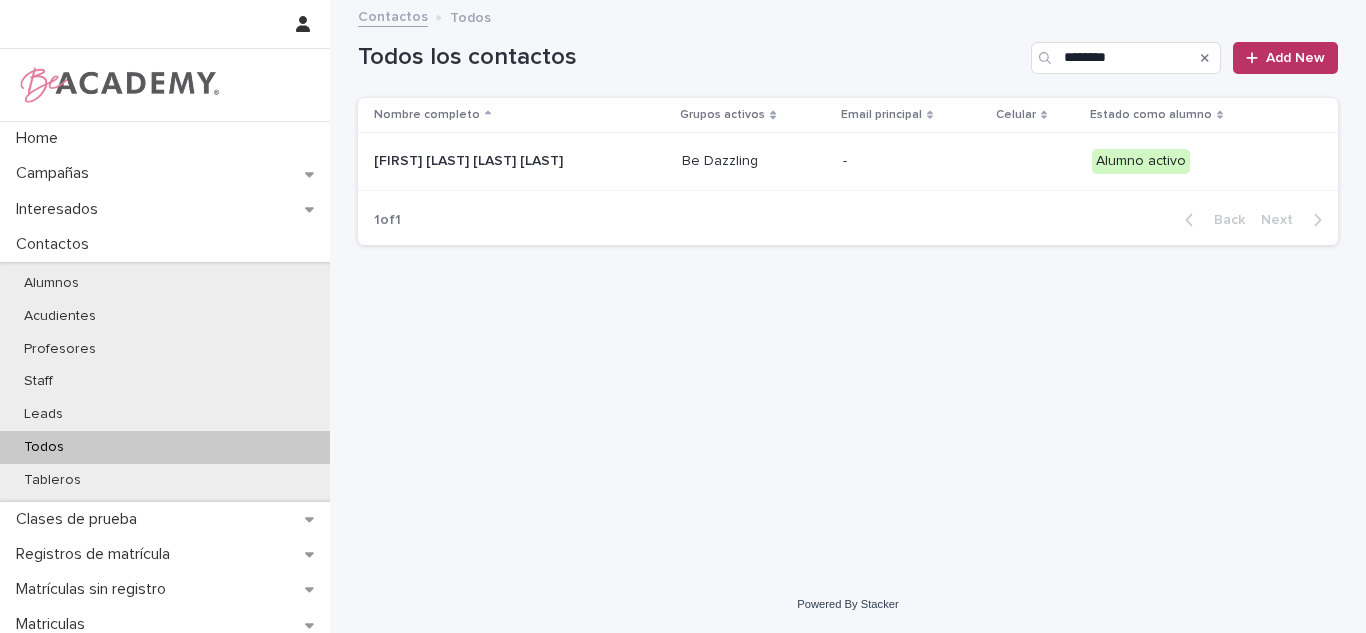 click on "Genesis Del Valle Yepes Hernandez" at bounding box center [520, 161] 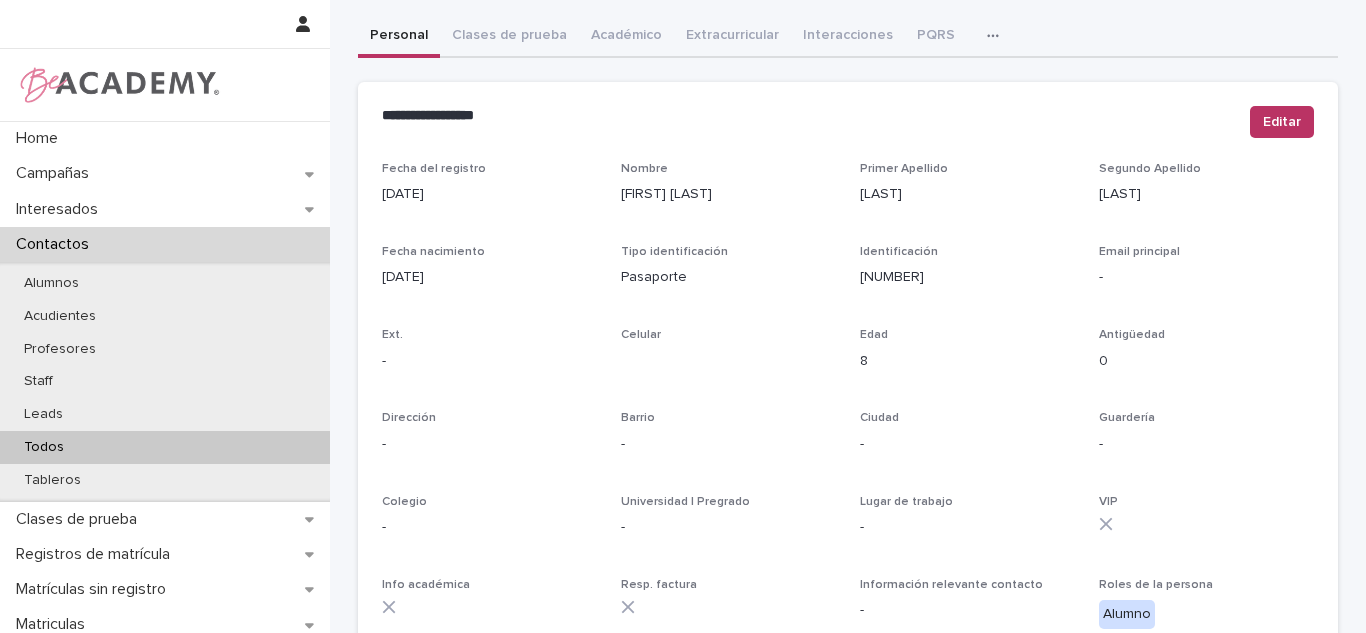 scroll, scrollTop: 109, scrollLeft: 0, axis: vertical 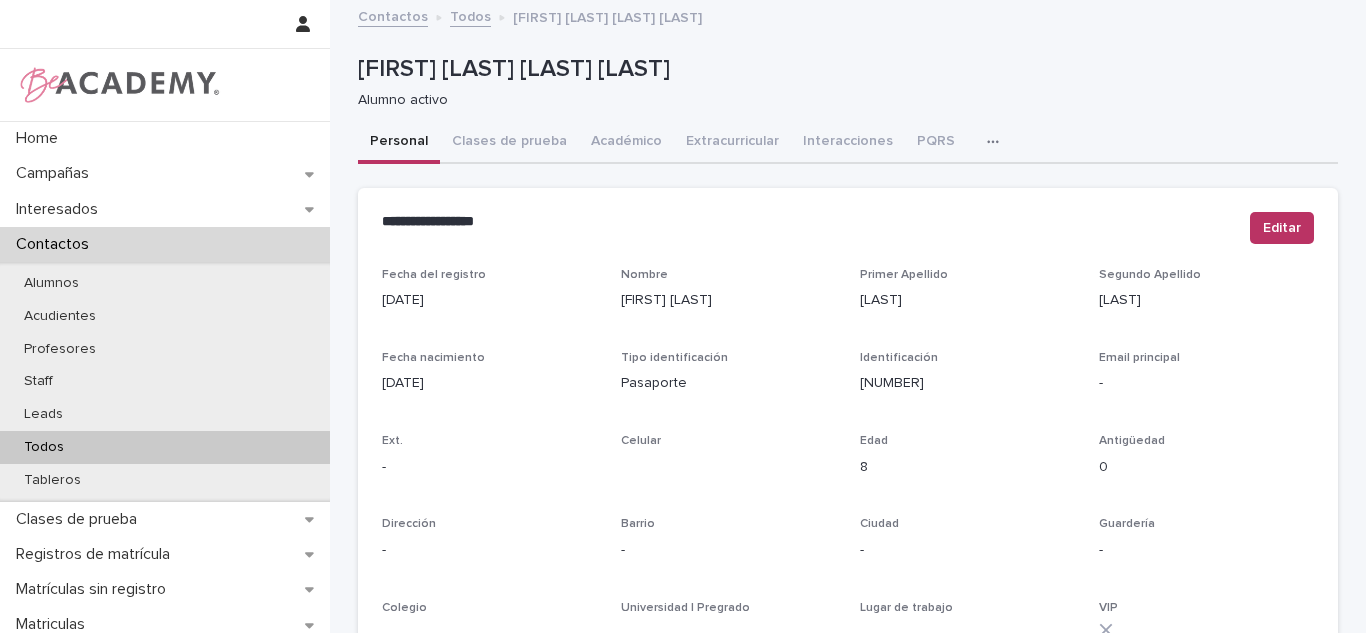 click on "Todos" at bounding box center [44, 447] 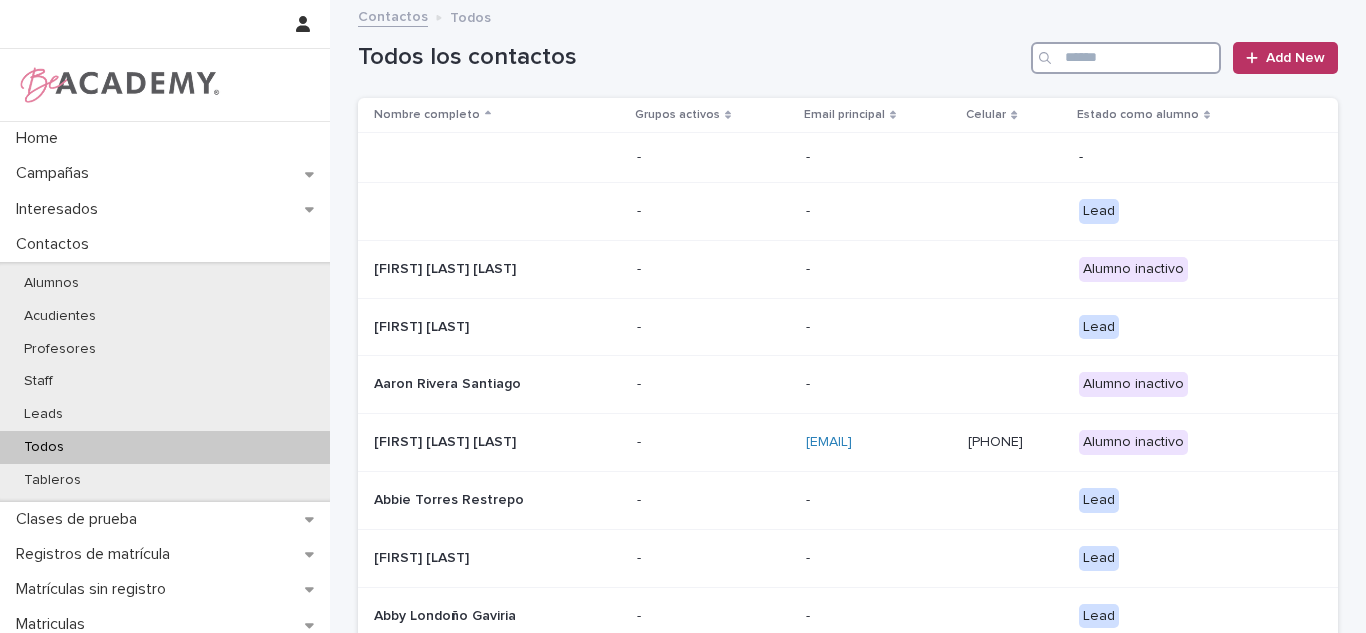 click at bounding box center (1126, 58) 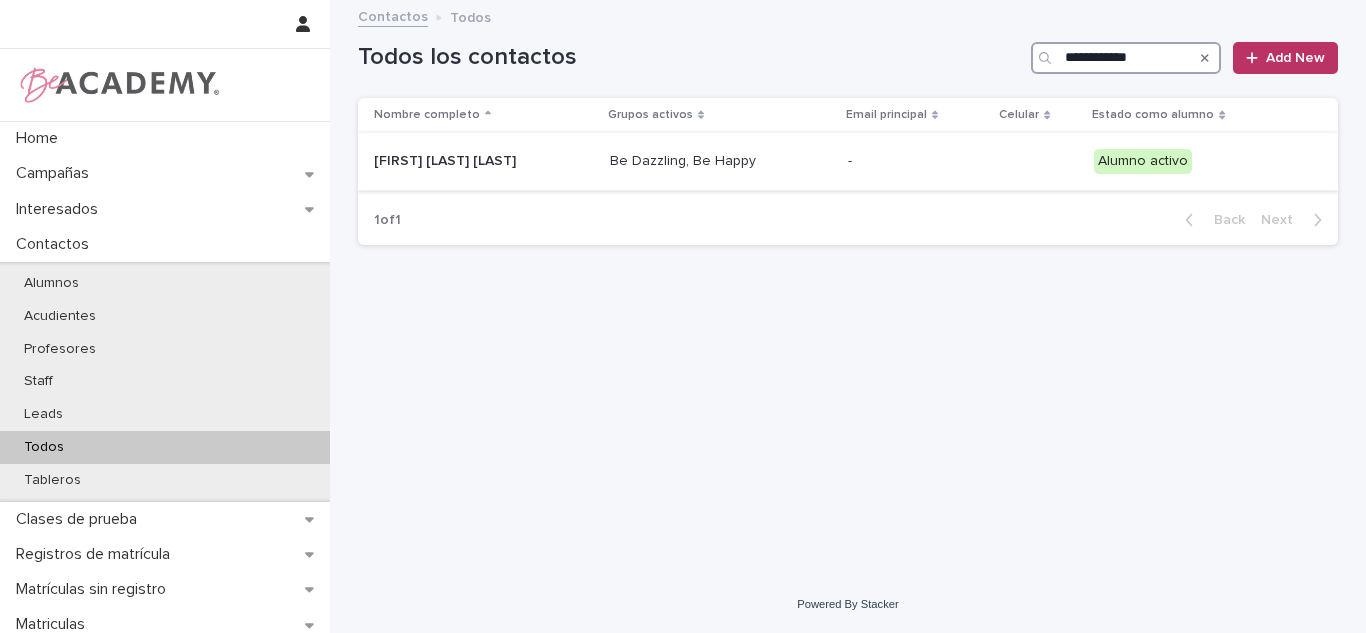 type on "**********" 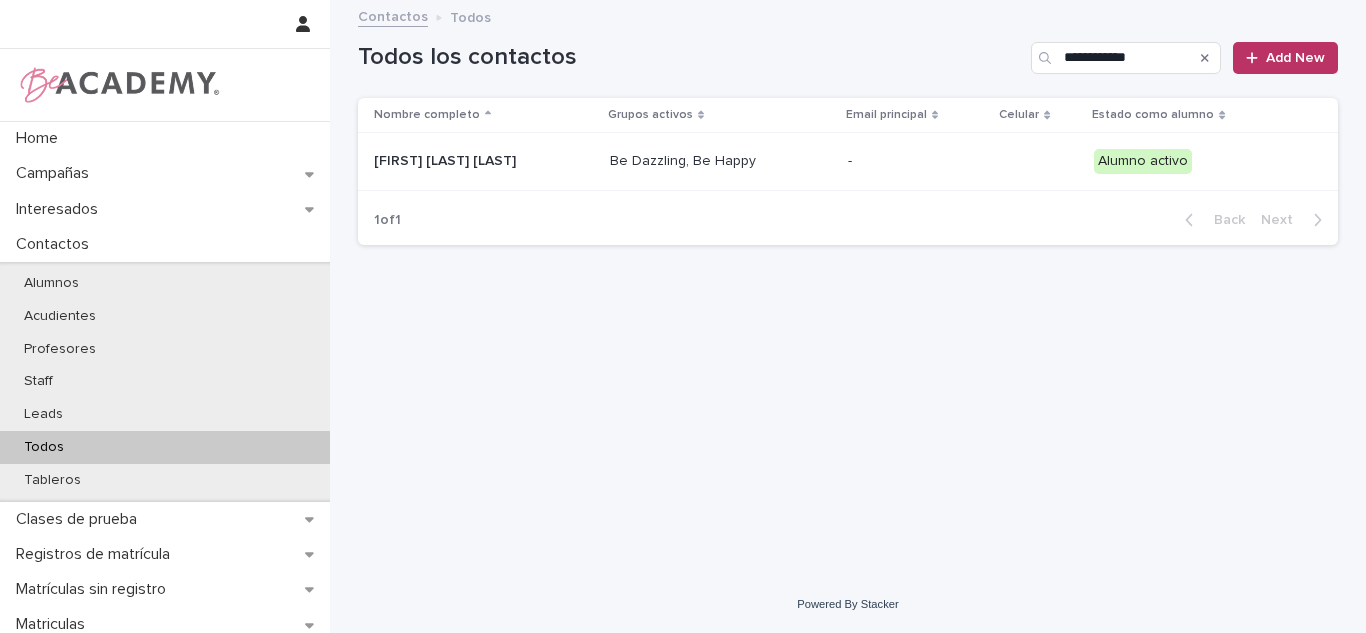 click on "Macarena Vengoechea Gonzalez" at bounding box center (480, 162) 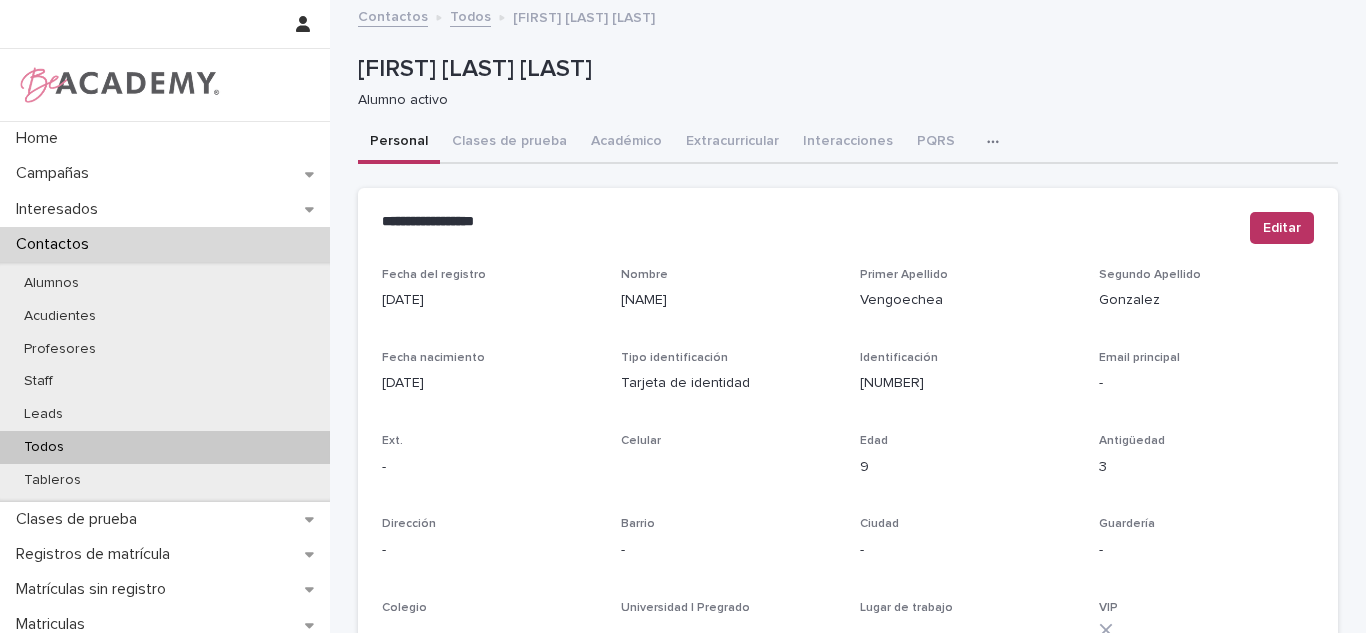 scroll, scrollTop: 843, scrollLeft: 0, axis: vertical 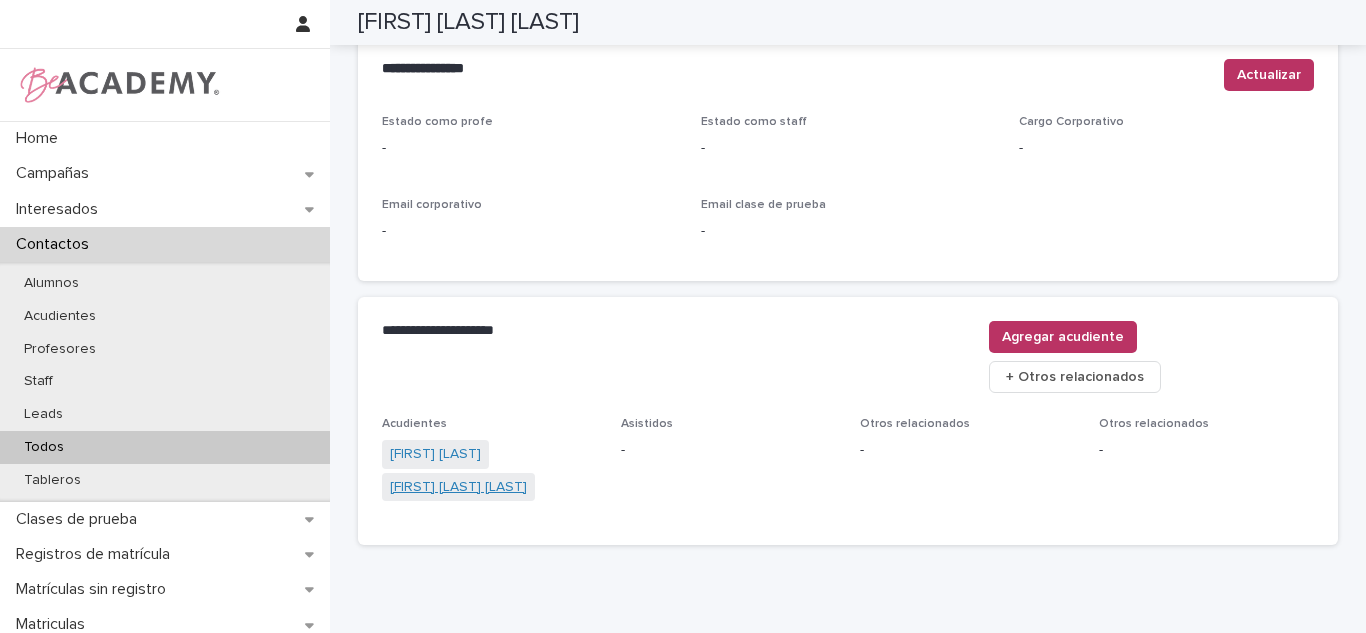 click on "Juliana Gonzalez Londoño" at bounding box center [458, 487] 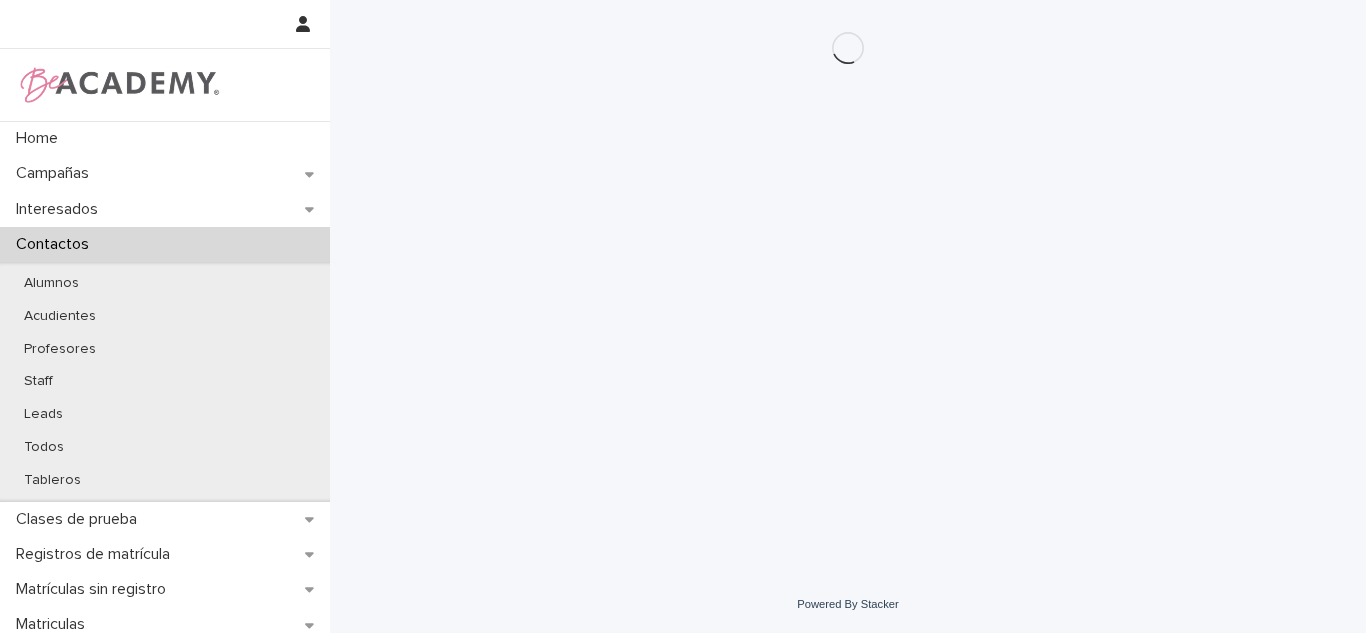scroll, scrollTop: 0, scrollLeft: 0, axis: both 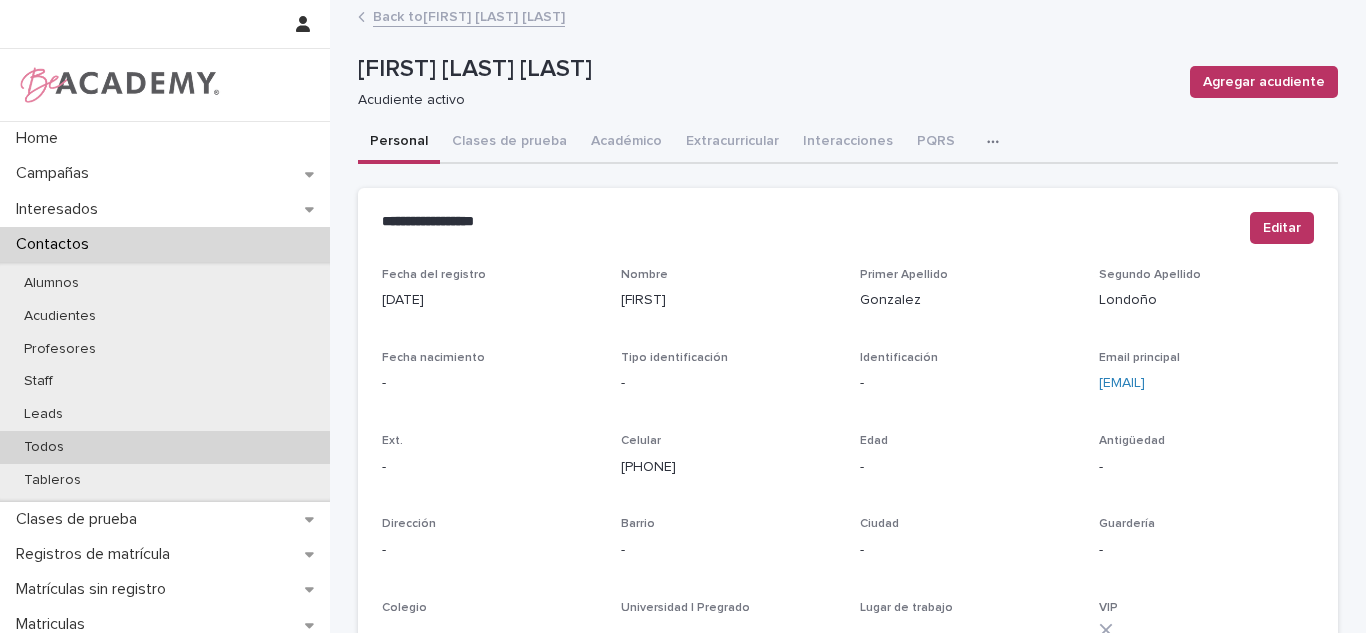 click on "Todos" at bounding box center (165, 447) 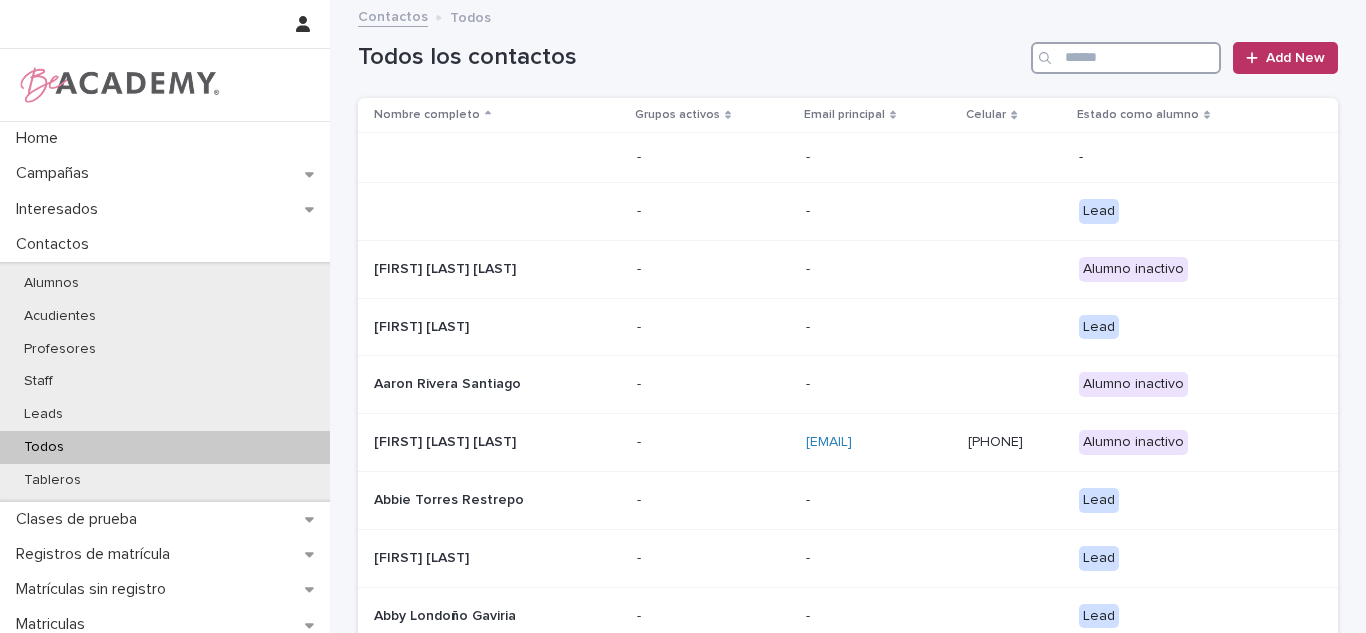 click at bounding box center [1126, 58] 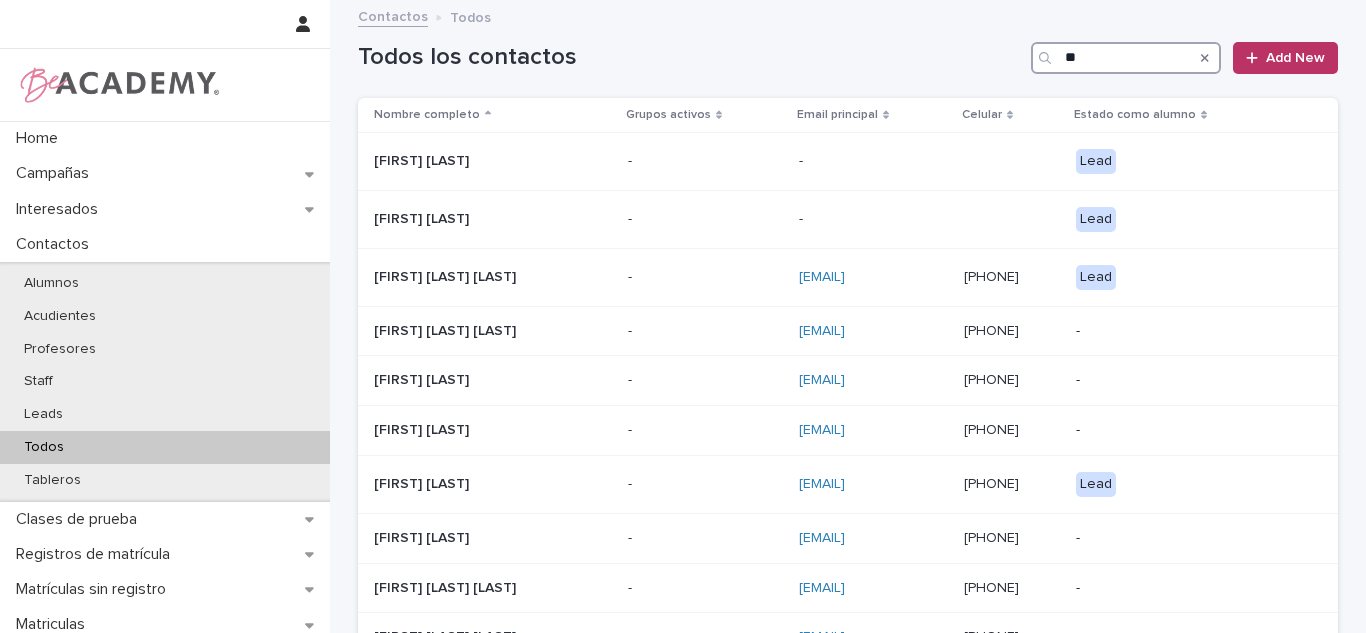 type on "*" 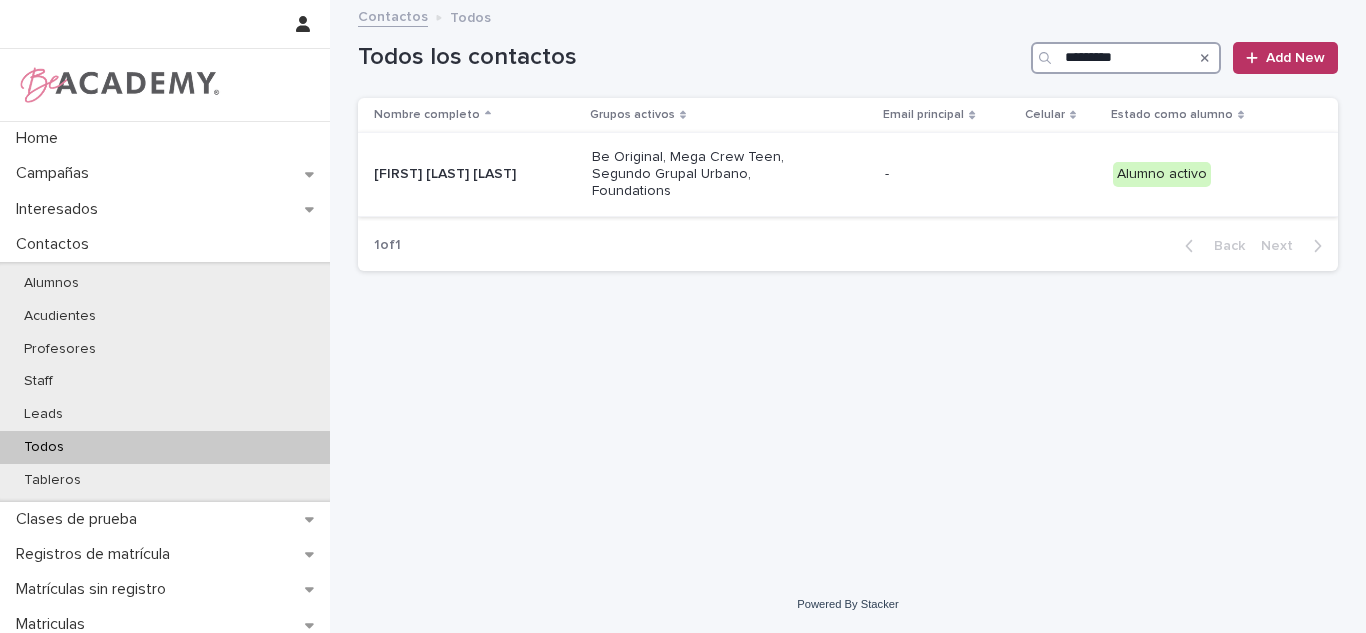 type on "*********" 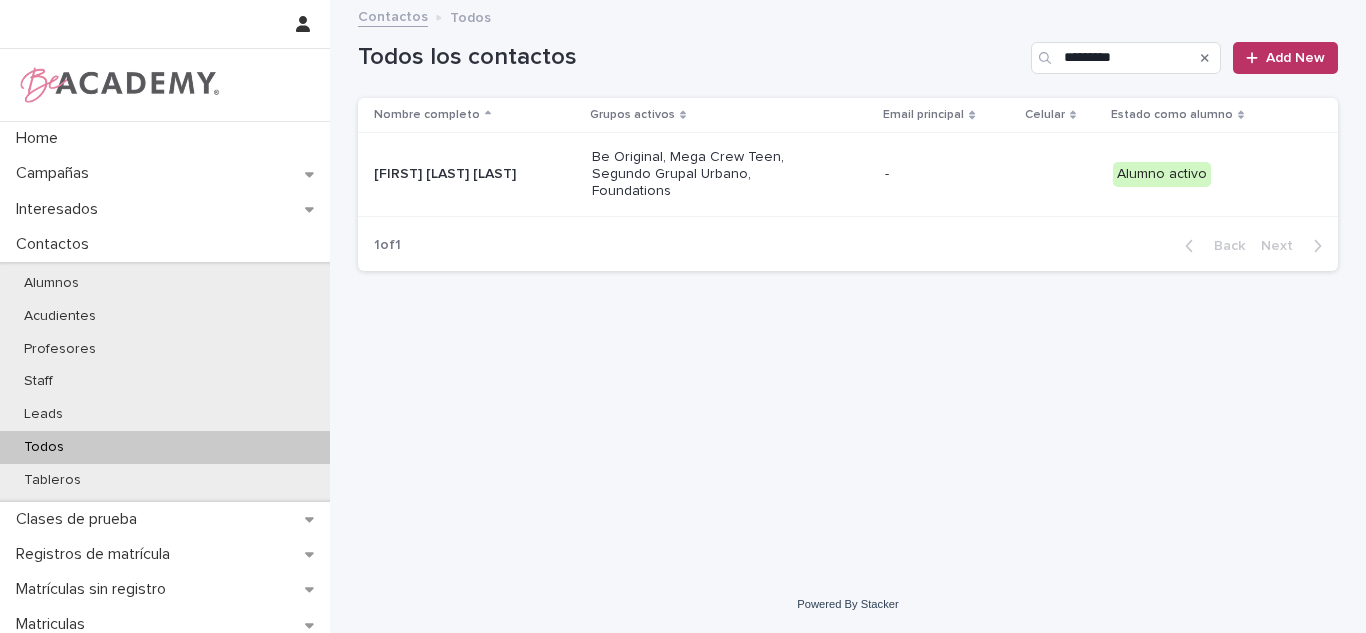 click on "Be Original, Mega Crew Teen, Segundo Grupal Urbano, Foundations" at bounding box center (692, 174) 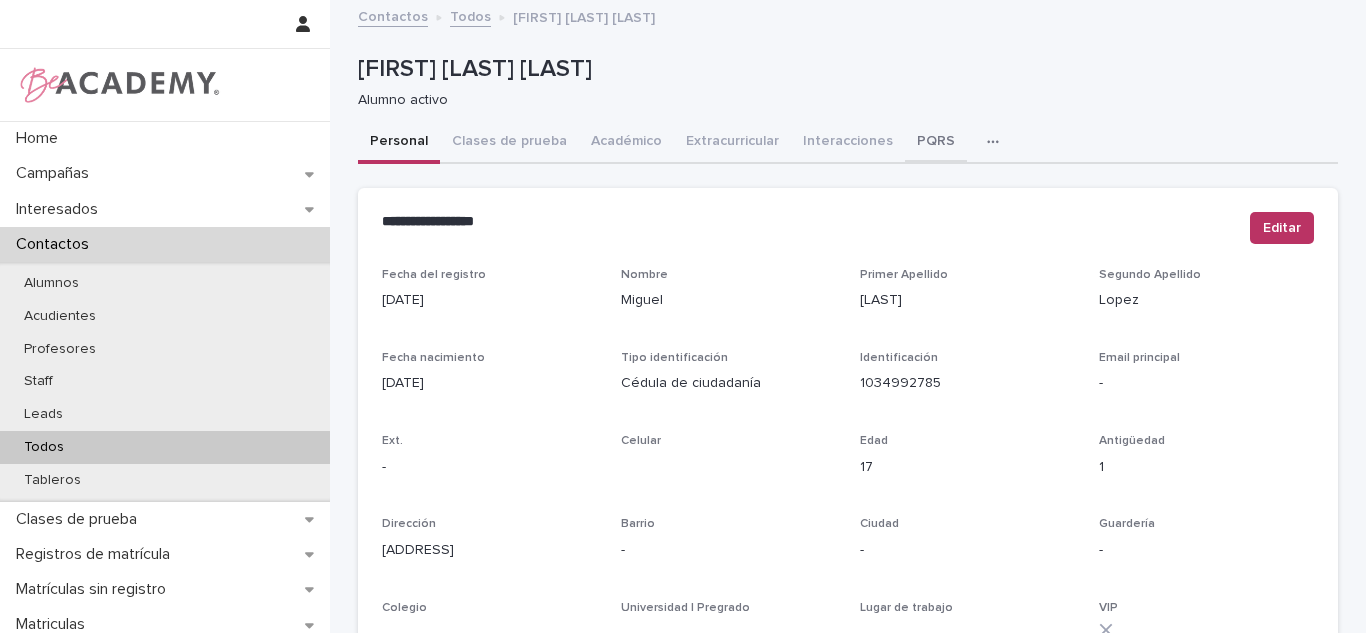 click on "PQRS" at bounding box center (936, 143) 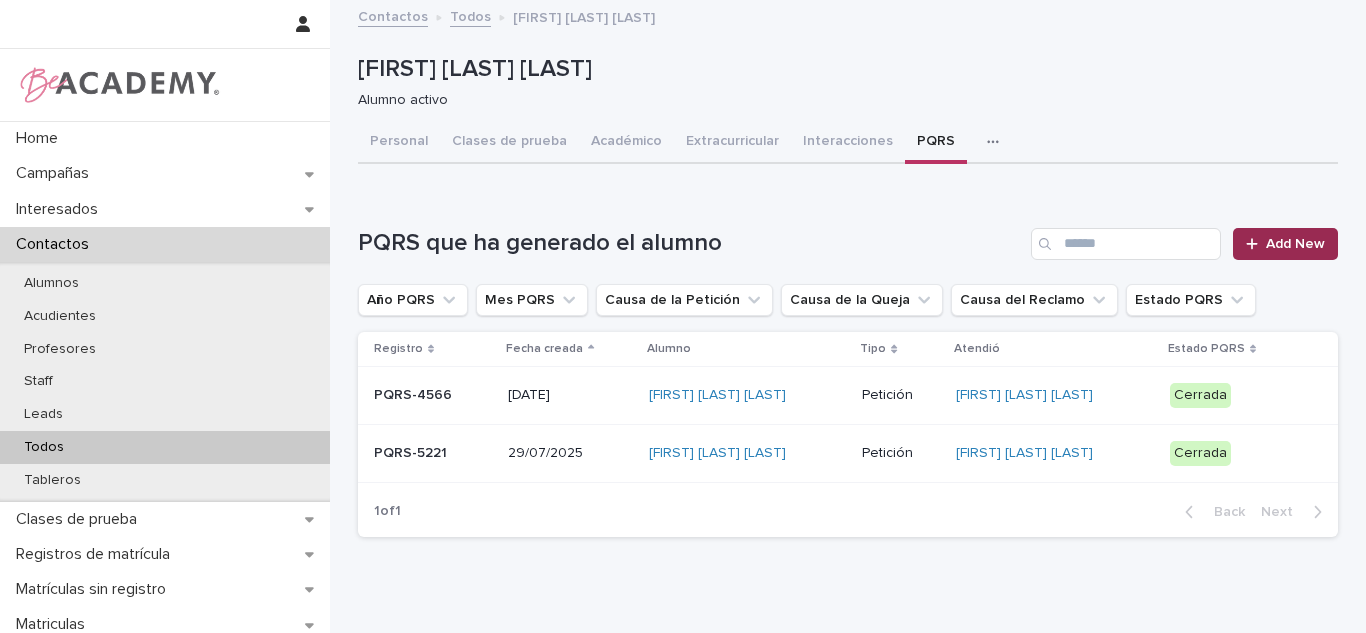click on "Add New" at bounding box center [1285, 244] 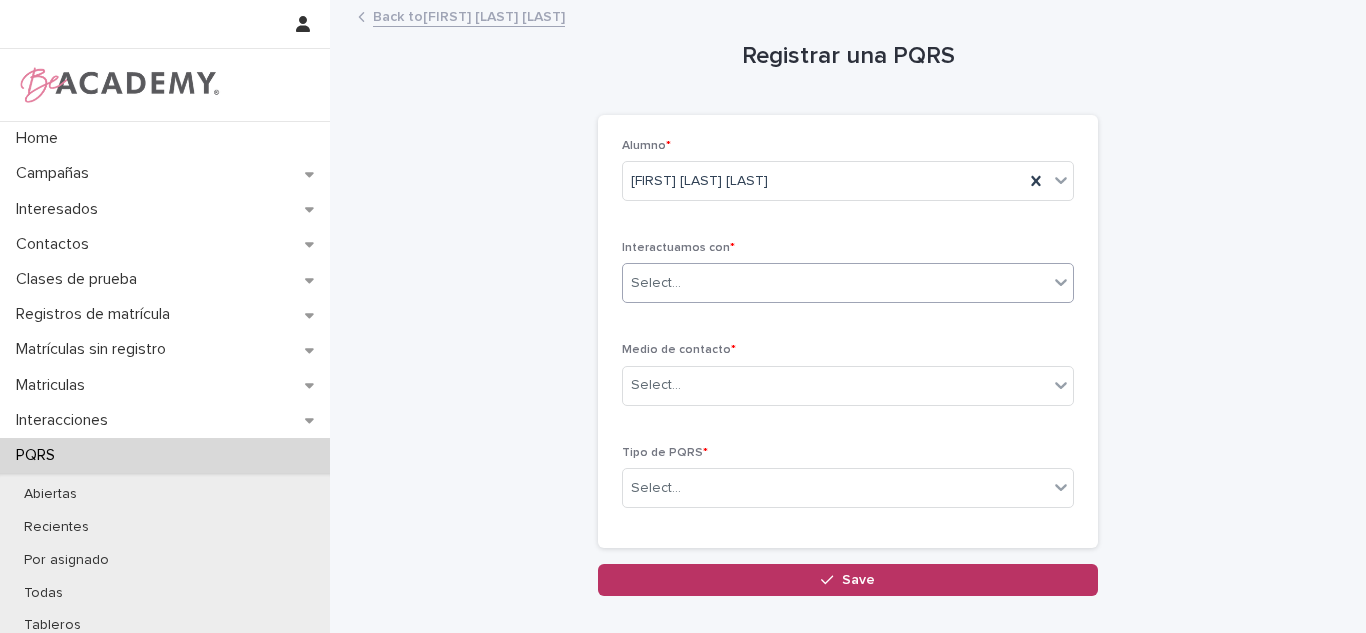click on "Select..." at bounding box center [835, 283] 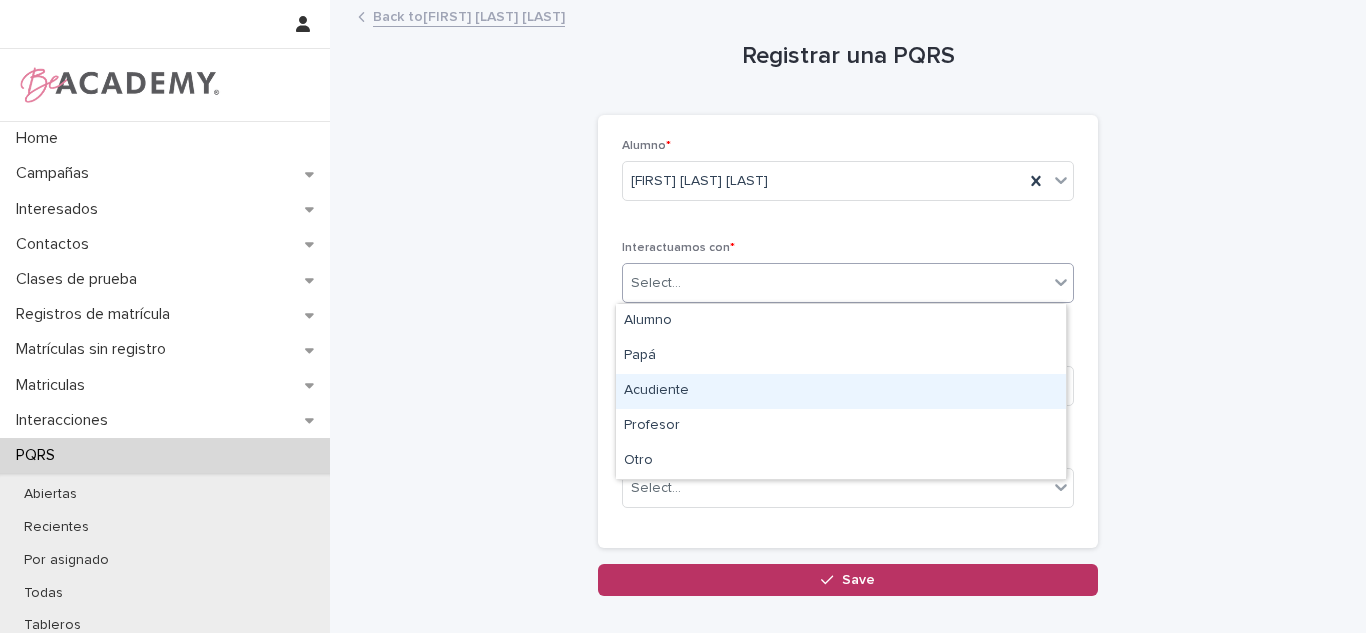 click on "Acudiente" at bounding box center (841, 391) 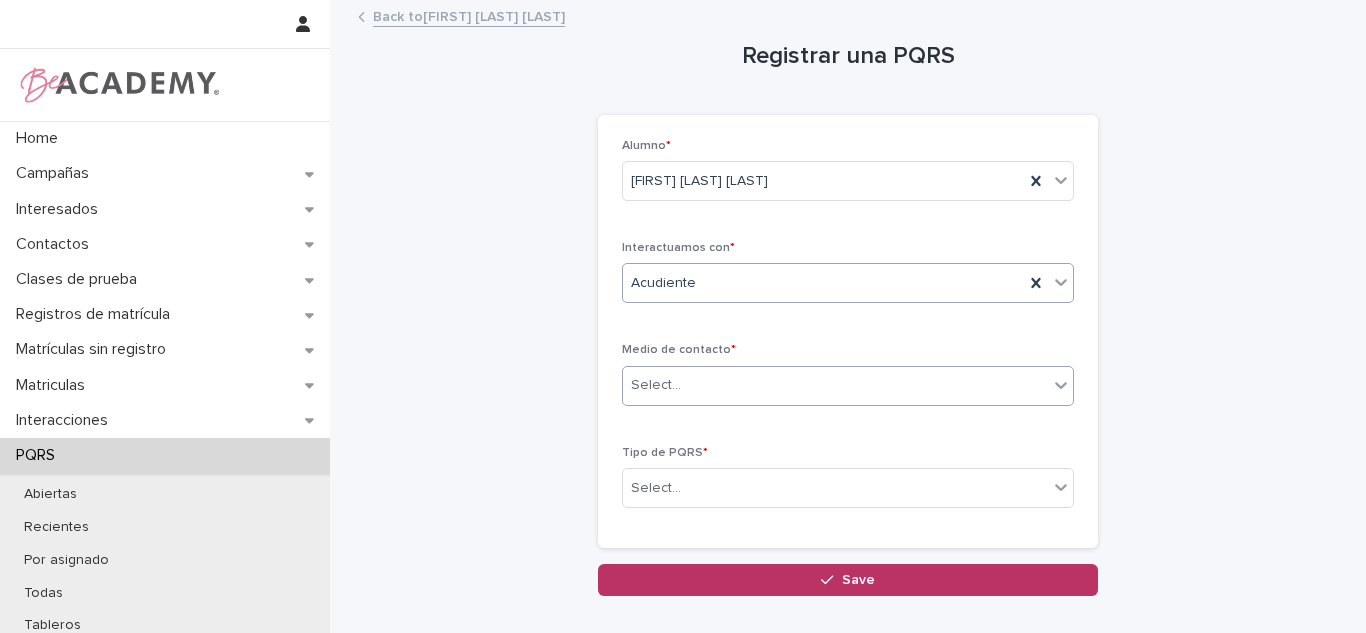click at bounding box center (684, 385) 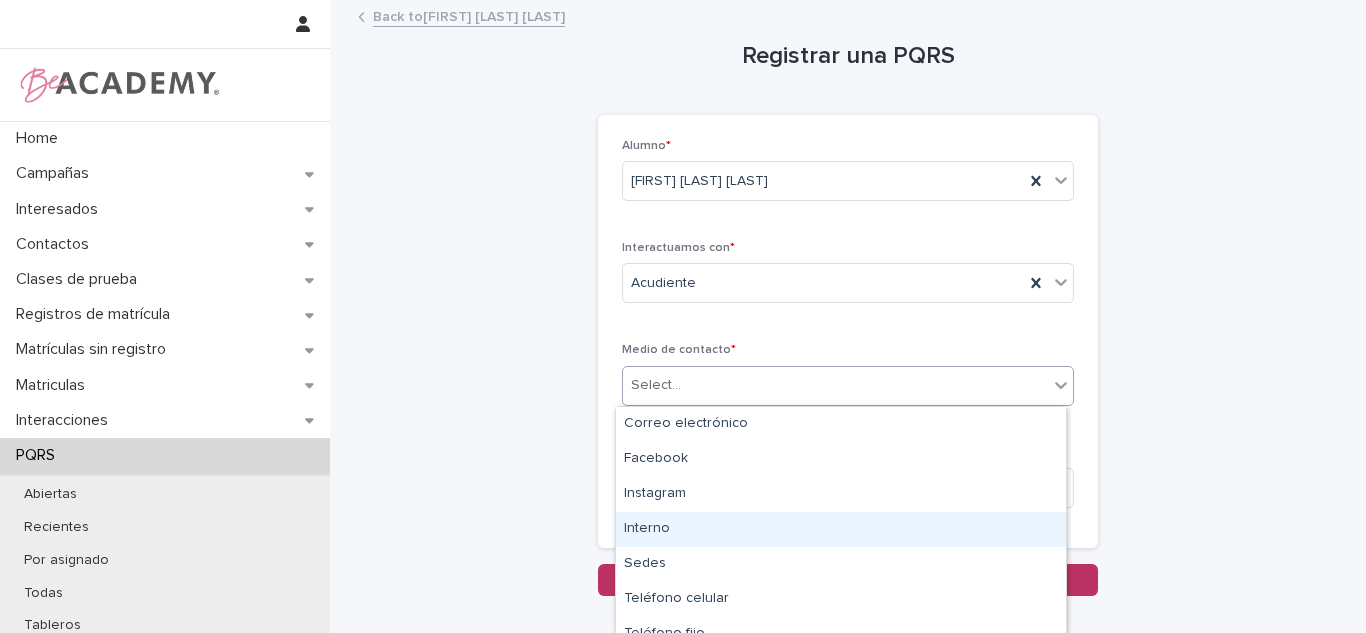 scroll, scrollTop: 53, scrollLeft: 0, axis: vertical 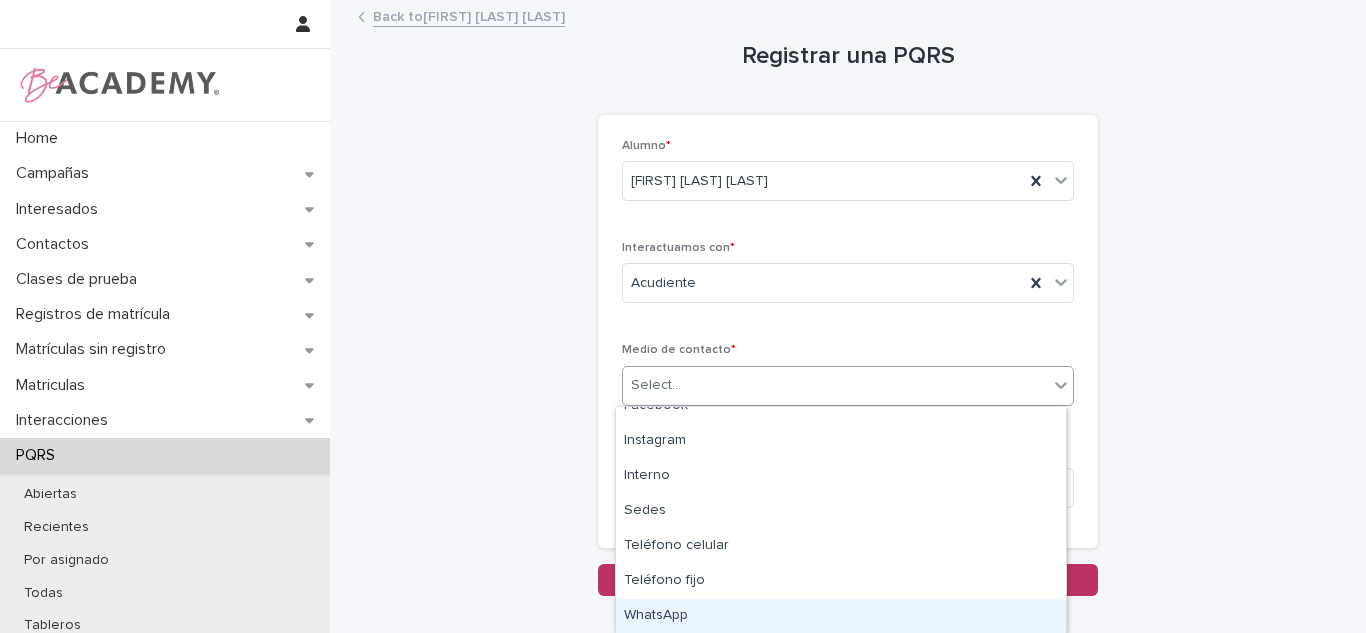 click on "WhatsApp" at bounding box center [841, 616] 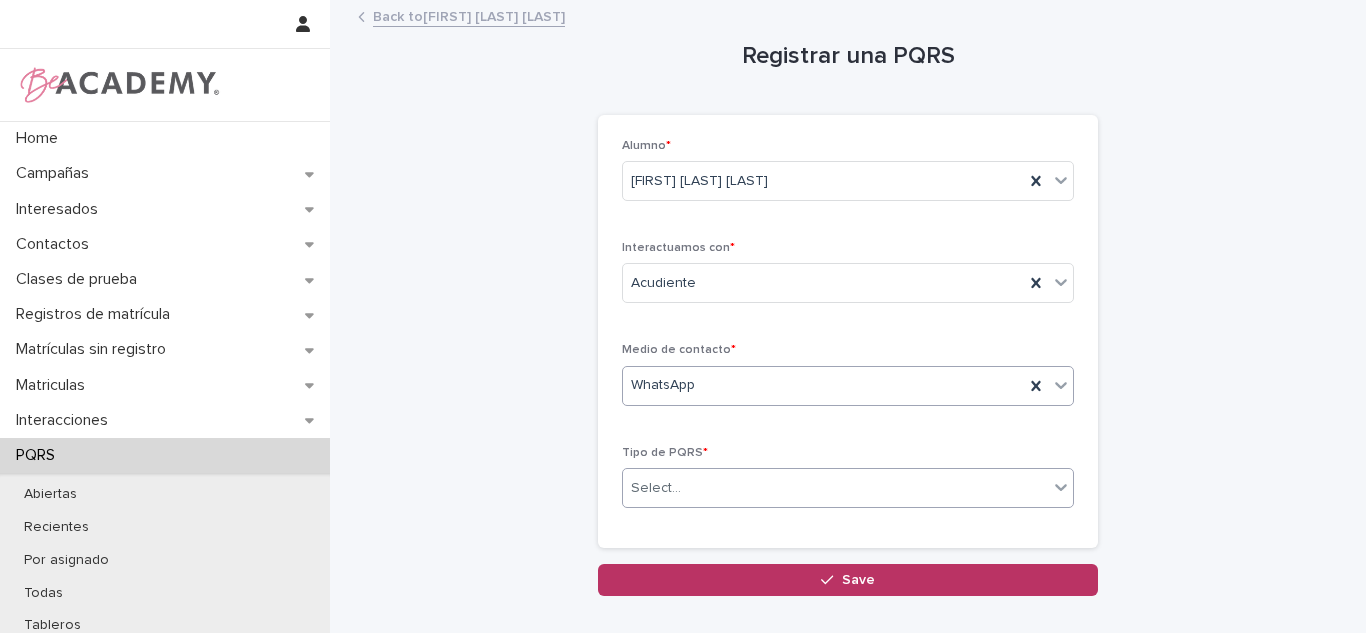 click on "Select..." at bounding box center [835, 488] 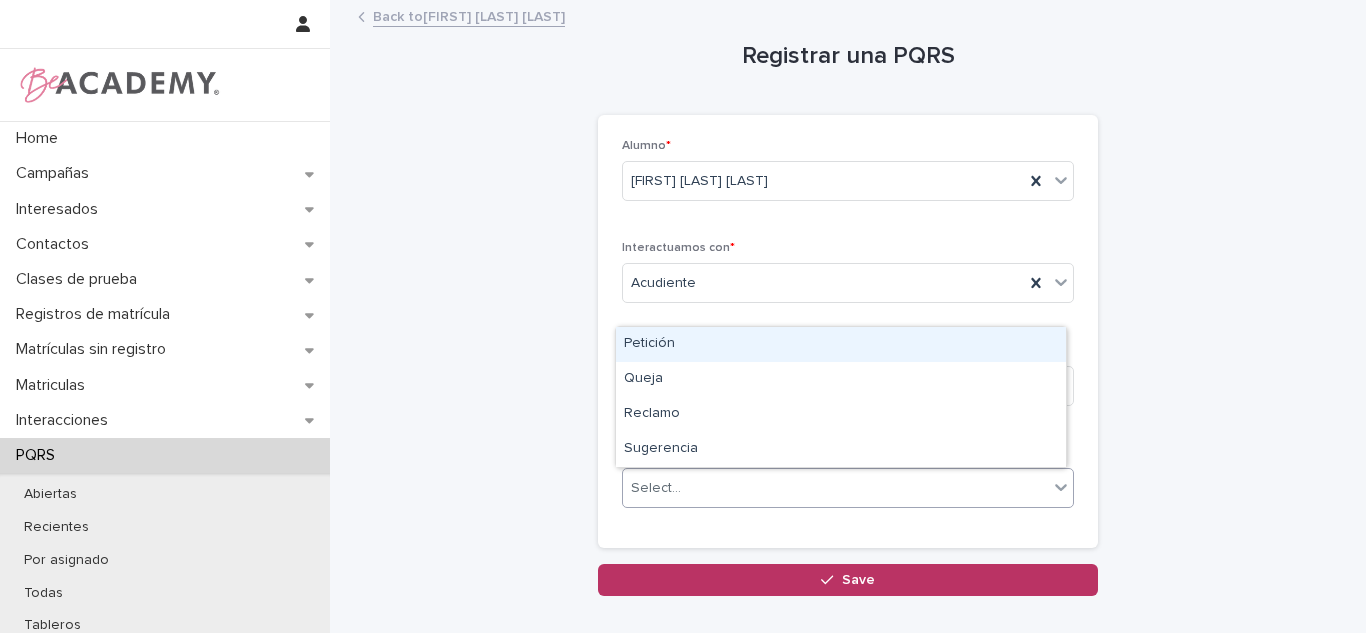 click on "Petición" at bounding box center [841, 344] 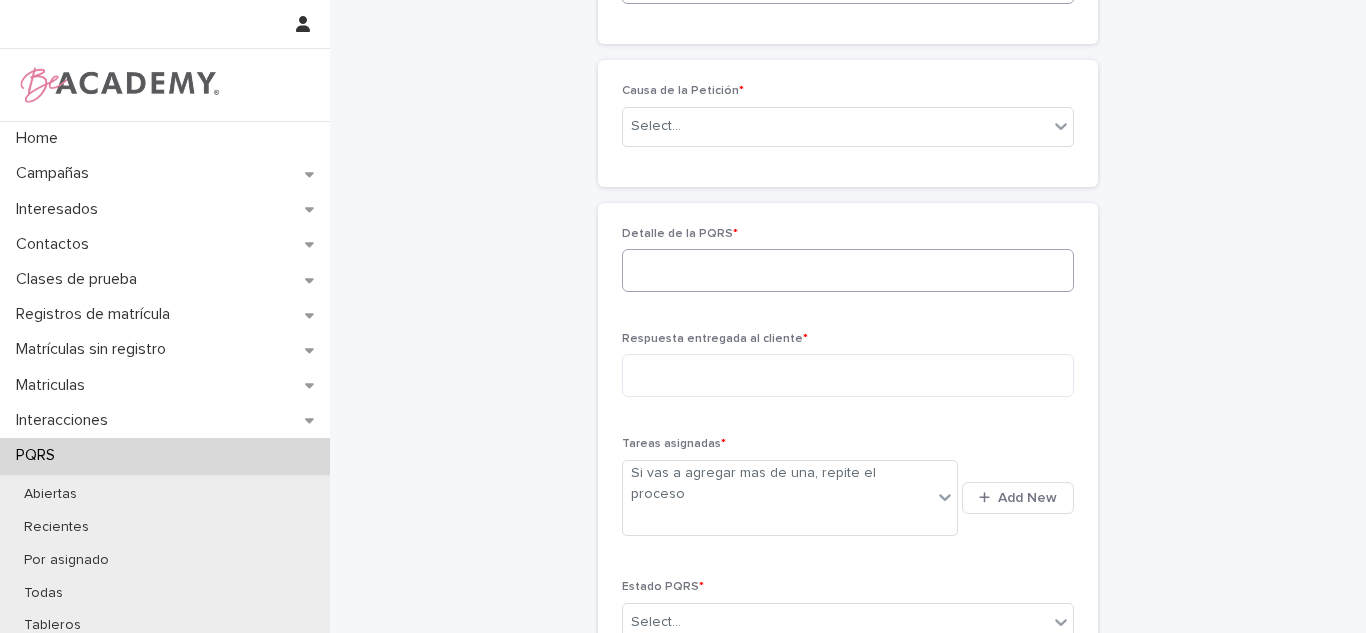 scroll, scrollTop: 503, scrollLeft: 0, axis: vertical 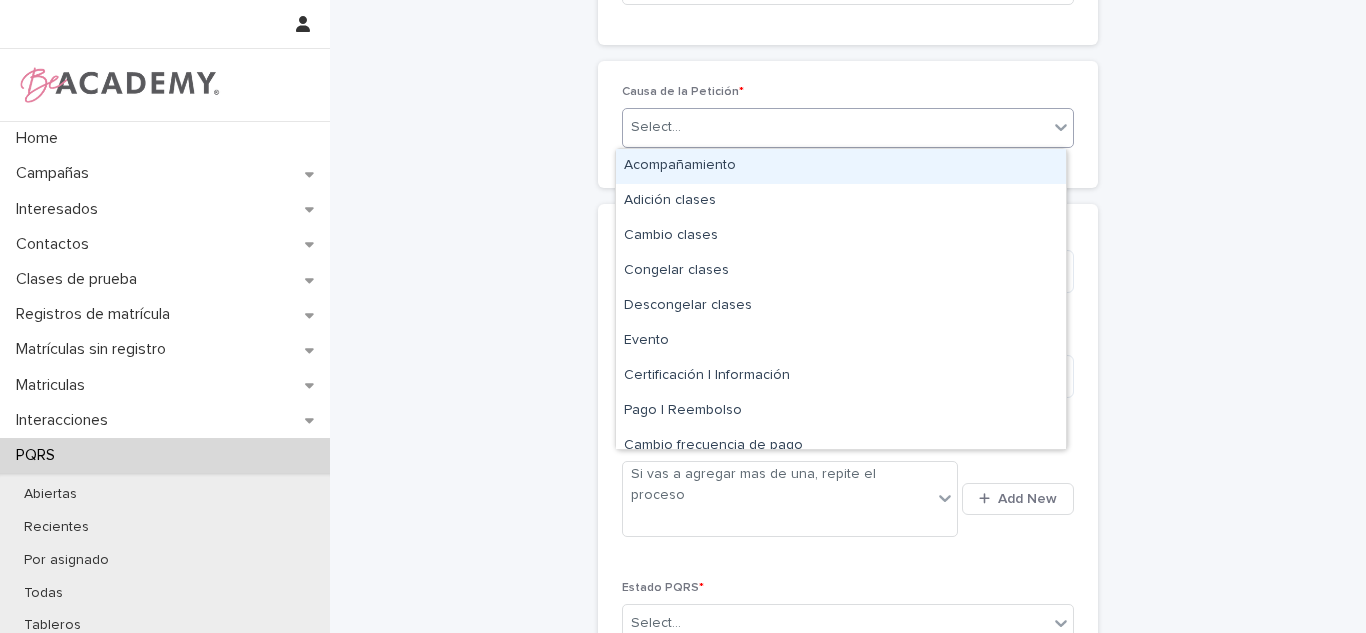 click on "Select..." at bounding box center (835, 127) 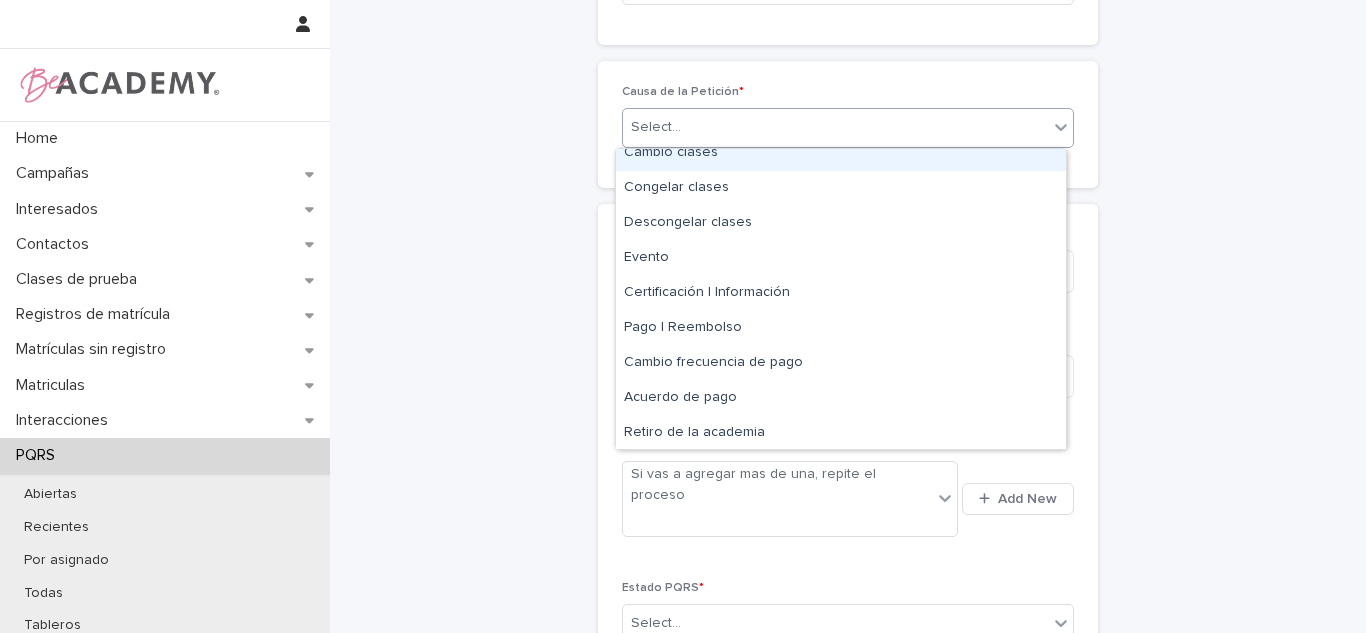 scroll, scrollTop: 88, scrollLeft: 0, axis: vertical 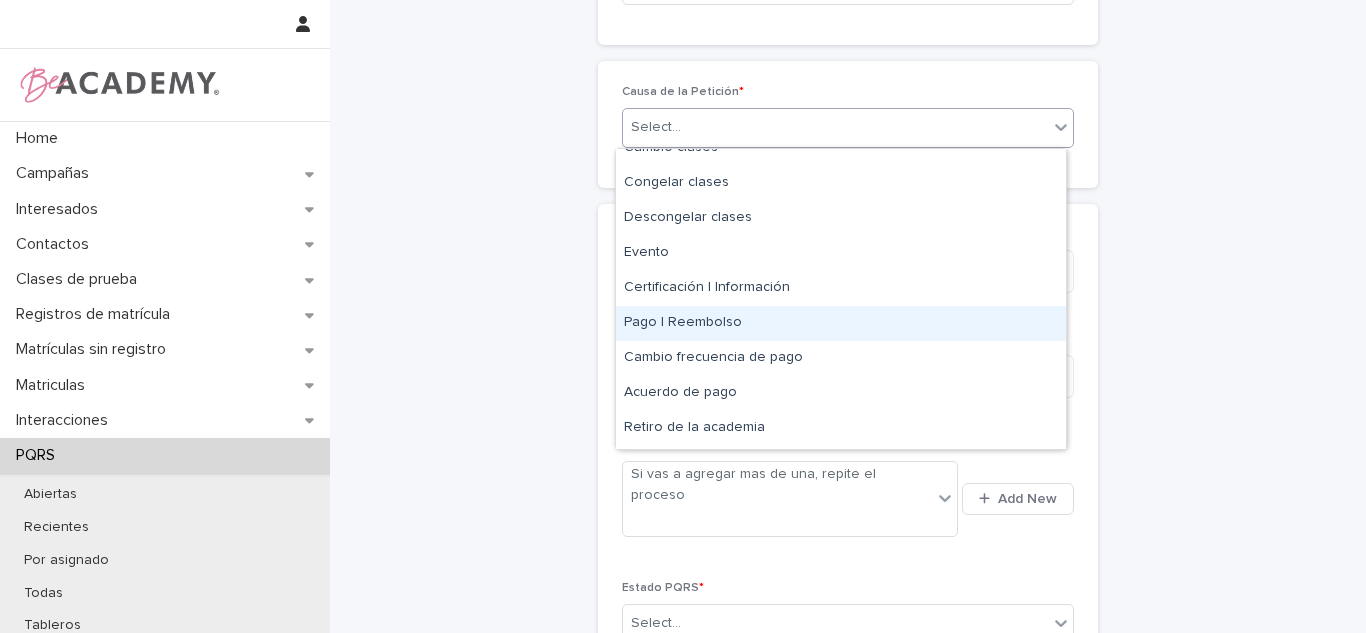 click on "Pago | Reembolso" at bounding box center (841, 323) 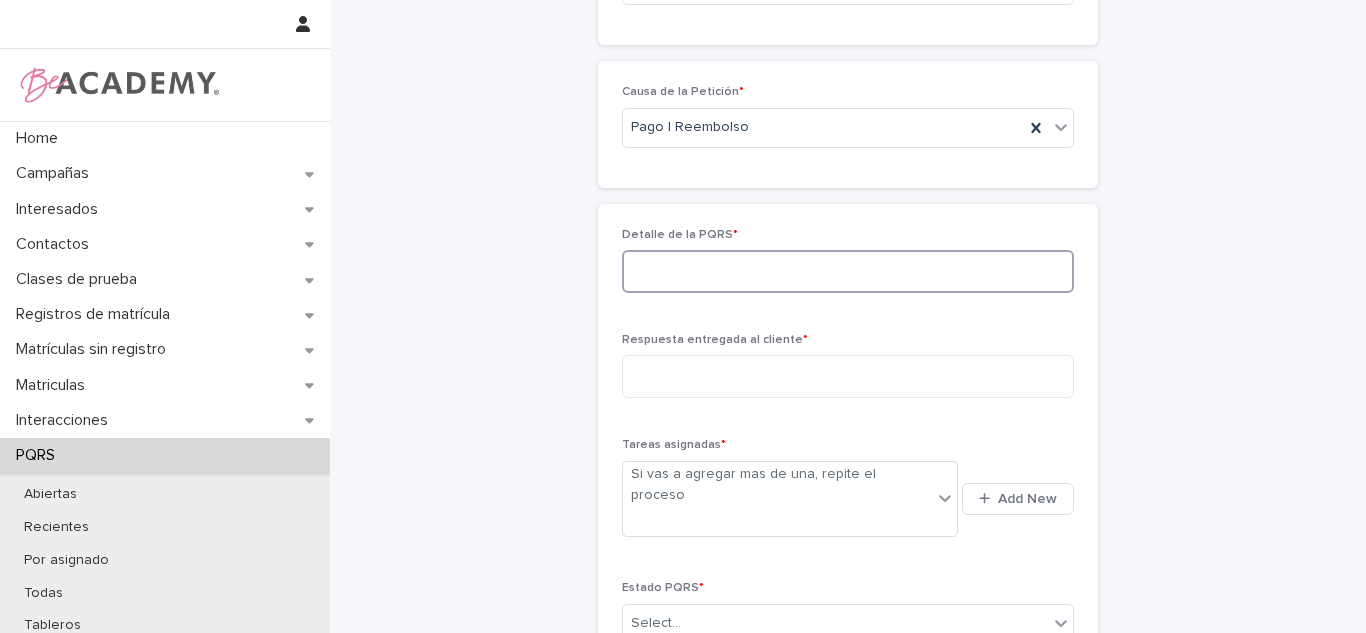 click at bounding box center (848, 271) 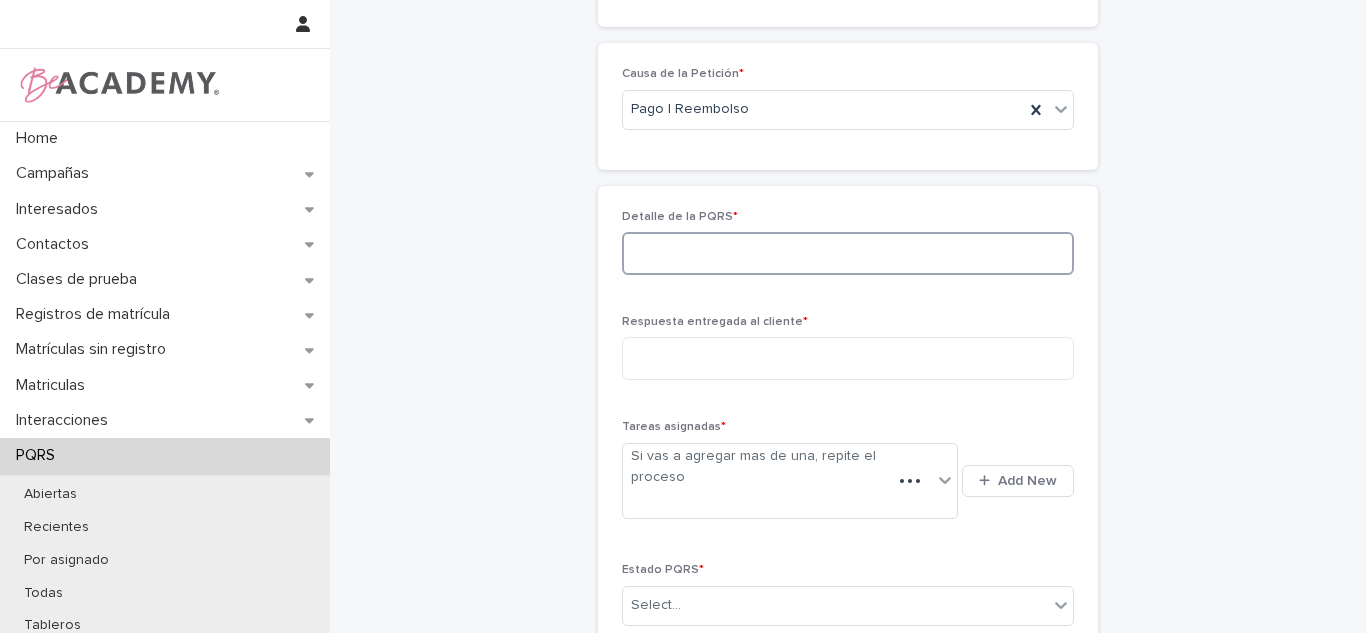 scroll, scrollTop: 503, scrollLeft: 0, axis: vertical 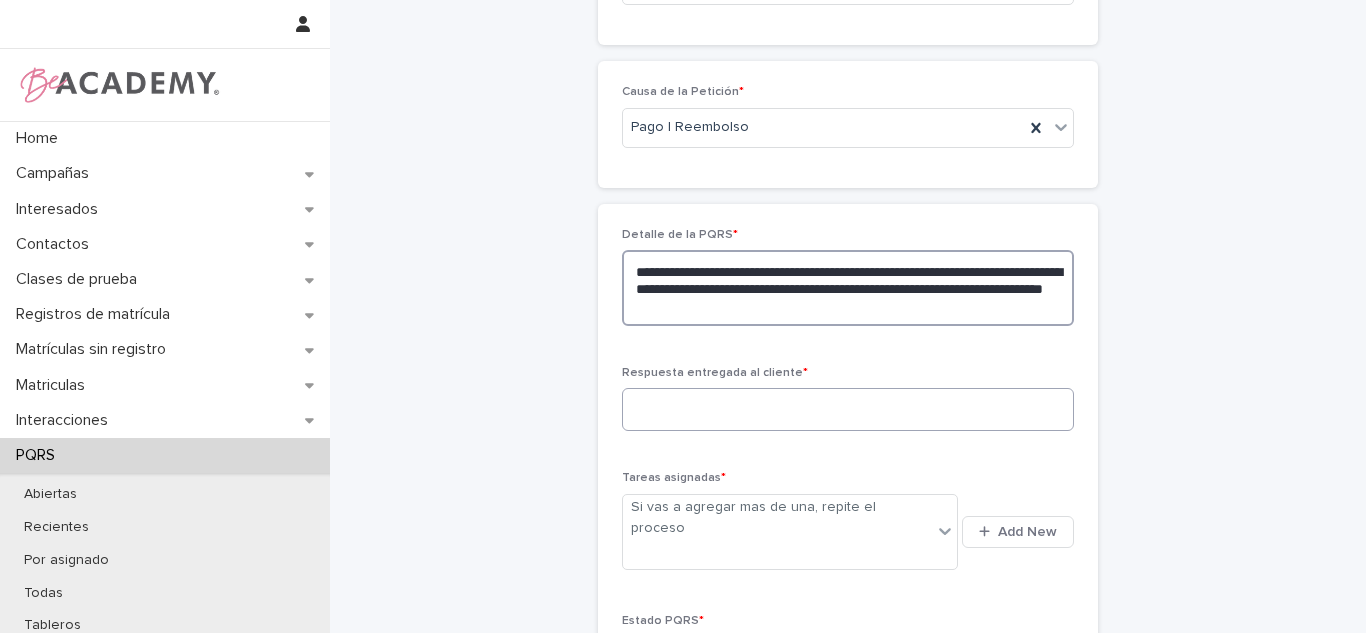type on "**********" 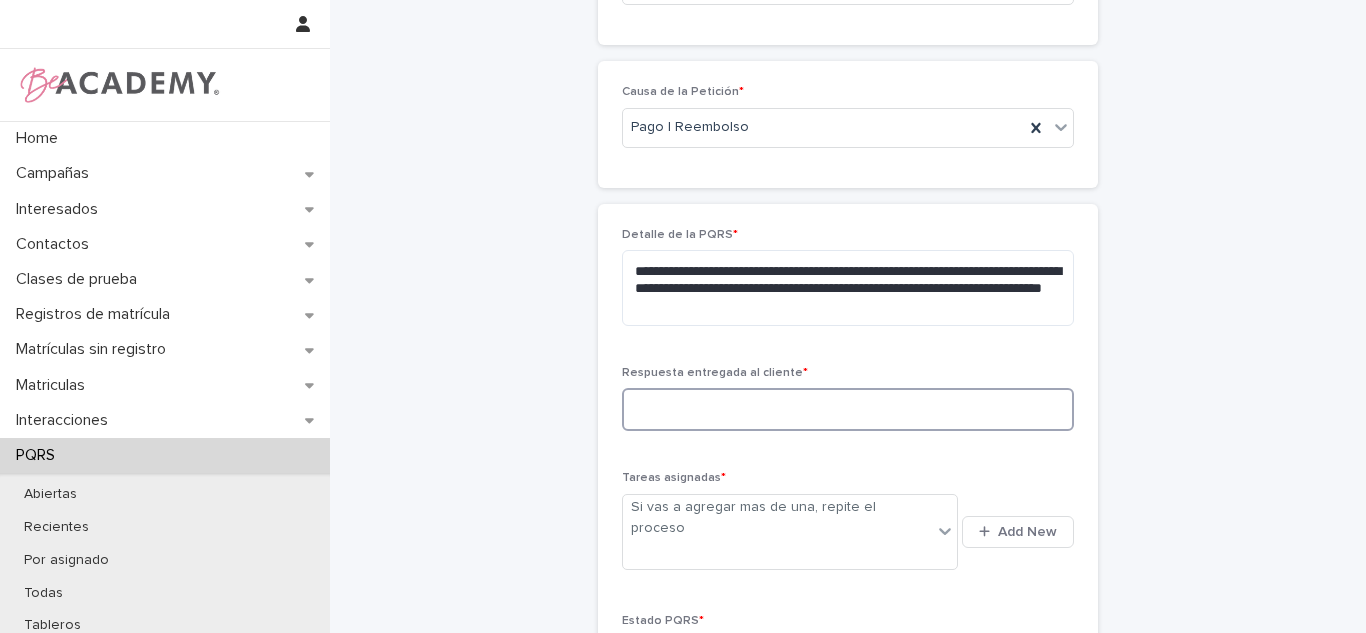 click at bounding box center [848, 409] 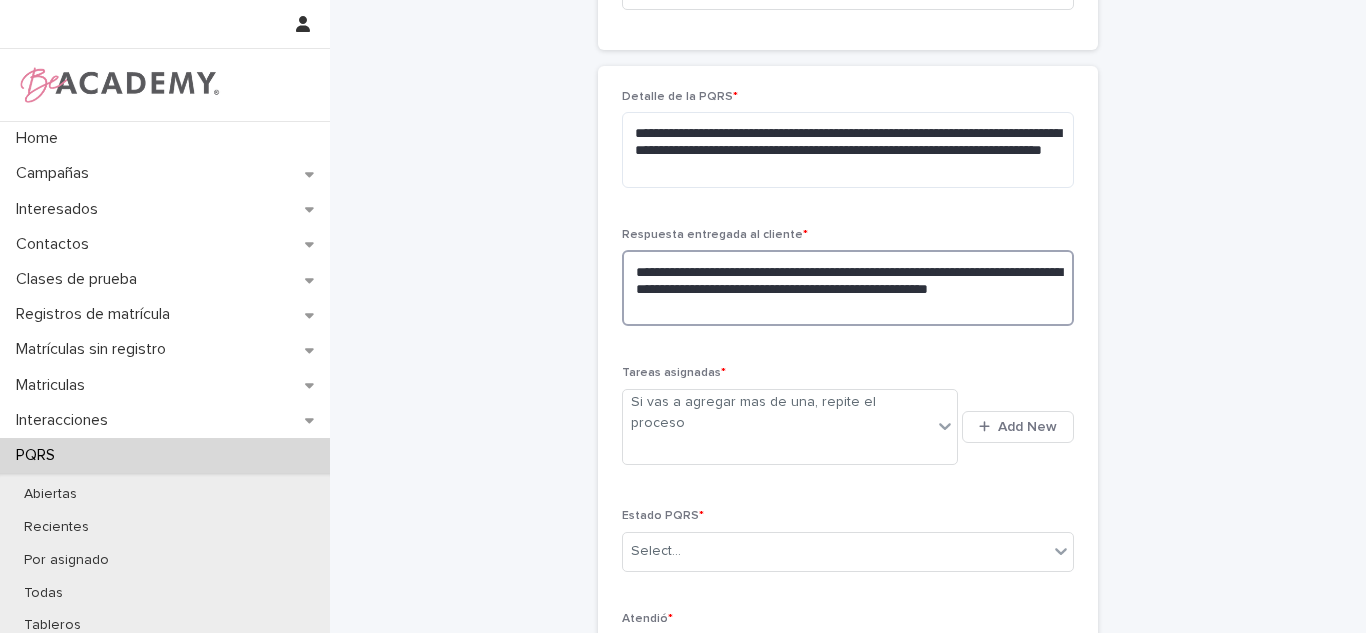 scroll, scrollTop: 651, scrollLeft: 0, axis: vertical 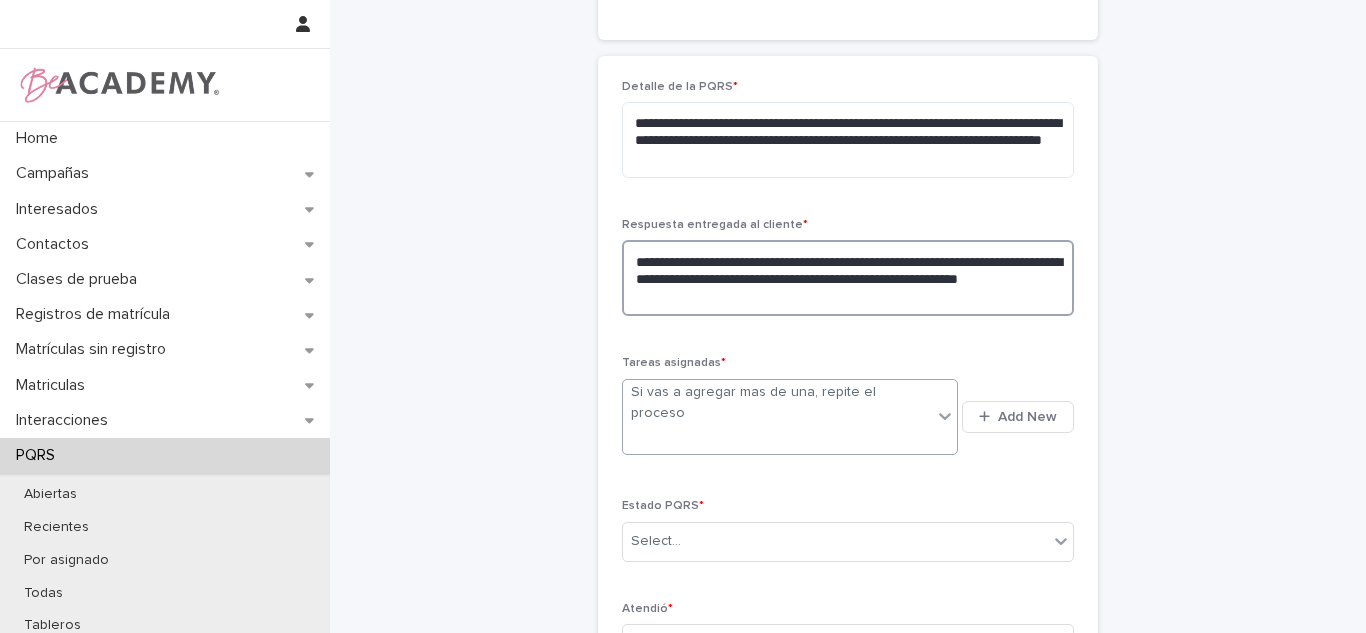 drag, startPoint x: 829, startPoint y: 301, endPoint x: 677, endPoint y: 393, distance: 177.67386 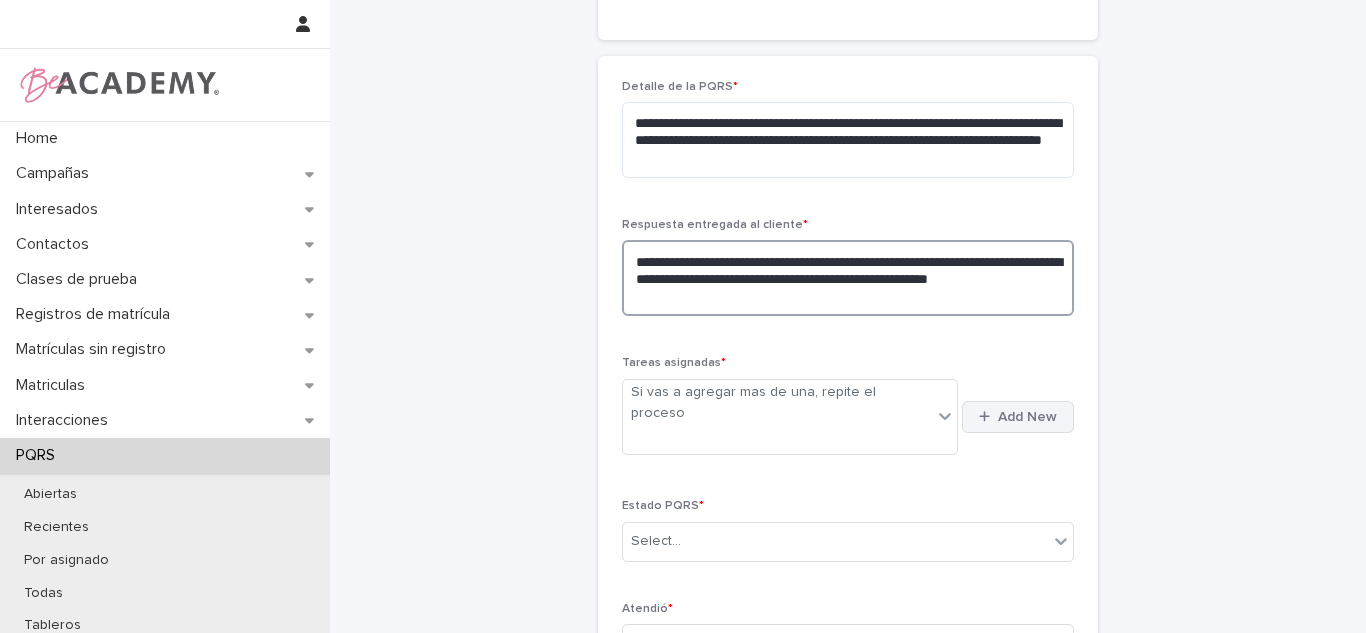 type on "**********" 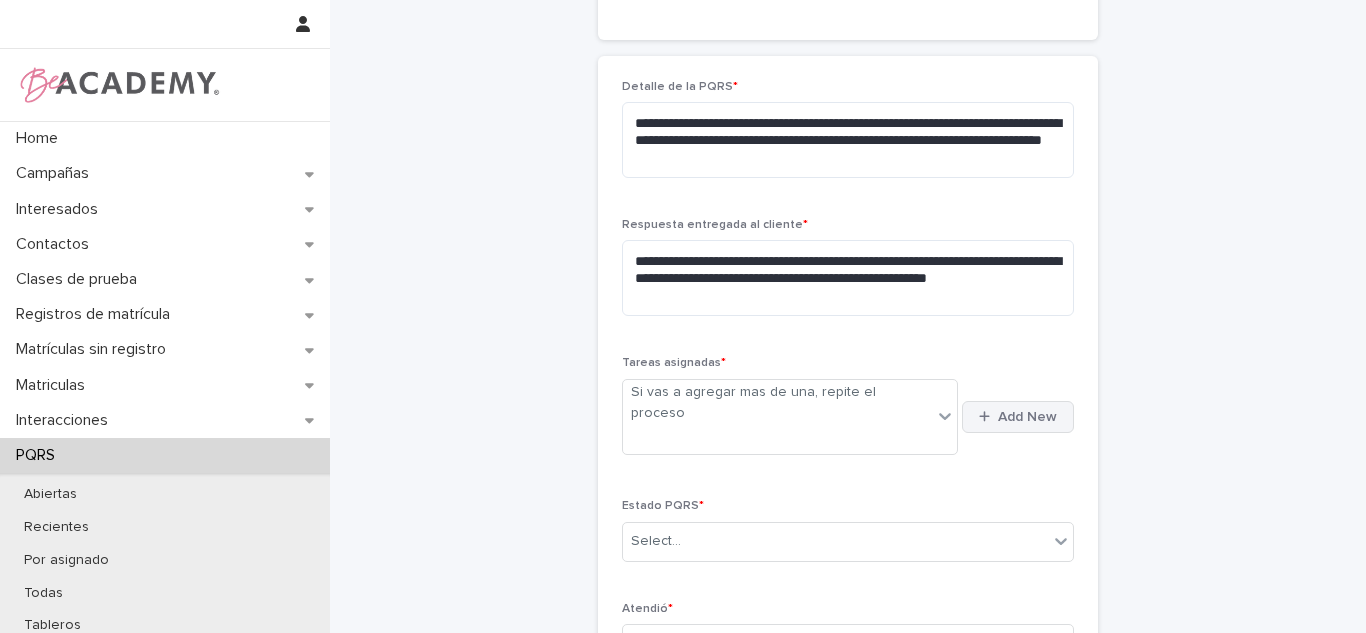 click on "Add New" at bounding box center [1018, 417] 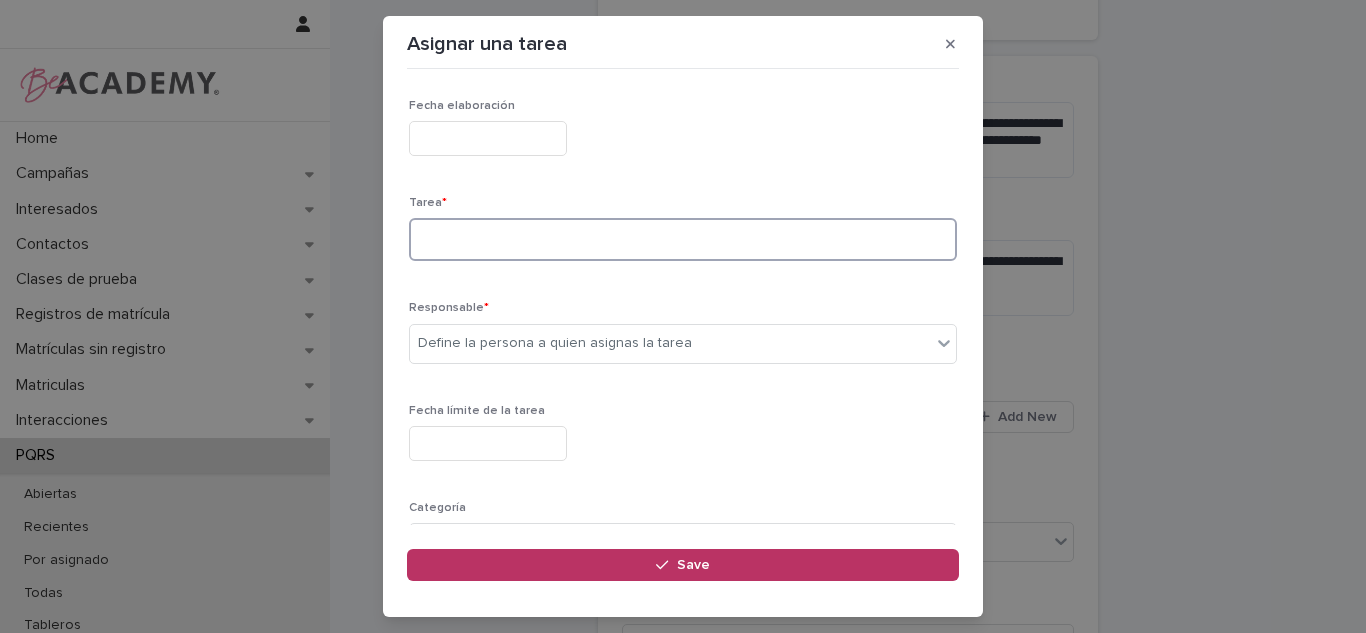 click at bounding box center (683, 239) 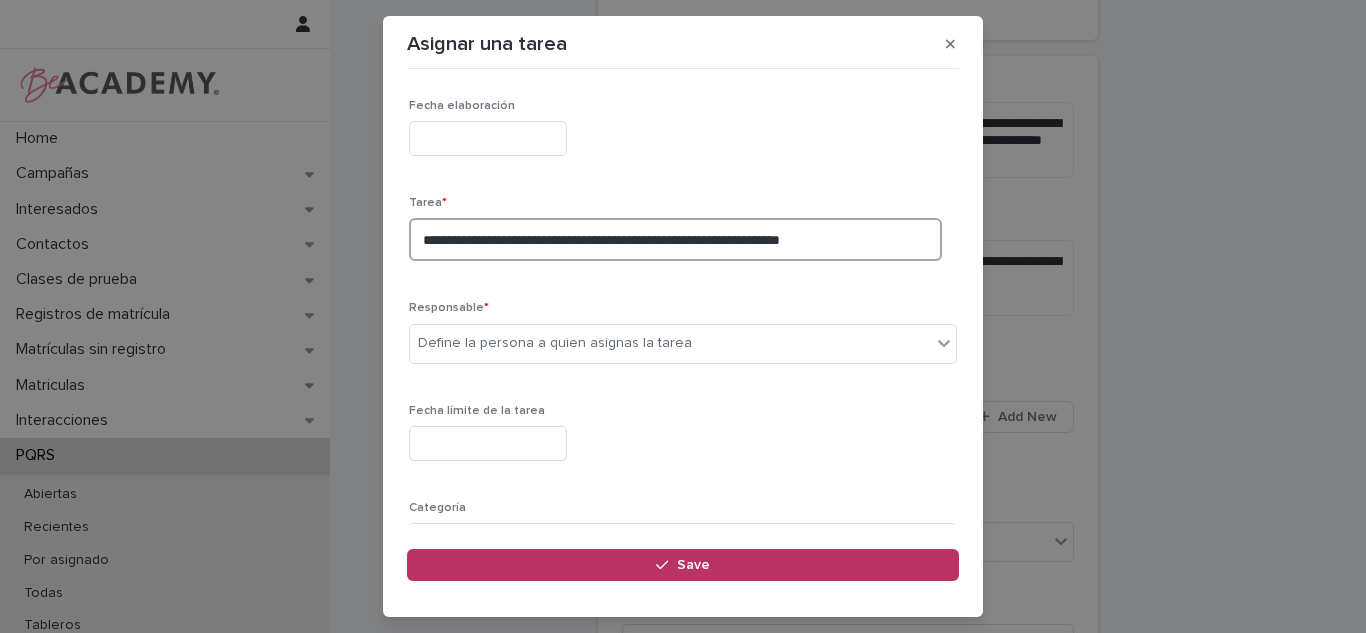 type on "**********" 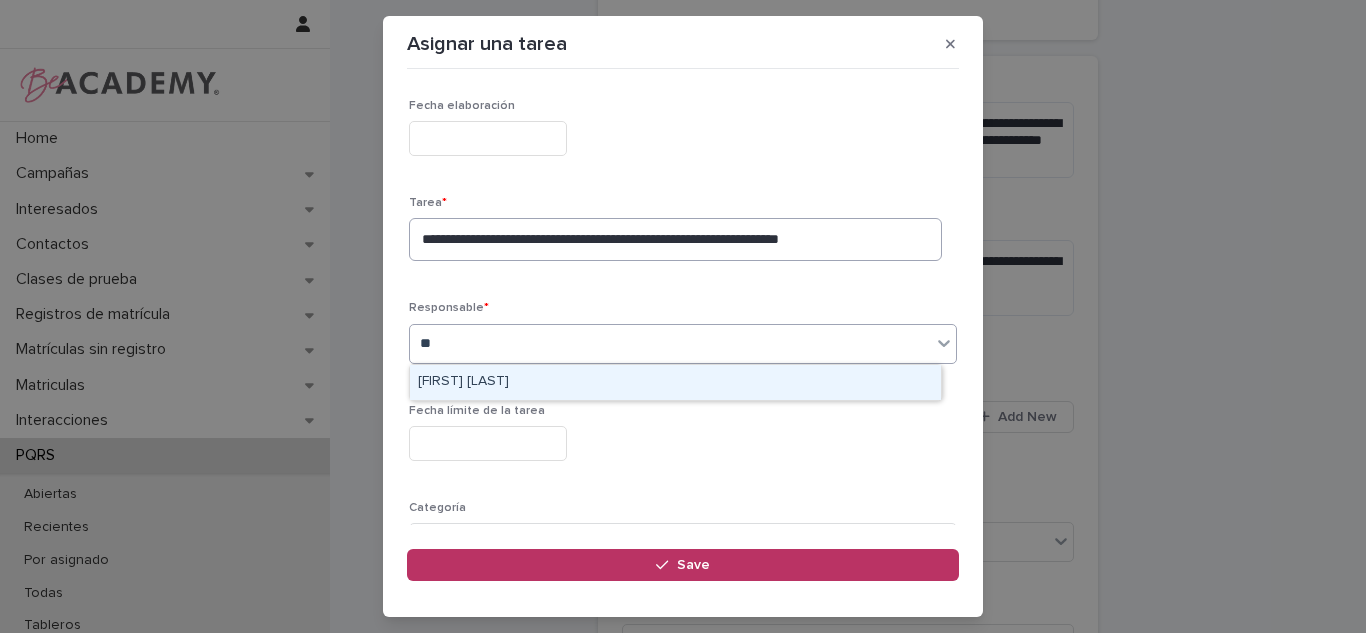 type on "*" 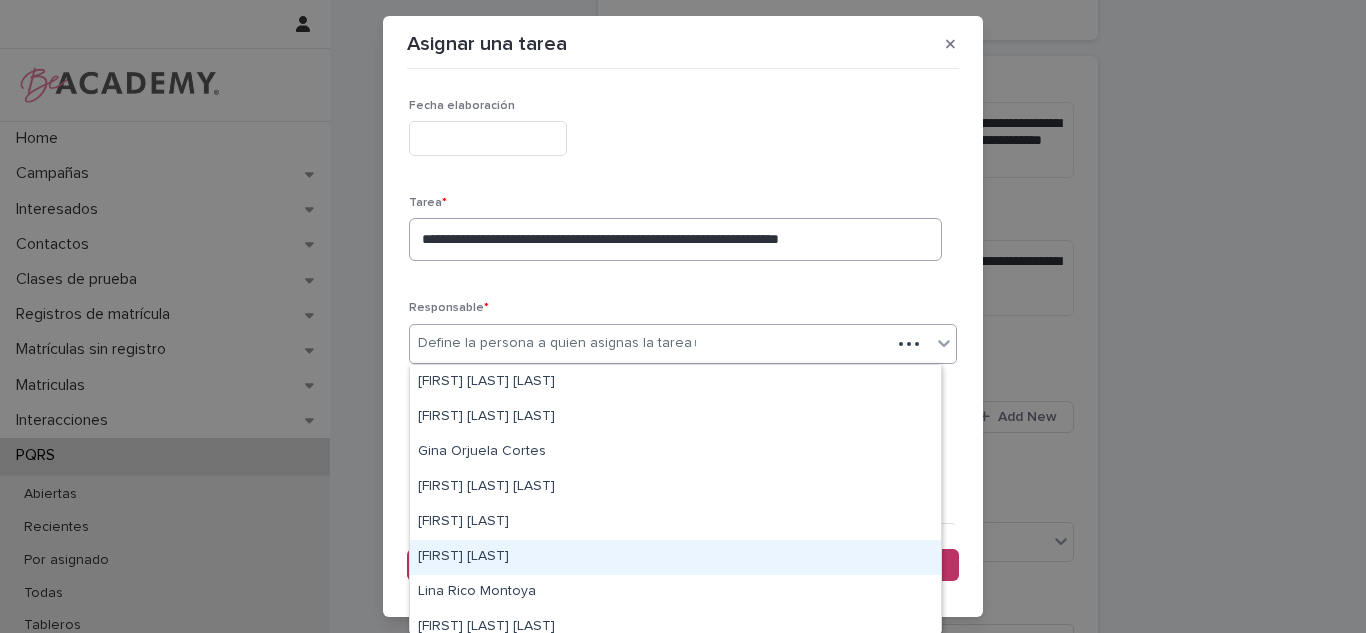 type on "***" 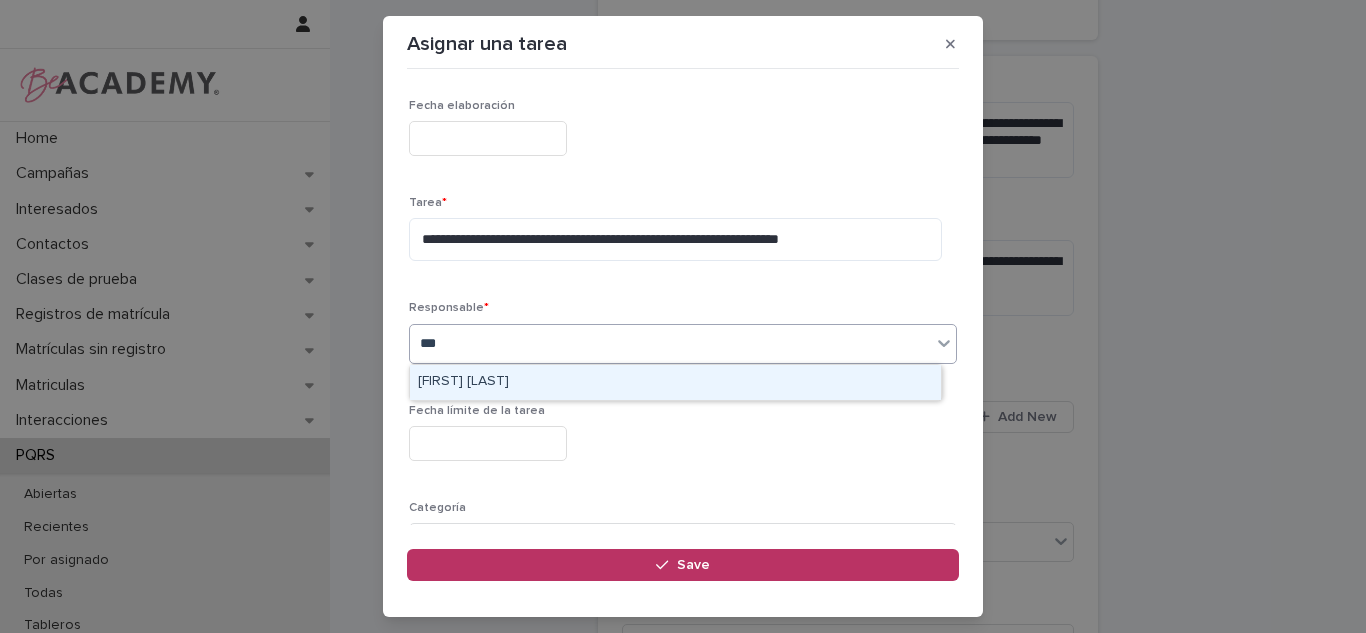 click on "Leidy Mesa Alvarez" at bounding box center (675, 382) 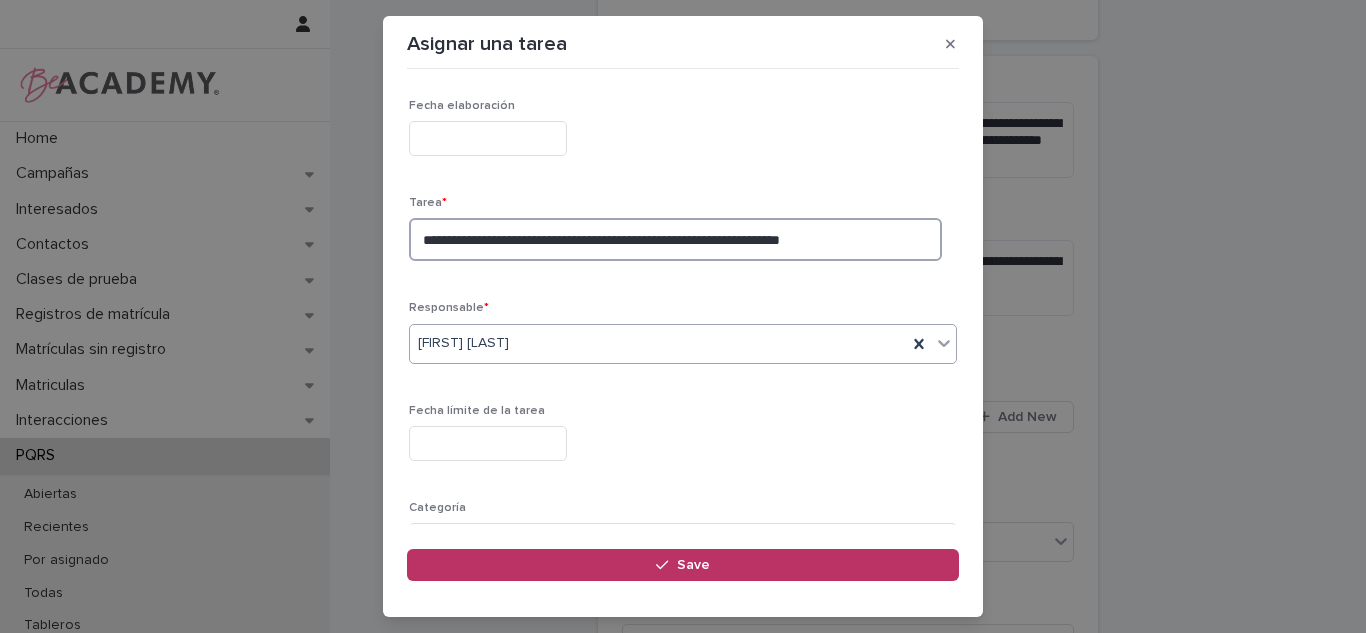drag, startPoint x: 606, startPoint y: 243, endPoint x: 596, endPoint y: 345, distance: 102.48902 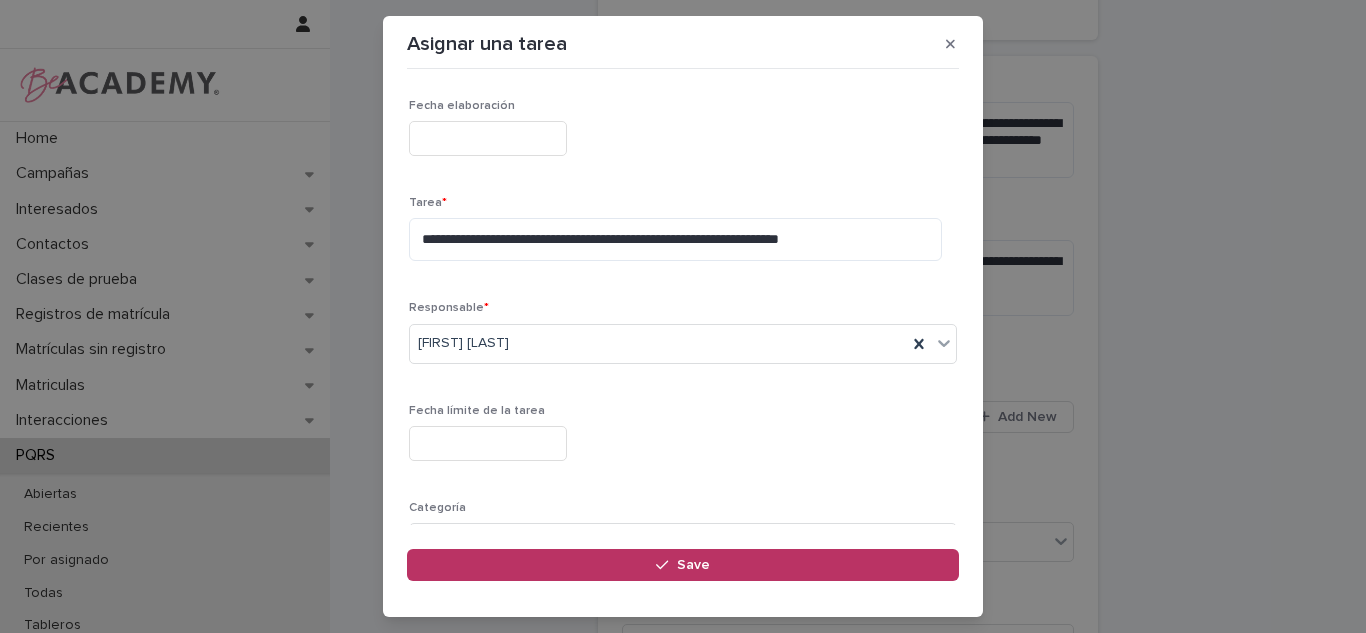 click at bounding box center (488, 443) 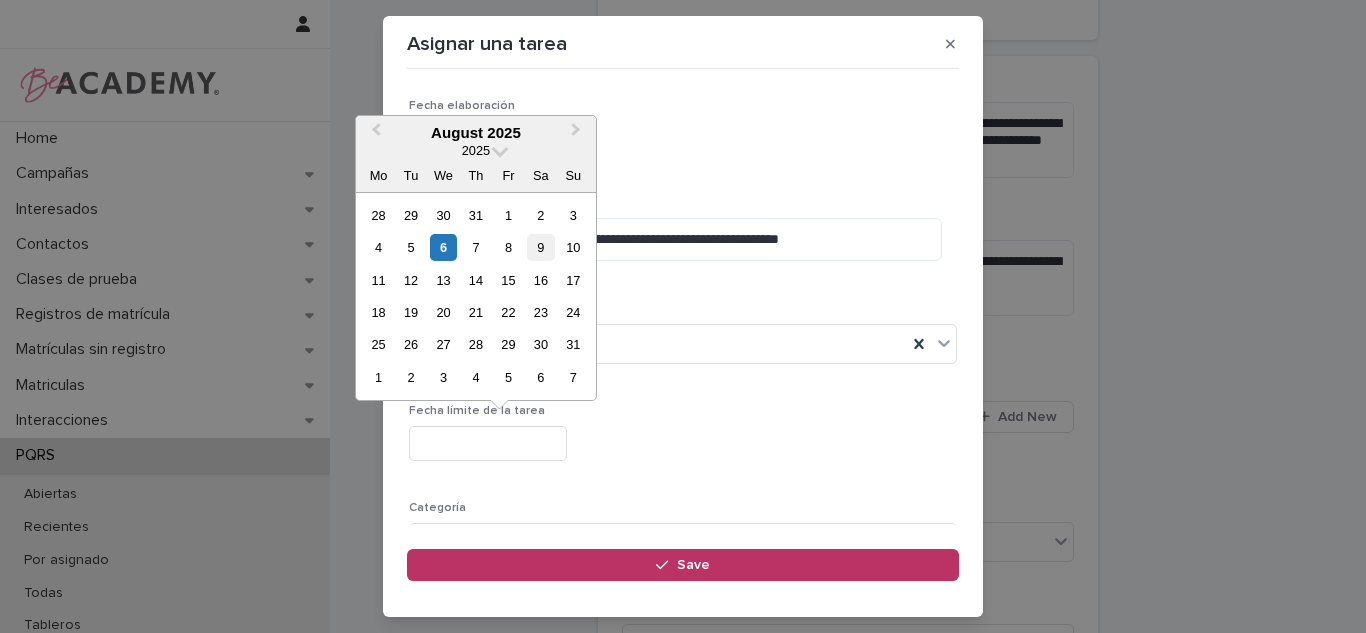 click on "9" at bounding box center [540, 247] 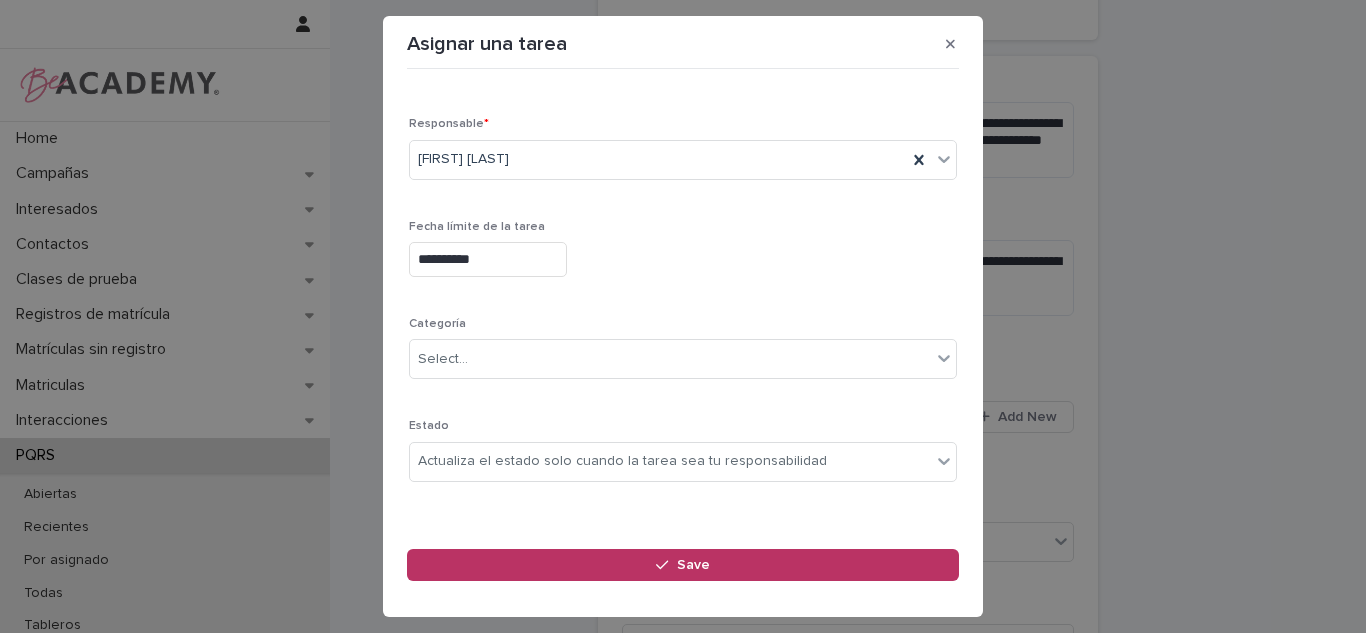 scroll, scrollTop: 203, scrollLeft: 0, axis: vertical 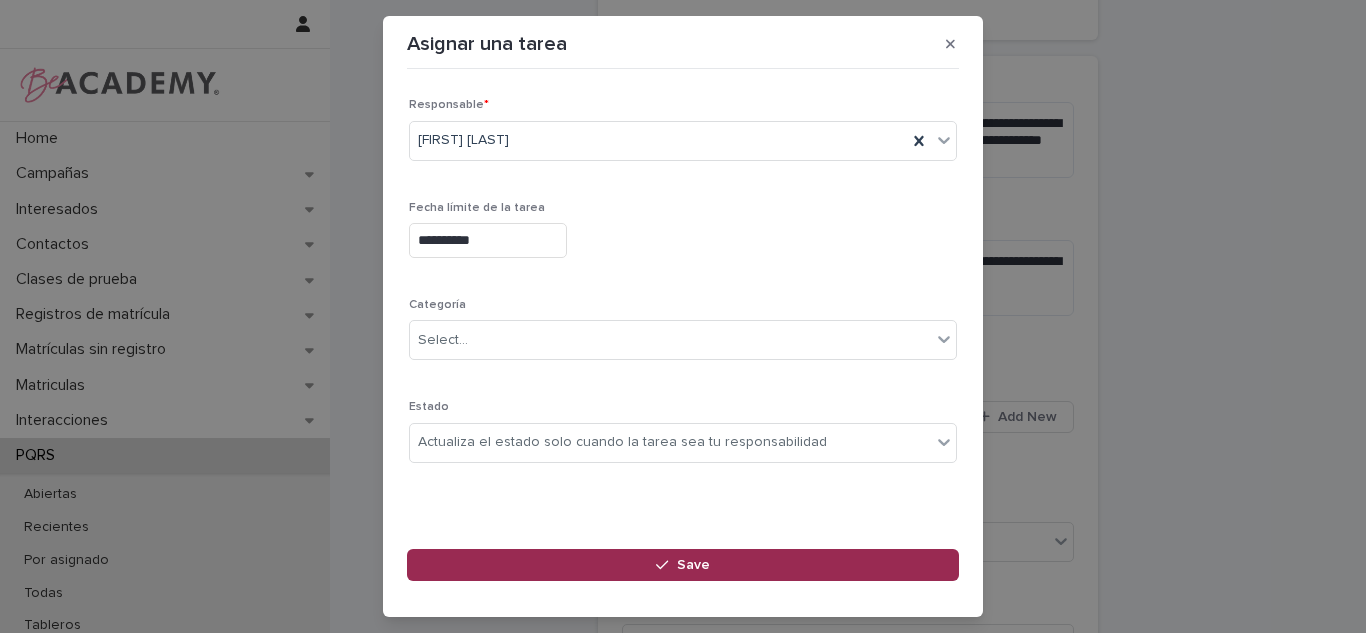 click on "Save" at bounding box center [683, 565] 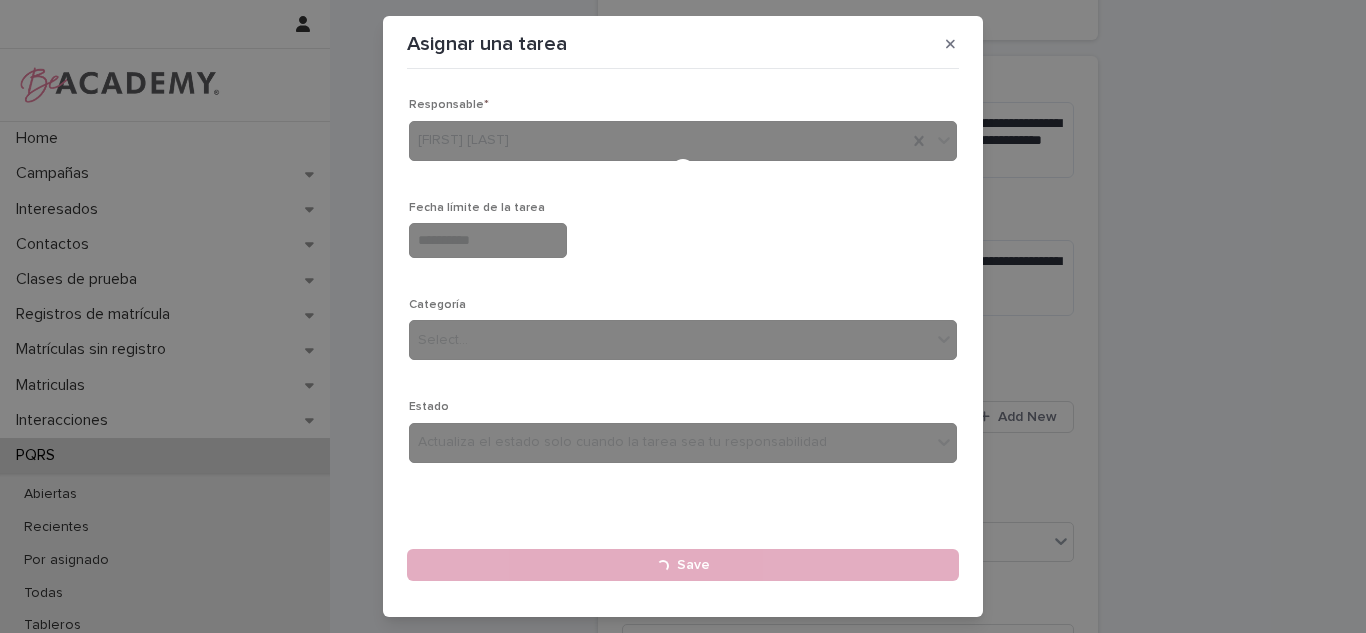 type 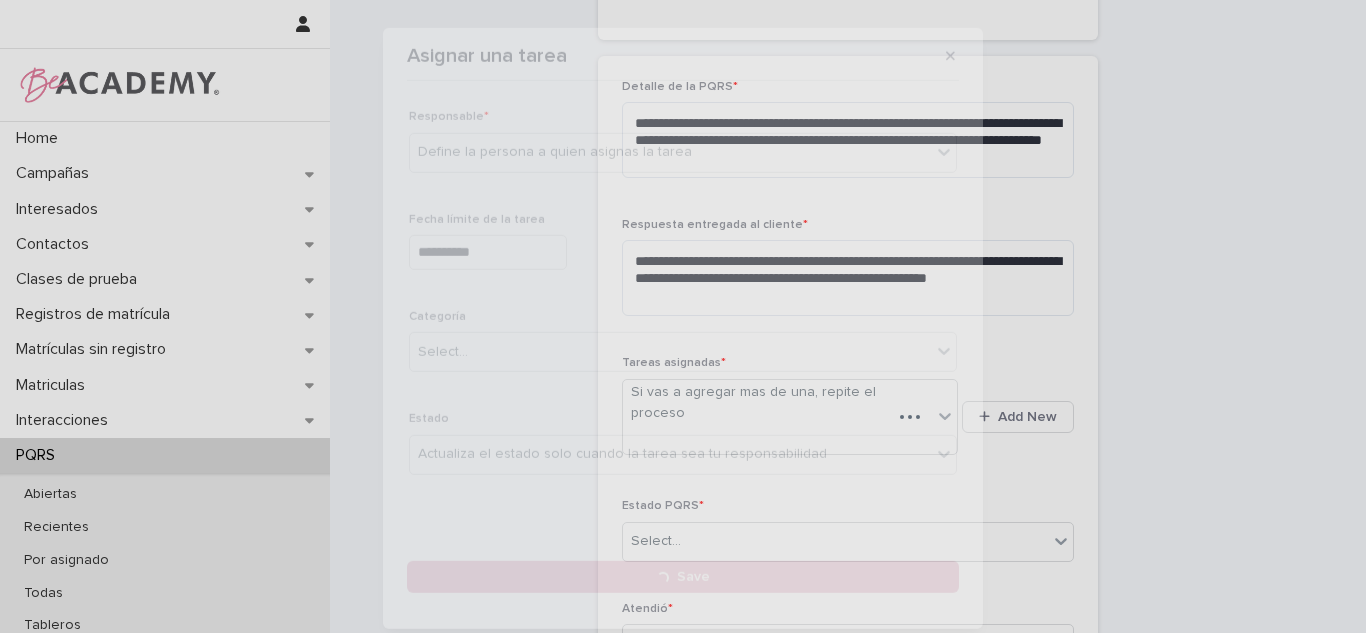 scroll, scrollTop: 651, scrollLeft: 0, axis: vertical 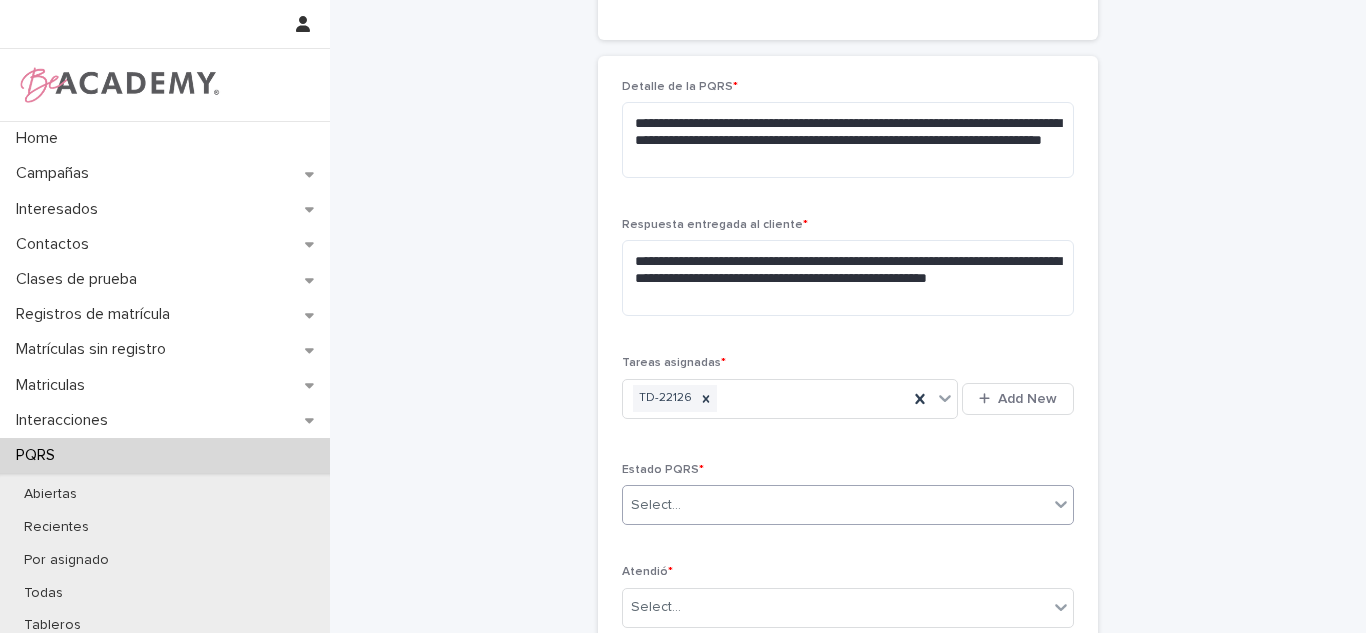 click on "Select..." at bounding box center (835, 505) 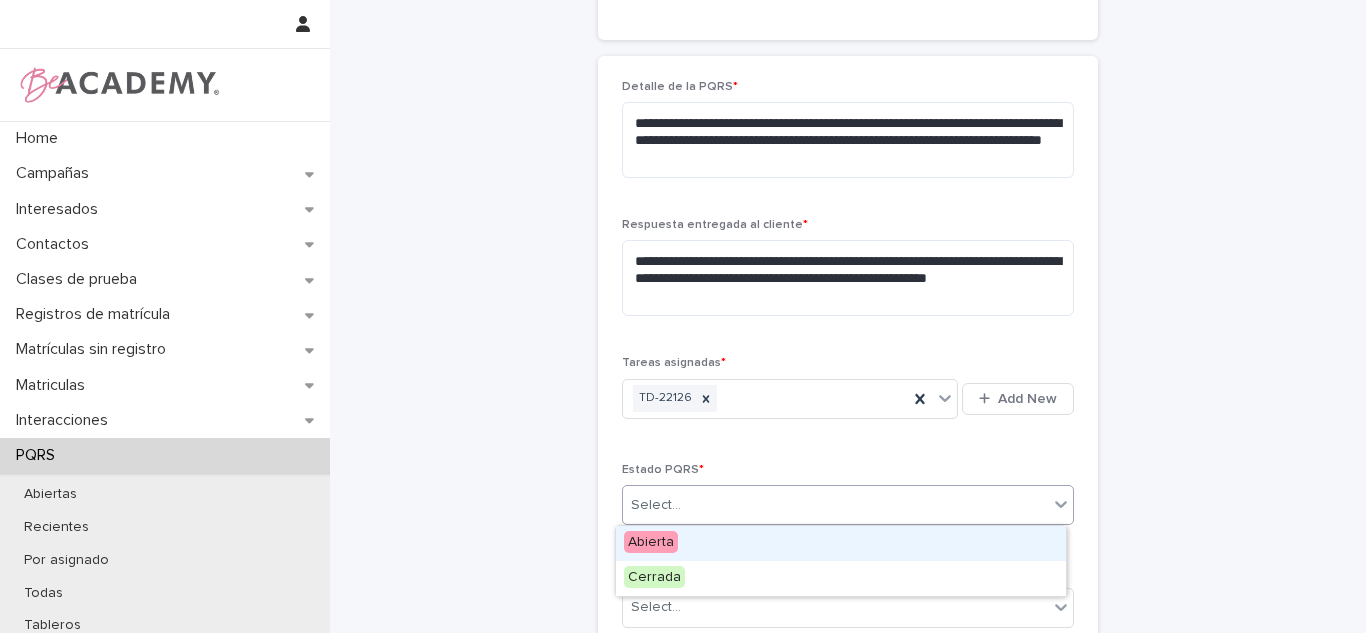 click on "Abierta" at bounding box center [651, 542] 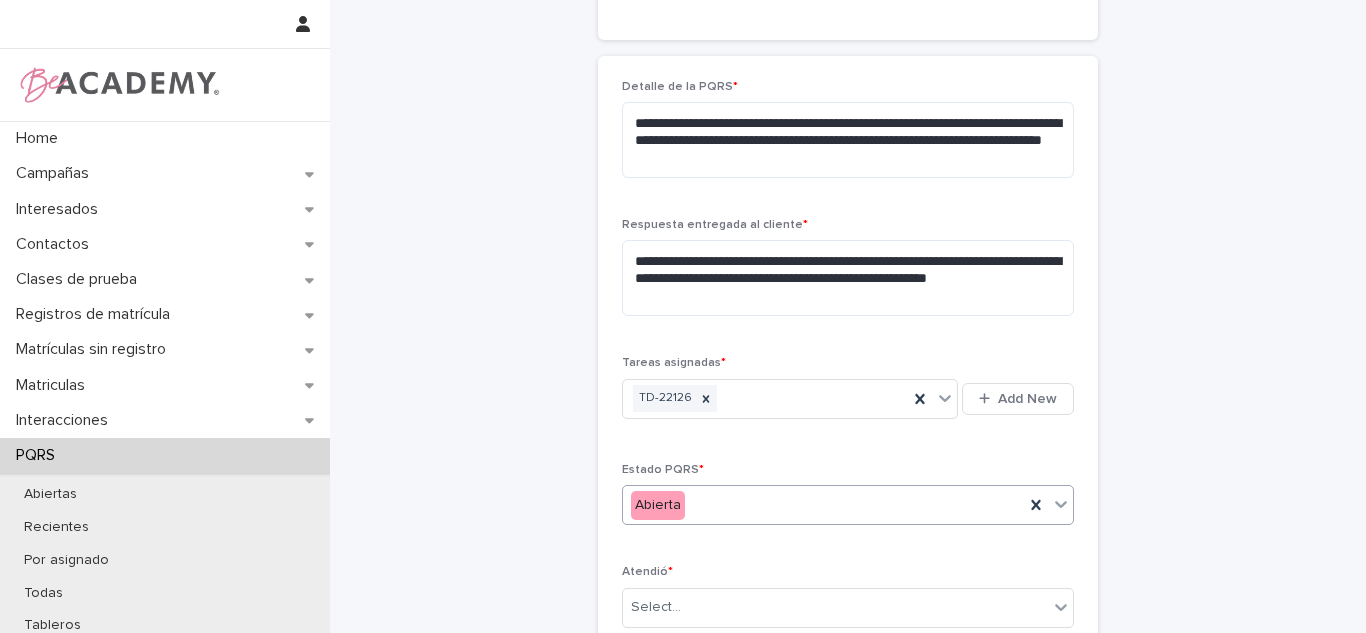 scroll, scrollTop: 852, scrollLeft: 0, axis: vertical 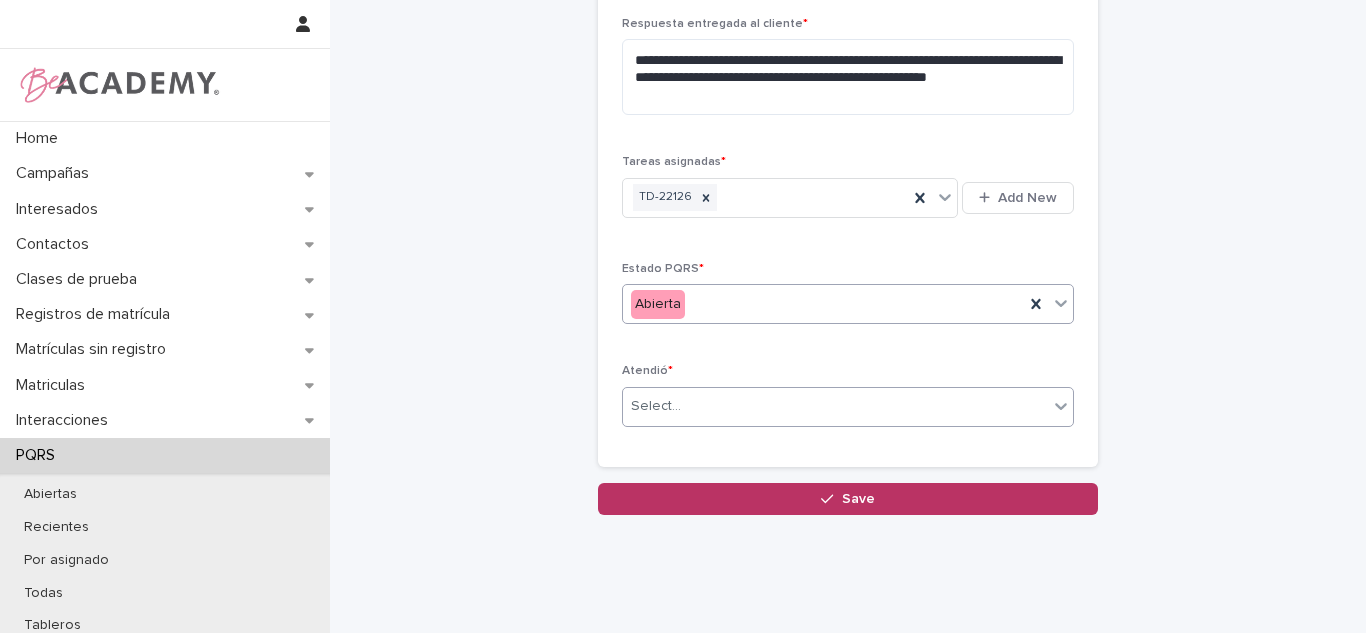 click on "Select..." at bounding box center (835, 406) 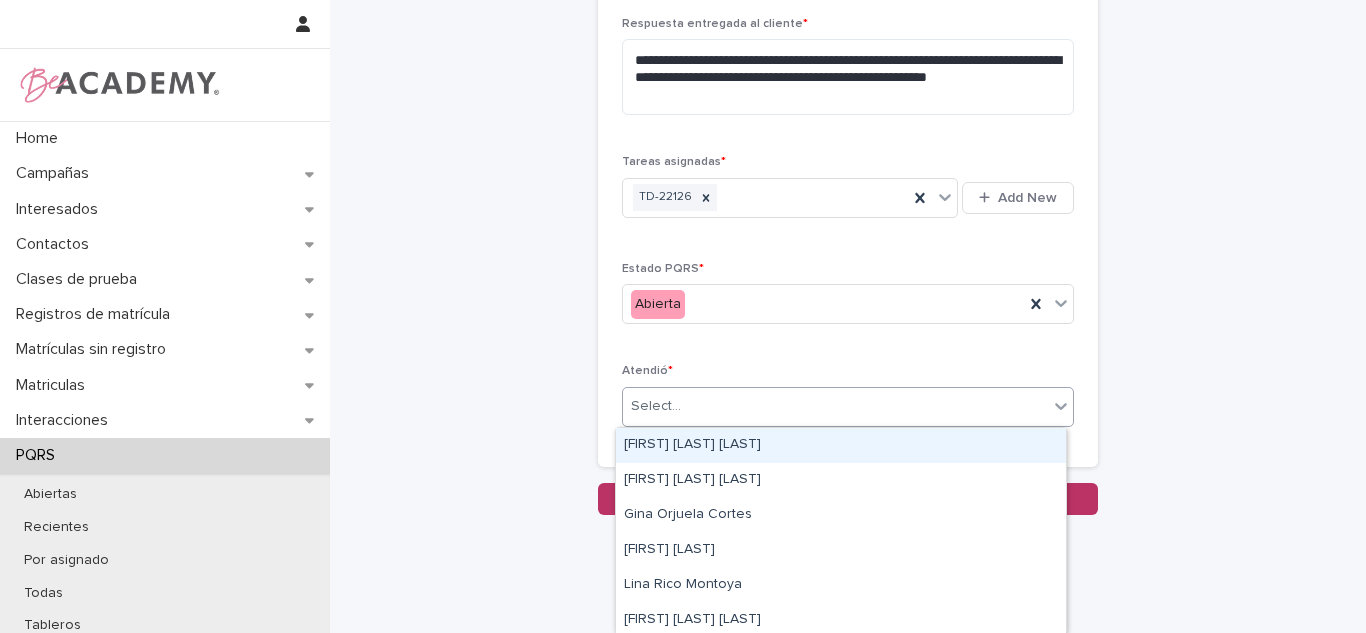 click on "Carolina Castillo Cuadrado" at bounding box center [841, 445] 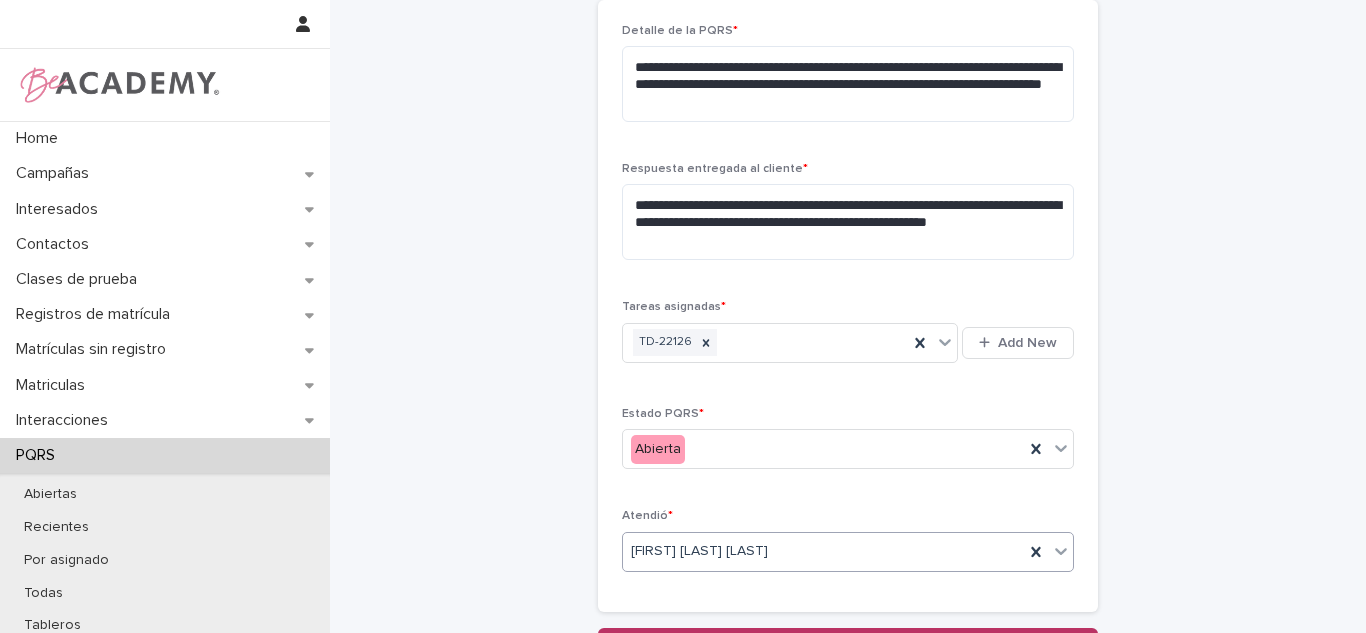 scroll, scrollTop: 666, scrollLeft: 0, axis: vertical 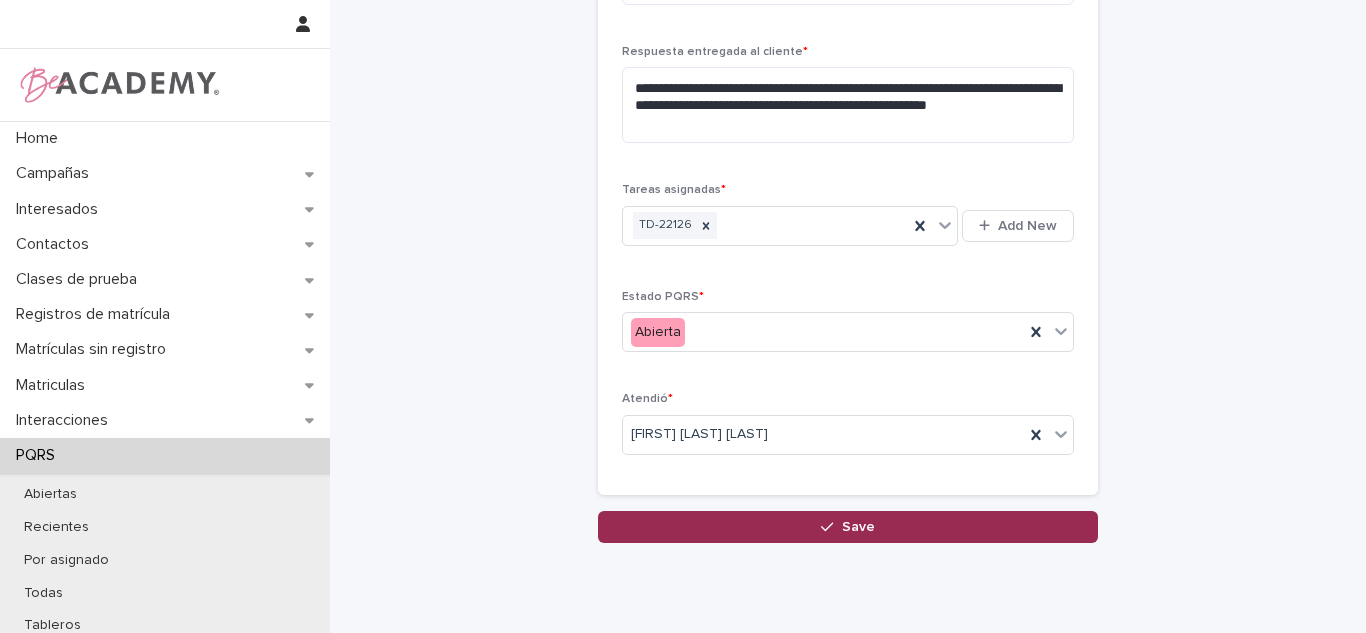 click on "Save" at bounding box center (858, 527) 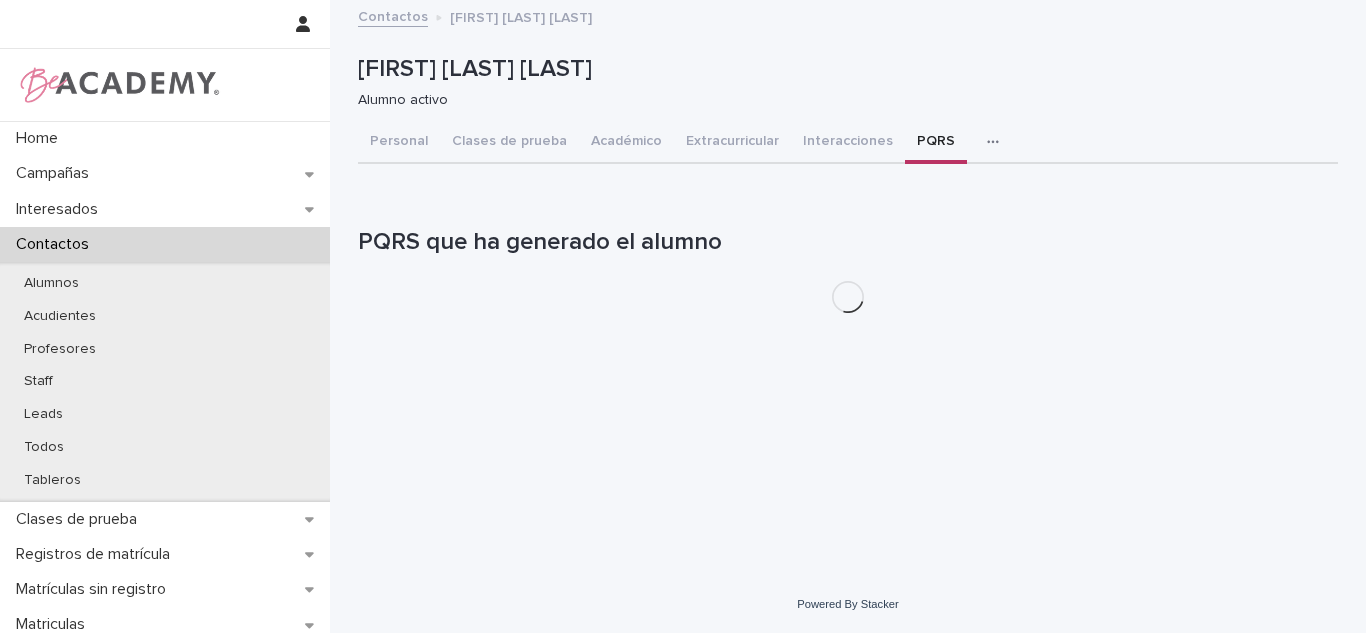 scroll, scrollTop: 0, scrollLeft: 0, axis: both 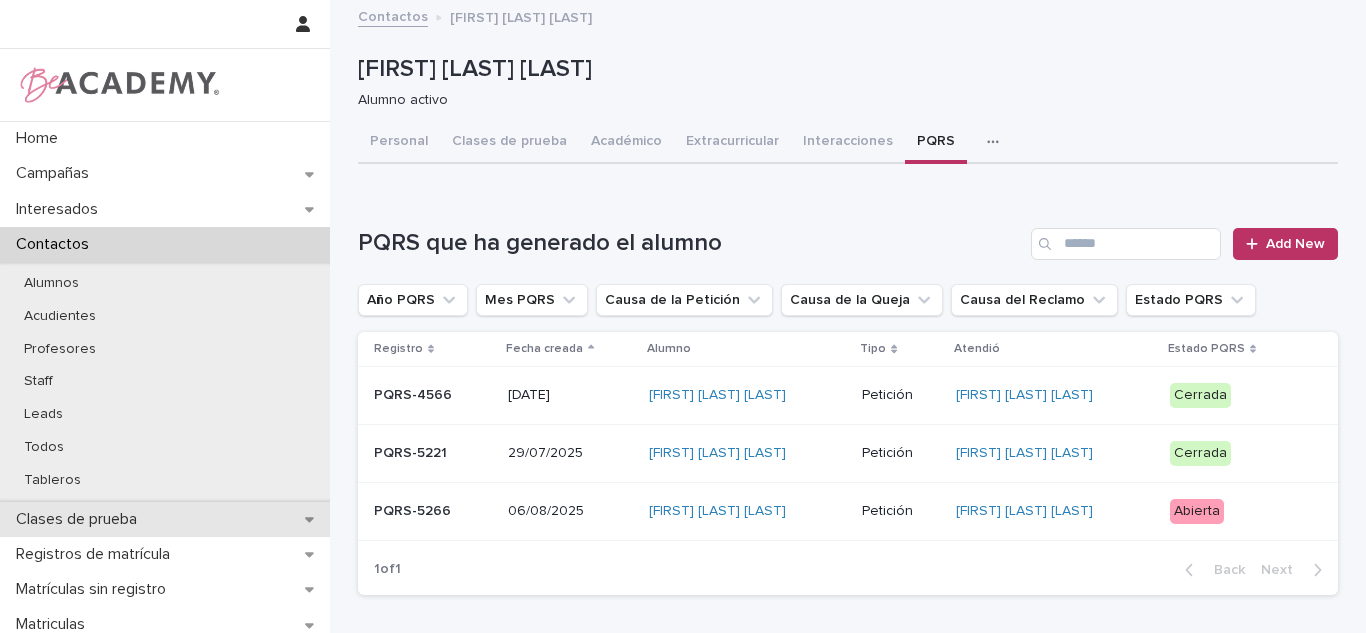 click on "Clases de prueba" at bounding box center (165, 519) 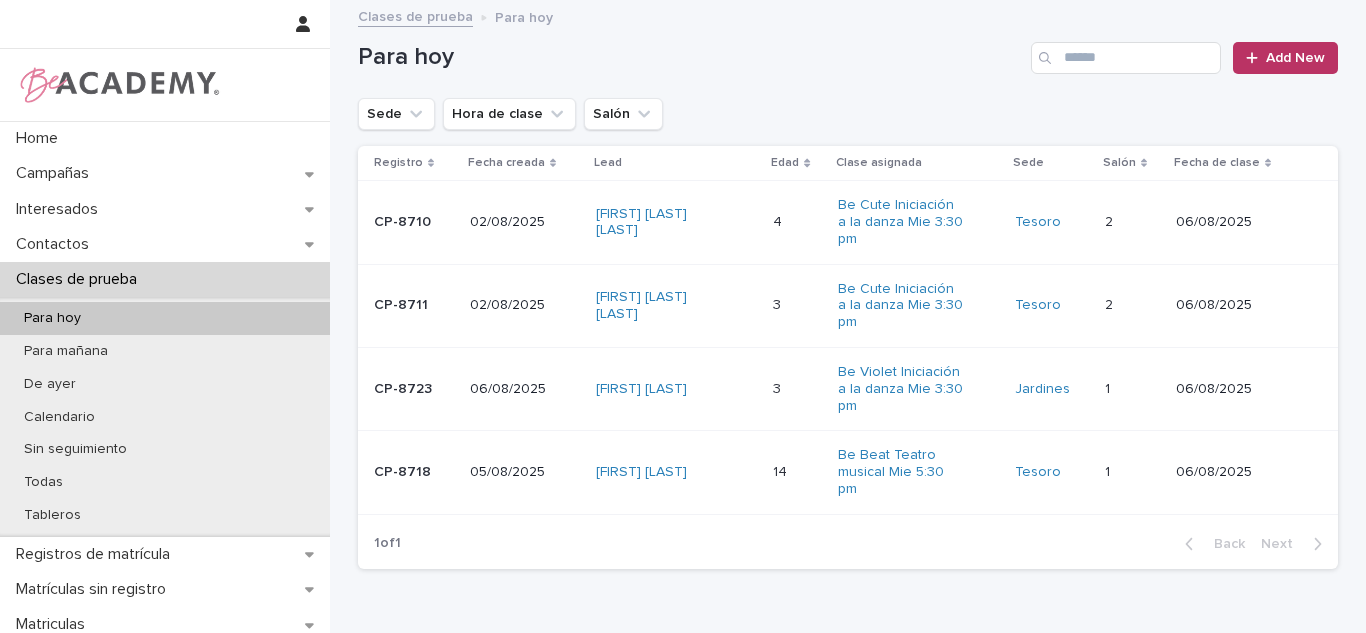 click on "4 4" at bounding box center [797, 222] 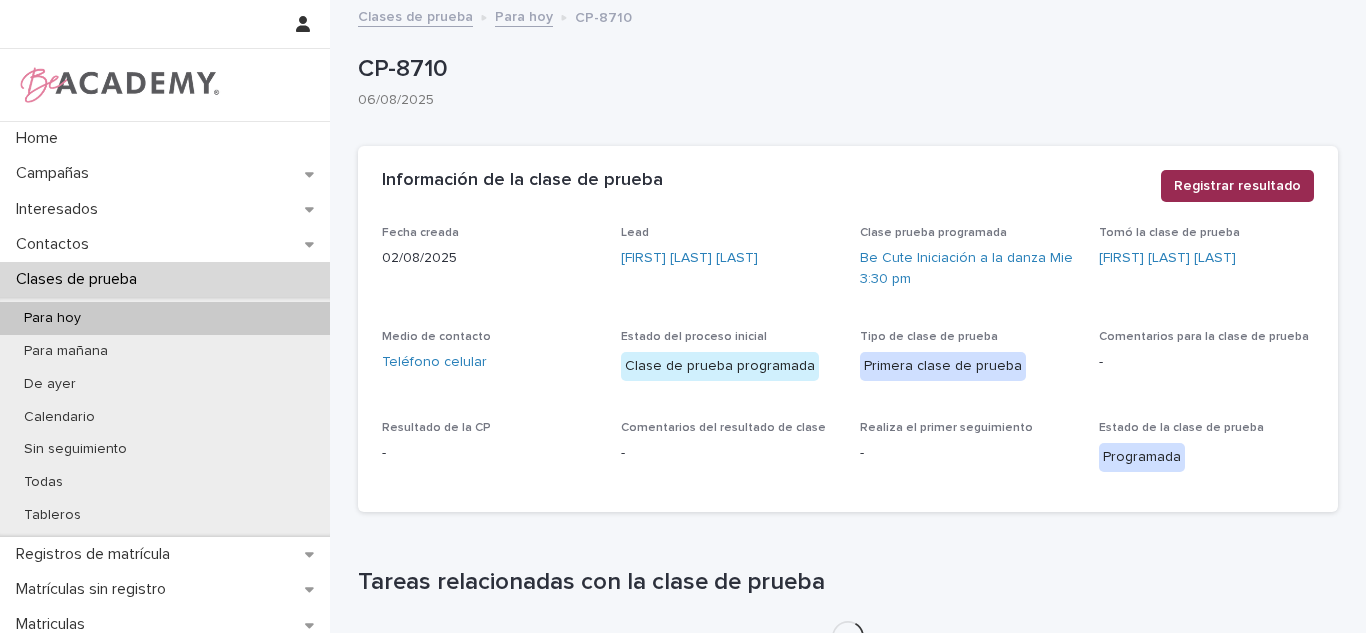 click on "Registrar resultado" at bounding box center (1237, 186) 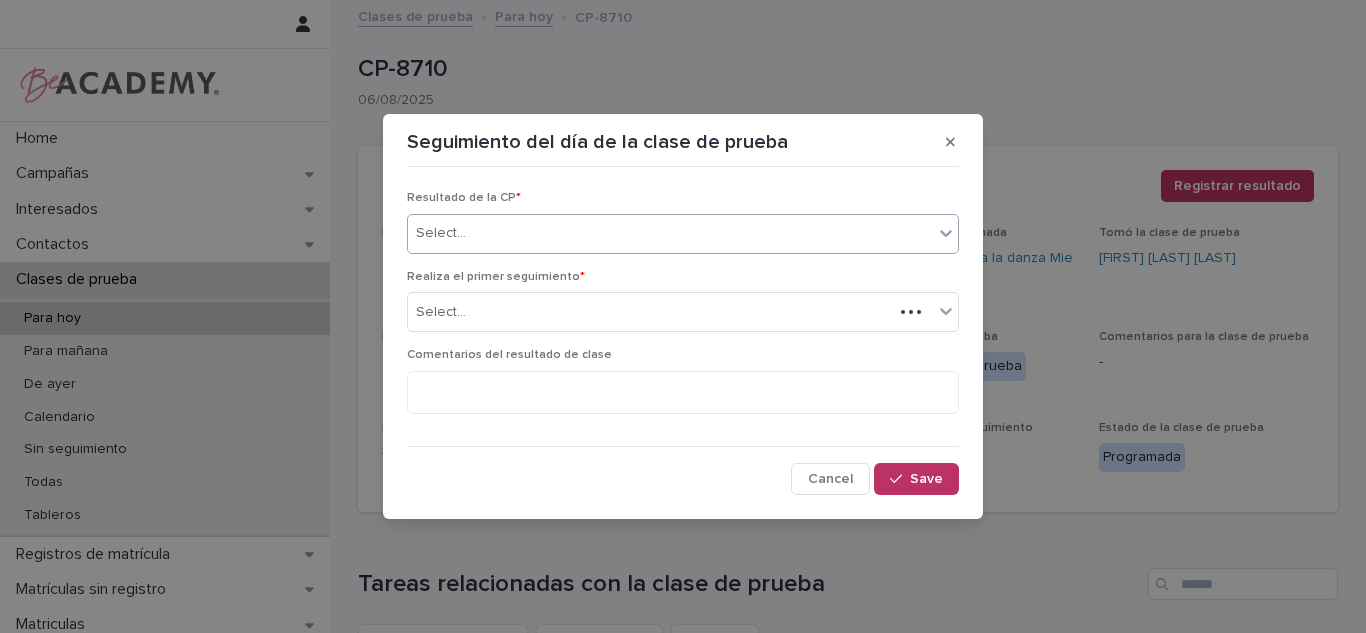 click on "Select..." at bounding box center (670, 233) 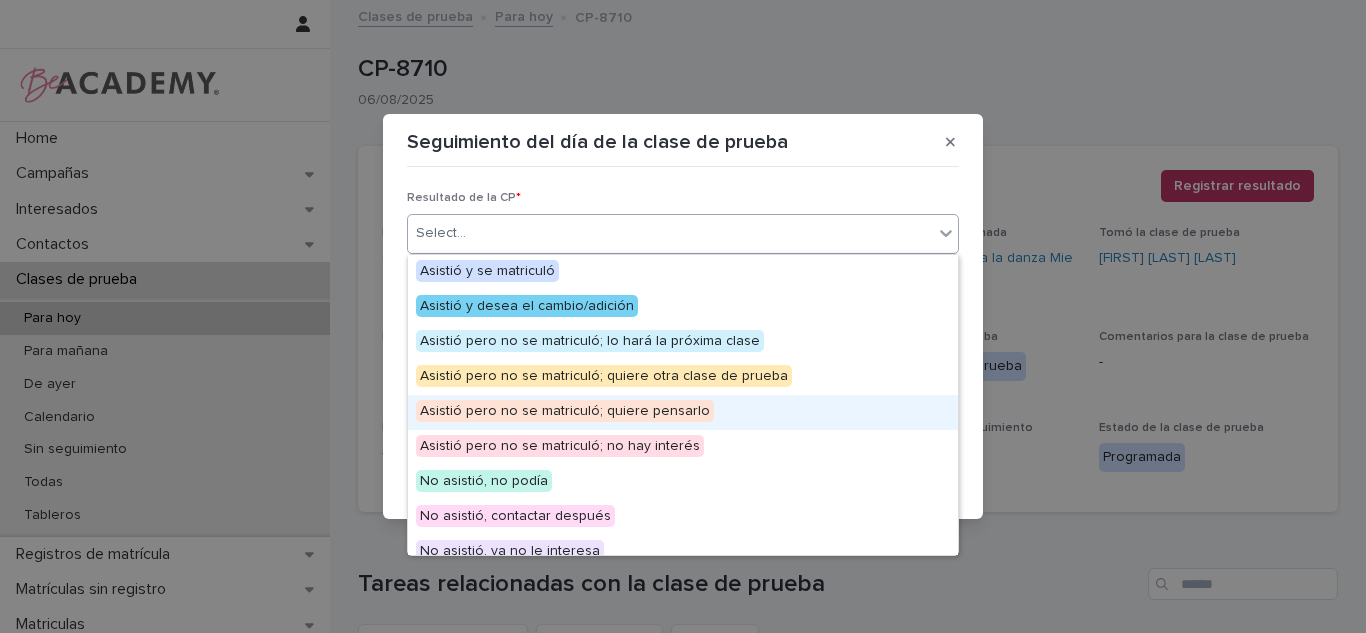 click on "Asistió pero no se matriculó; quiere pensarlo" at bounding box center (565, 411) 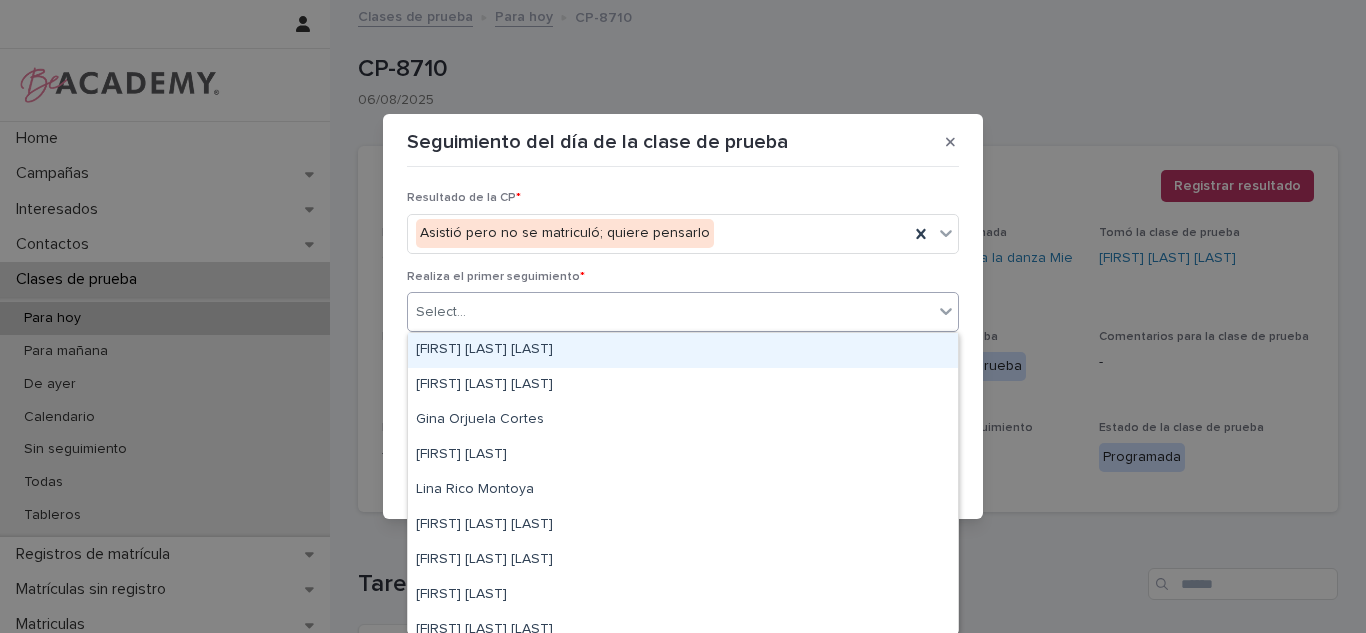 drag, startPoint x: 538, startPoint y: 314, endPoint x: 515, endPoint y: 358, distance: 49.648766 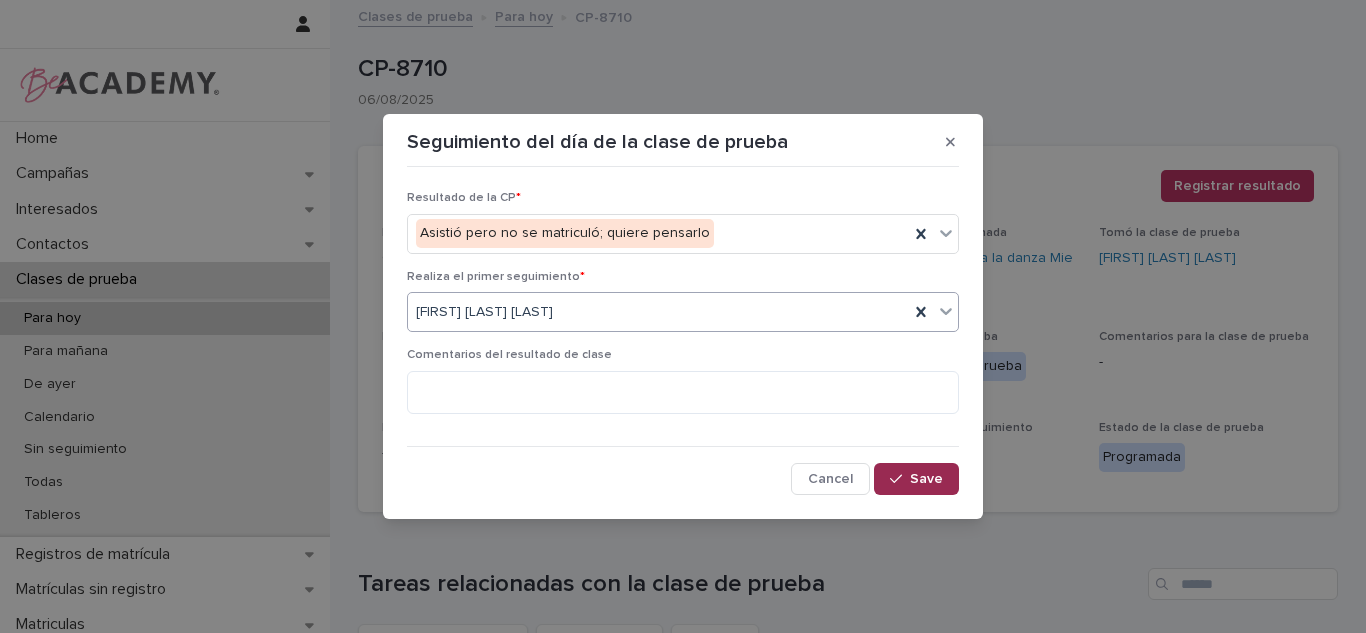 click at bounding box center (900, 479) 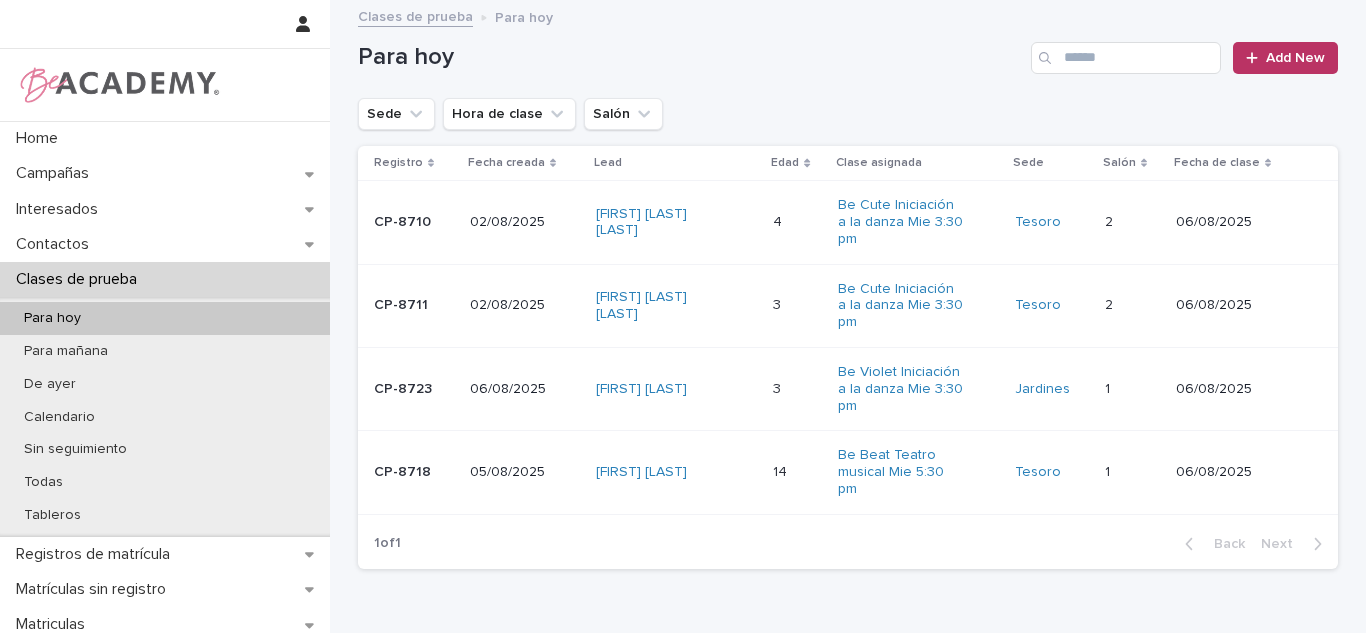 click on "2 2" at bounding box center [1132, 305] 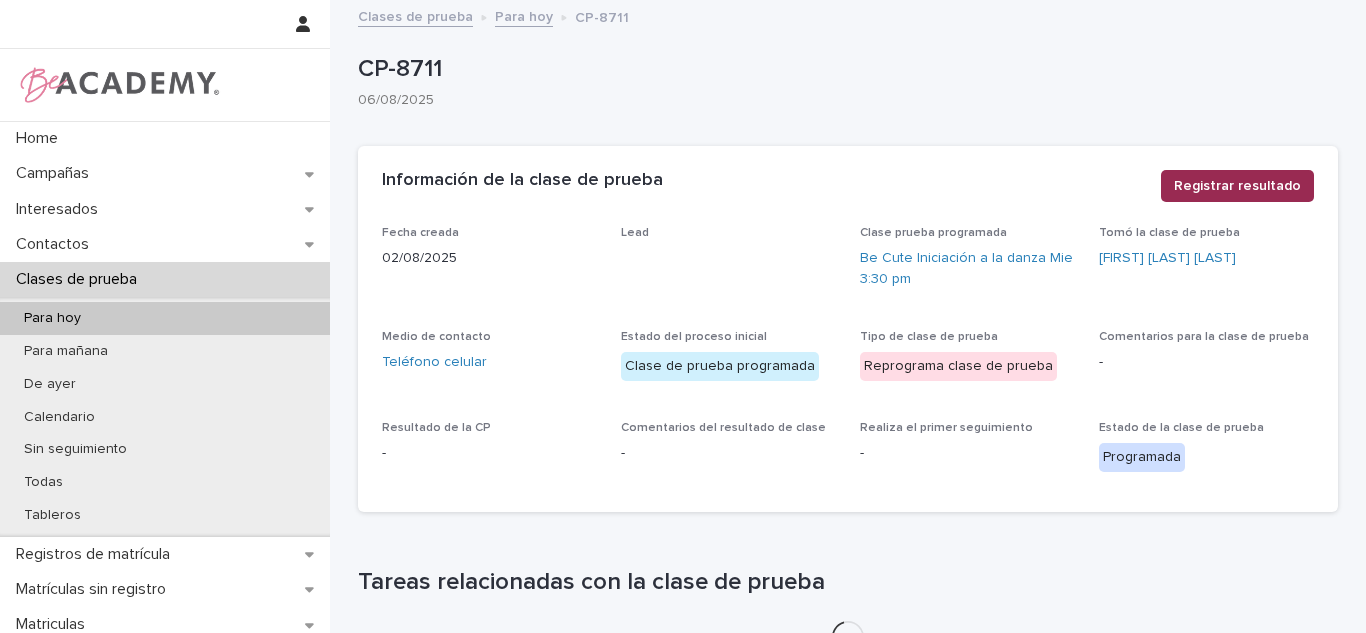click on "Registrar resultado" at bounding box center (1237, 186) 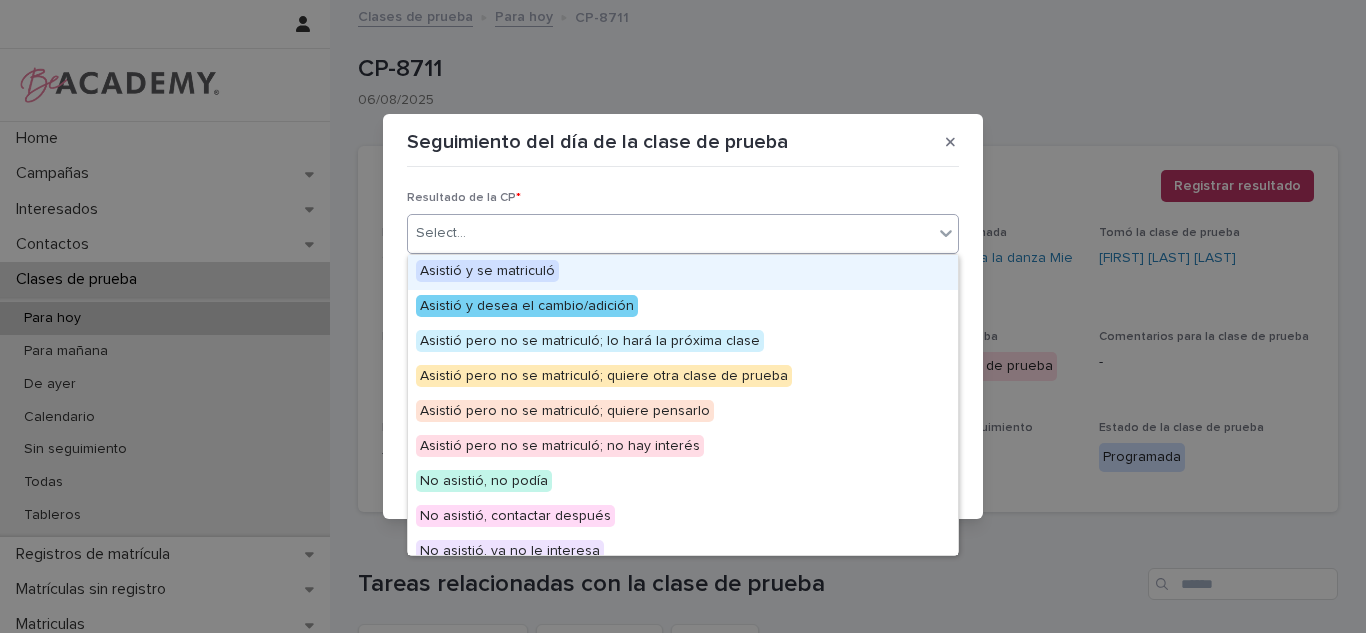 click on "Select..." at bounding box center [670, 233] 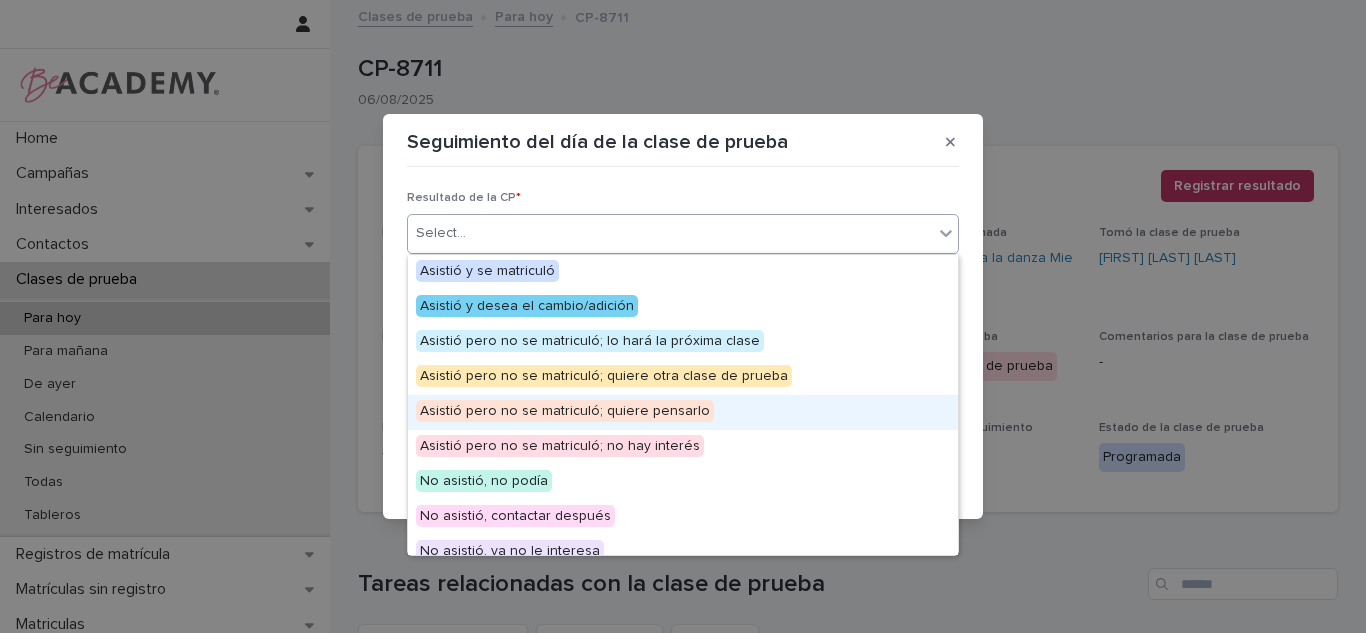 click on "Asistió pero no se matriculó; quiere pensarlo" at bounding box center [565, 411] 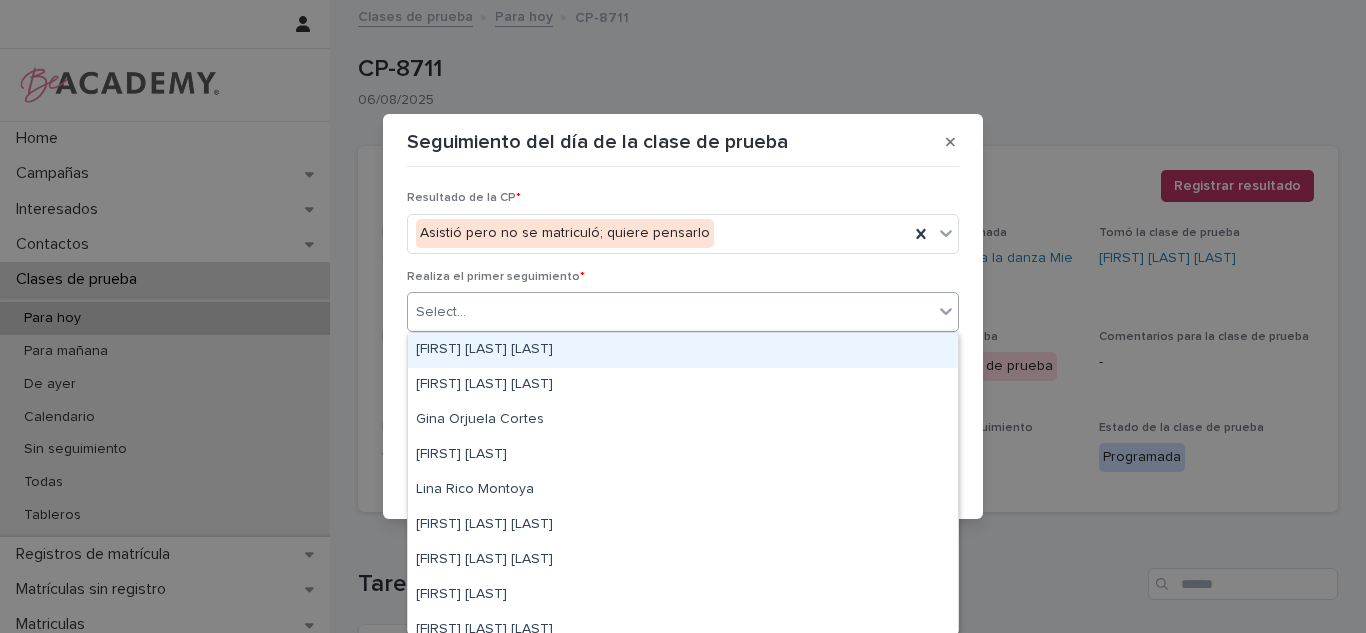 click on "**********" at bounding box center (683, 316) 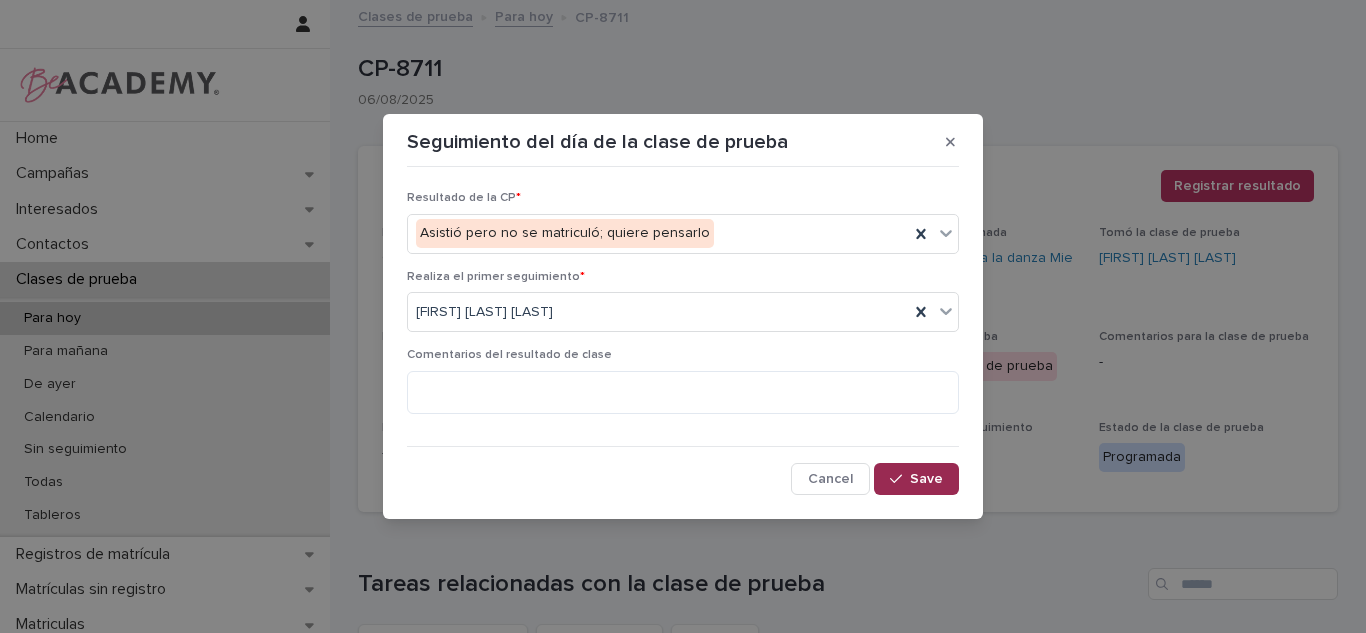 click on "Save" at bounding box center [926, 479] 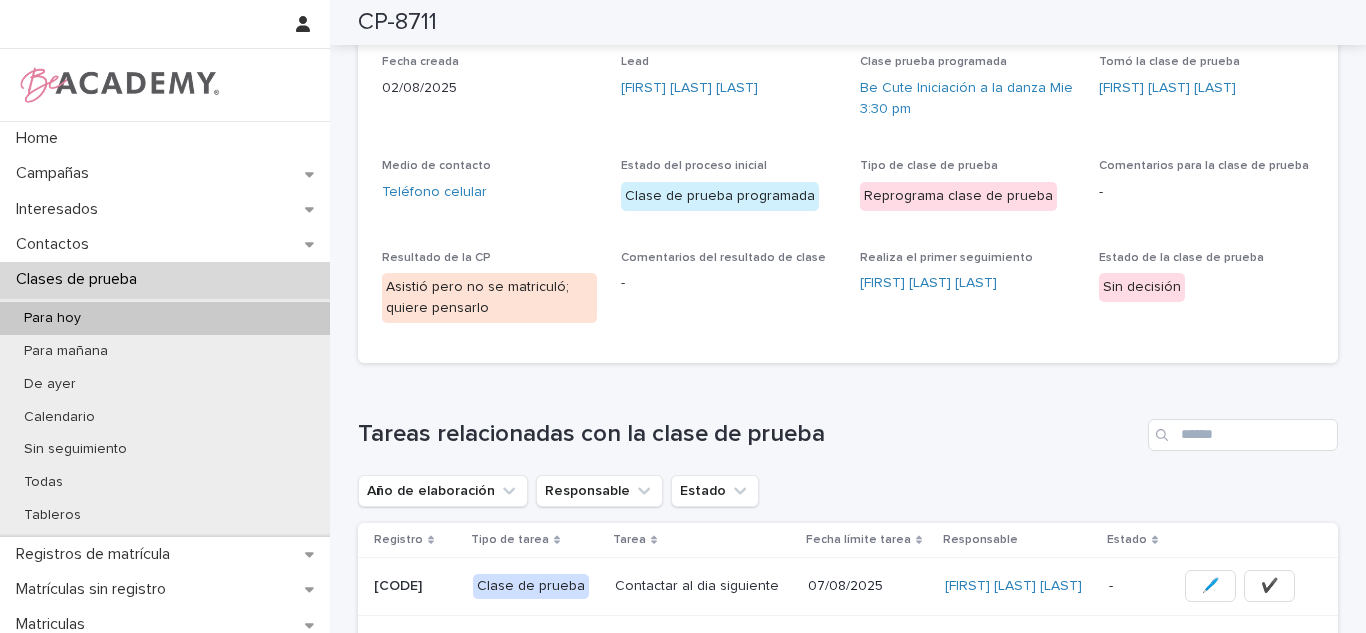scroll, scrollTop: 52, scrollLeft: 0, axis: vertical 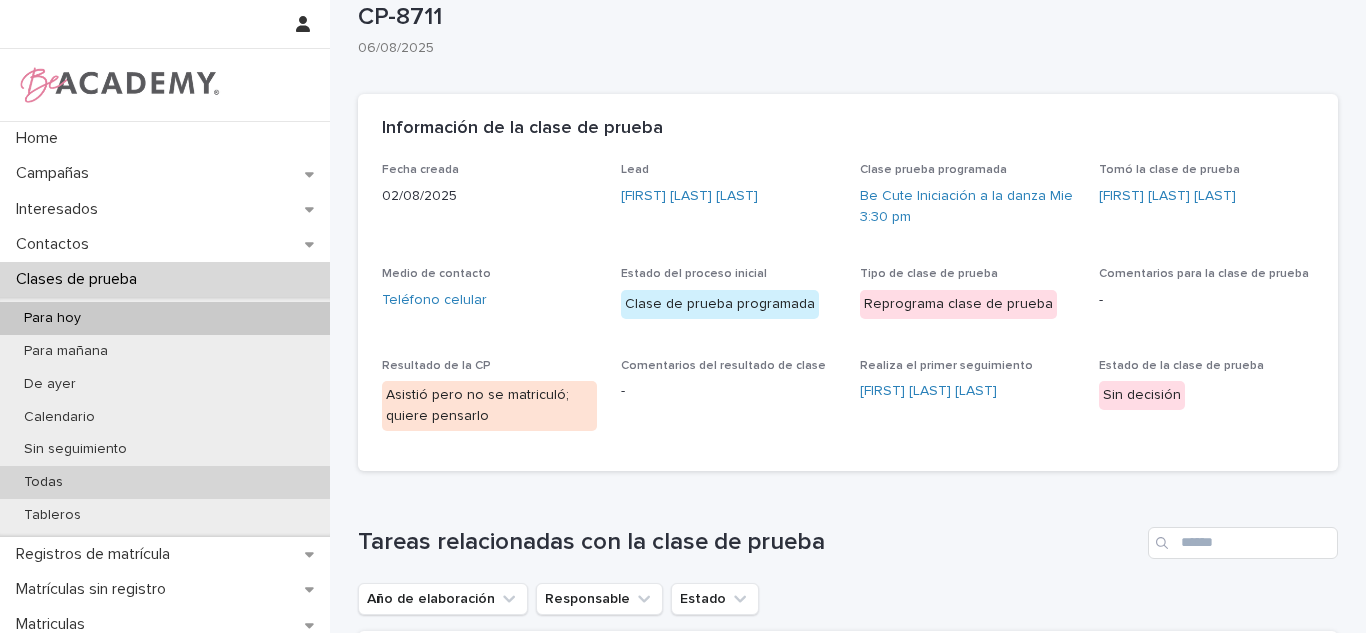 click on "Todas" at bounding box center [43, 482] 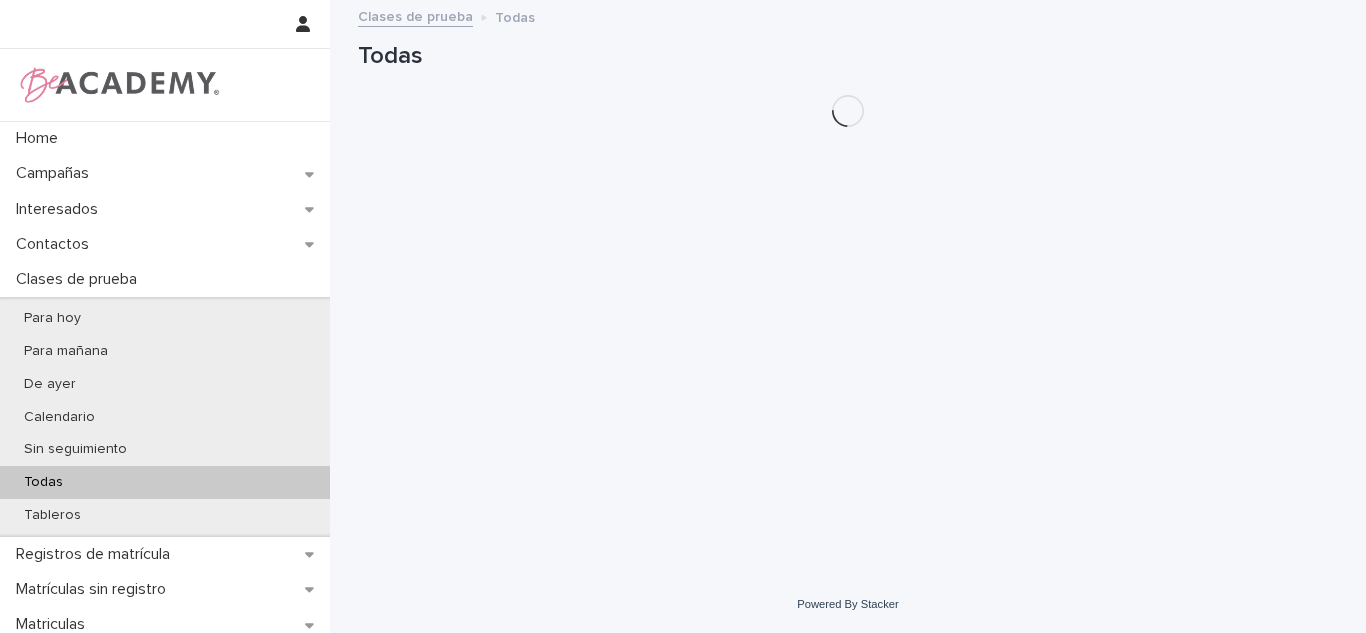 scroll, scrollTop: 0, scrollLeft: 0, axis: both 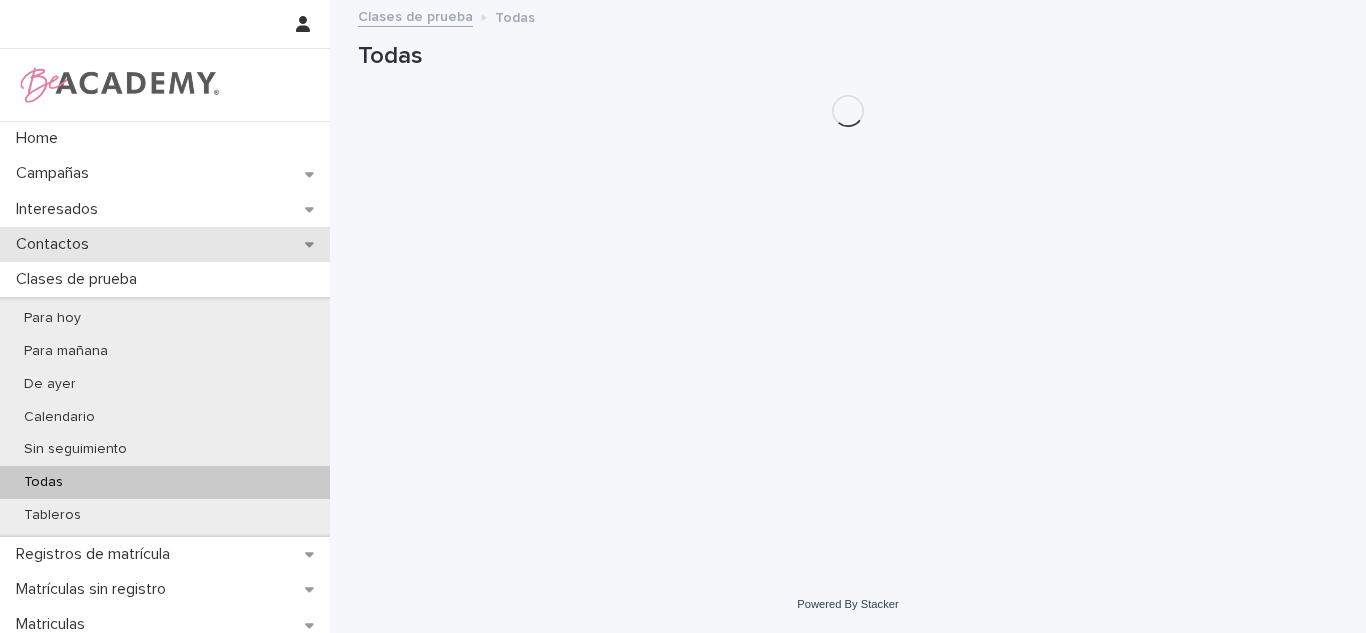click on "Contactos" at bounding box center (165, 244) 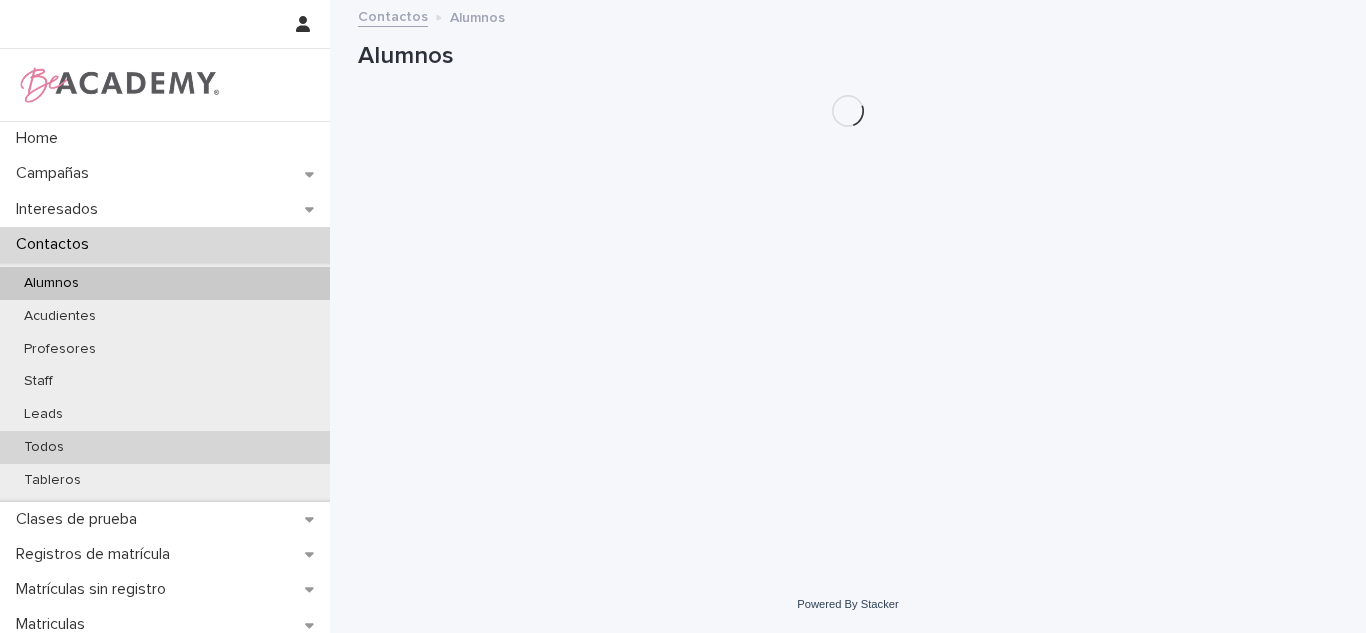 click on "Todos" at bounding box center [165, 447] 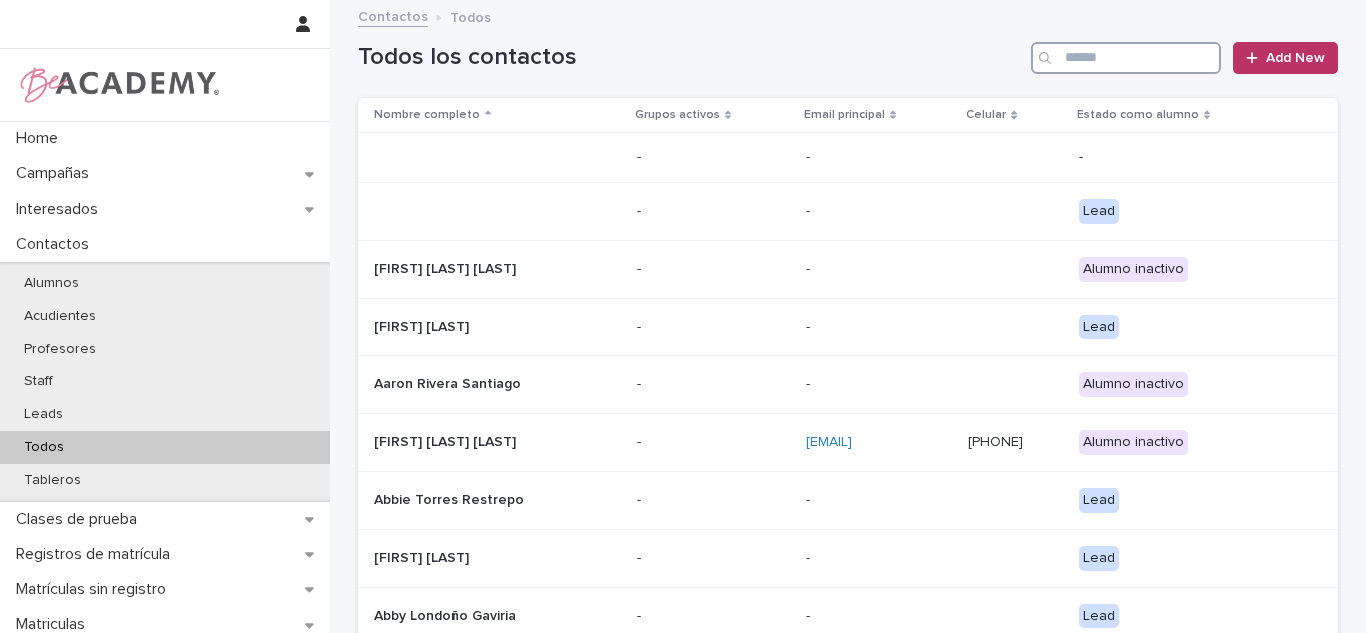 click at bounding box center [1126, 58] 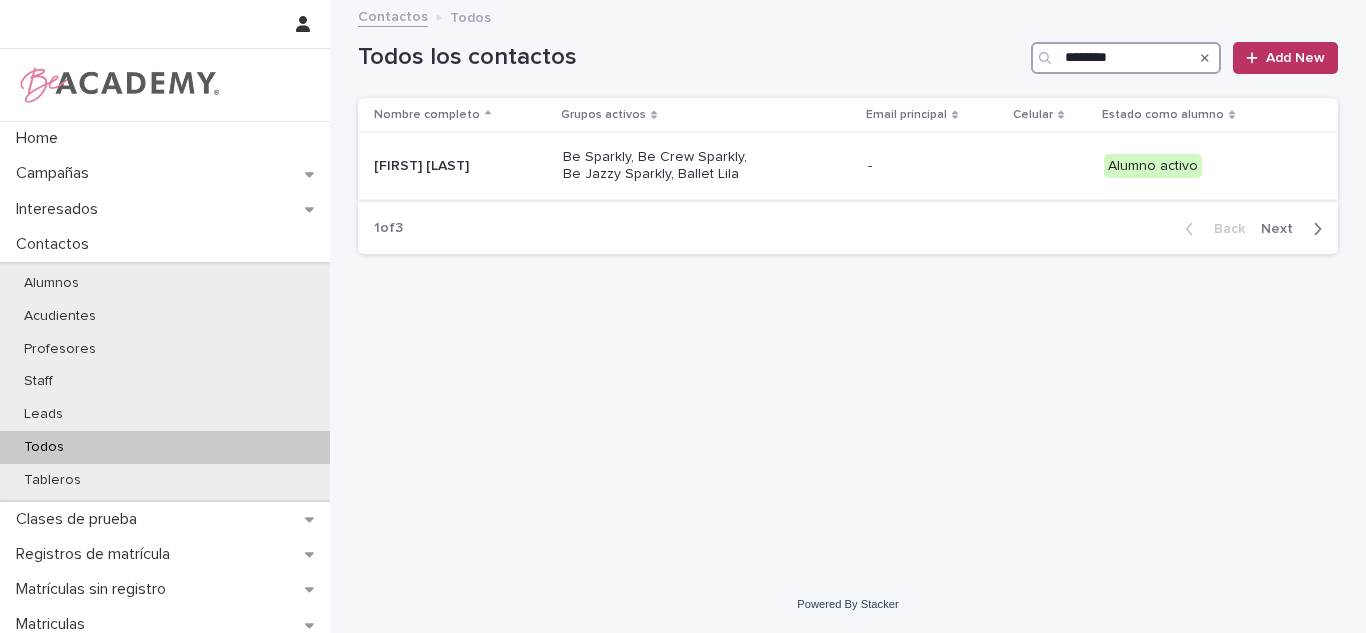 type on "********" 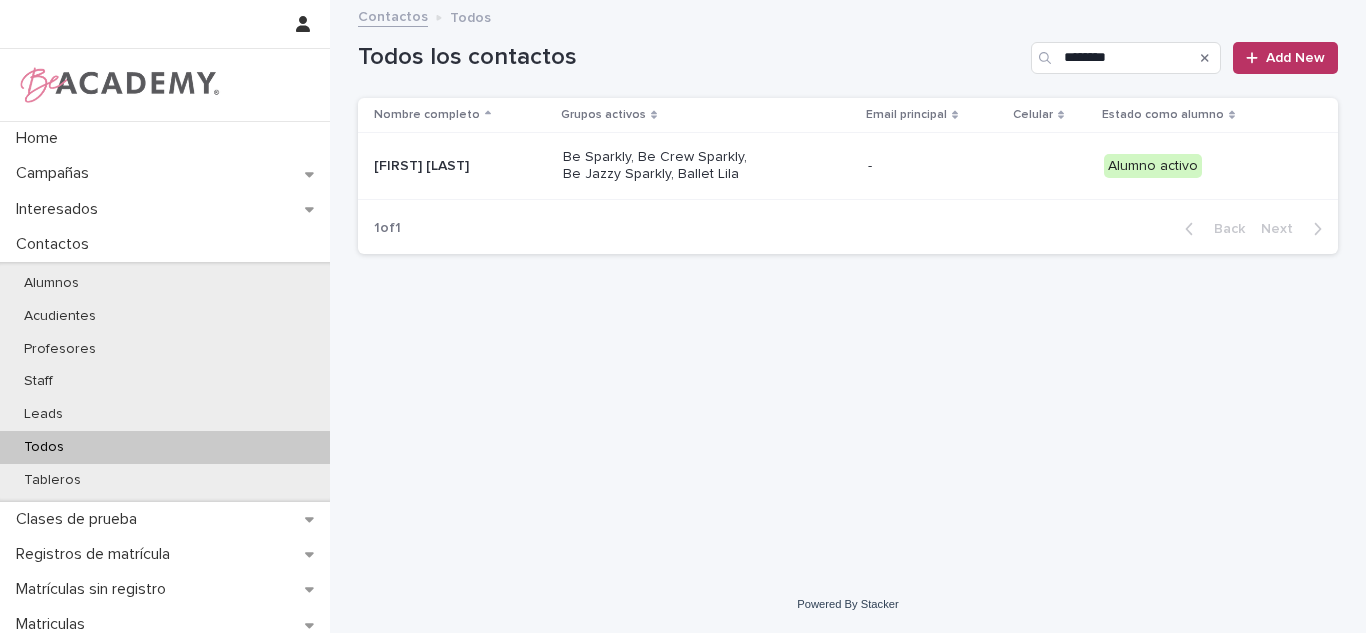 click on "Be Sparkly, Be Crew Sparkly, Be Jazzy Sparkly, Ballet Lila" at bounding box center (707, 166) 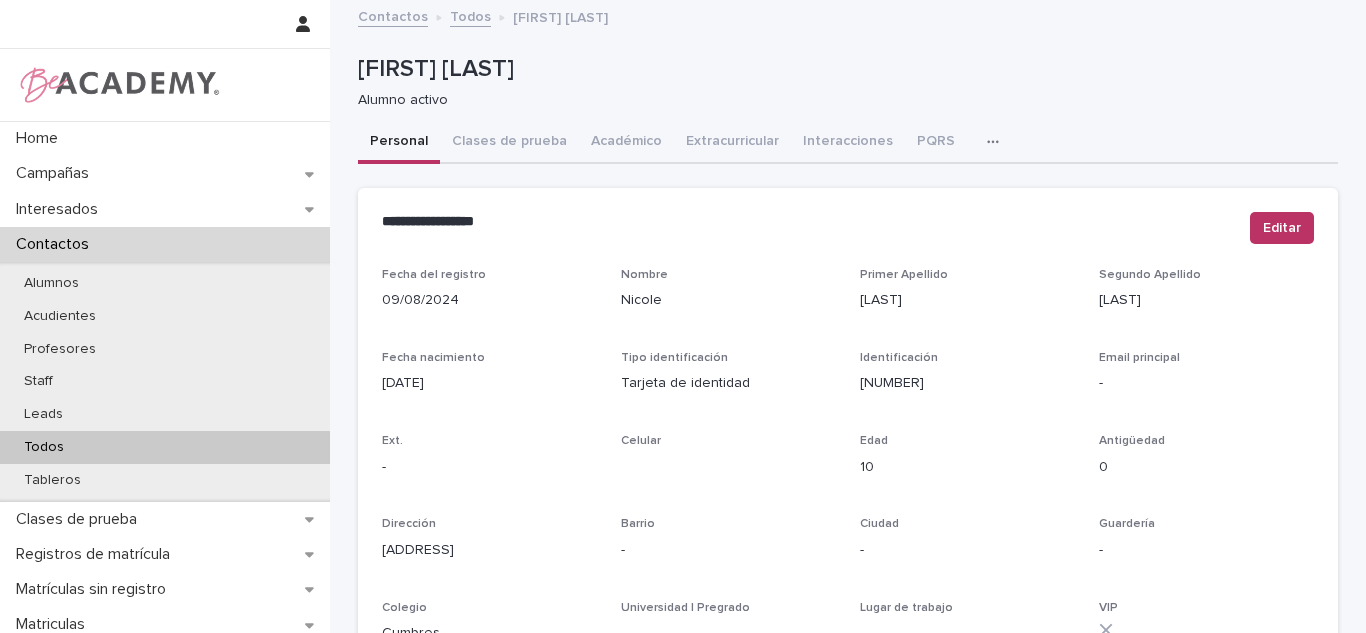 click on "Académico" at bounding box center (626, 143) 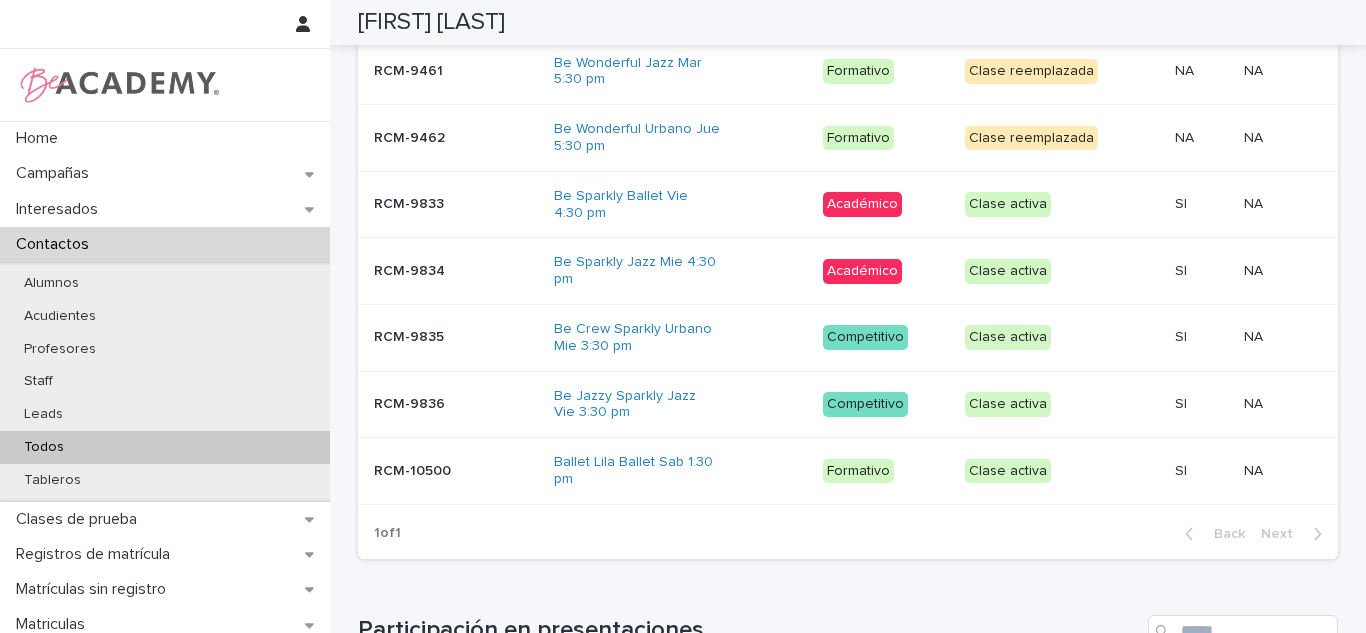 scroll, scrollTop: 1056, scrollLeft: 0, axis: vertical 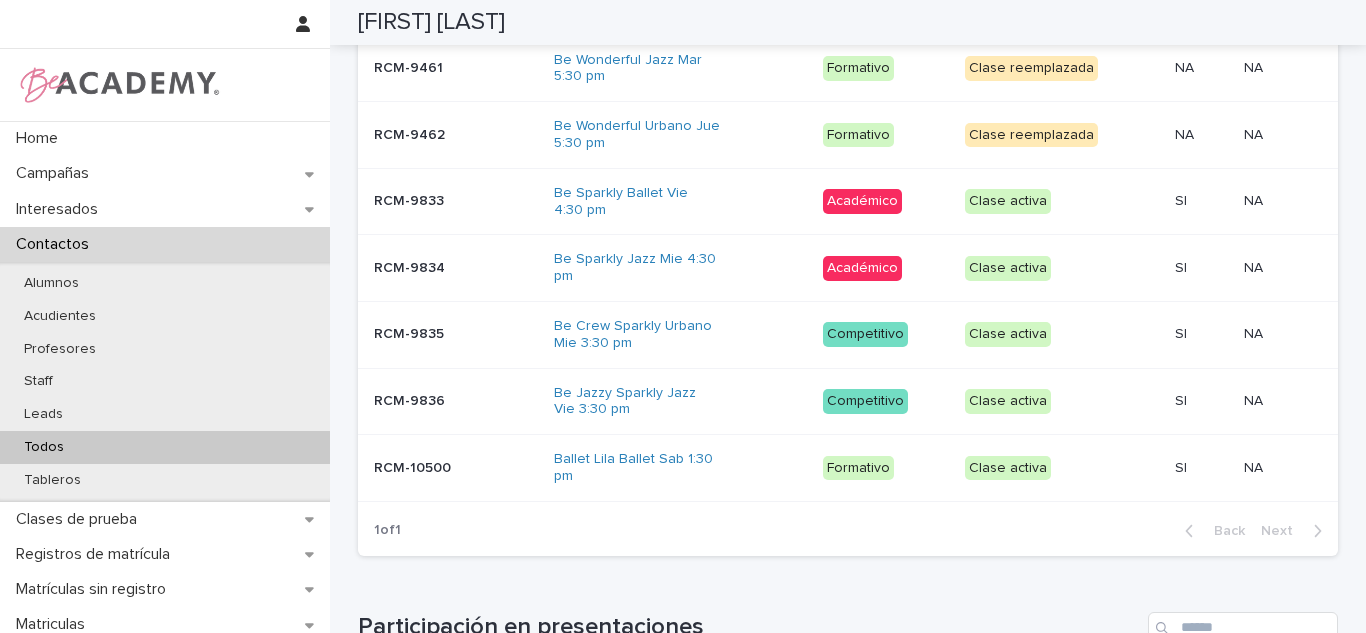 click on "NA NA" at bounding box center (1275, 468) 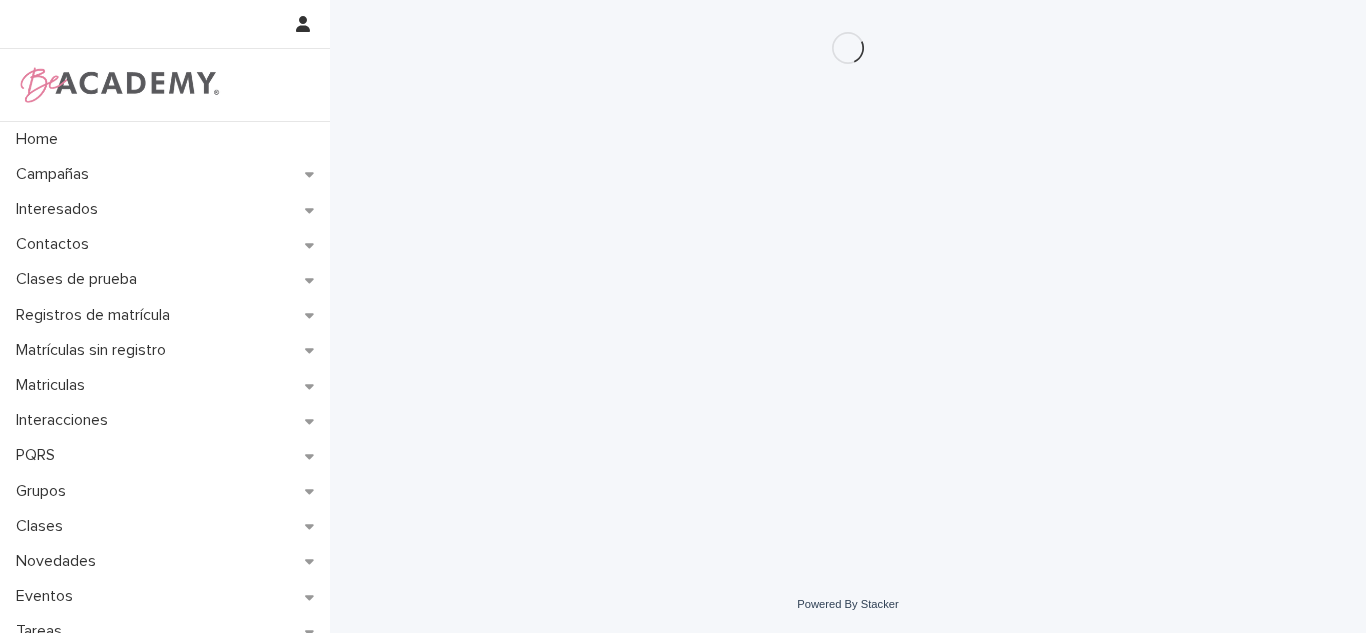 scroll, scrollTop: 0, scrollLeft: 0, axis: both 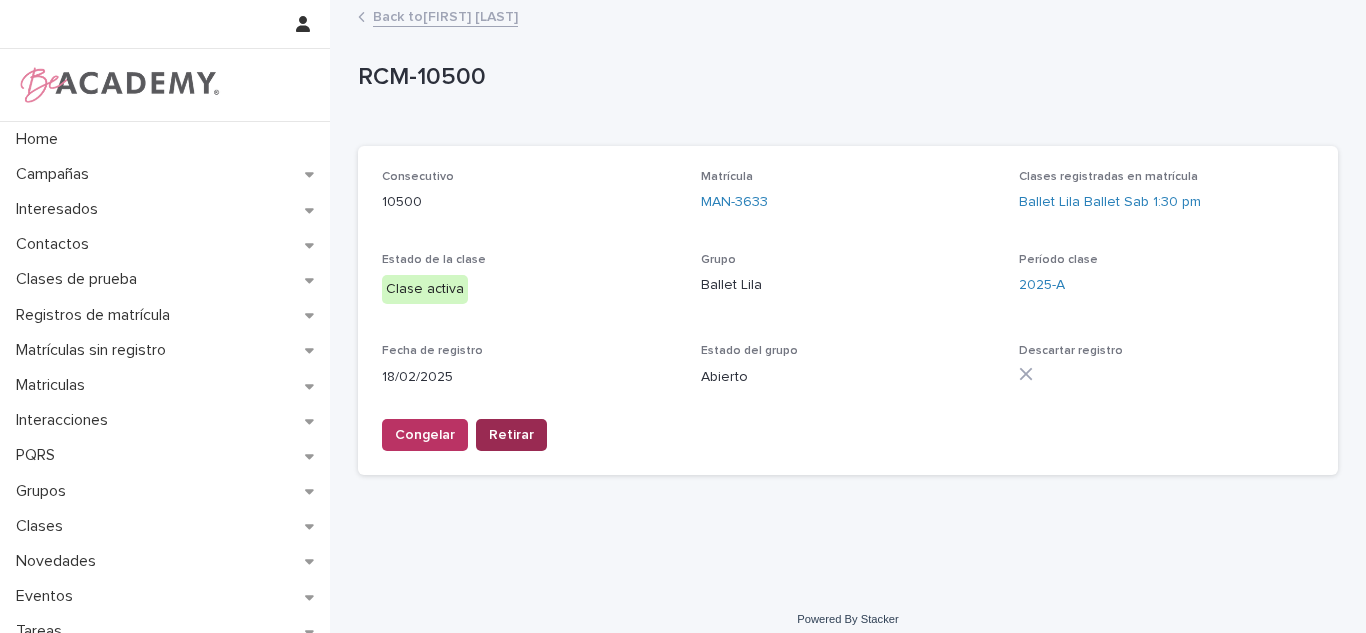 click on "Retirar" at bounding box center (511, 435) 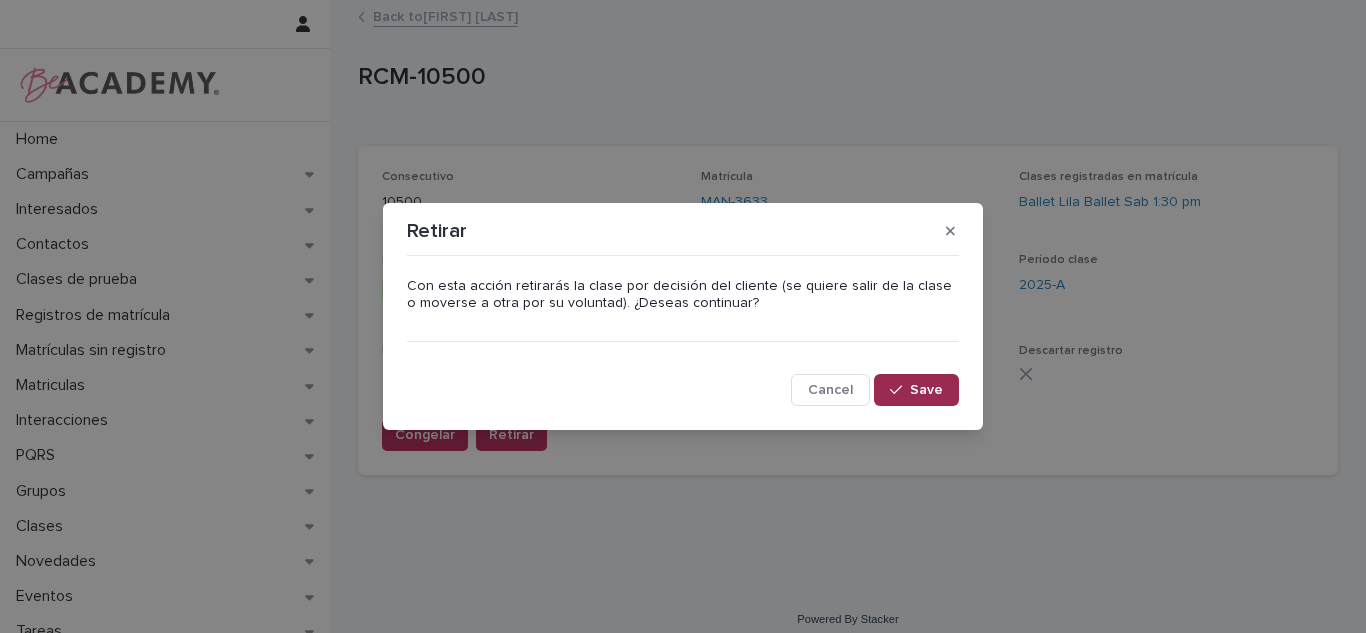 click on "Save" at bounding box center [916, 390] 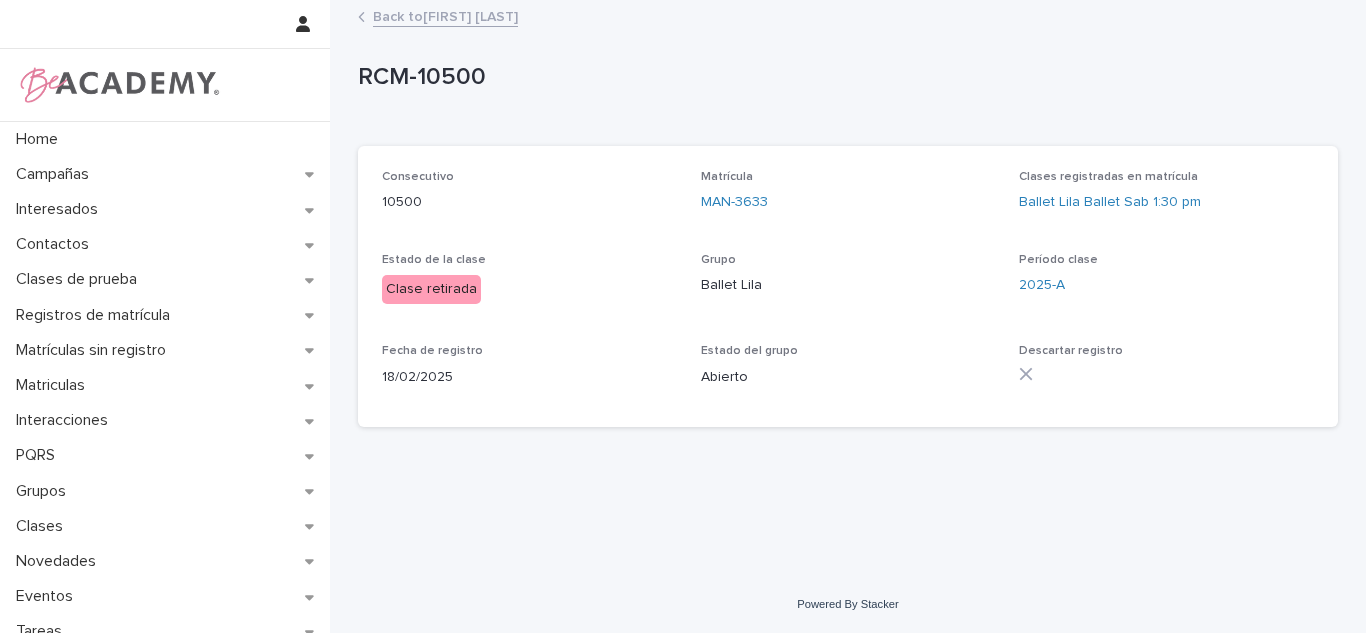 click on "Back to  Nicole Hurtado Tamayo" at bounding box center [445, 15] 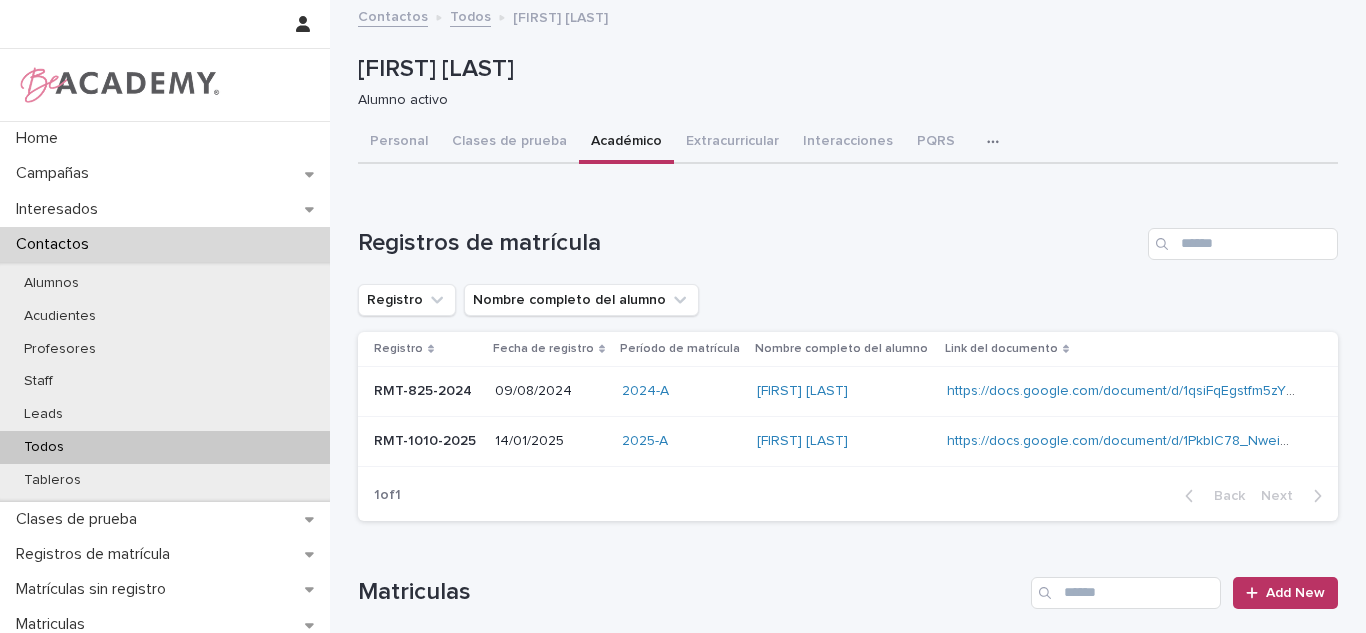 click on "PQRS" at bounding box center [936, 143] 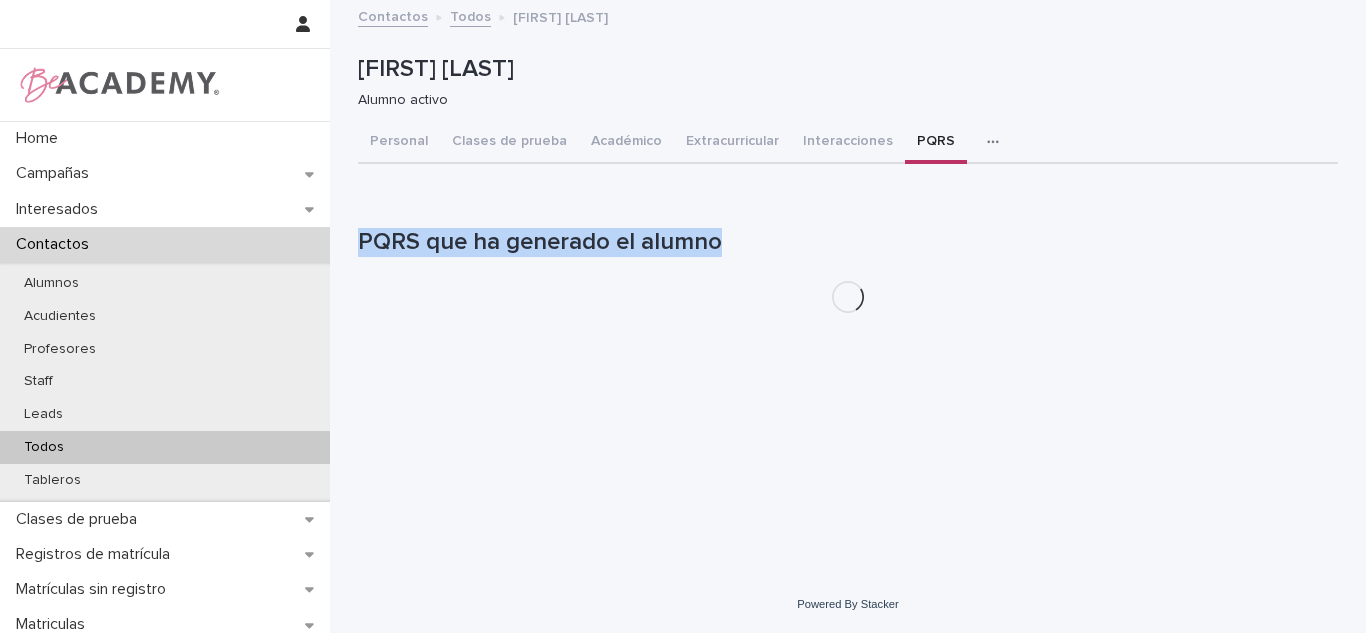 drag, startPoint x: 1365, startPoint y: 139, endPoint x: 1365, endPoint y: 186, distance: 47 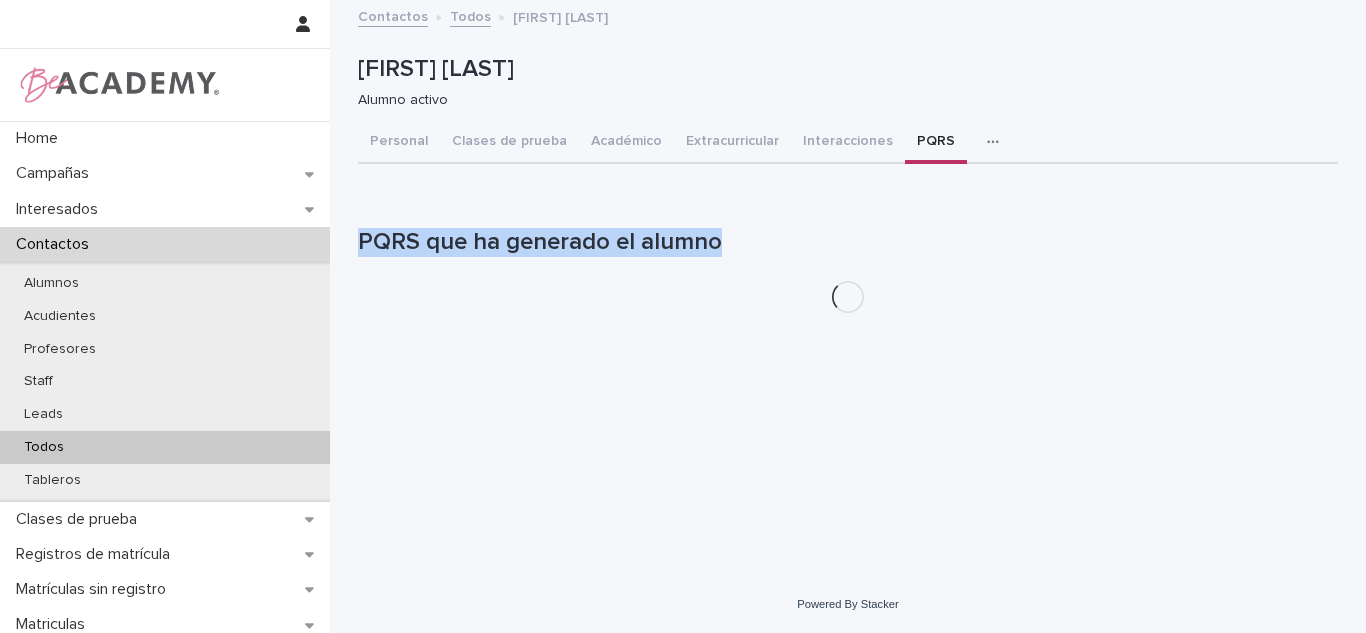 click on "Loading... Saving… Loading... Saving… Nicole Hurtado Tamayo Nicole Hurtado Tamayo Alumno activo Sorry, there was an error saving your record. Please try again. Please fill out the required fields below. Personal Clases de prueba Académico Extracurricular Interacciones PQRS Tareas Can't display tree at index  0 Can't display tree at index  2 Can't display tree at index  1 Can't display tree at index  5 Can't display tree at index  4 Loading... Saving… Loading... Saving… Loading... Saving… PQRS que ha generado el alumno" at bounding box center [848, 289] 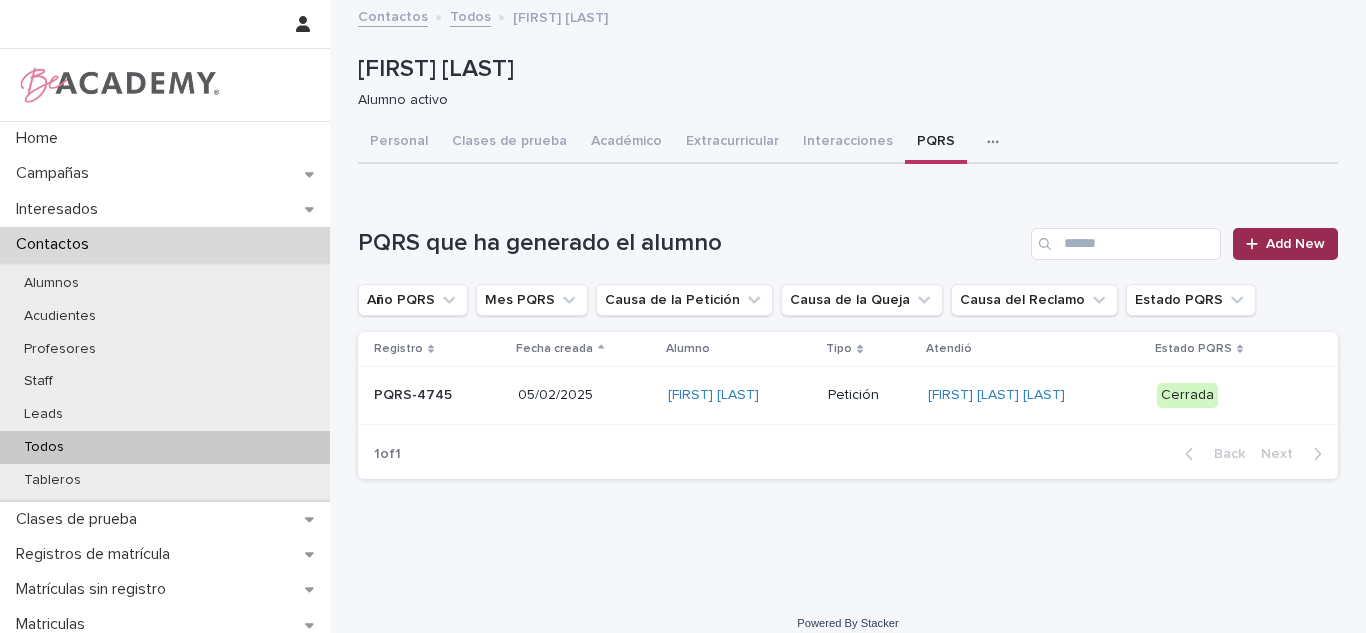 click on "Add New" at bounding box center (1295, 244) 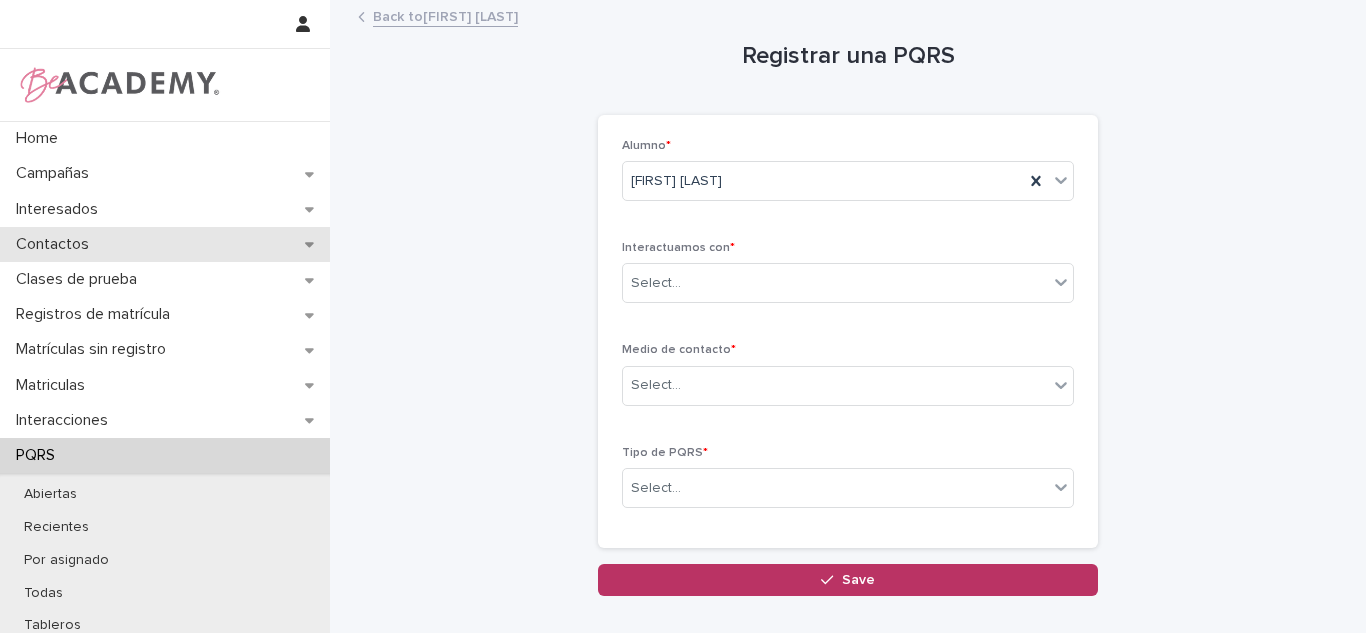 click on "Contactos" at bounding box center (165, 244) 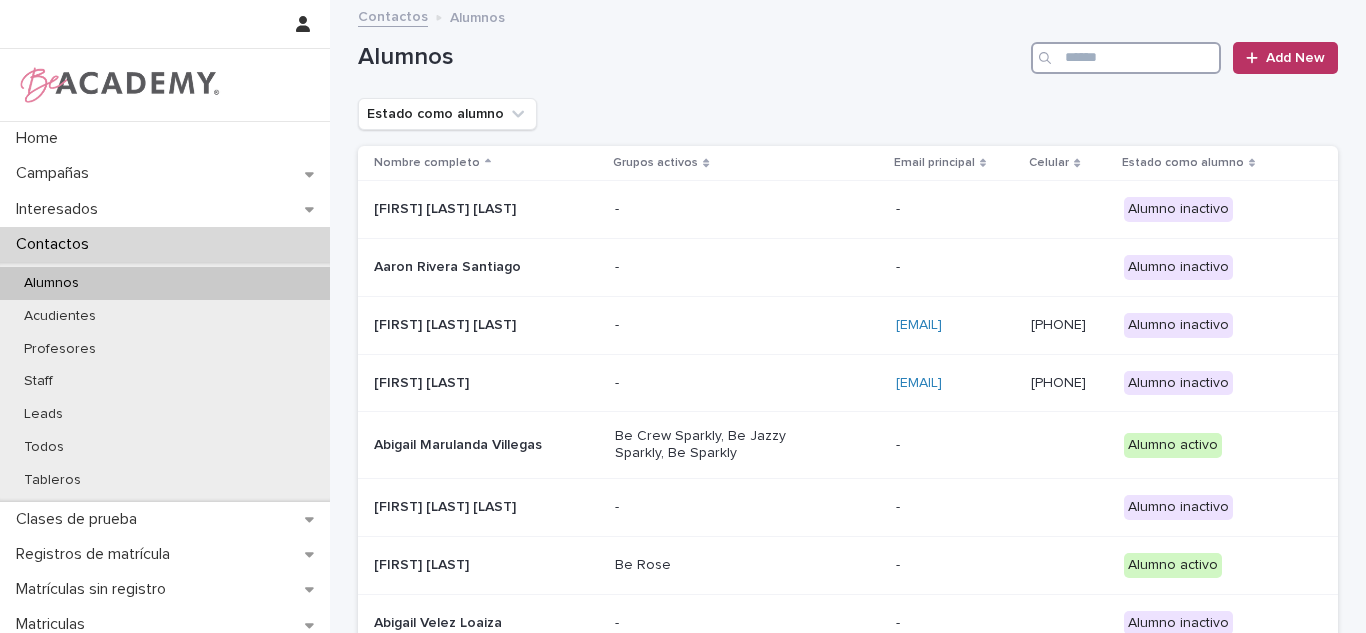 click at bounding box center (1126, 58) 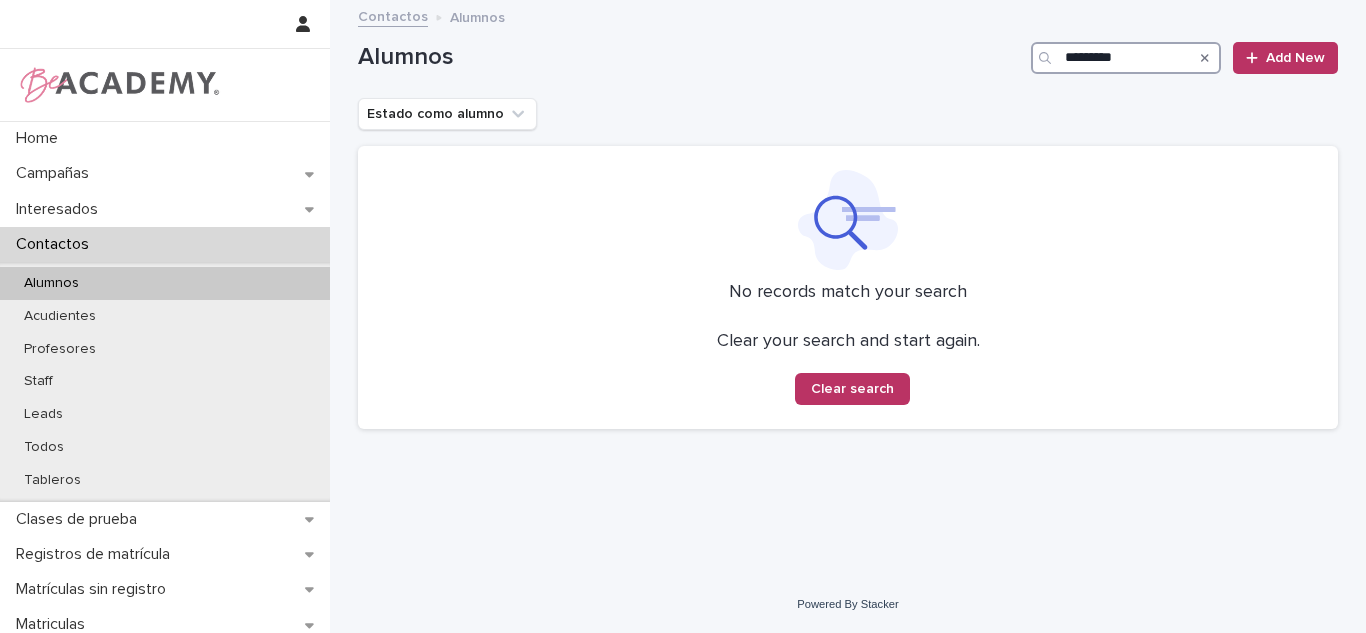 click on "*********" at bounding box center (1126, 58) 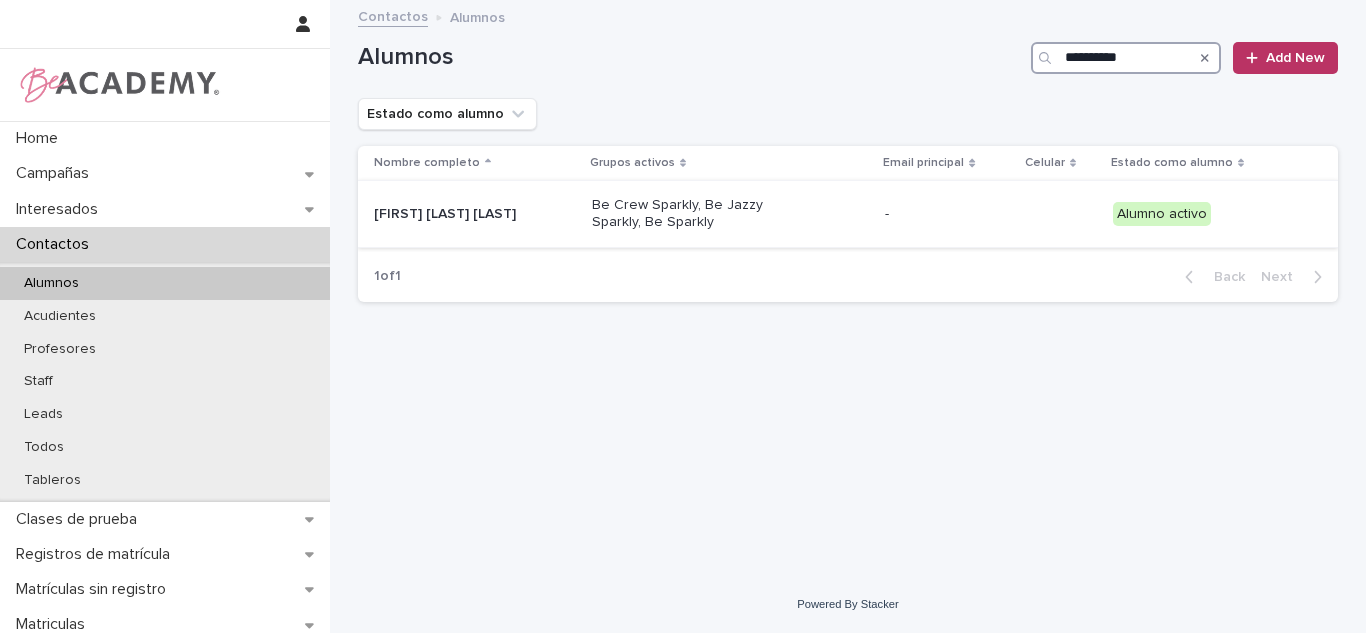 type on "**********" 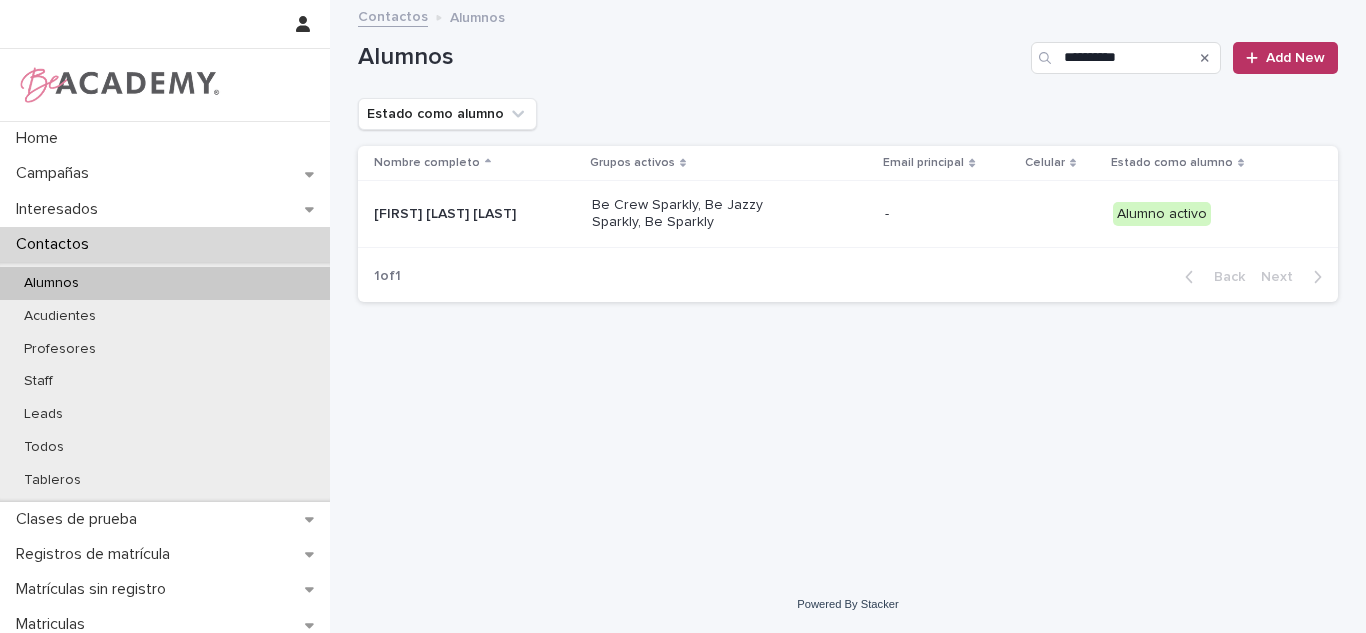 click on "Be Crew Sparkly, Be Jazzy Sparkly, Be Sparkly" at bounding box center (692, 214) 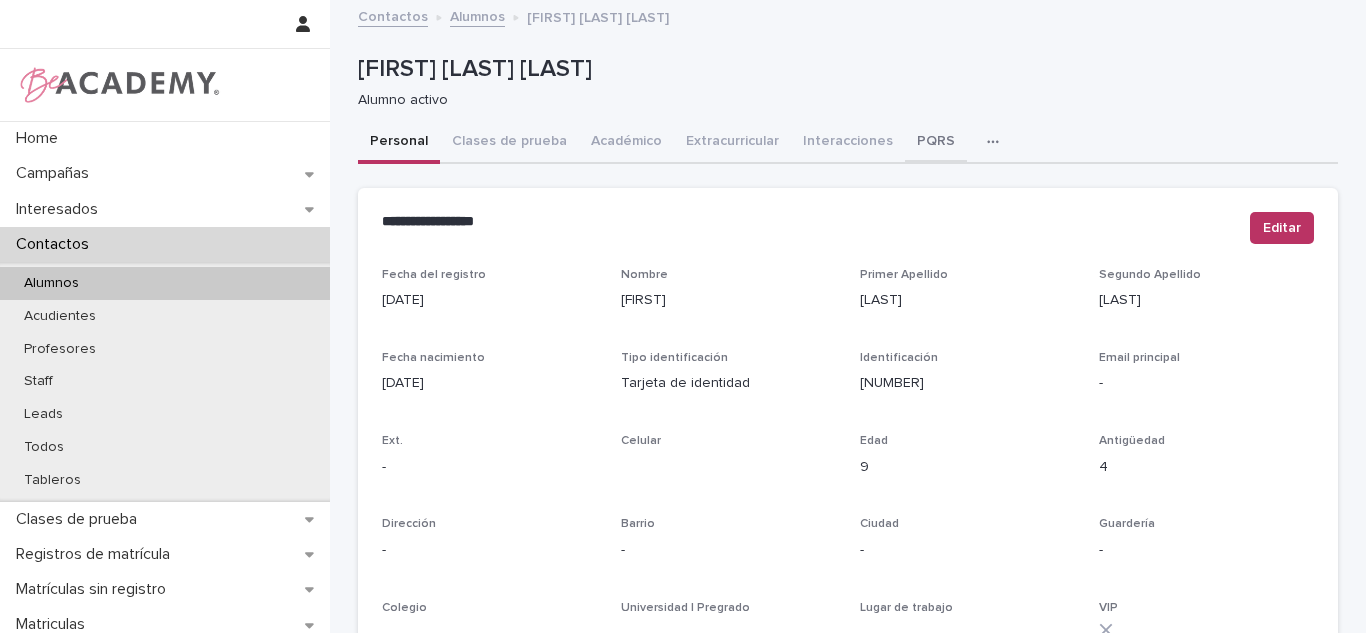 drag, startPoint x: 932, startPoint y: 140, endPoint x: 1056, endPoint y: 380, distance: 270.14072 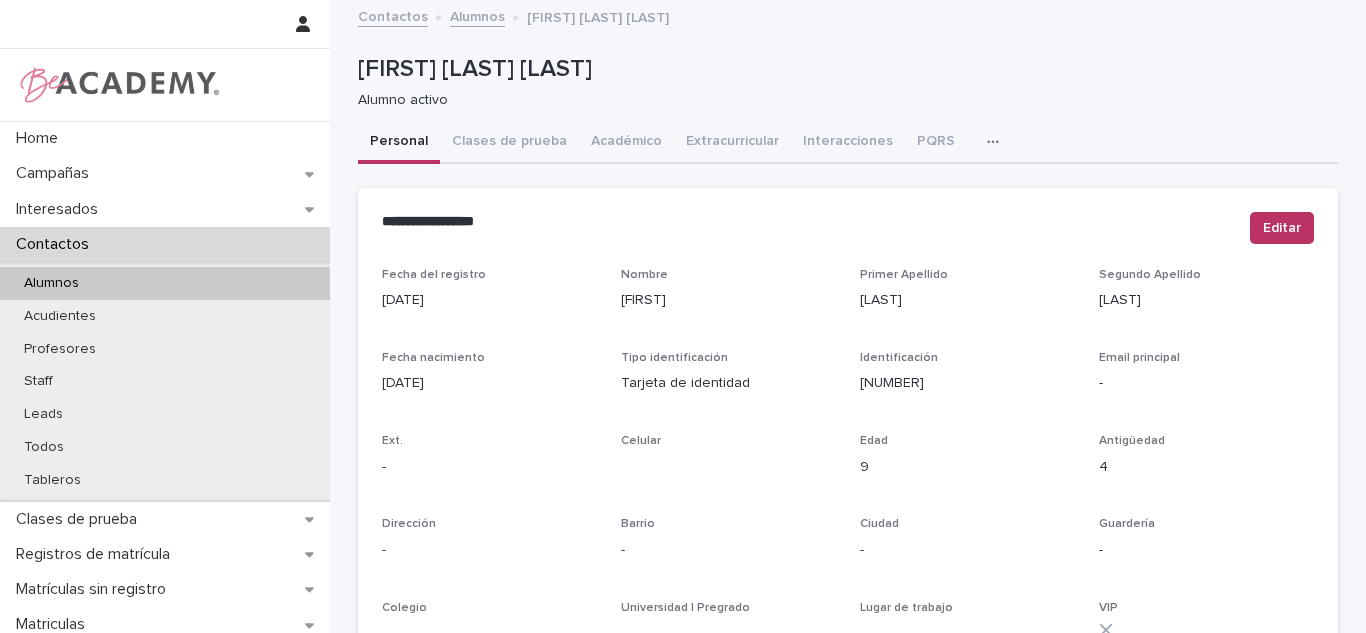 click on "PQRS" at bounding box center (936, 143) 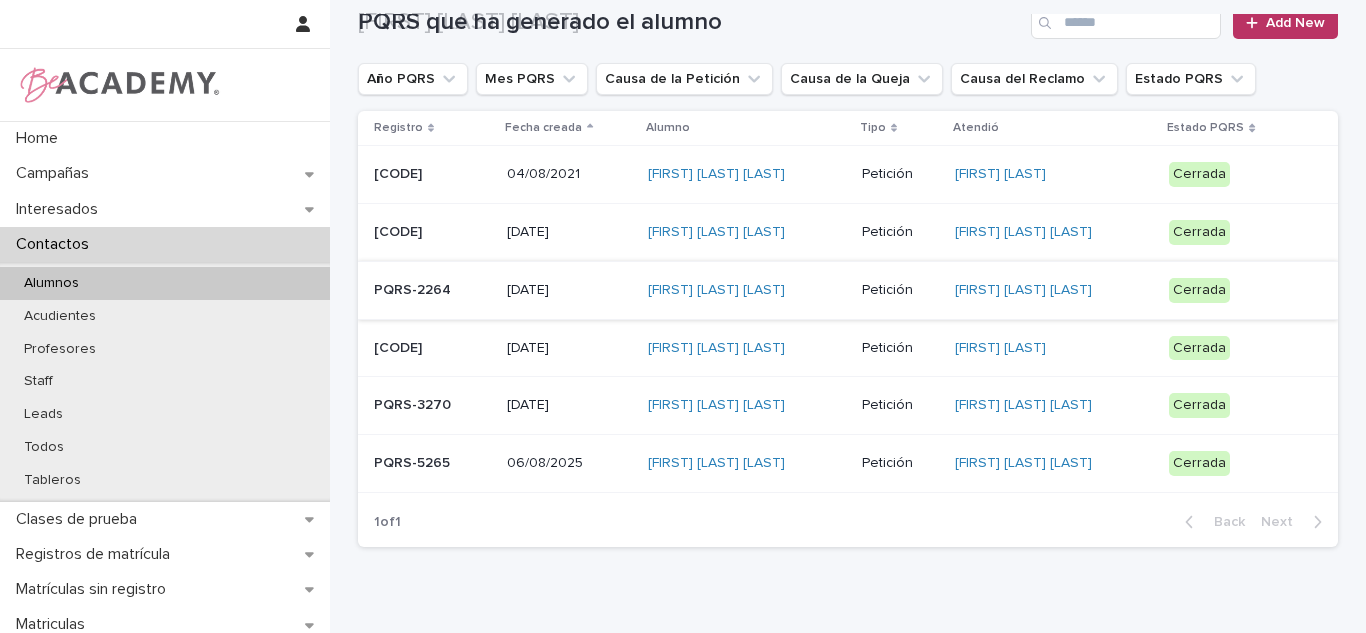 scroll, scrollTop: 223, scrollLeft: 0, axis: vertical 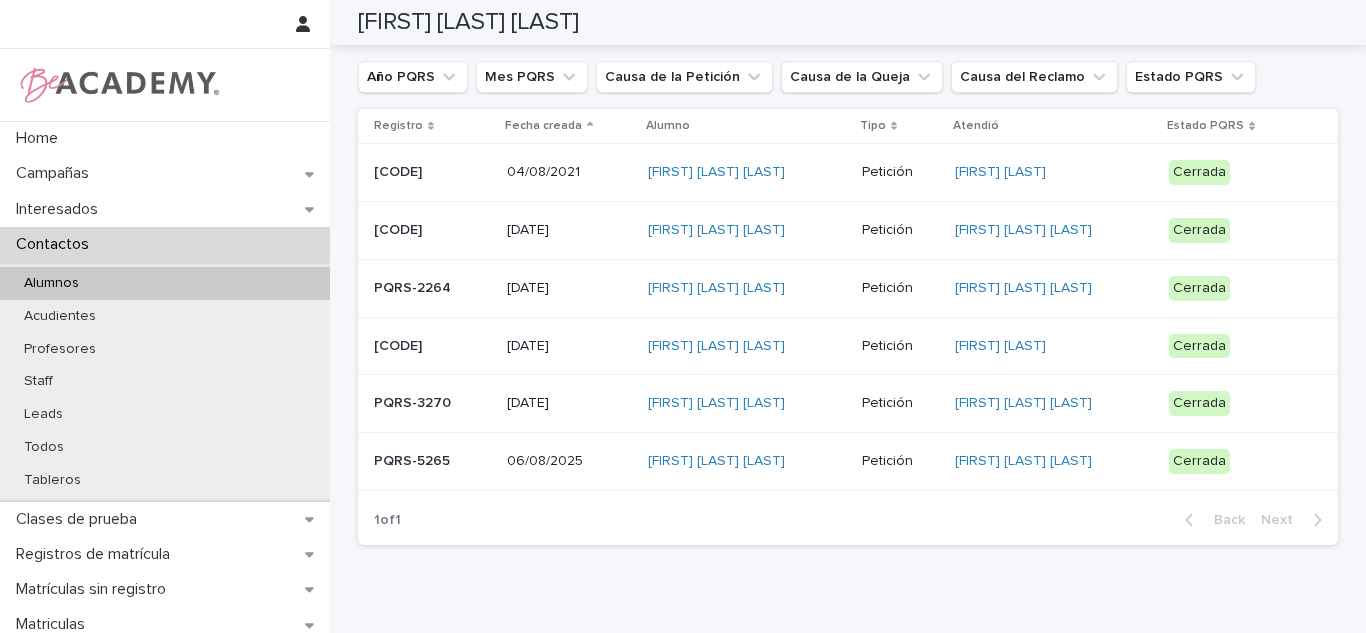 click on "Cerrada" at bounding box center [1199, 461] 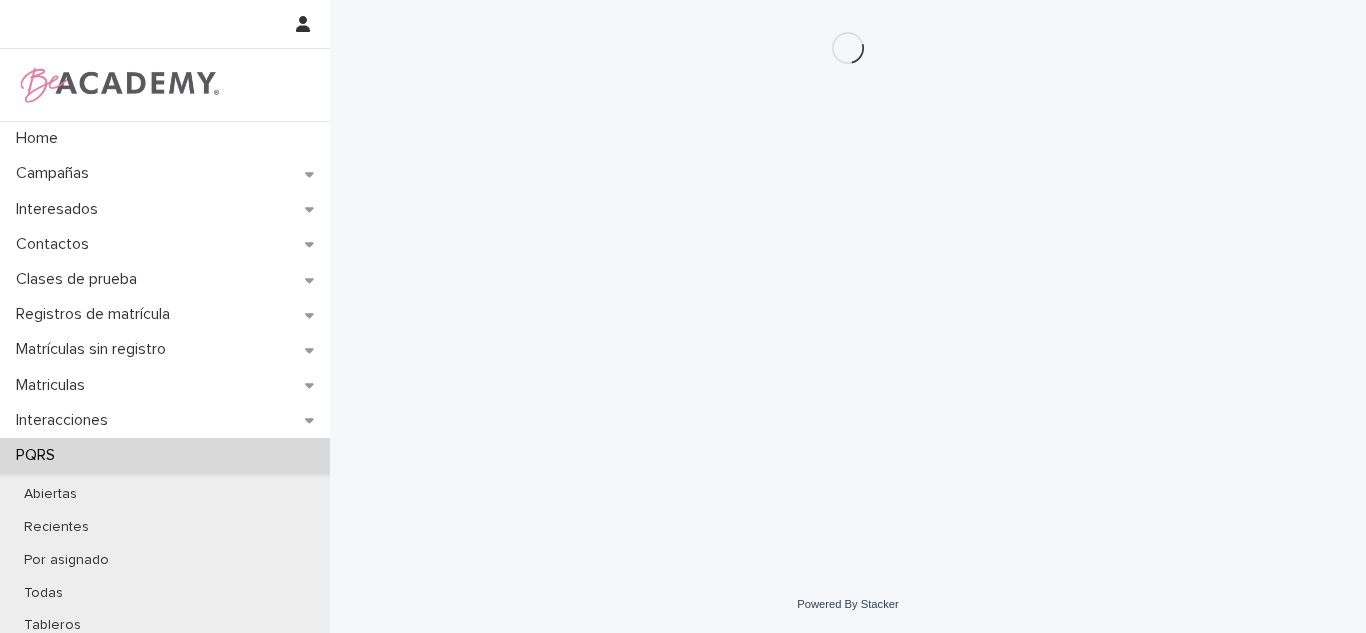 scroll, scrollTop: 0, scrollLeft: 0, axis: both 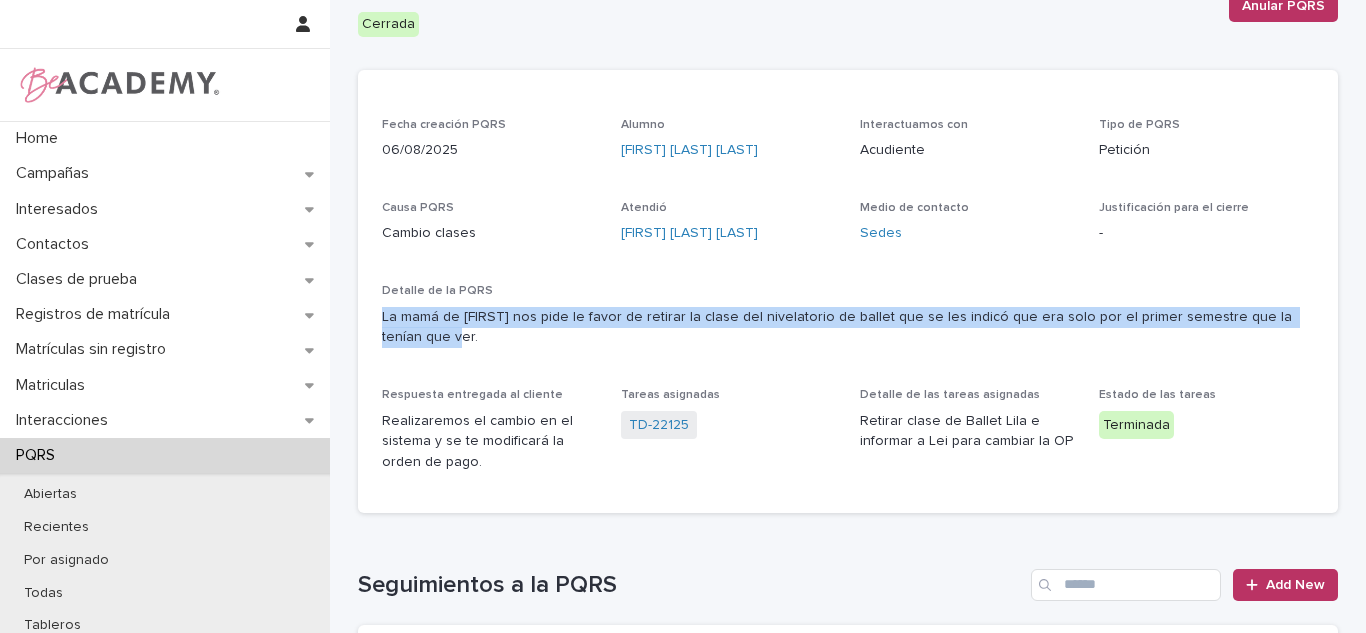 drag, startPoint x: 375, startPoint y: 317, endPoint x: 1320, endPoint y: 328, distance: 945.064 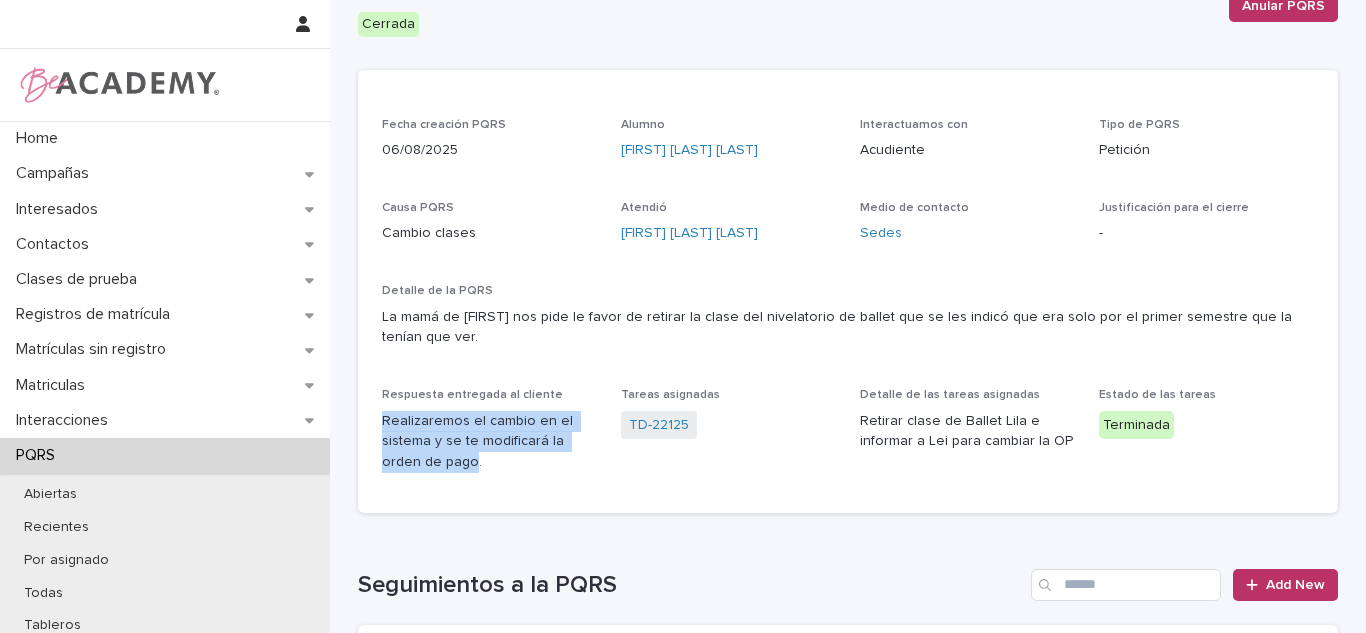 drag, startPoint x: 372, startPoint y: 399, endPoint x: 424, endPoint y: 449, distance: 72.138756 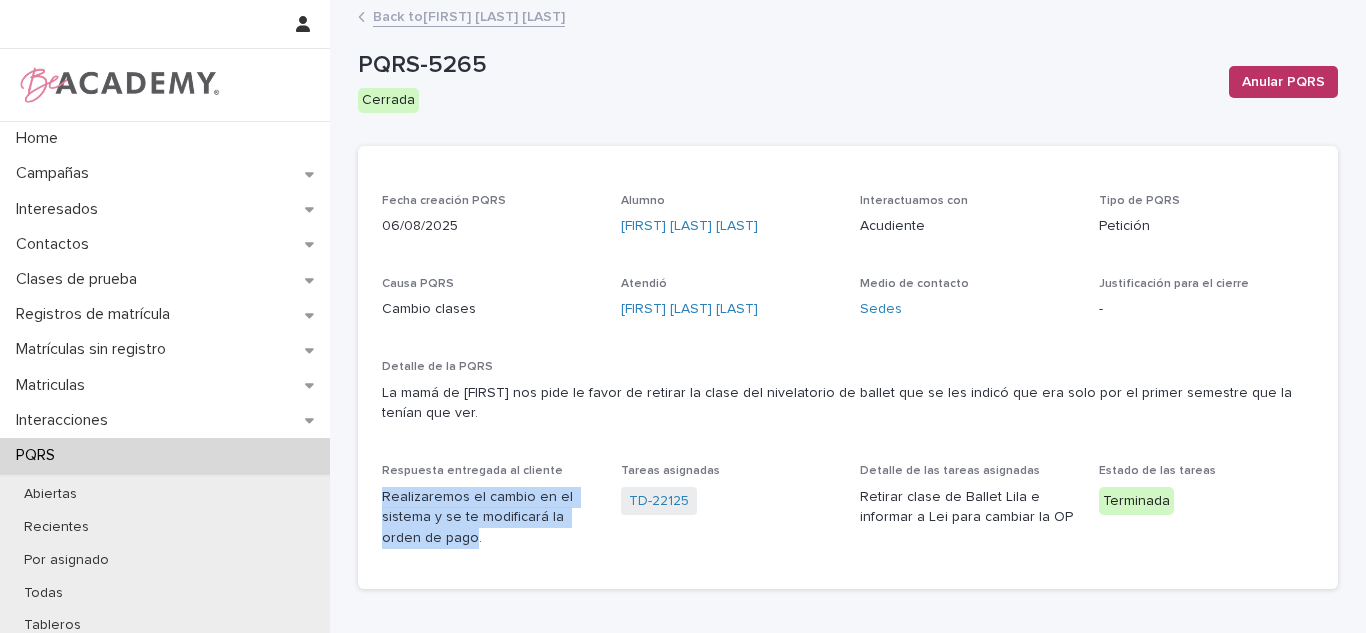 click on "Back to  Julieta Torres Sarmiento" at bounding box center [469, 15] 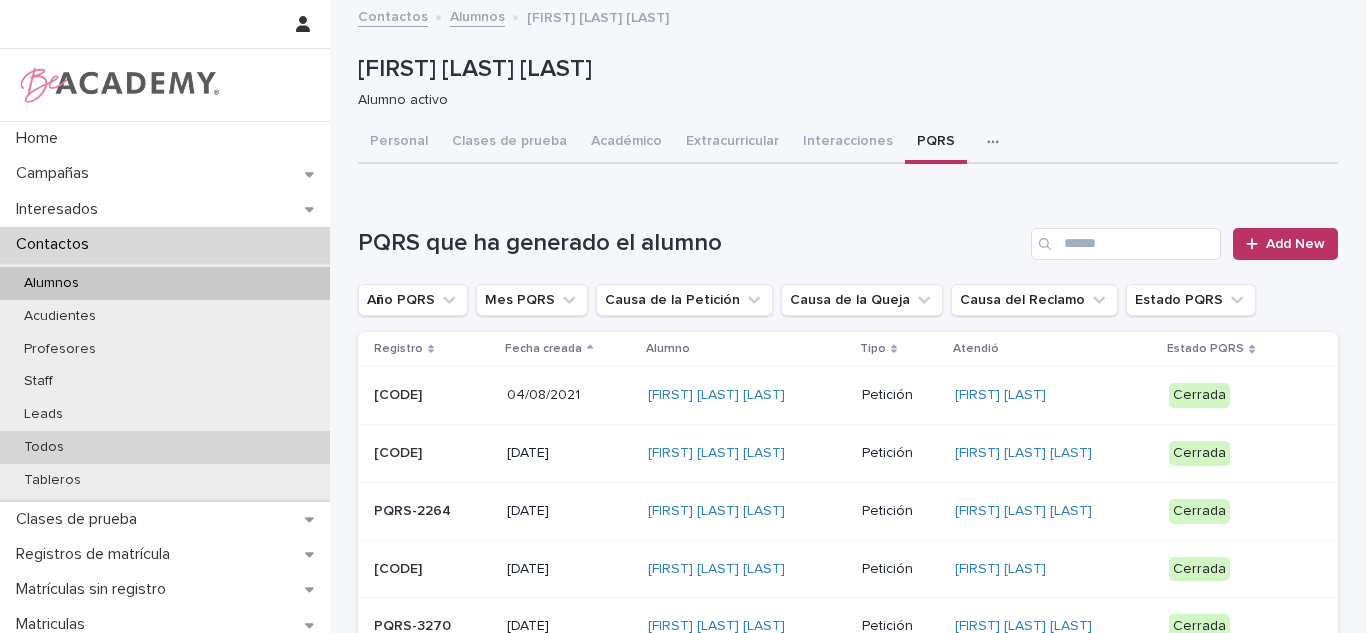 click on "Todos" at bounding box center [165, 447] 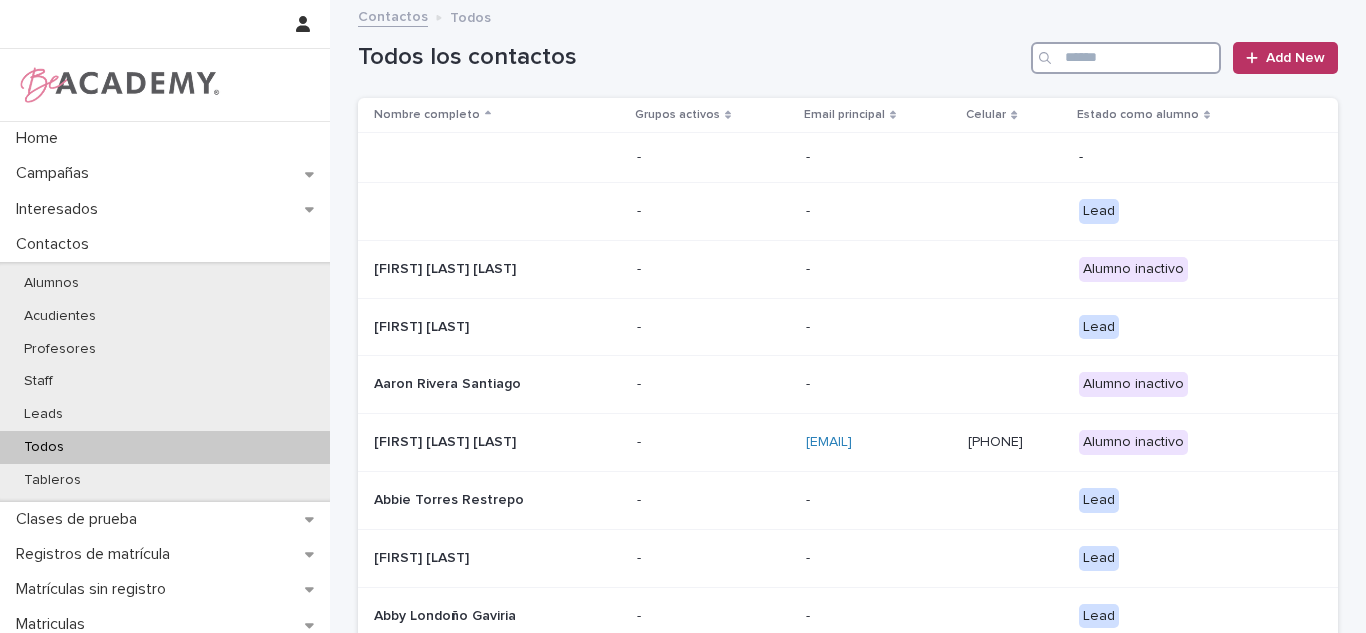 click at bounding box center [1126, 58] 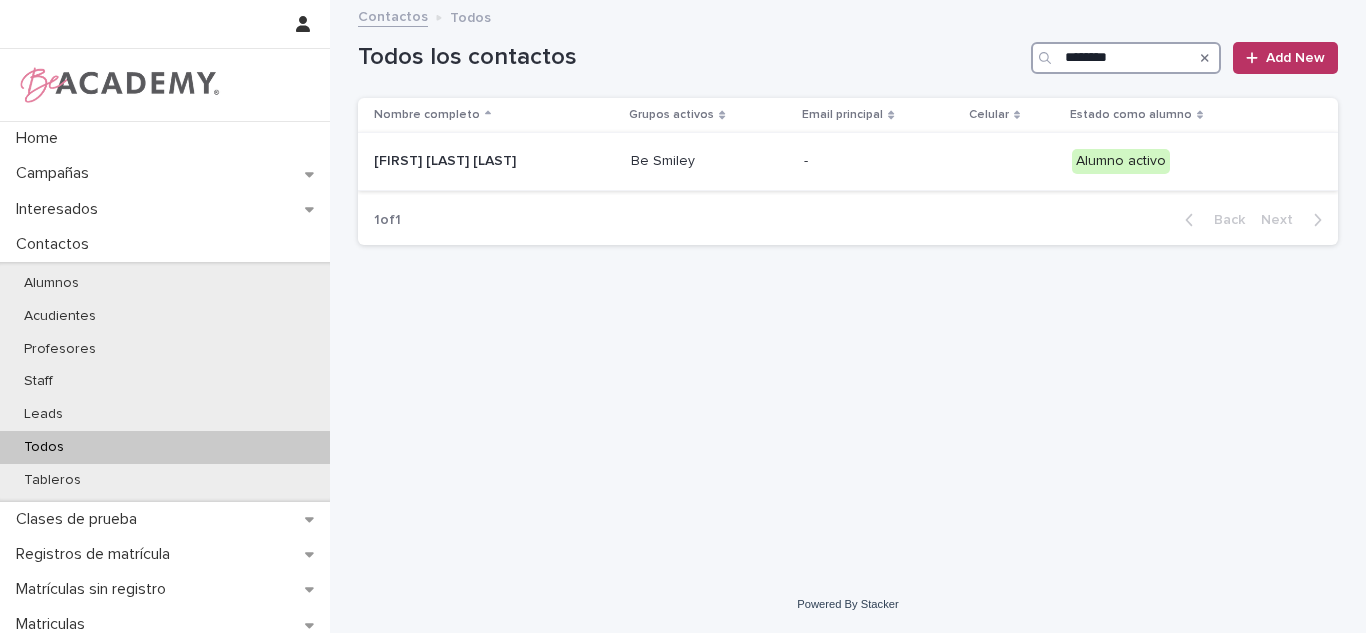type on "********" 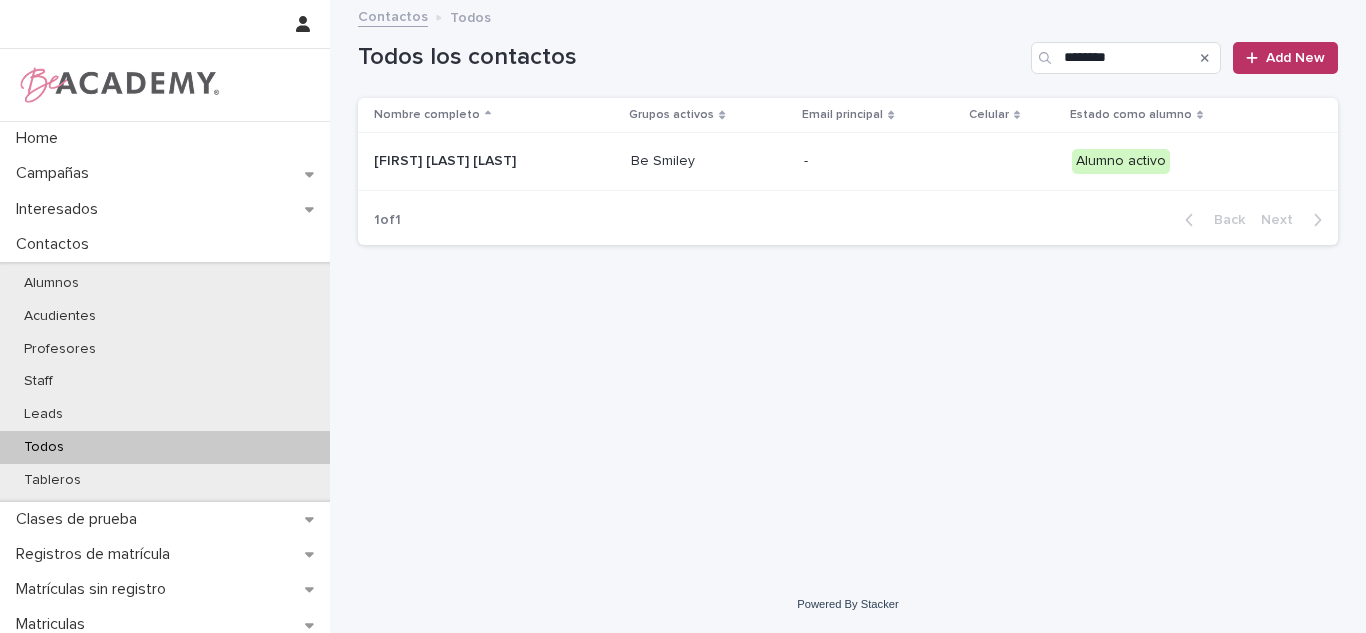 click on "Be Smiley" at bounding box center [709, 162] 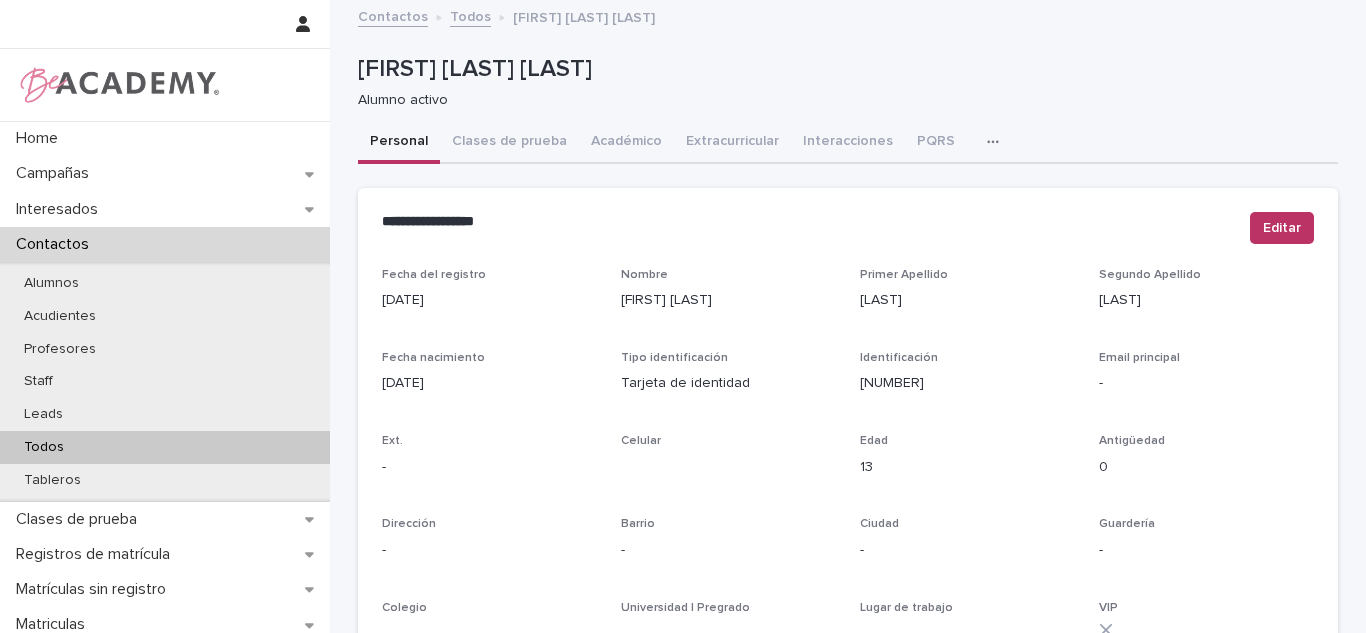 click on "Académico" at bounding box center [626, 143] 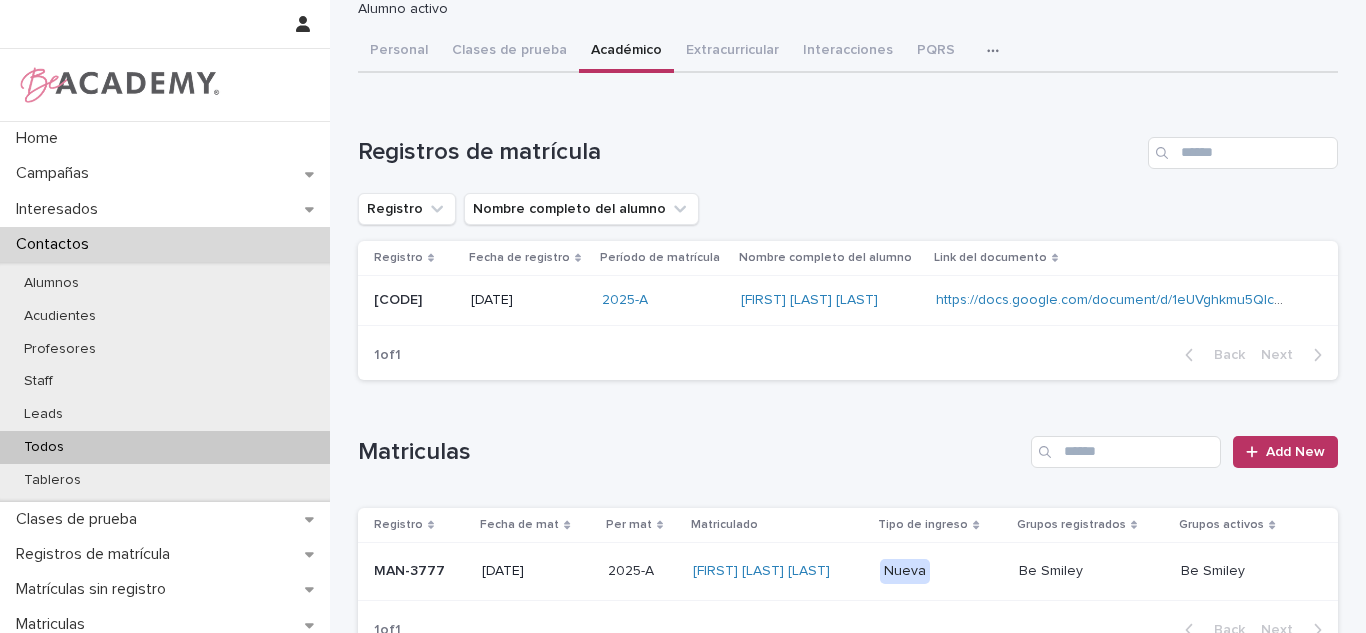 scroll, scrollTop: 36, scrollLeft: 0, axis: vertical 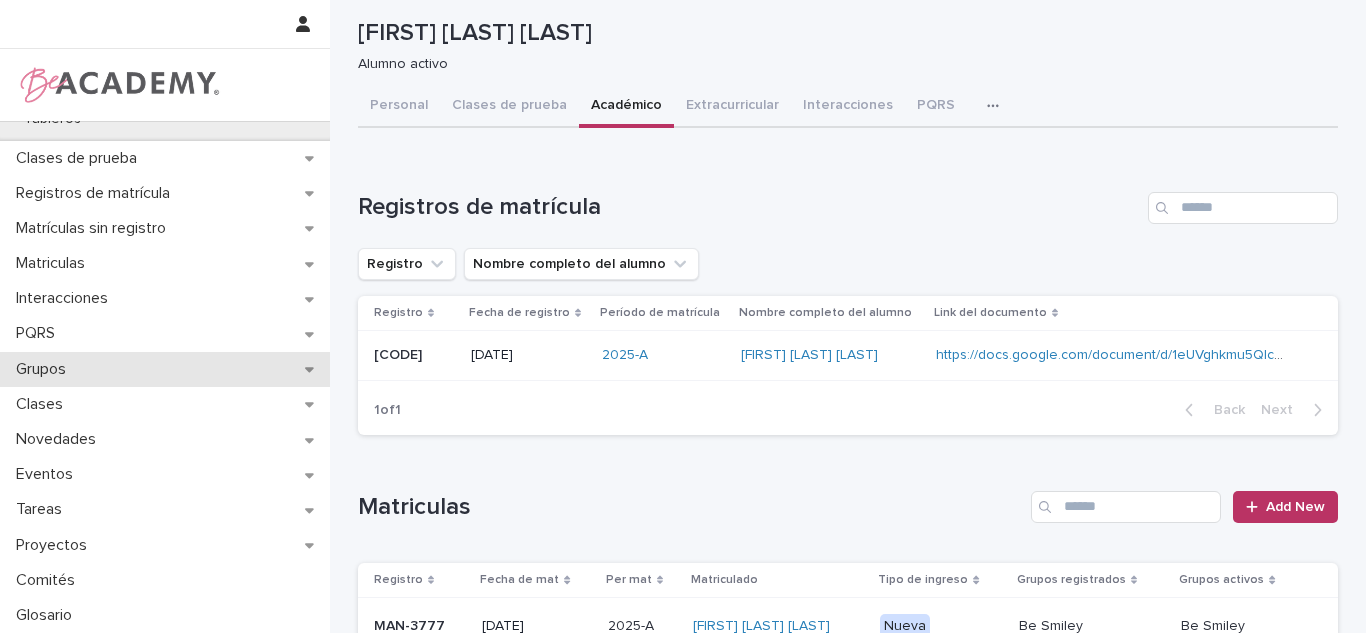 click on "Grupos" at bounding box center (165, 369) 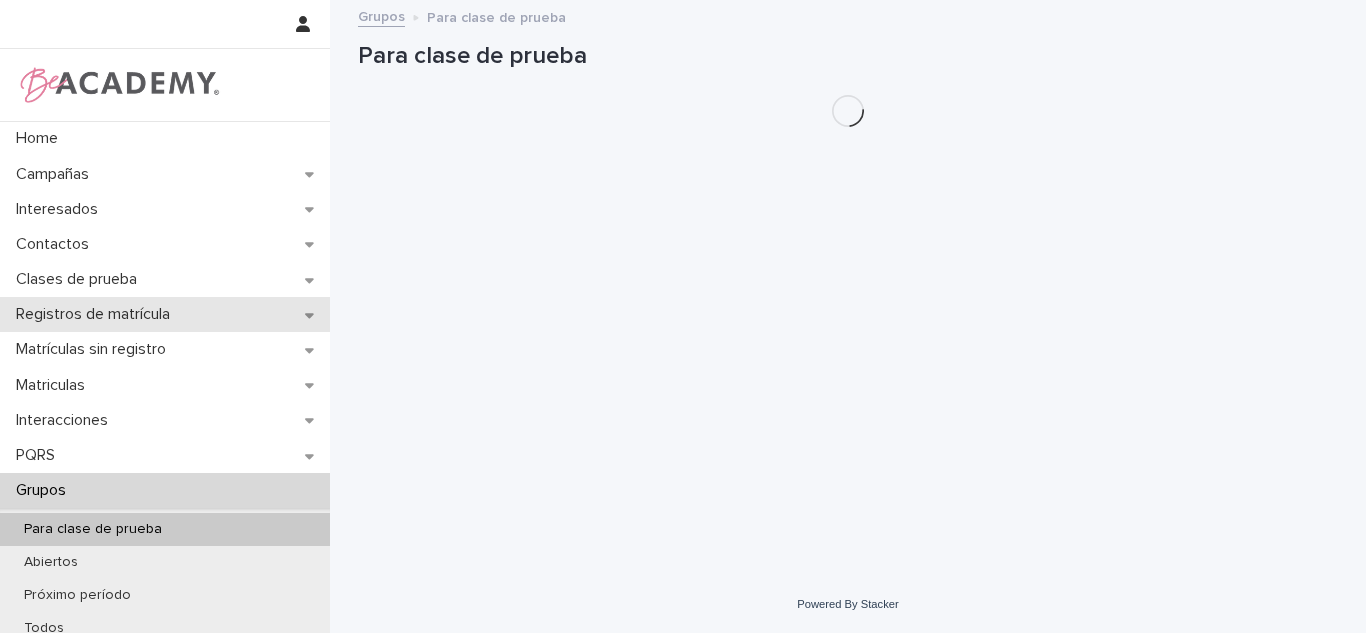 scroll, scrollTop: 0, scrollLeft: 0, axis: both 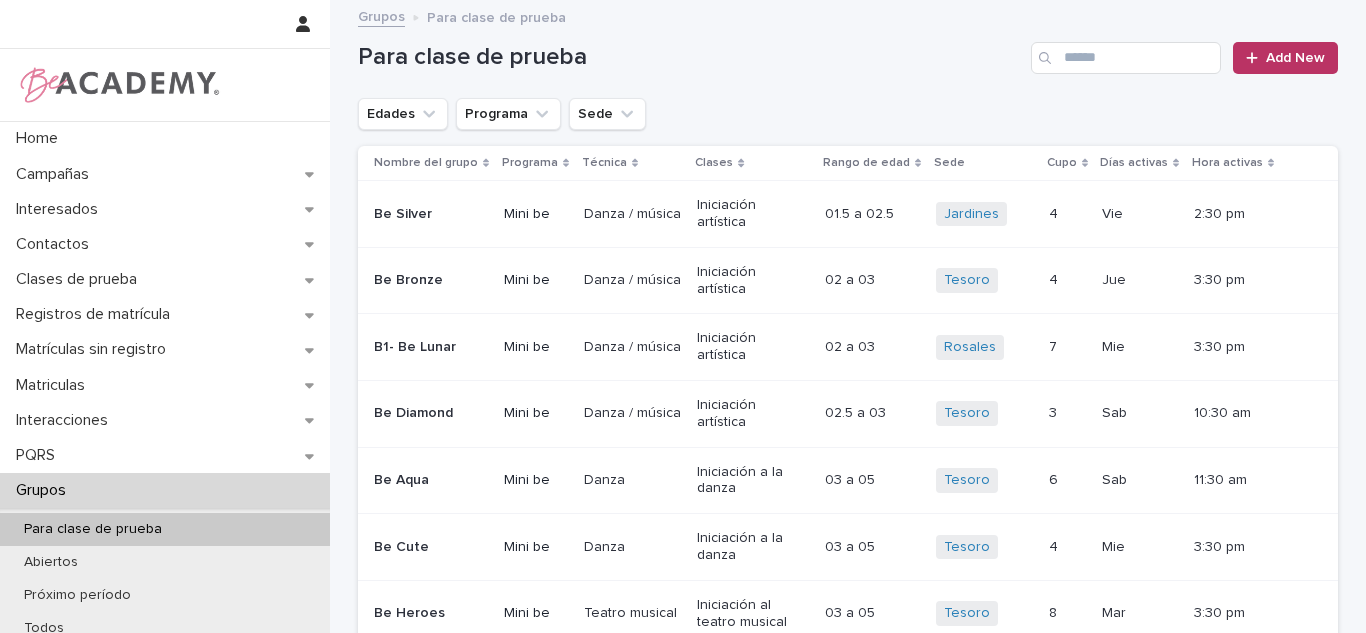 click on "Edades Programa Sede" at bounding box center (502, 114) 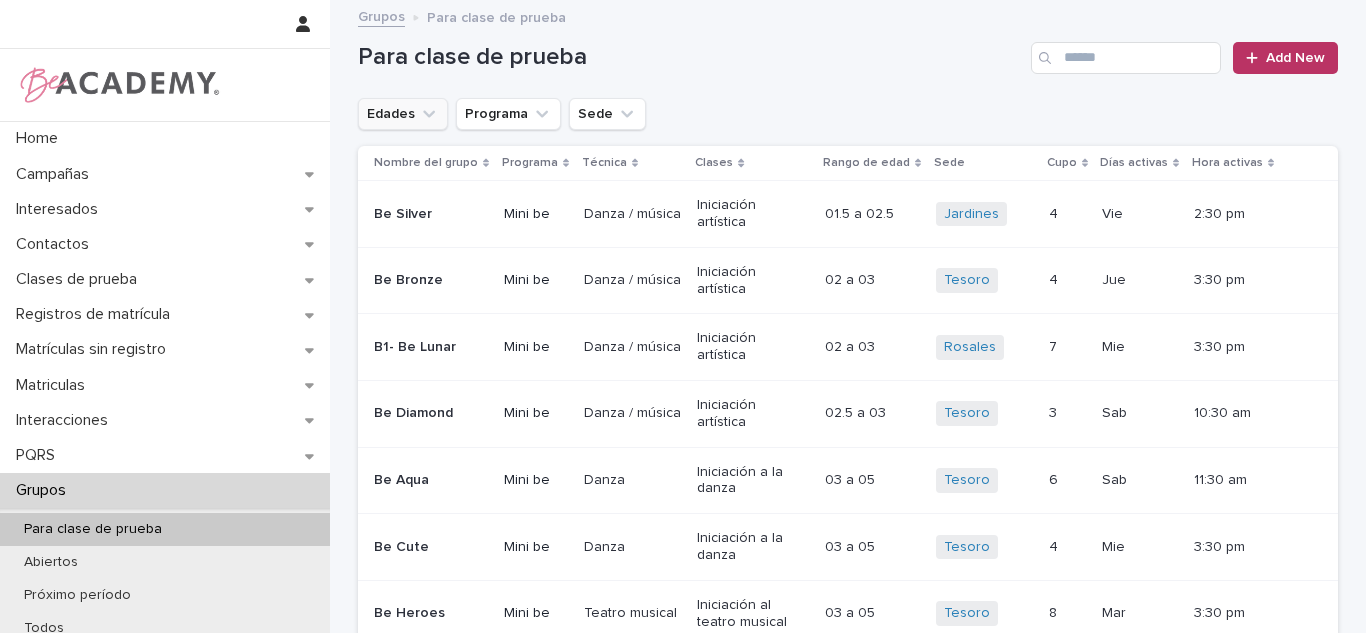 click on "Edades" at bounding box center (403, 114) 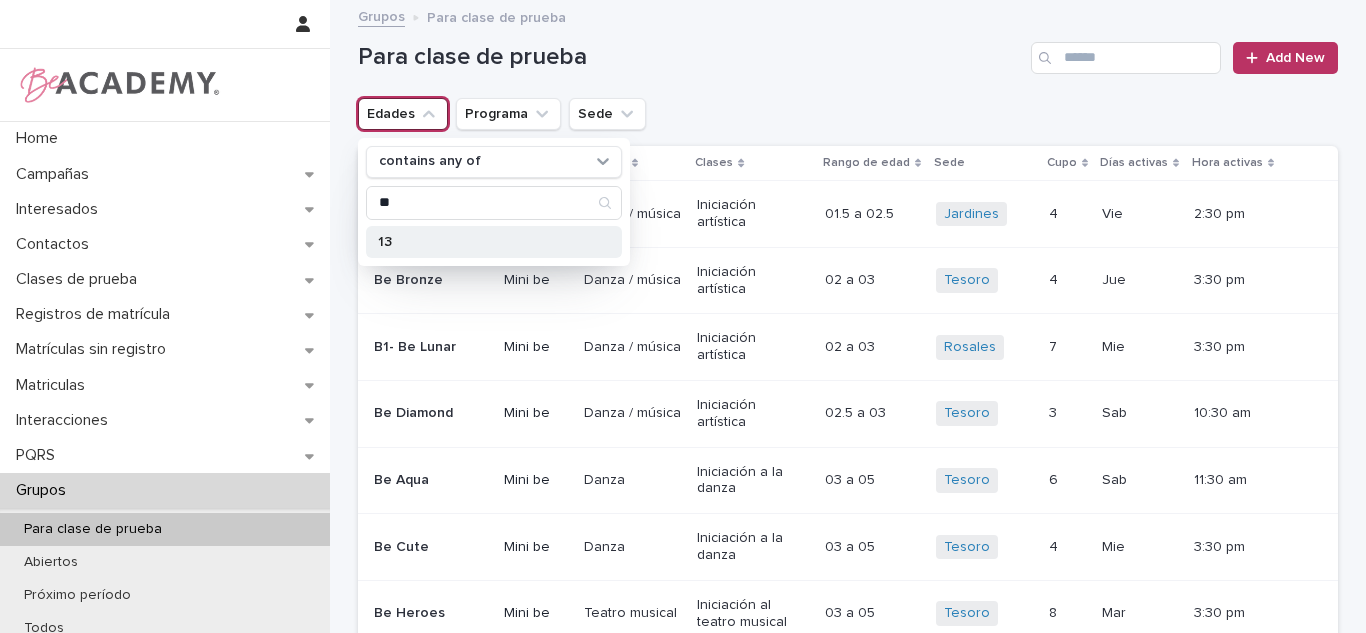 type on "**" 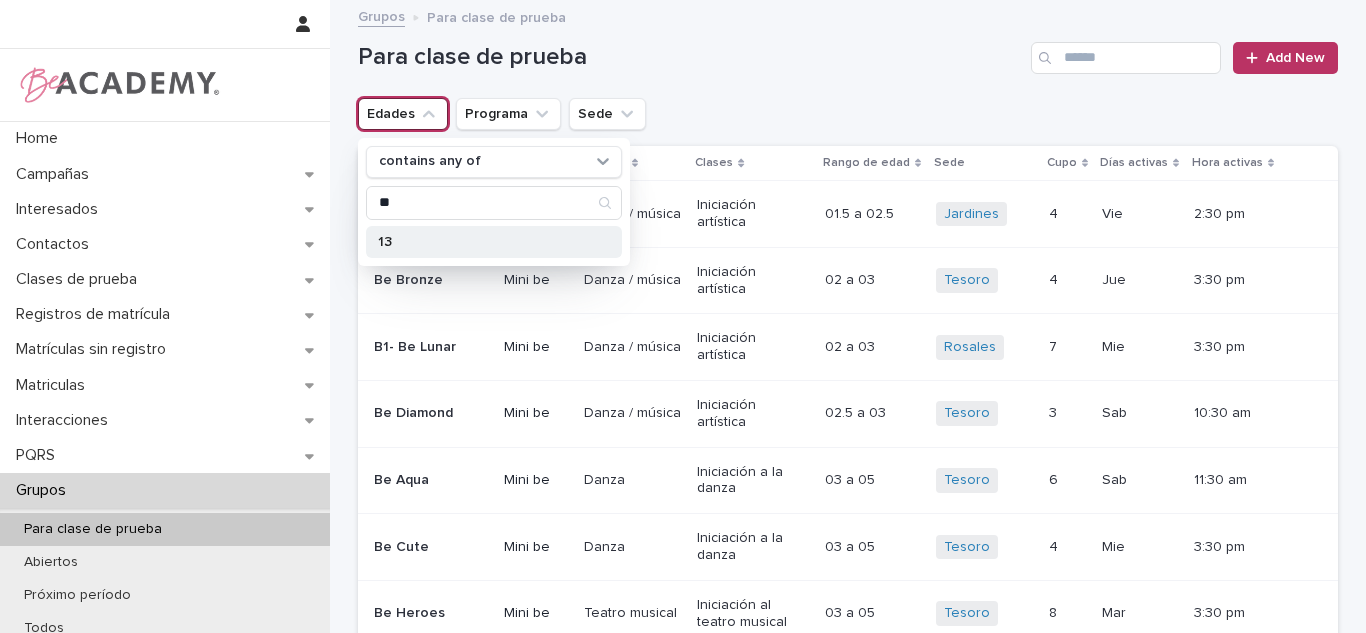 click on "13" at bounding box center [484, 242] 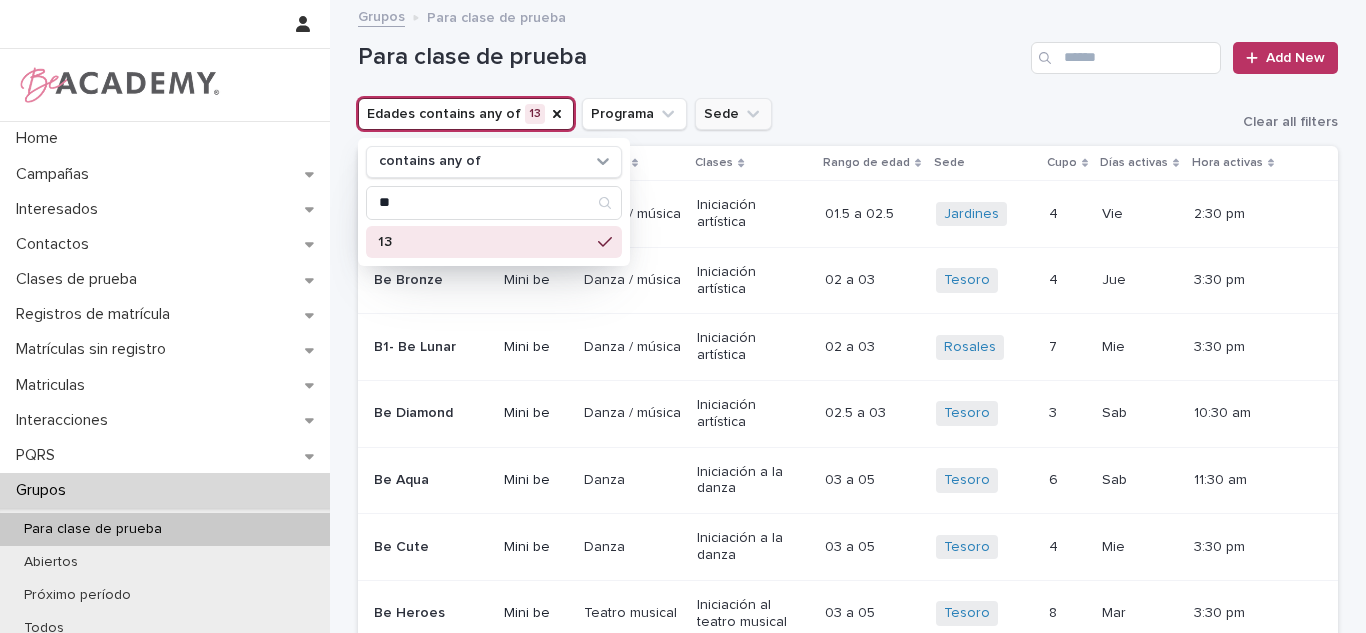 click on "Sede" at bounding box center (733, 114) 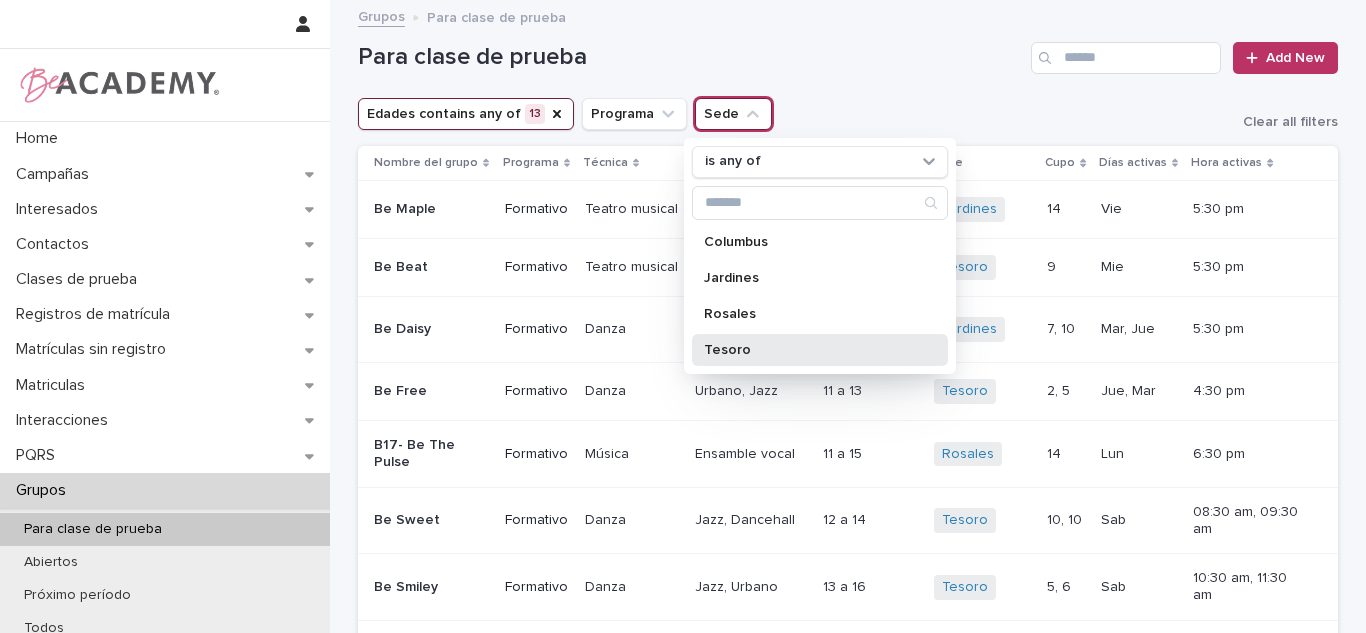 click on "Tesoro" at bounding box center [820, 350] 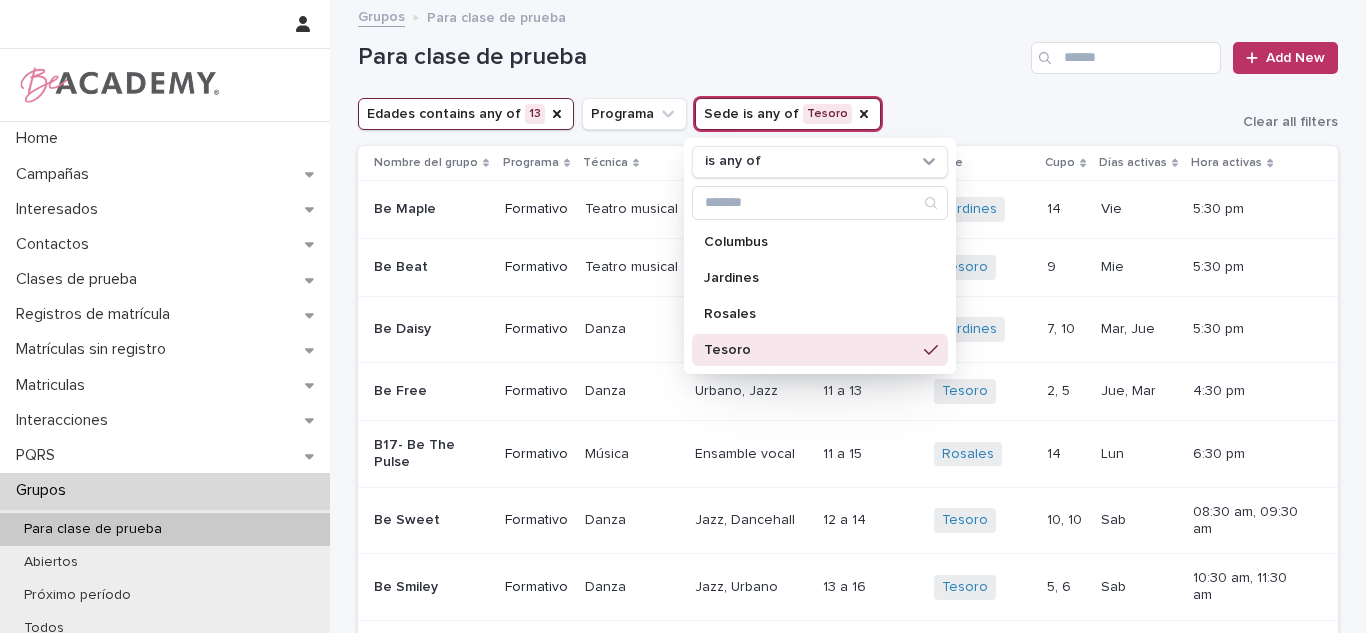 click on "Para clase de prueba Add New" at bounding box center [848, 50] 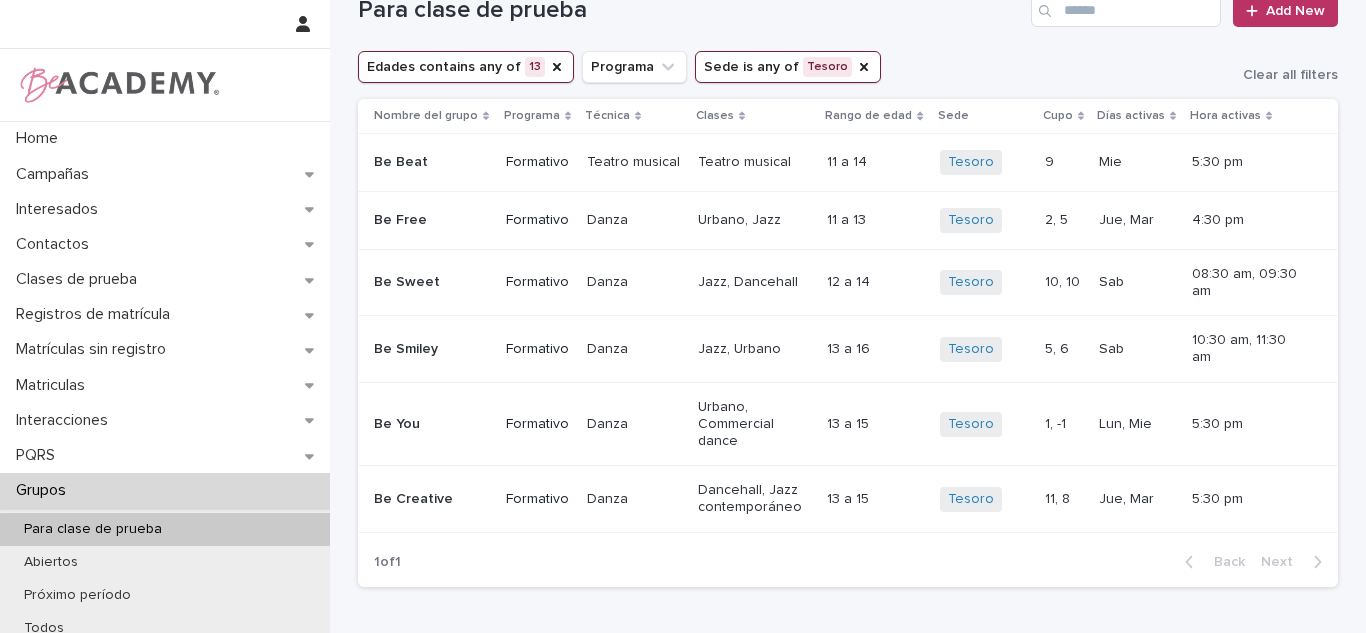 scroll, scrollTop: 53, scrollLeft: 0, axis: vertical 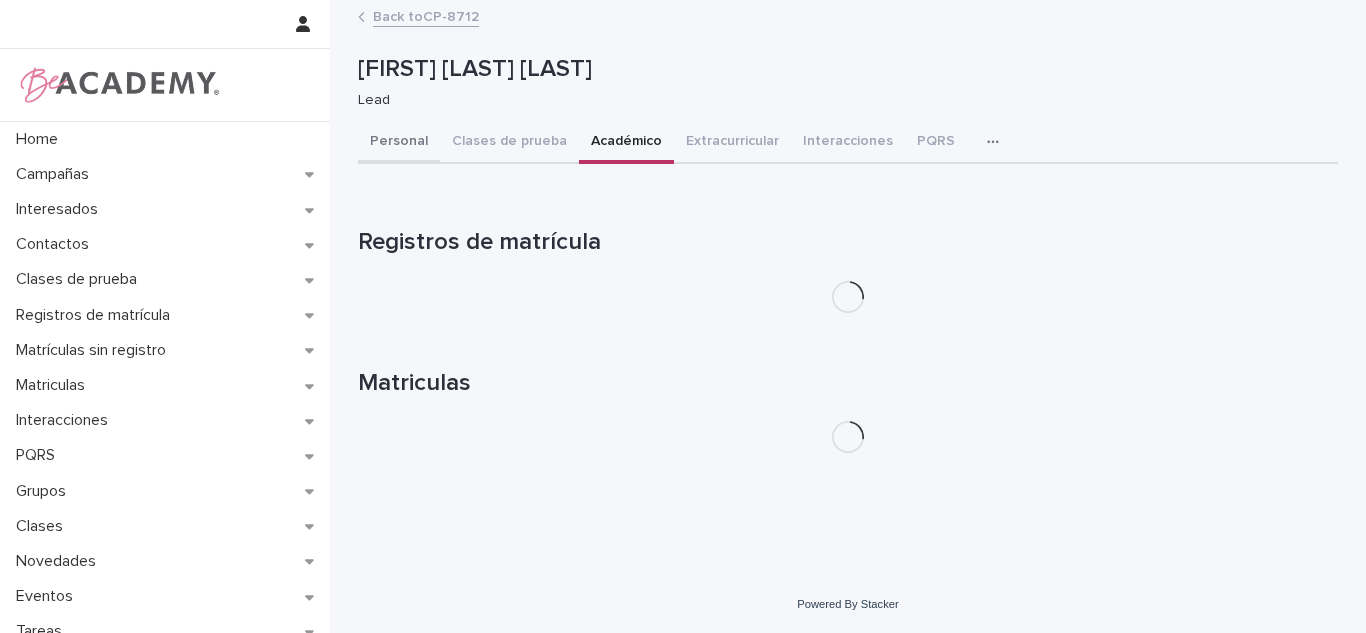 click on "Personal" at bounding box center [399, 143] 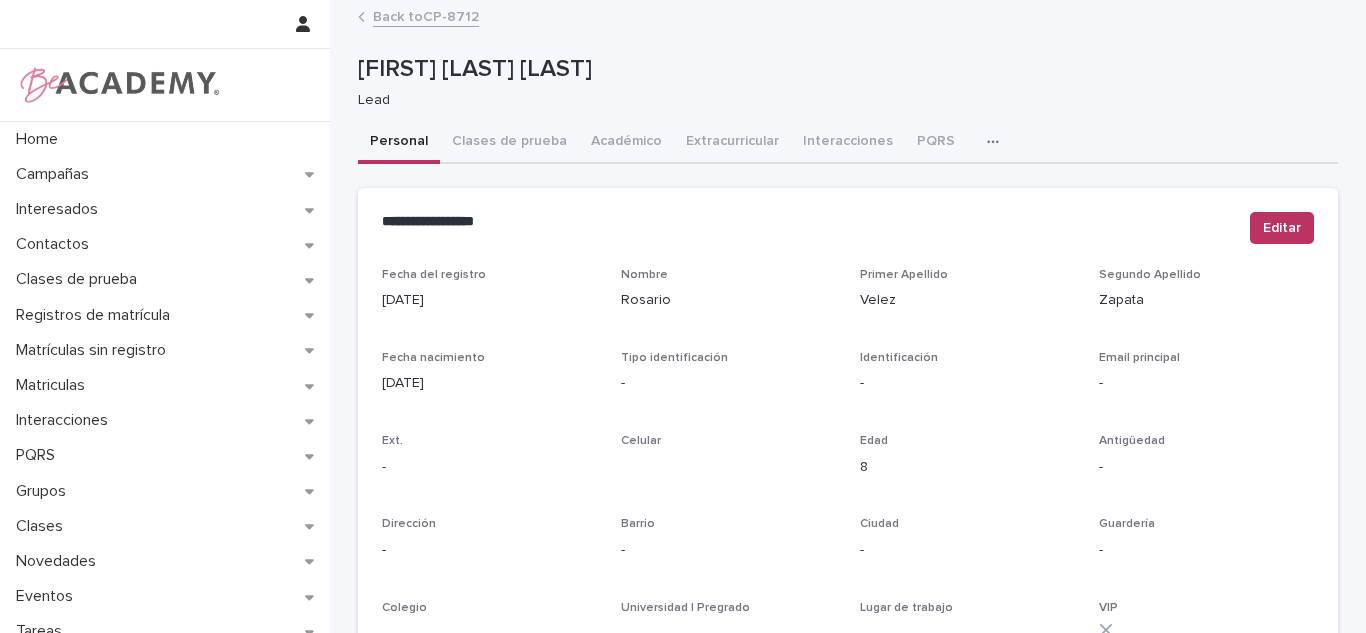scroll, scrollTop: 0, scrollLeft: 0, axis: both 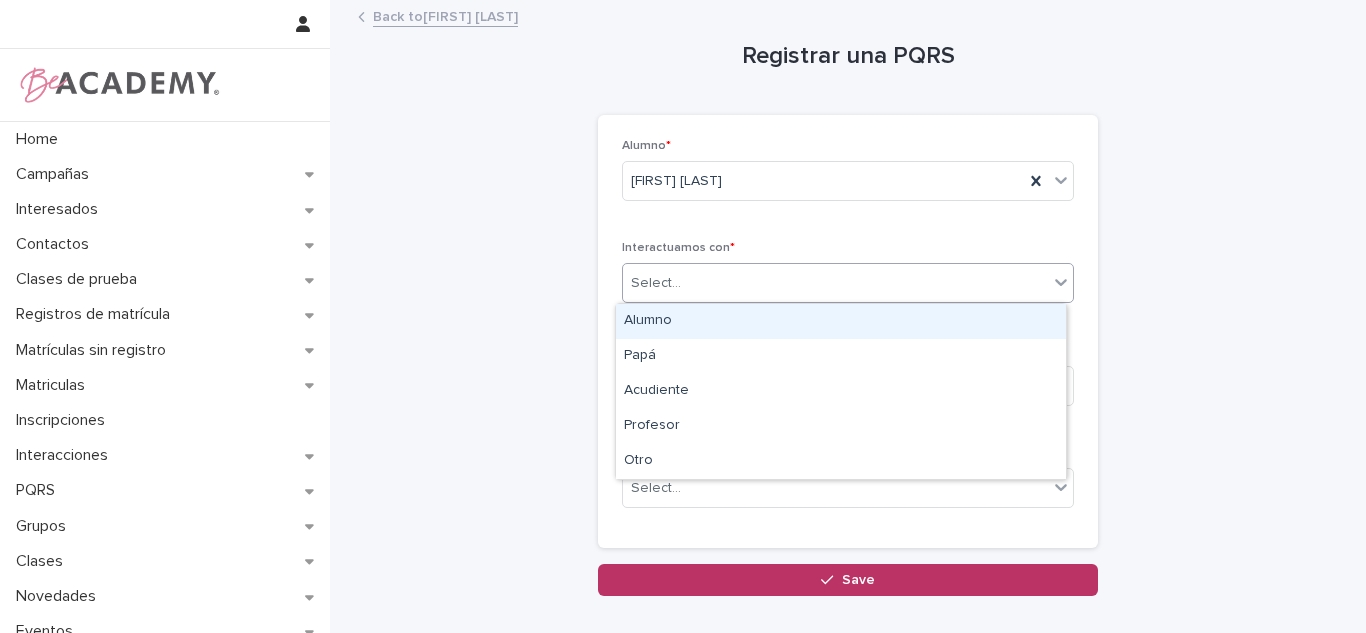 click on "Select..." at bounding box center [835, 283] 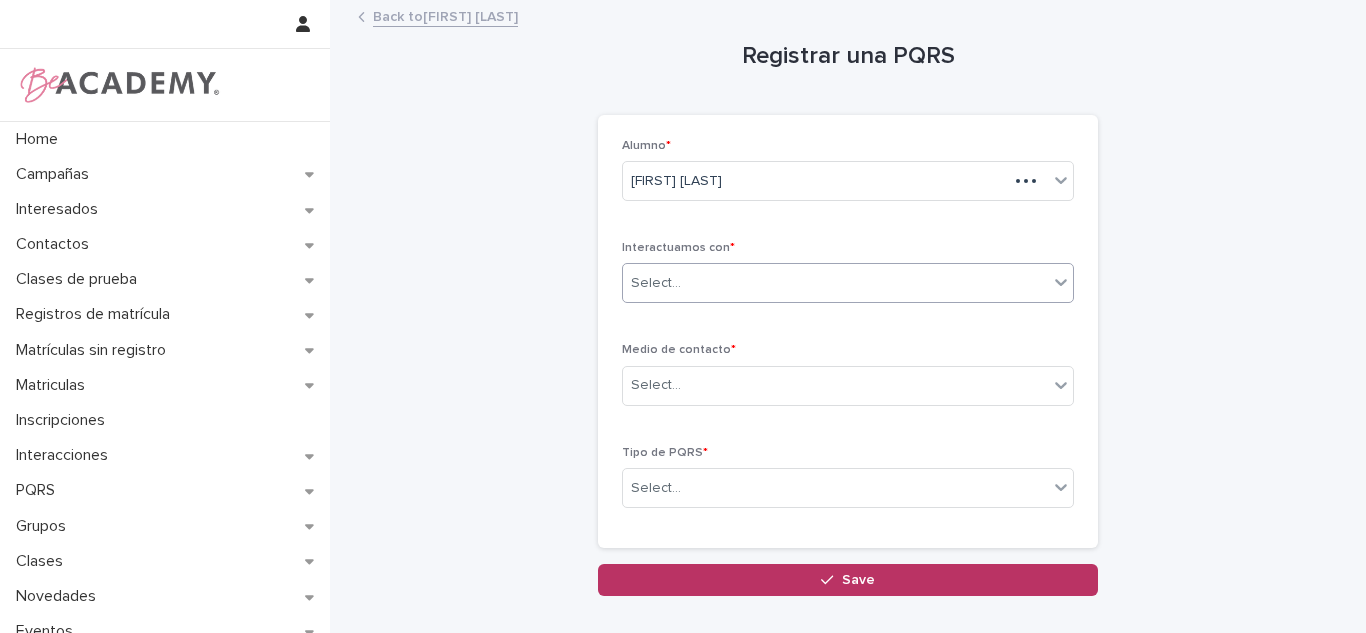 click on "Select..." at bounding box center [835, 283] 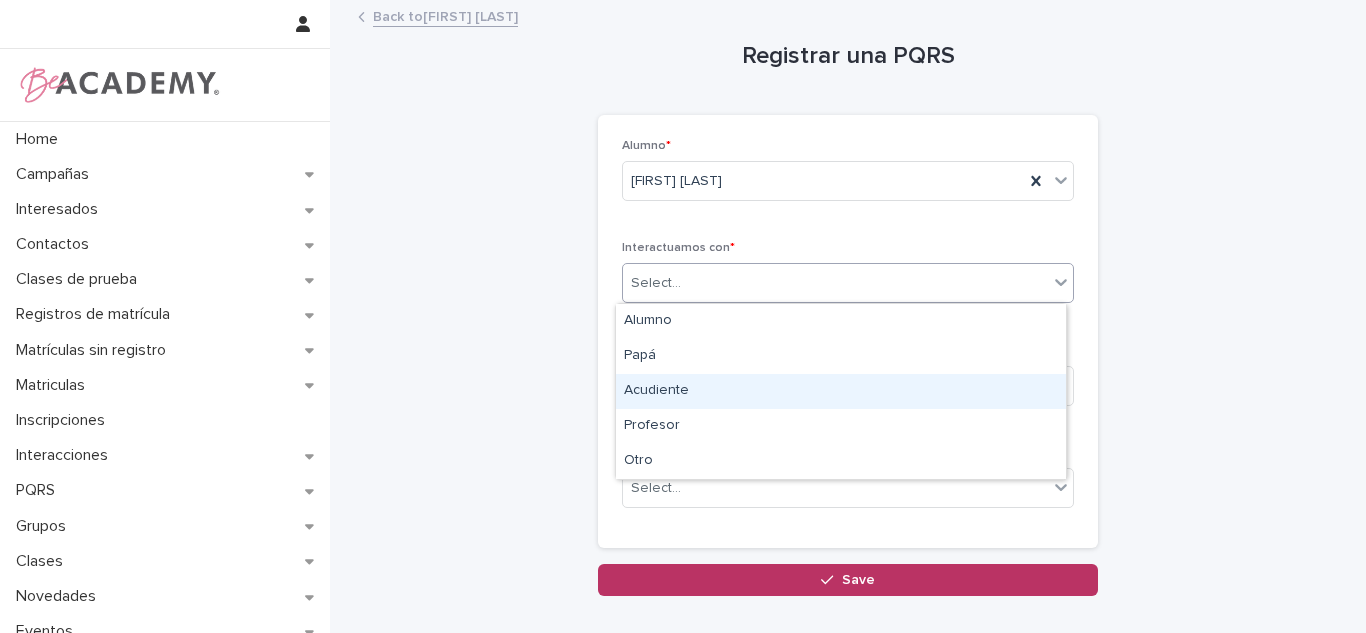 click on "Acudiente" at bounding box center (841, 391) 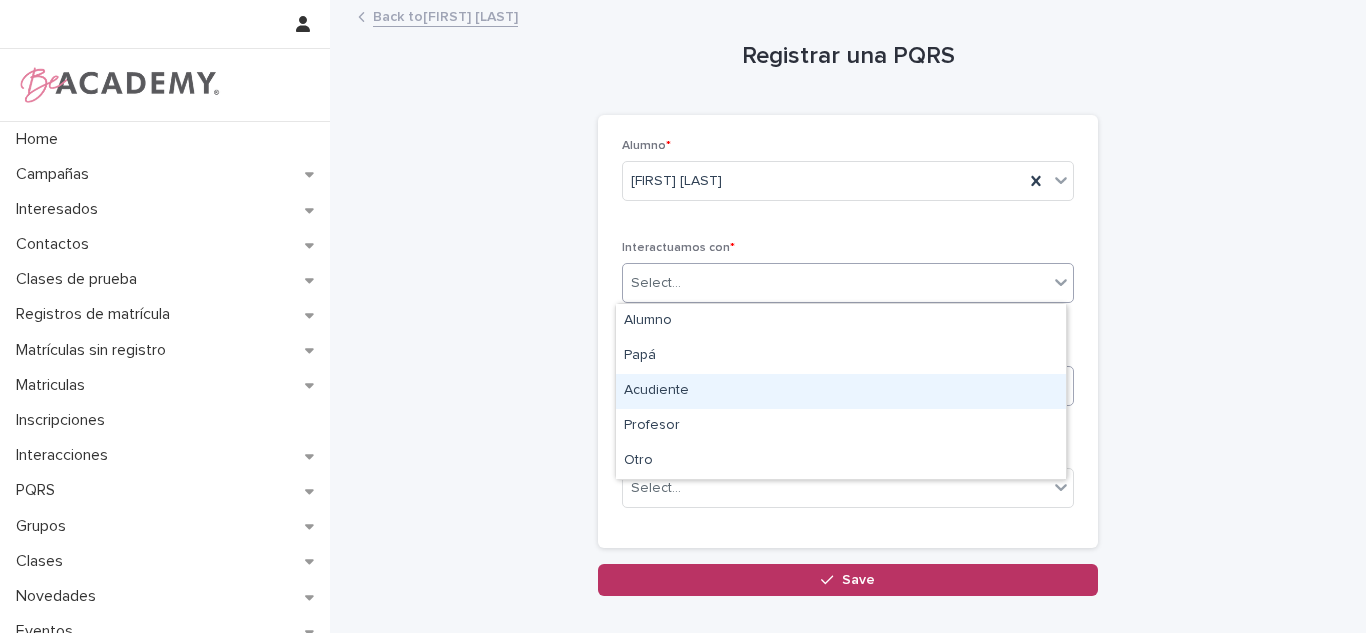 click on "Select..." at bounding box center (835, 385) 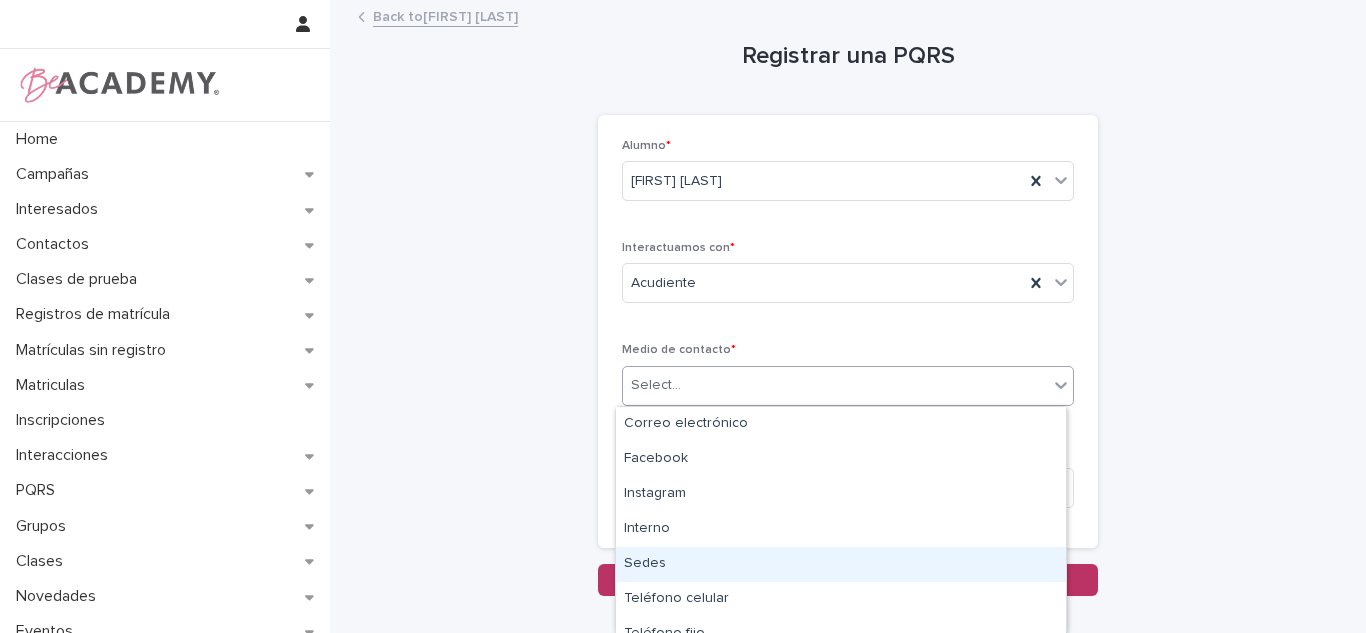 click on "Sedes" at bounding box center (841, 564) 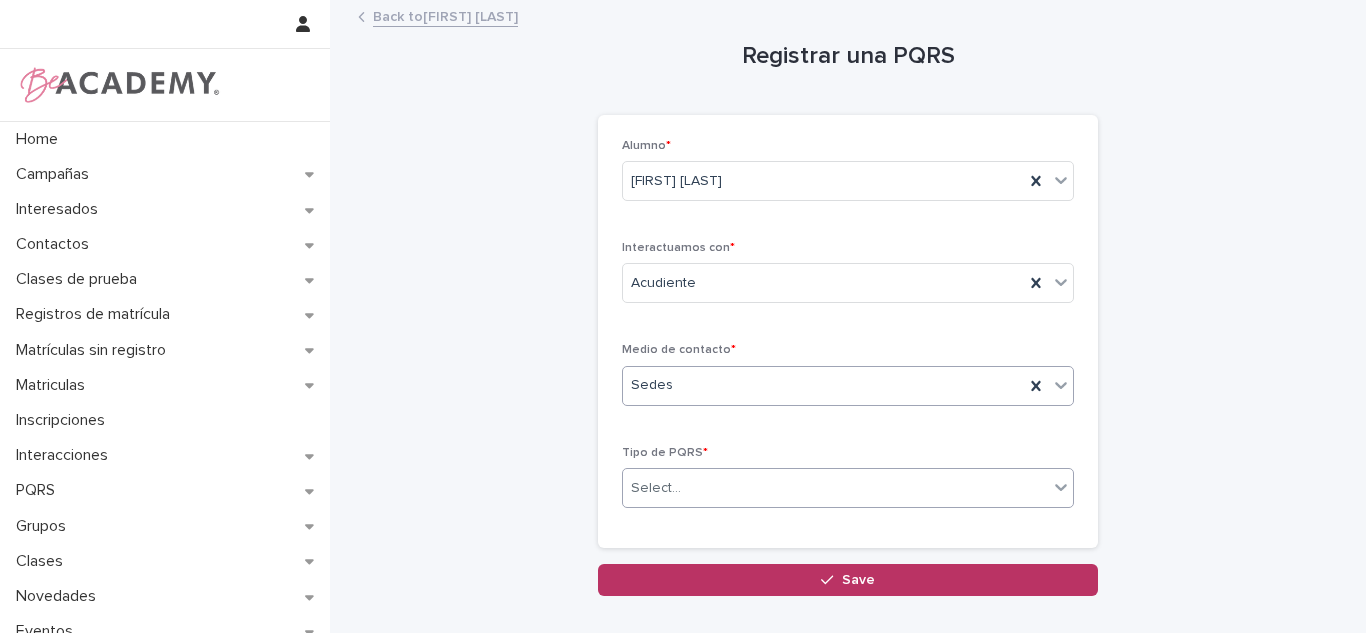 click on "Select..." at bounding box center (835, 488) 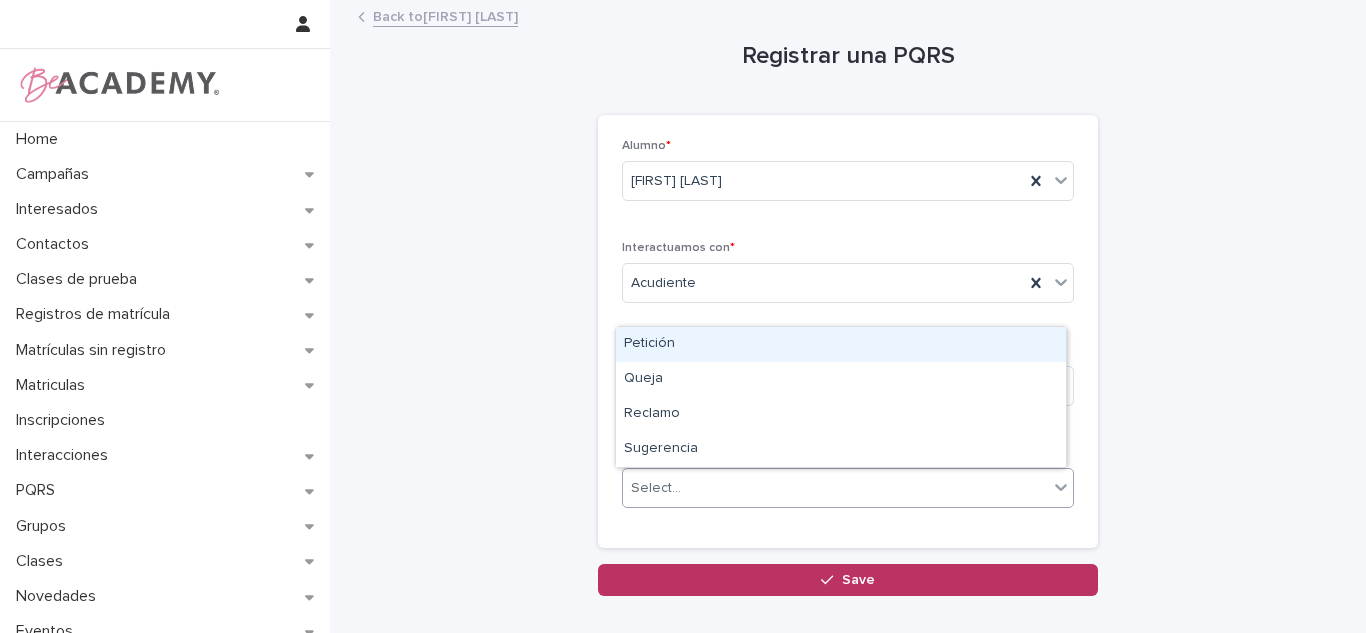 click on "Petición" at bounding box center [841, 344] 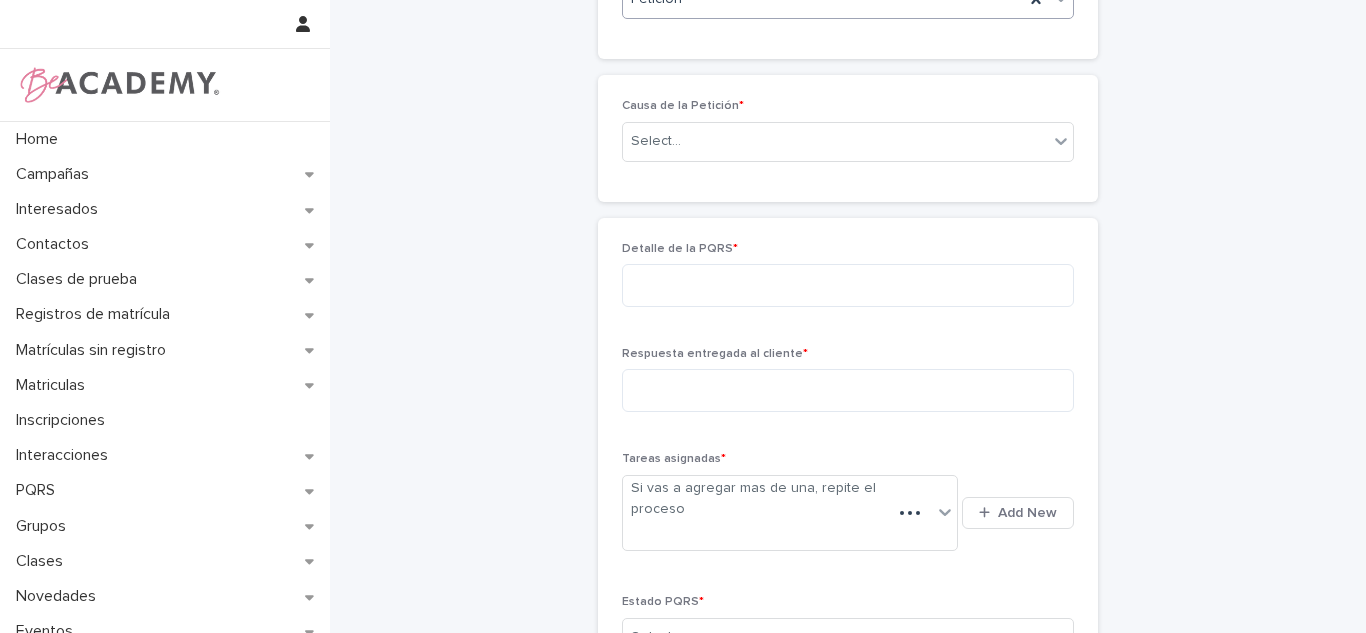 scroll, scrollTop: 471, scrollLeft: 0, axis: vertical 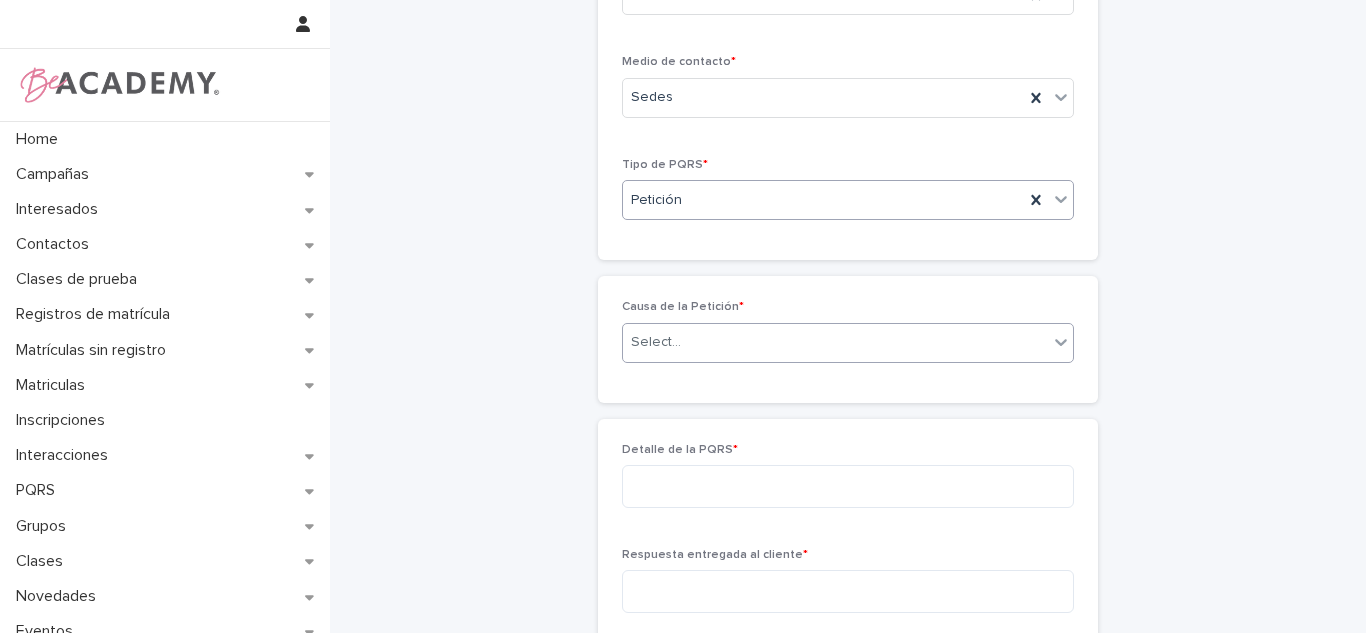 click on "Select..." at bounding box center (835, 342) 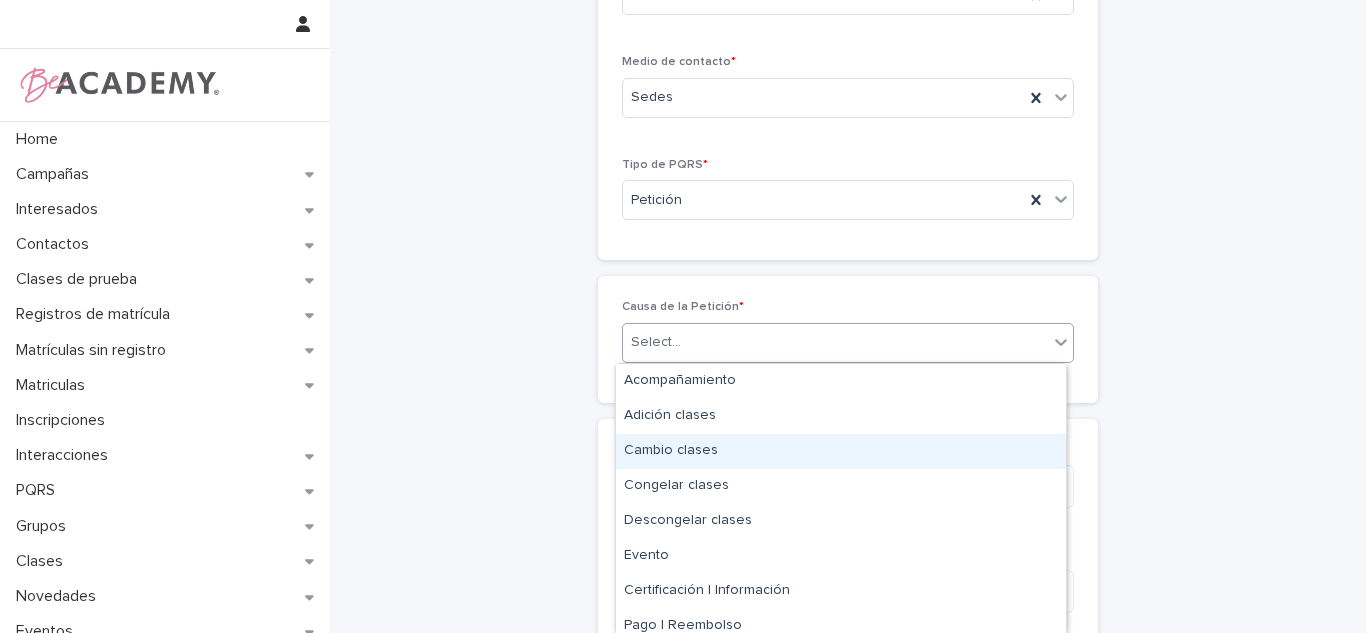 click on "Cambio clases" at bounding box center [841, 451] 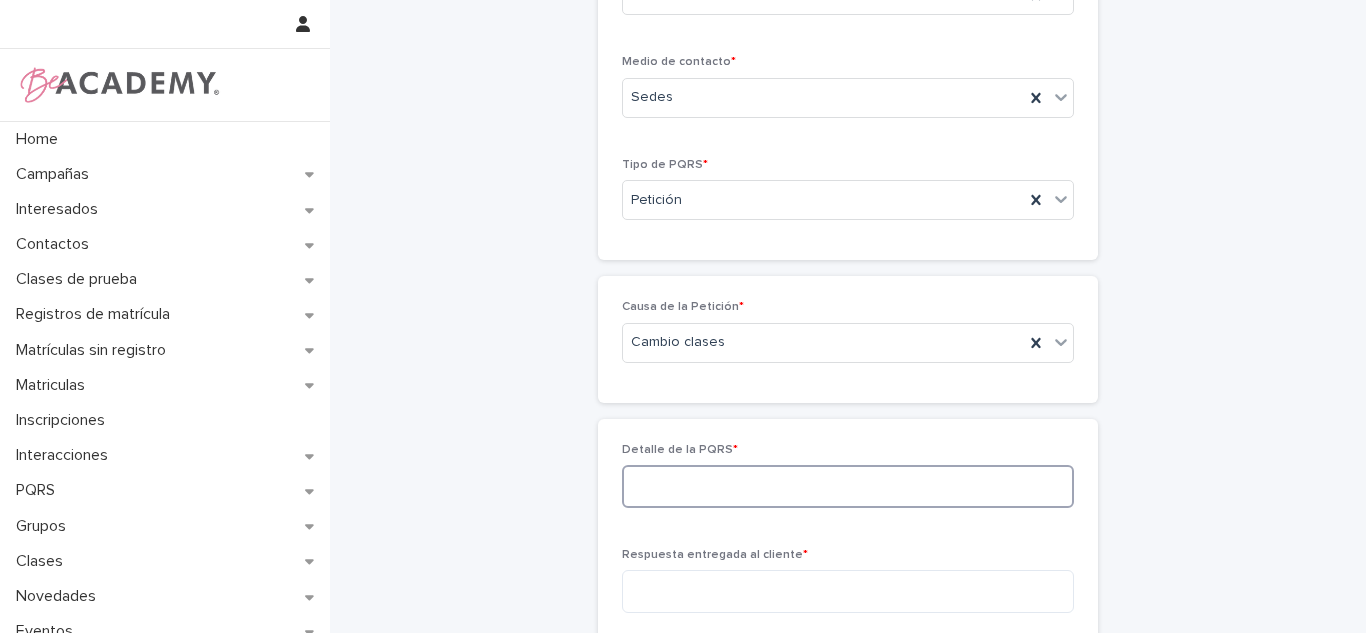 click at bounding box center (848, 486) 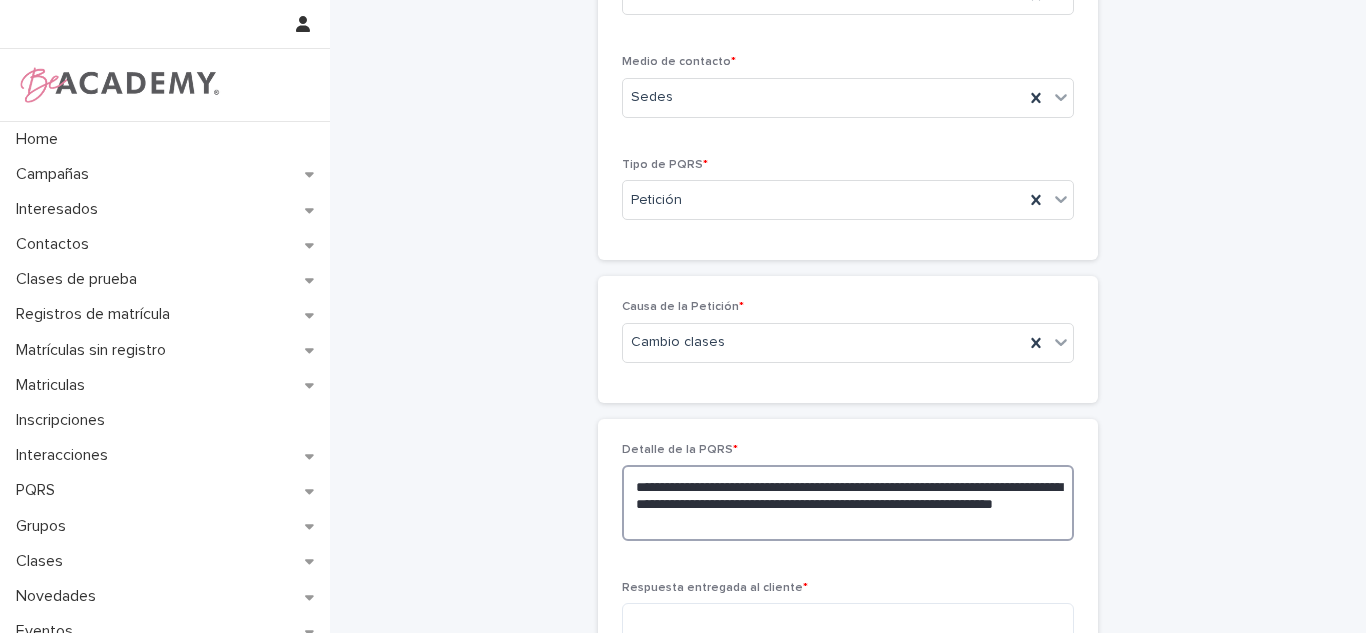 scroll, scrollTop: 483, scrollLeft: 0, axis: vertical 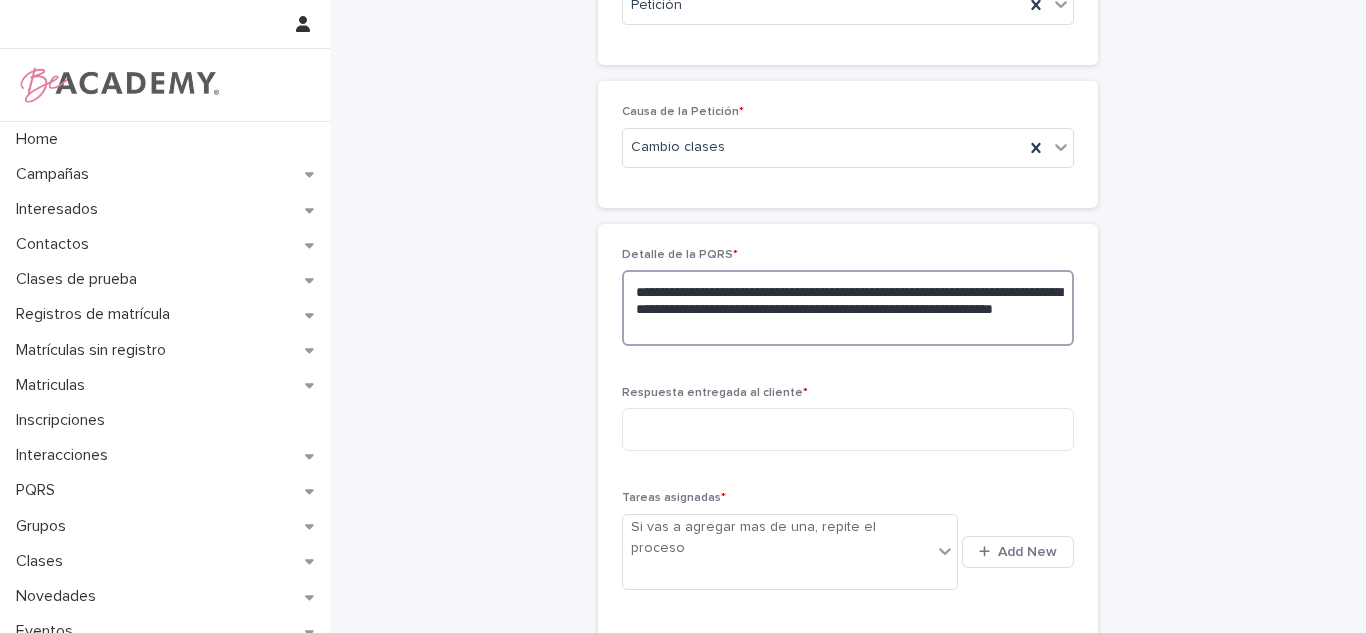 click on "**********" at bounding box center [848, 308] 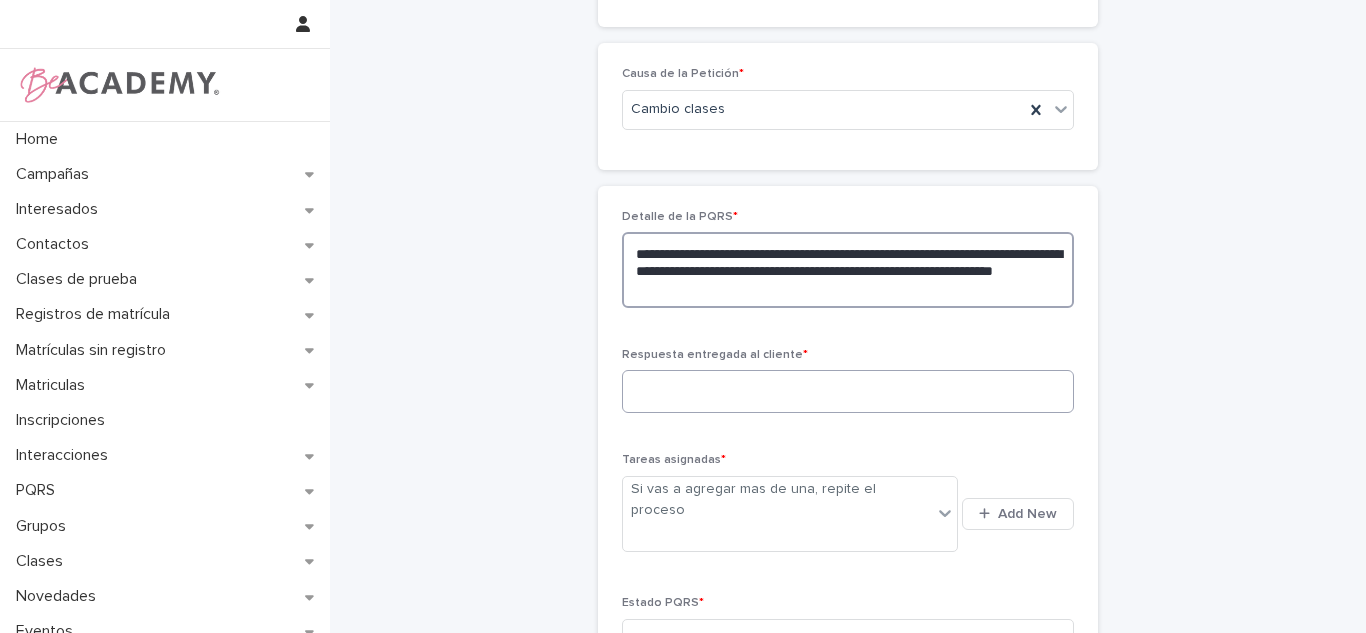 type on "**********" 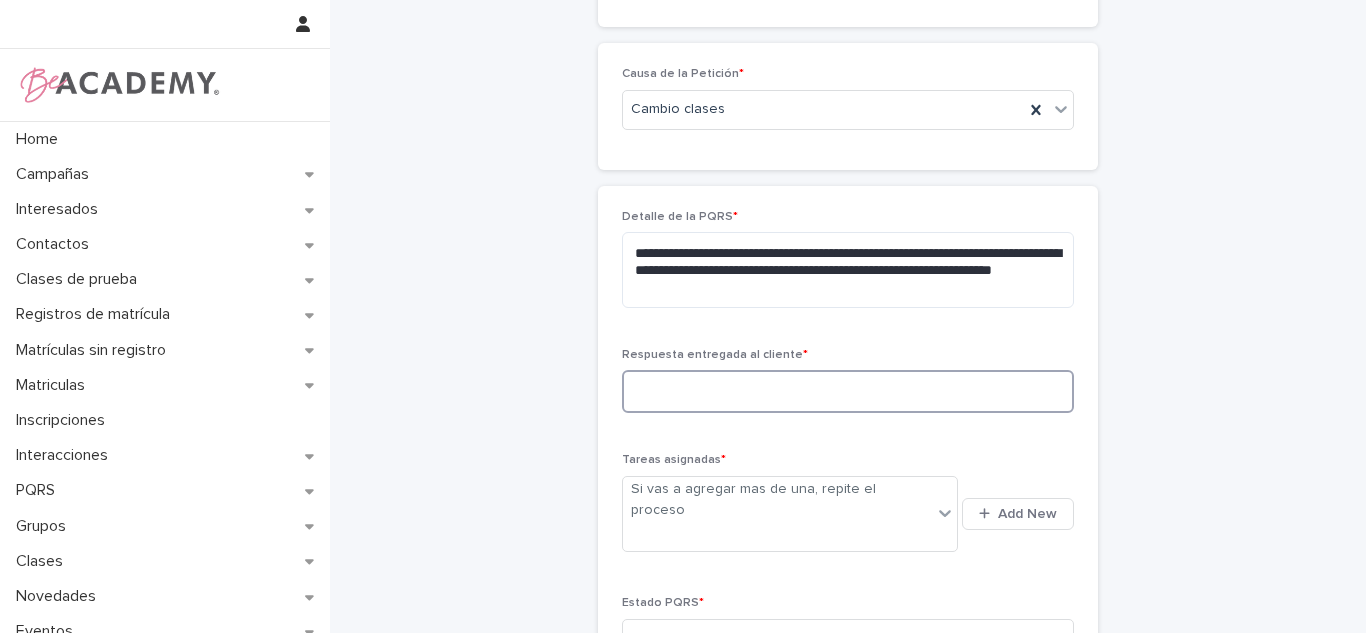 click at bounding box center (848, 391) 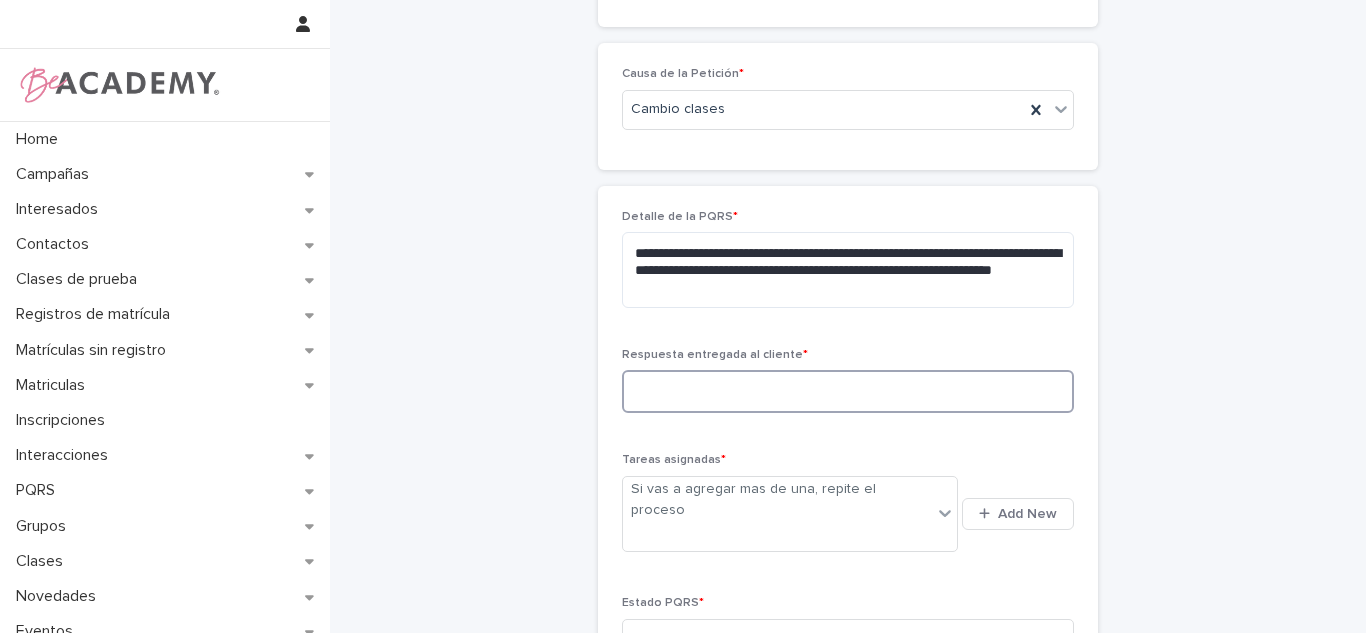 paste on "**********" 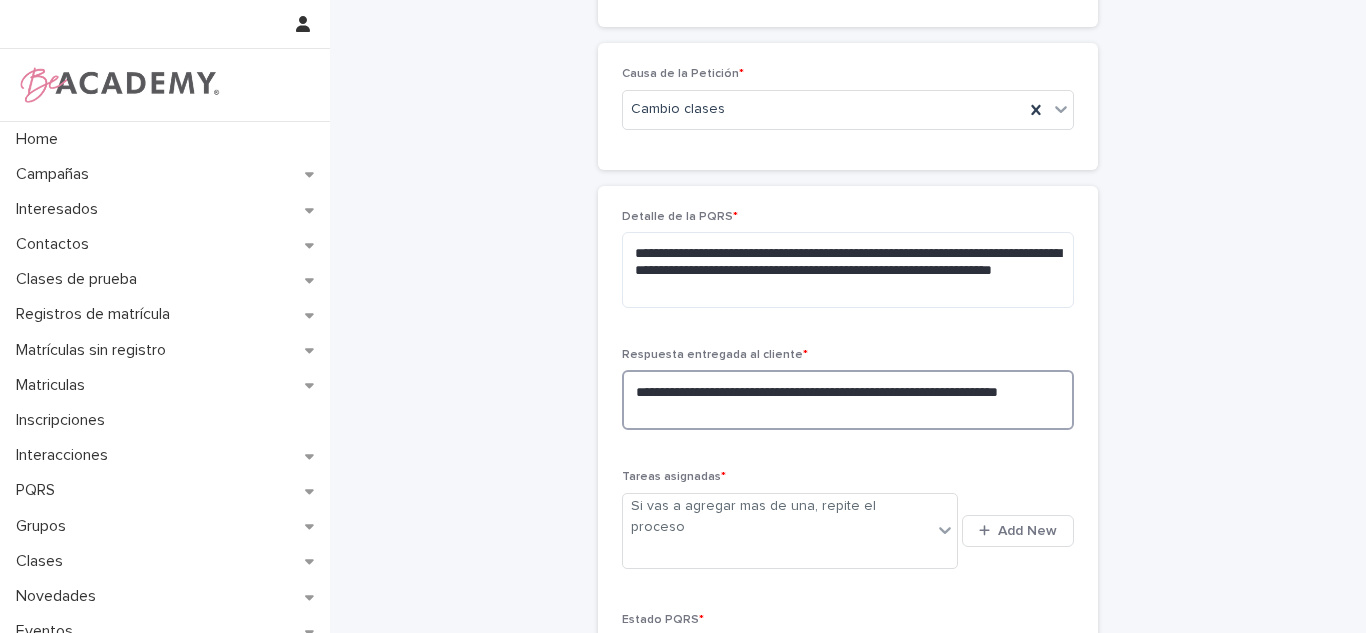 scroll, scrollTop: 596, scrollLeft: 0, axis: vertical 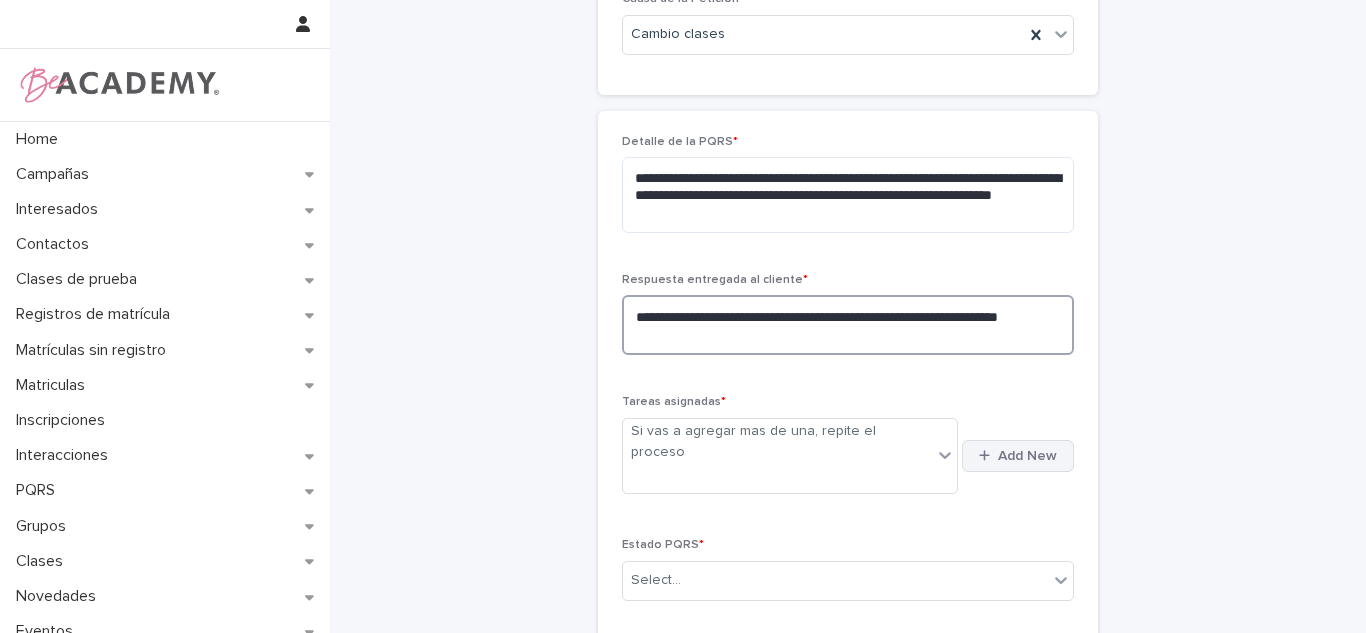 type on "**********" 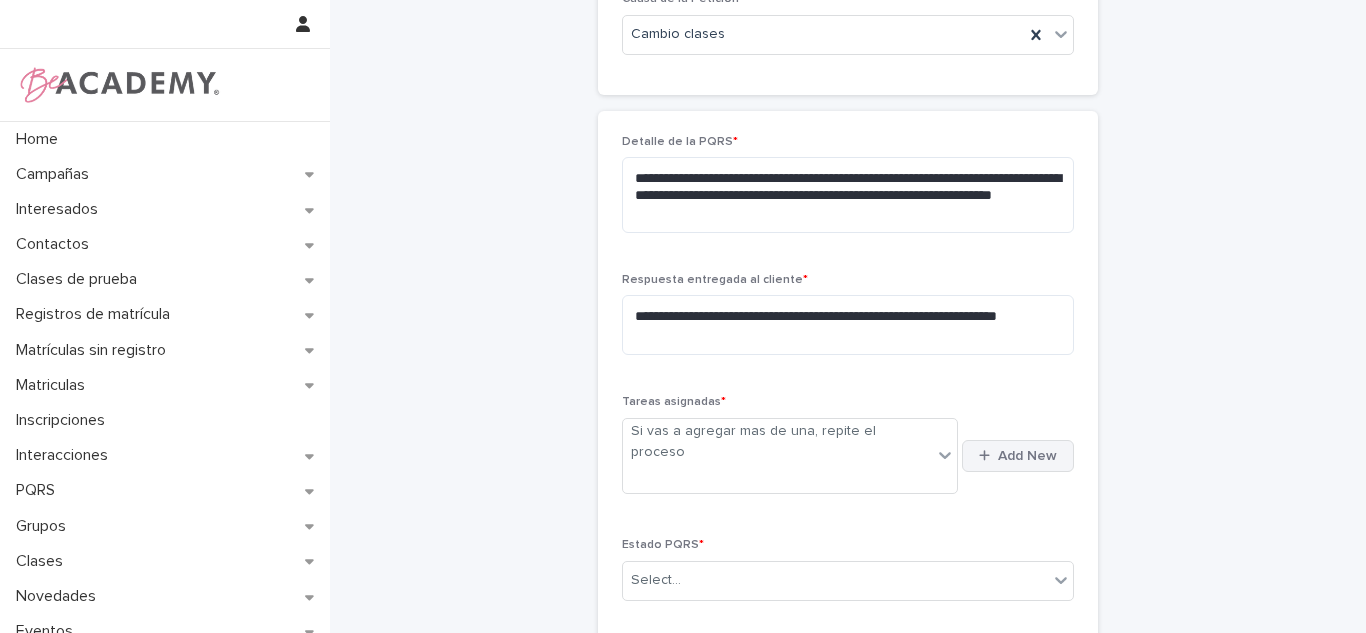 click on "Add New" at bounding box center [1027, 456] 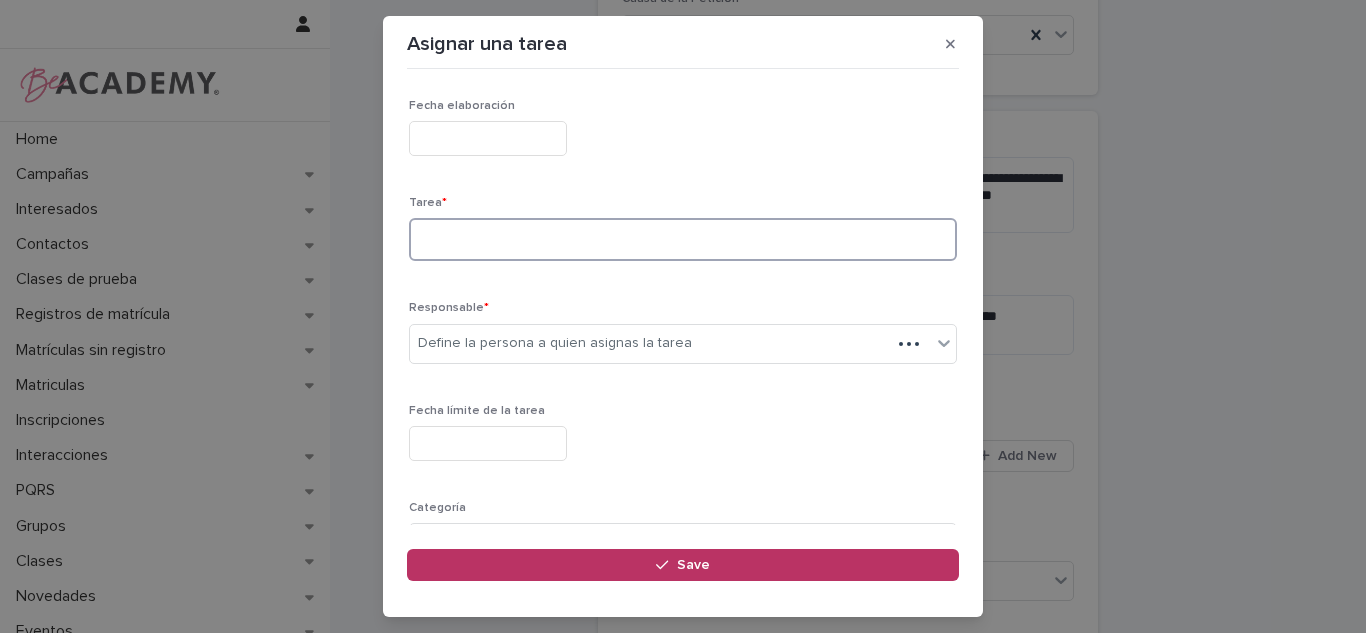 click at bounding box center [683, 239] 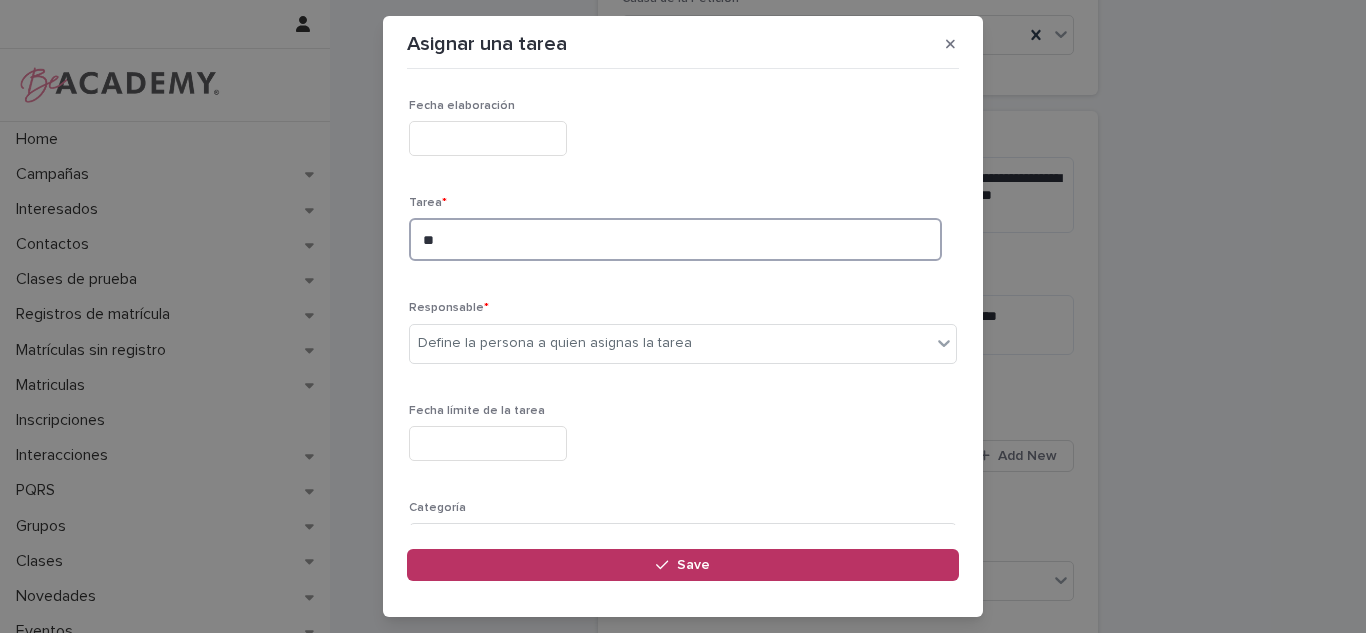 type on "*" 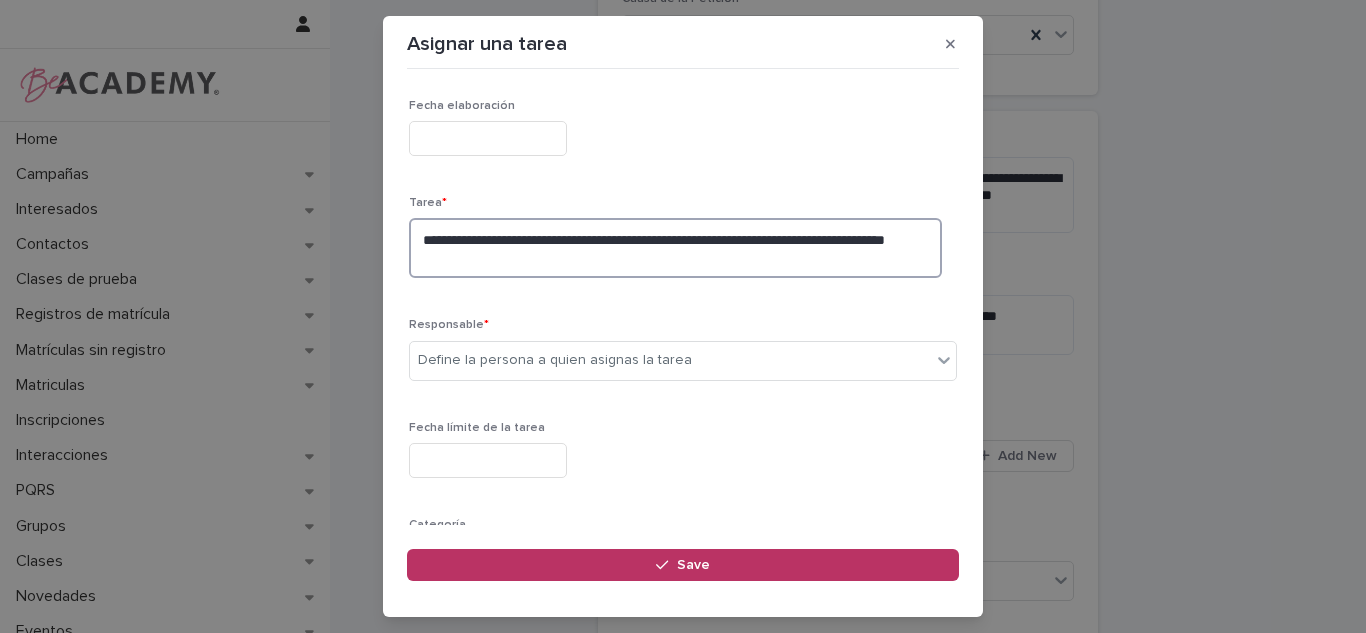 type on "**********" 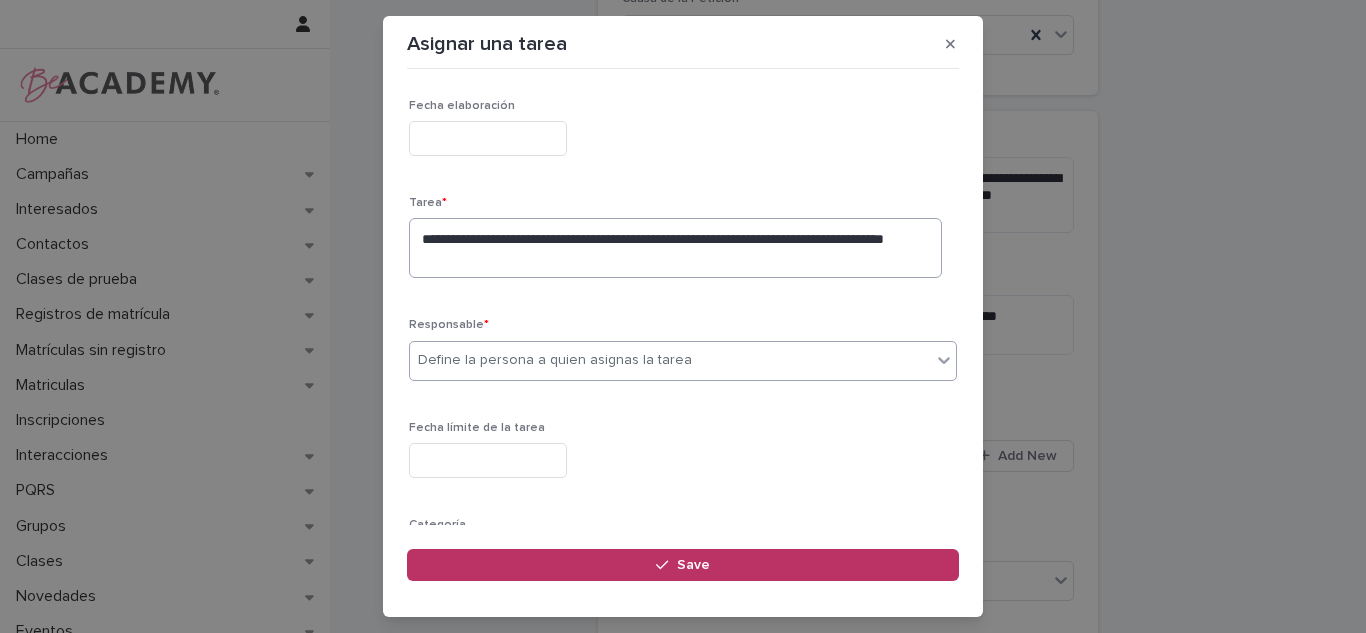 type on "*" 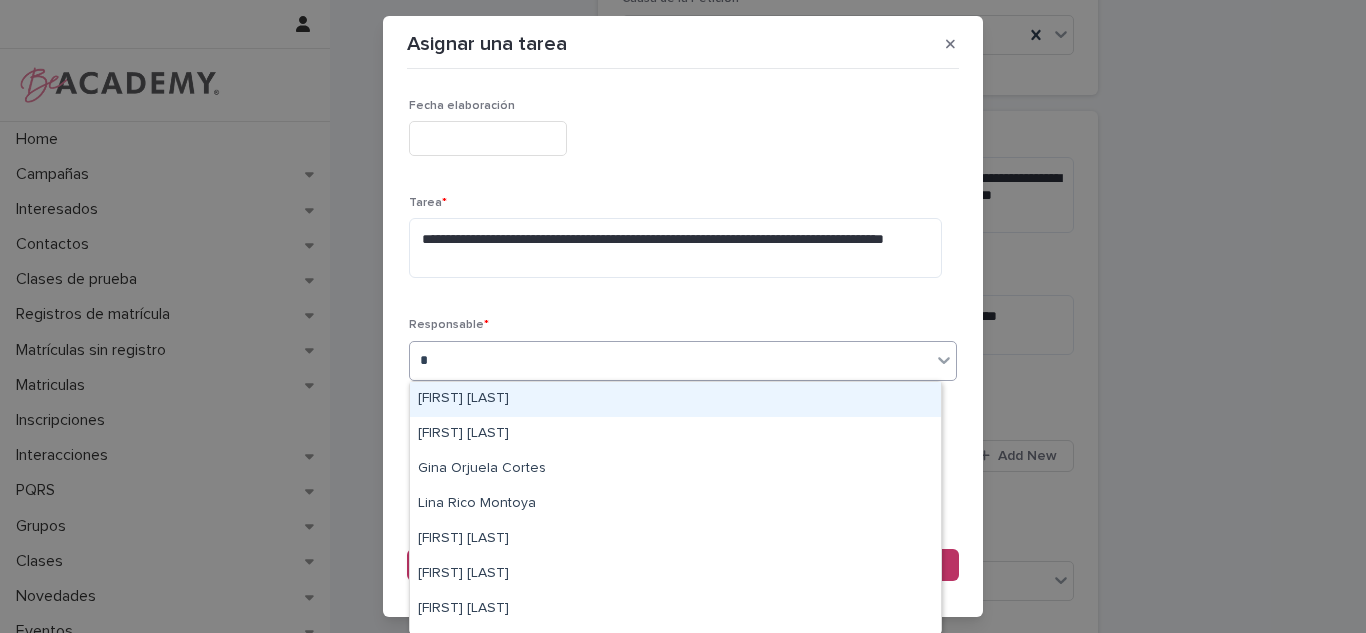 click on "Carolina Castillo Cuadrado" at bounding box center [675, 399] 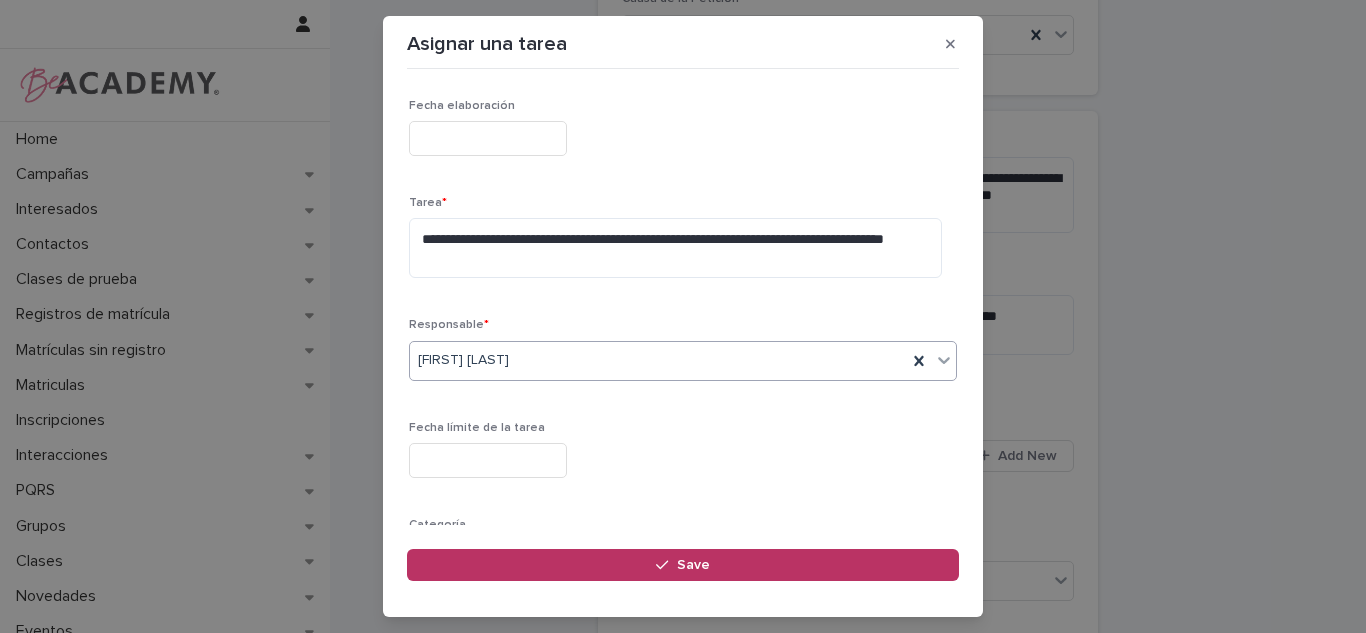 click at bounding box center (488, 460) 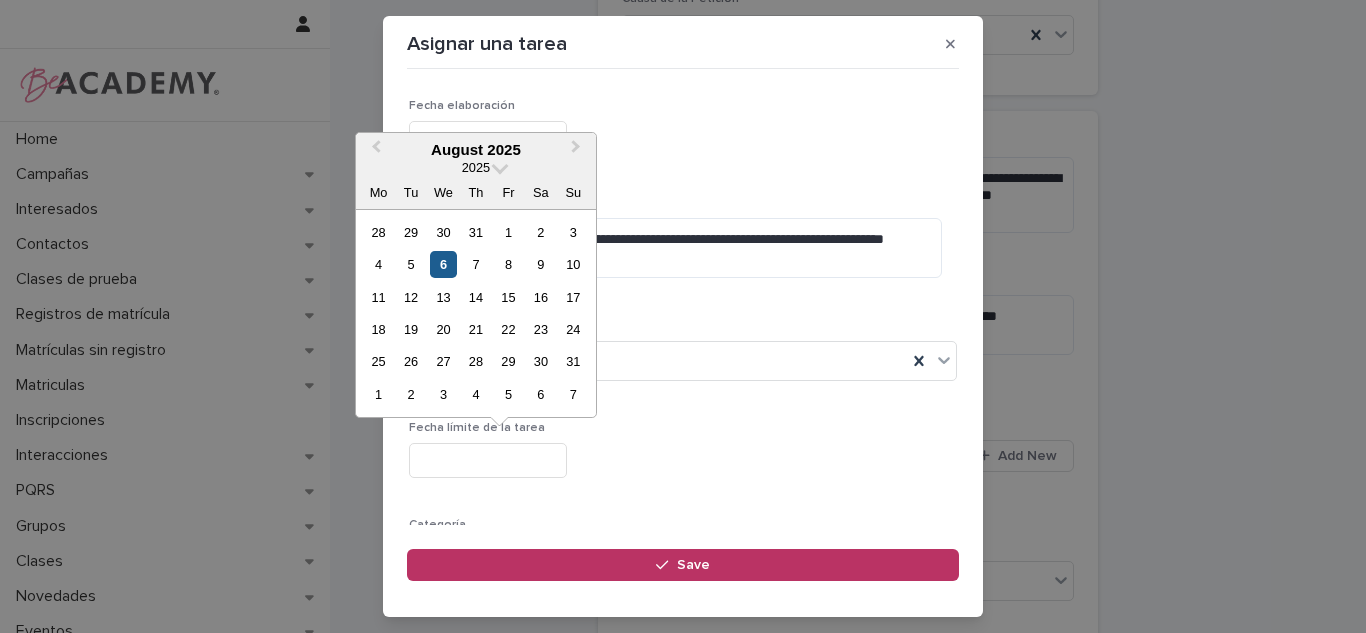 click on "6" at bounding box center (443, 264) 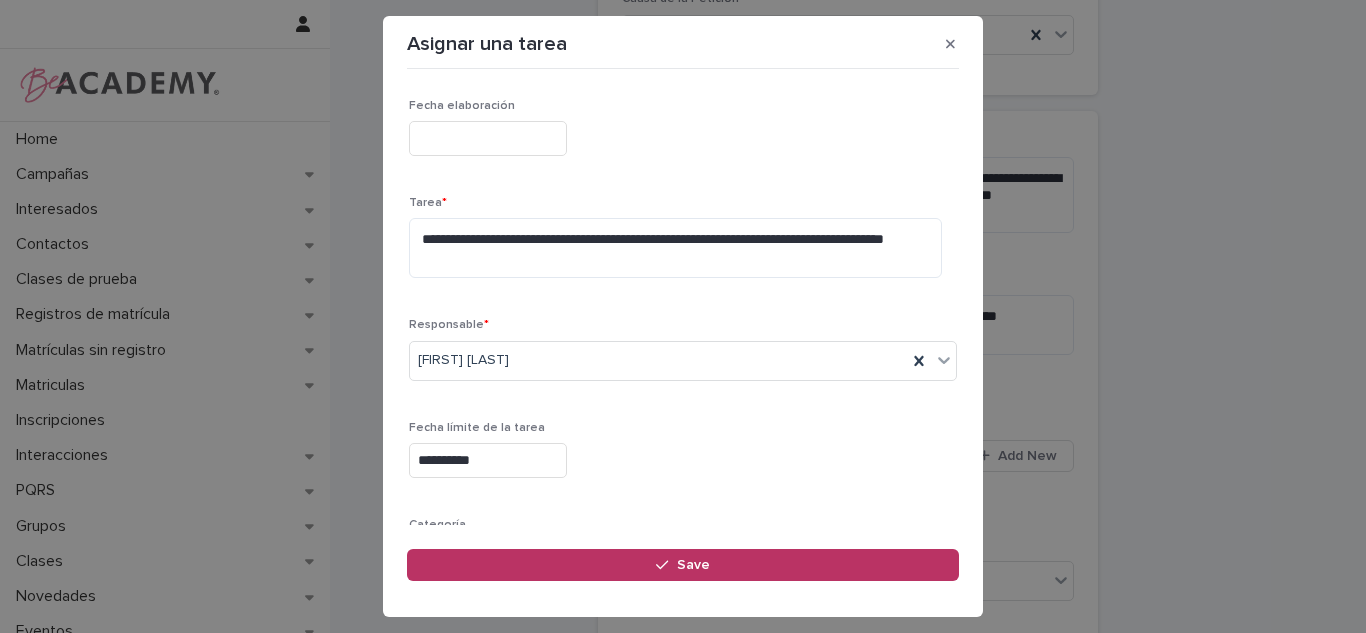 scroll, scrollTop: 201, scrollLeft: 0, axis: vertical 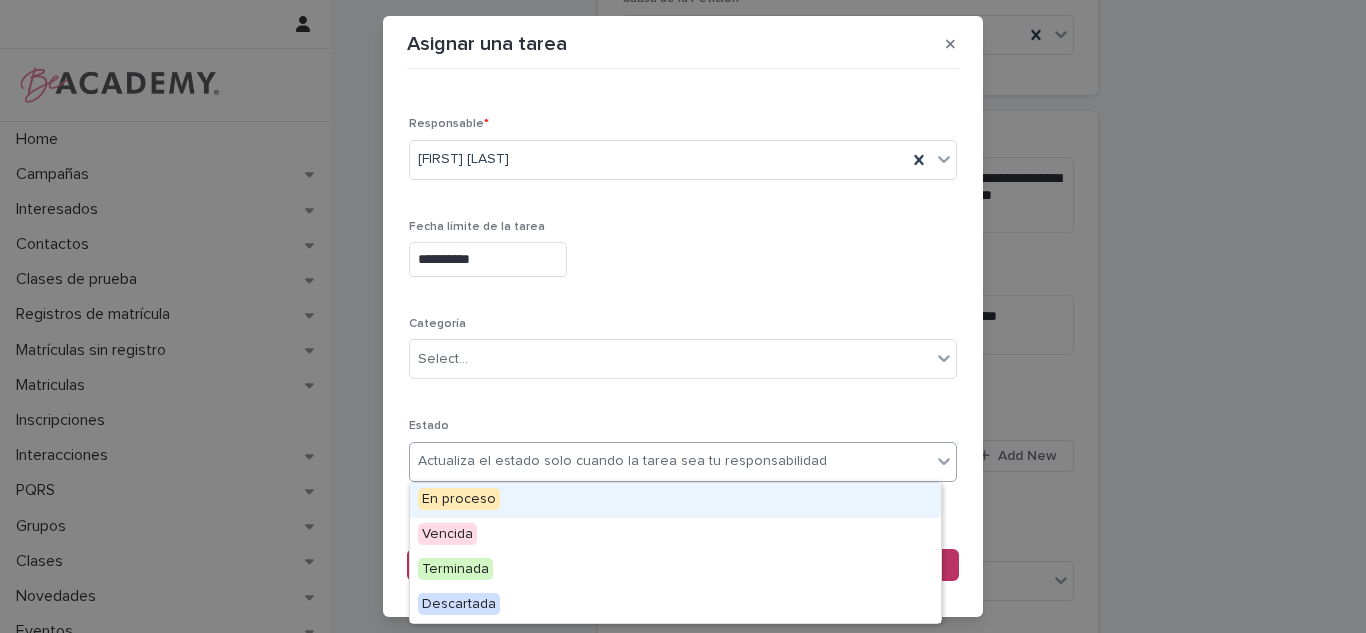 click on "Actualiza el estado solo cuando la tarea sea tu responsabilidad" at bounding box center [622, 461] 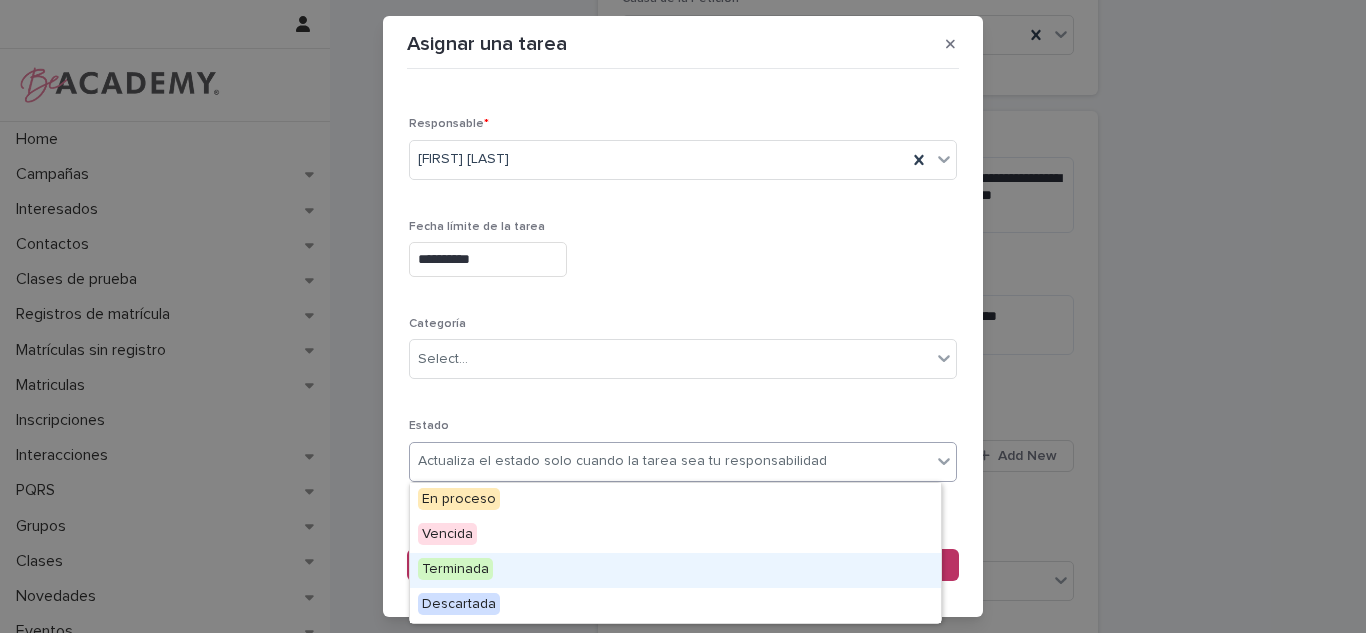 click on "Terminada" at bounding box center (675, 570) 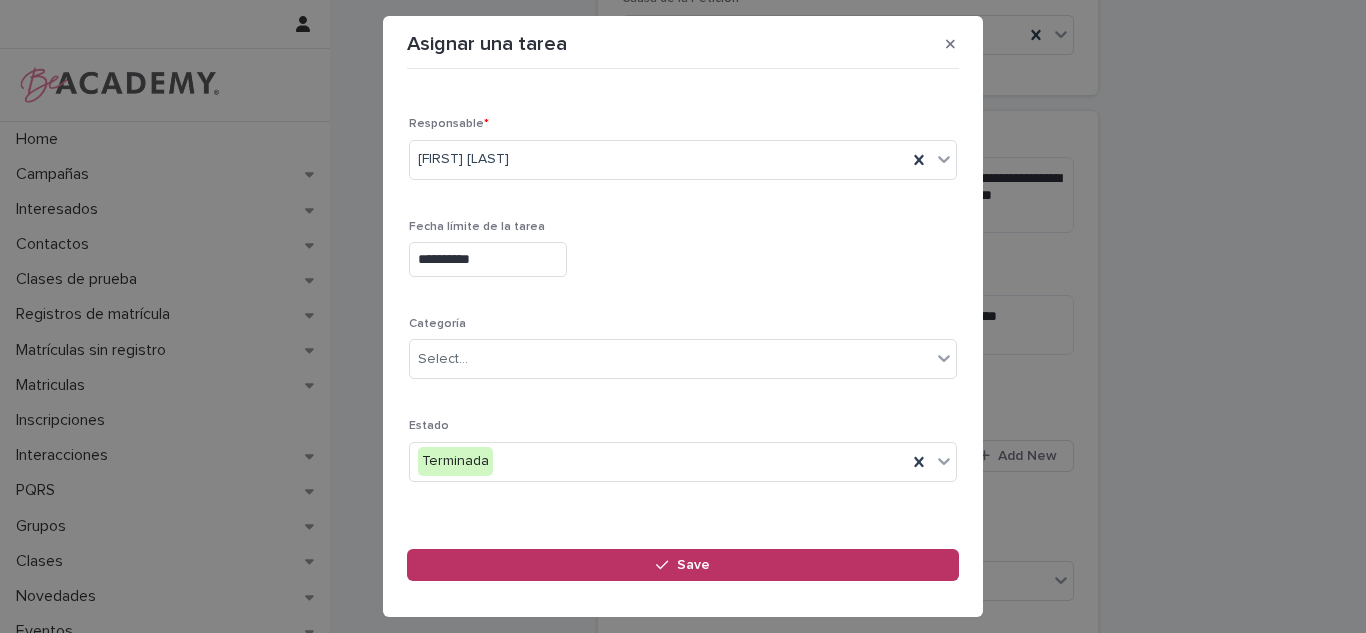 scroll, scrollTop: 0, scrollLeft: 0, axis: both 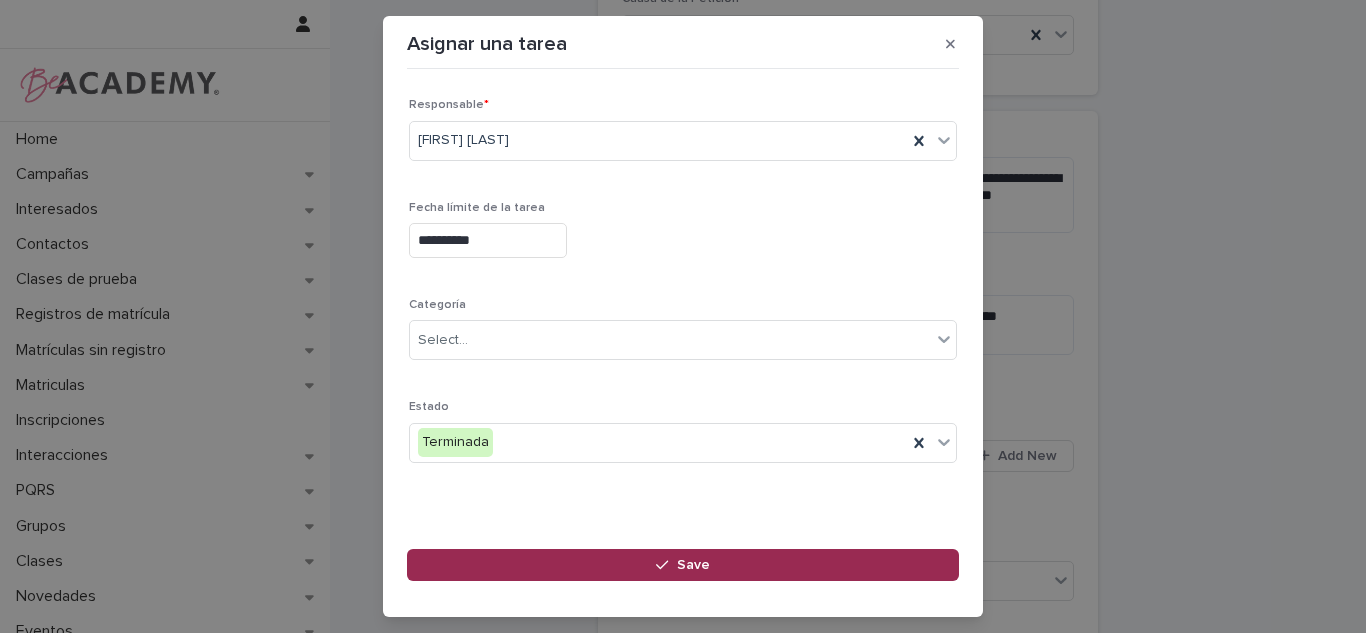 click on "Save" at bounding box center (683, 565) 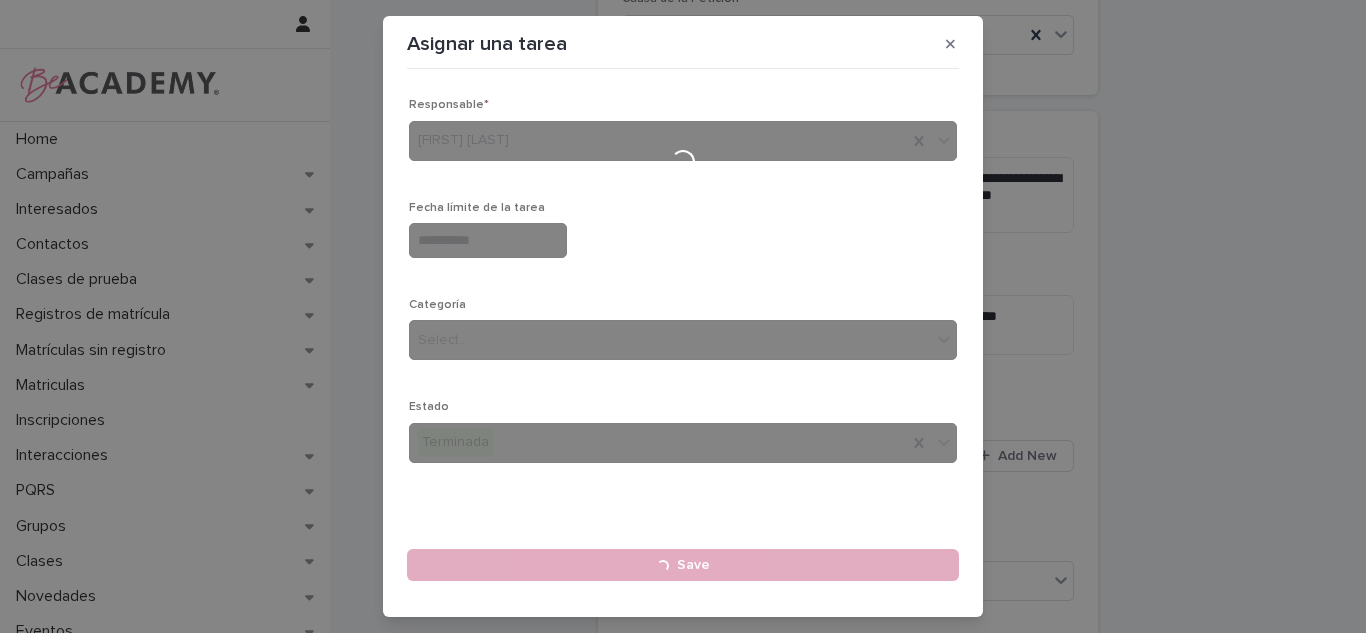 type 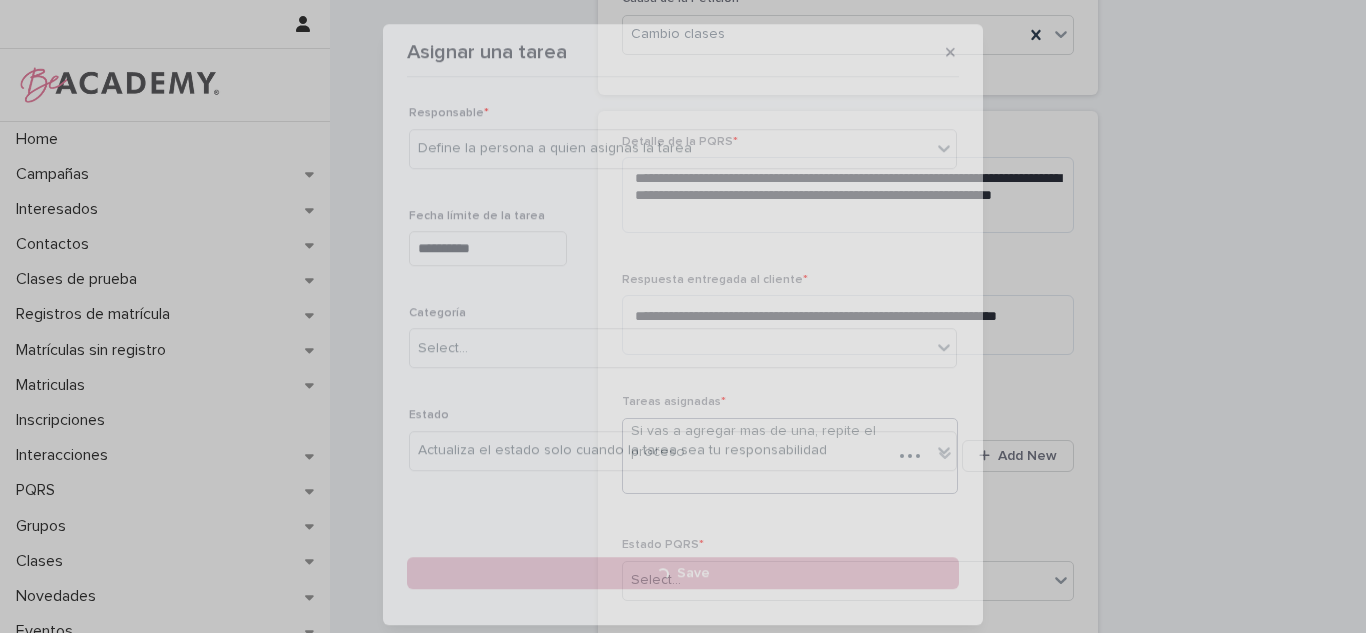 scroll, scrollTop: 614, scrollLeft: 0, axis: vertical 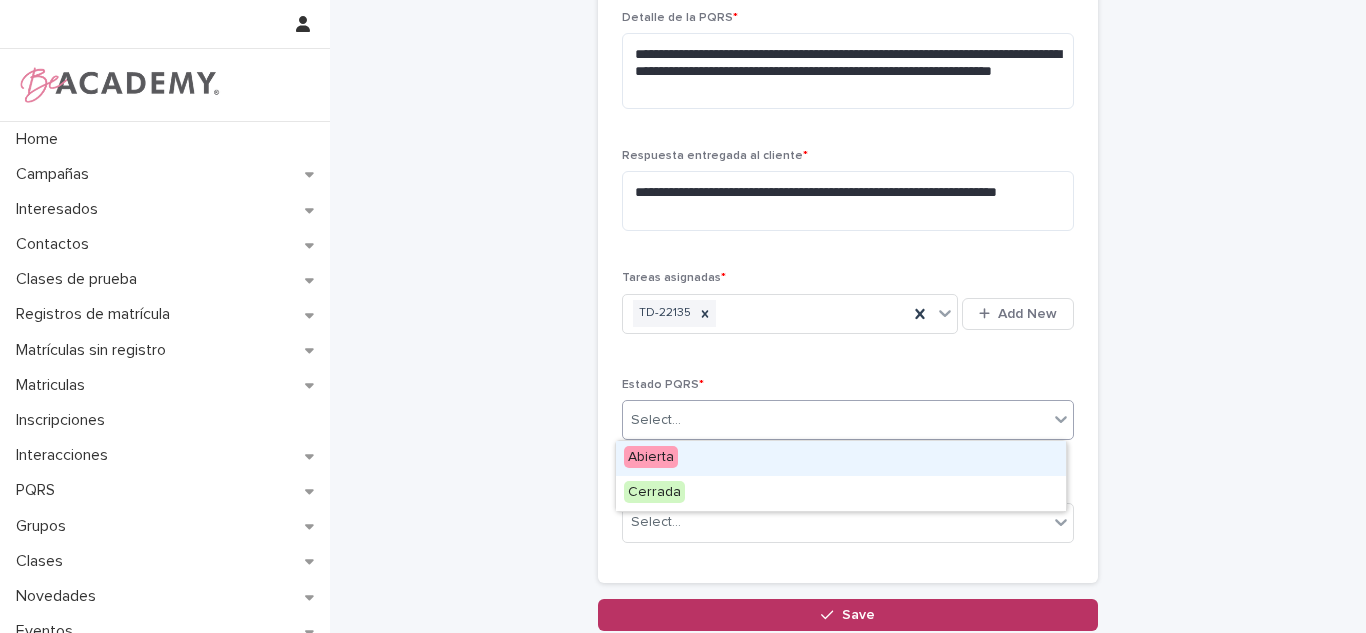 click on "Select..." at bounding box center (835, 420) 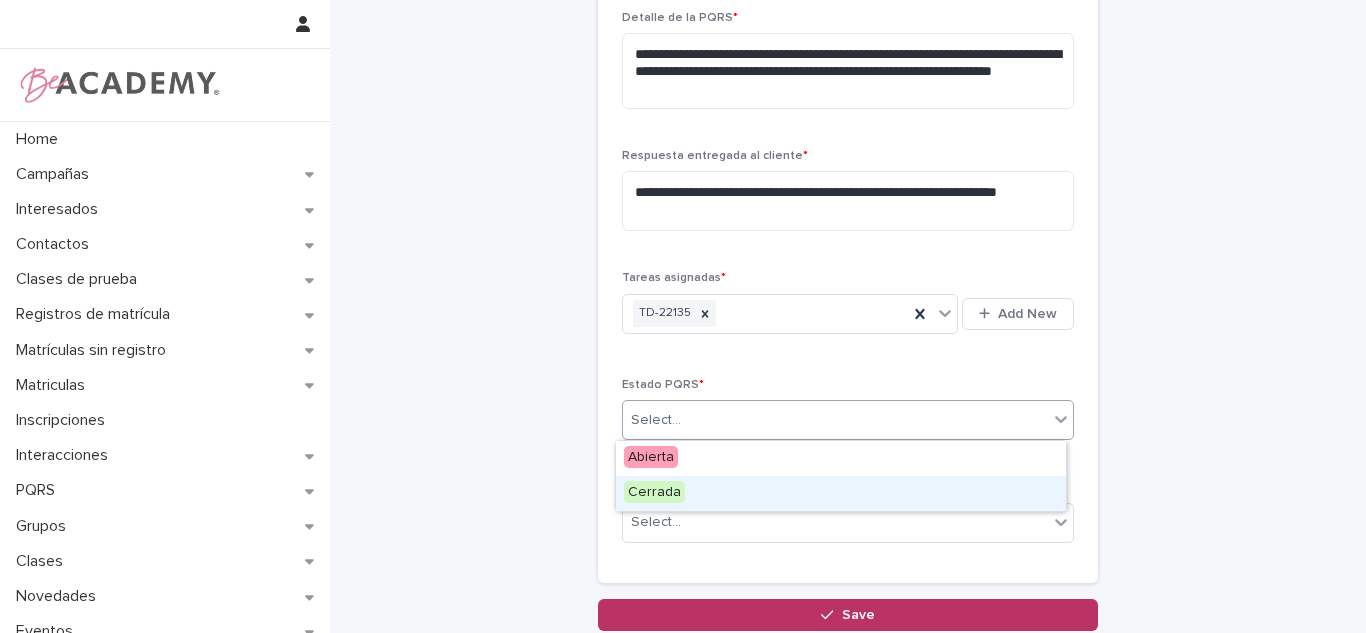 click on "Cerrada" at bounding box center (841, 493) 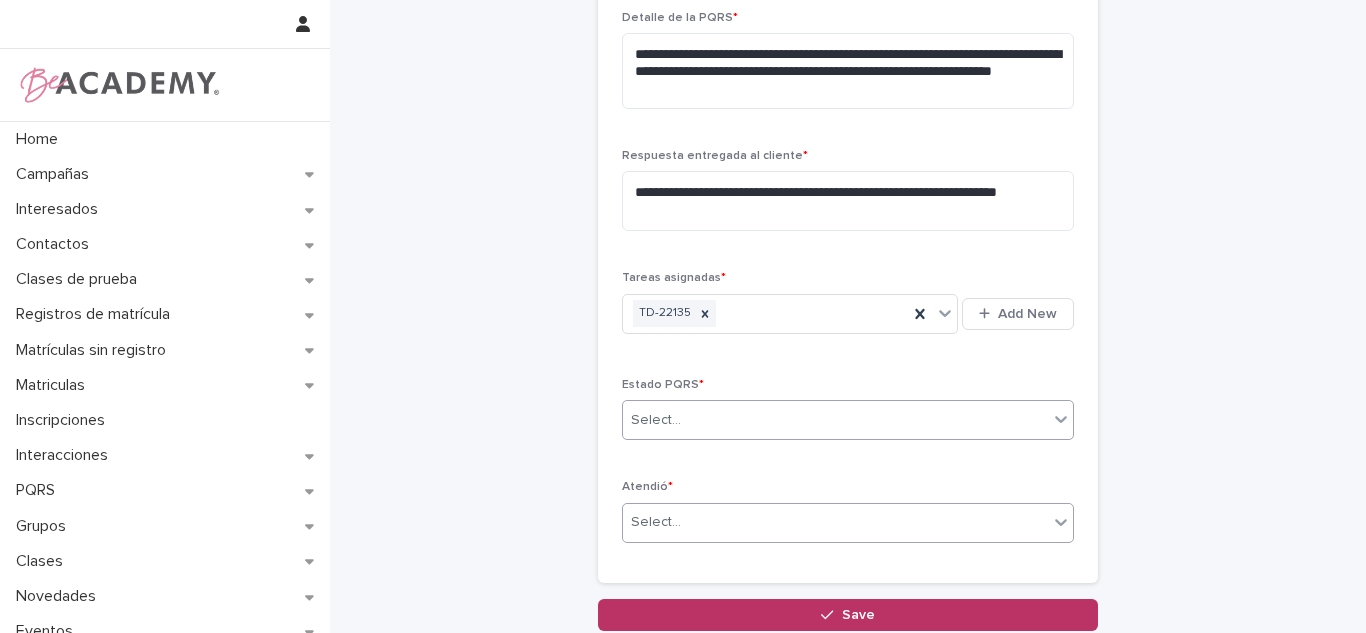 click on "Select..." at bounding box center (835, 522) 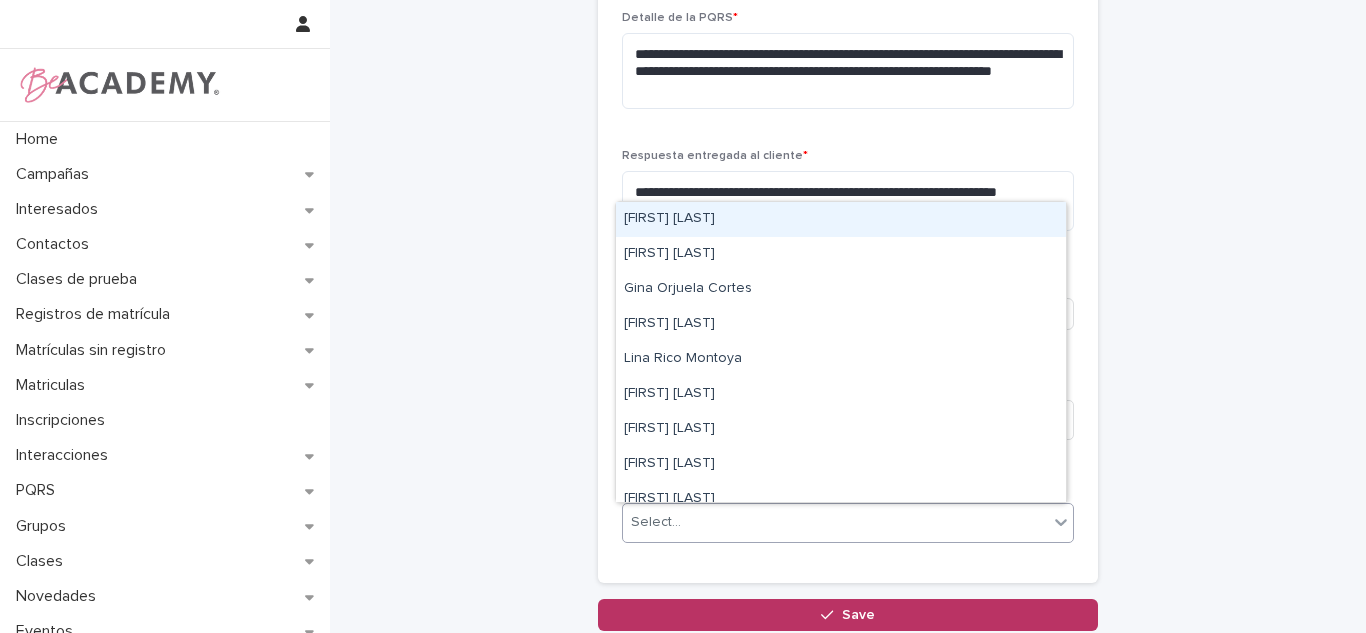 click on "Carolina Castillo Cuadrado" at bounding box center [841, 219] 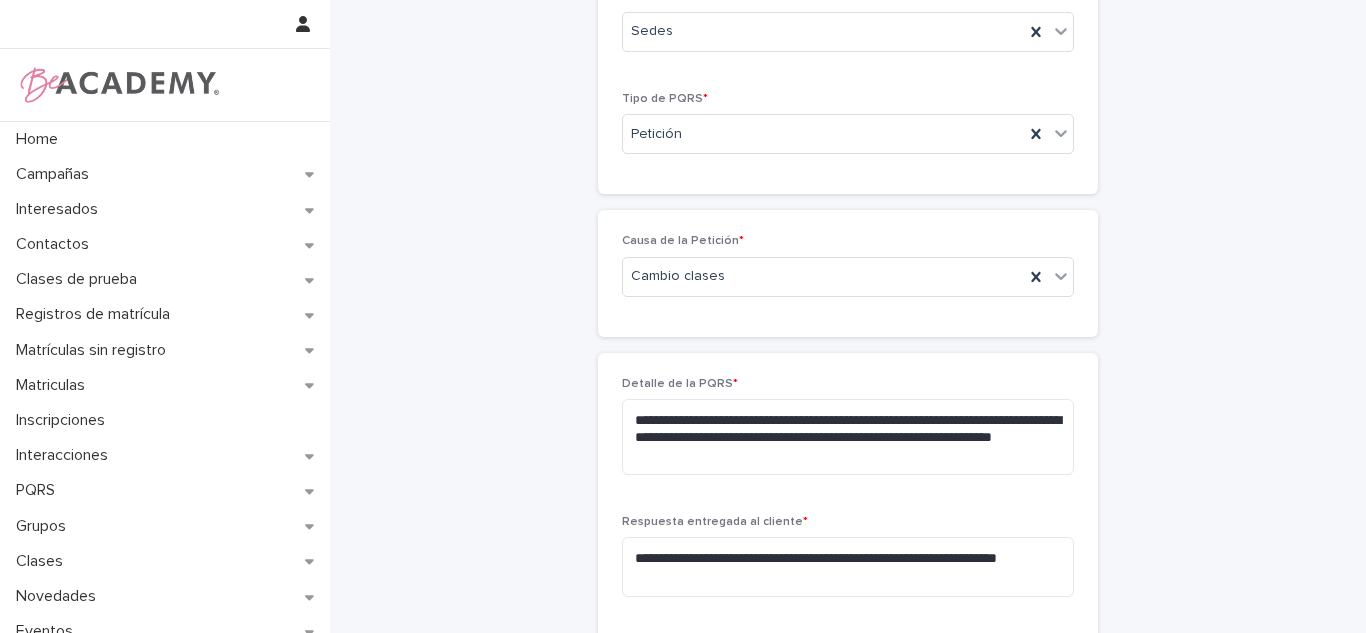 scroll, scrollTop: 437, scrollLeft: 0, axis: vertical 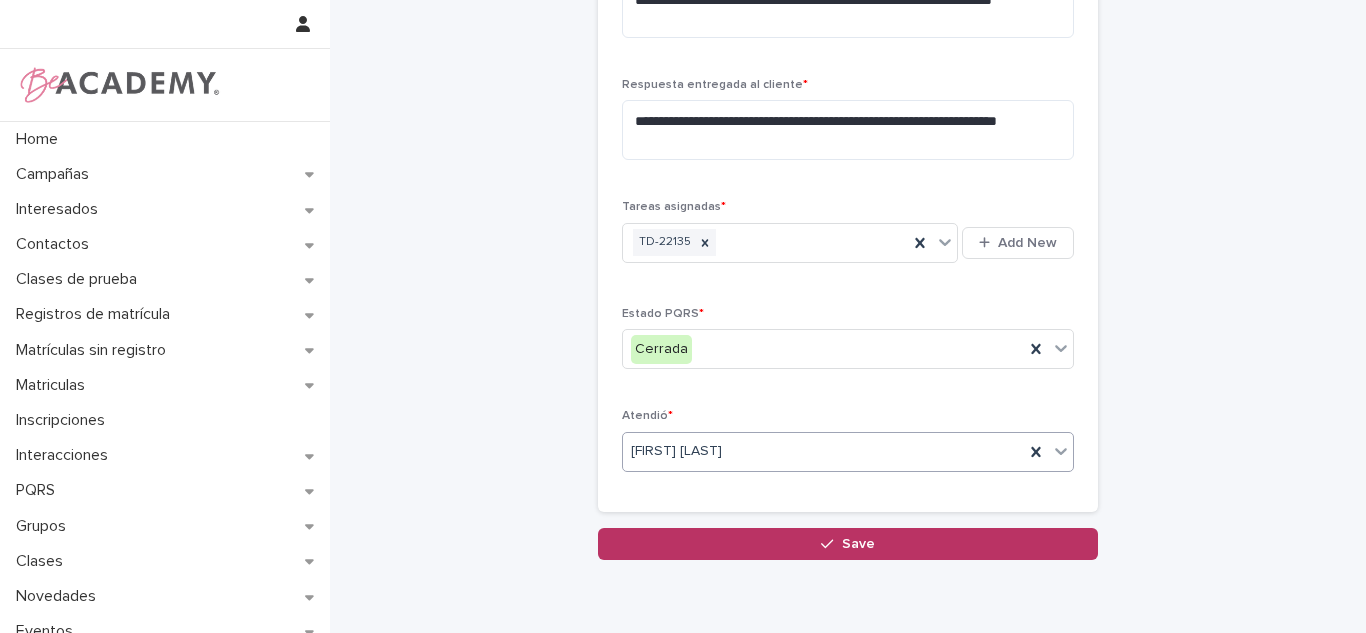 click on "Save" at bounding box center [848, 544] 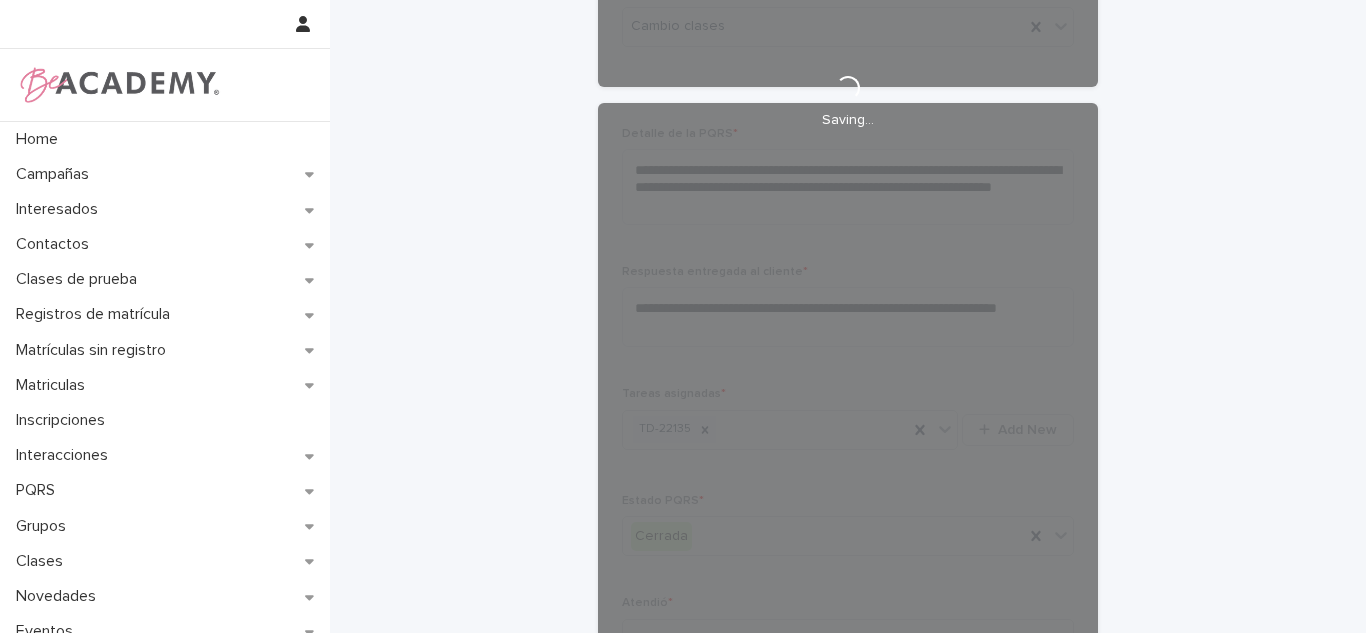 scroll, scrollTop: 528, scrollLeft: 0, axis: vertical 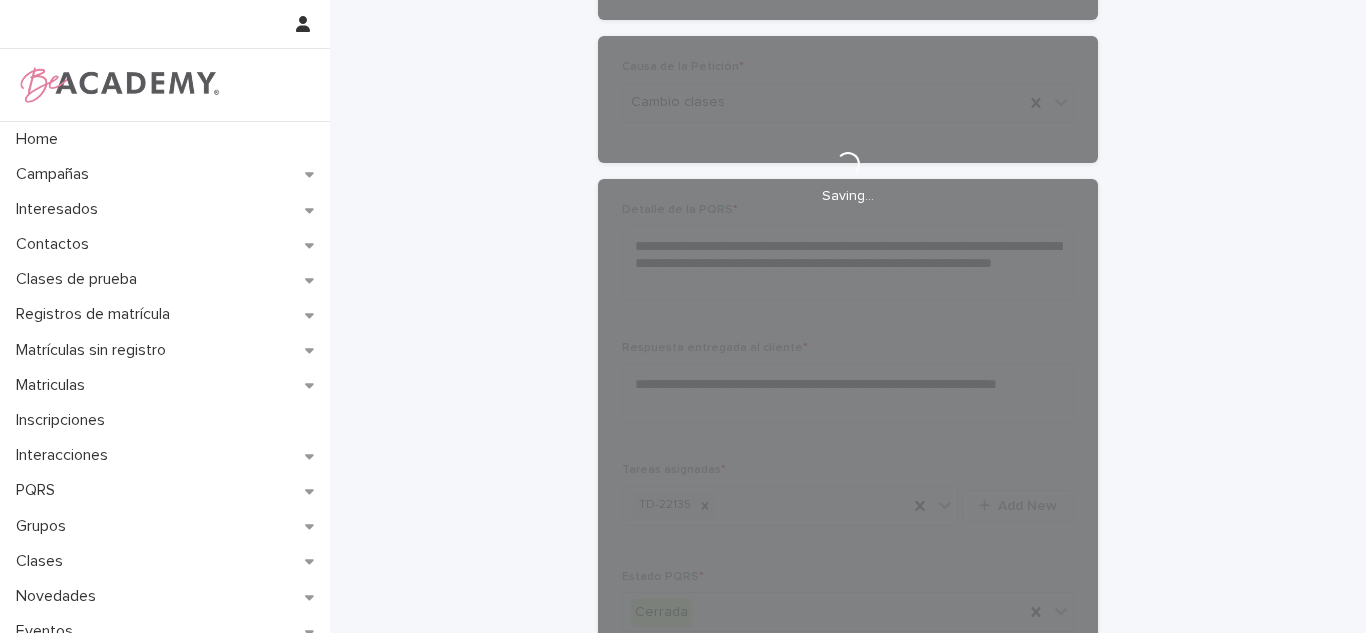 click on "**********" at bounding box center (683, 316) 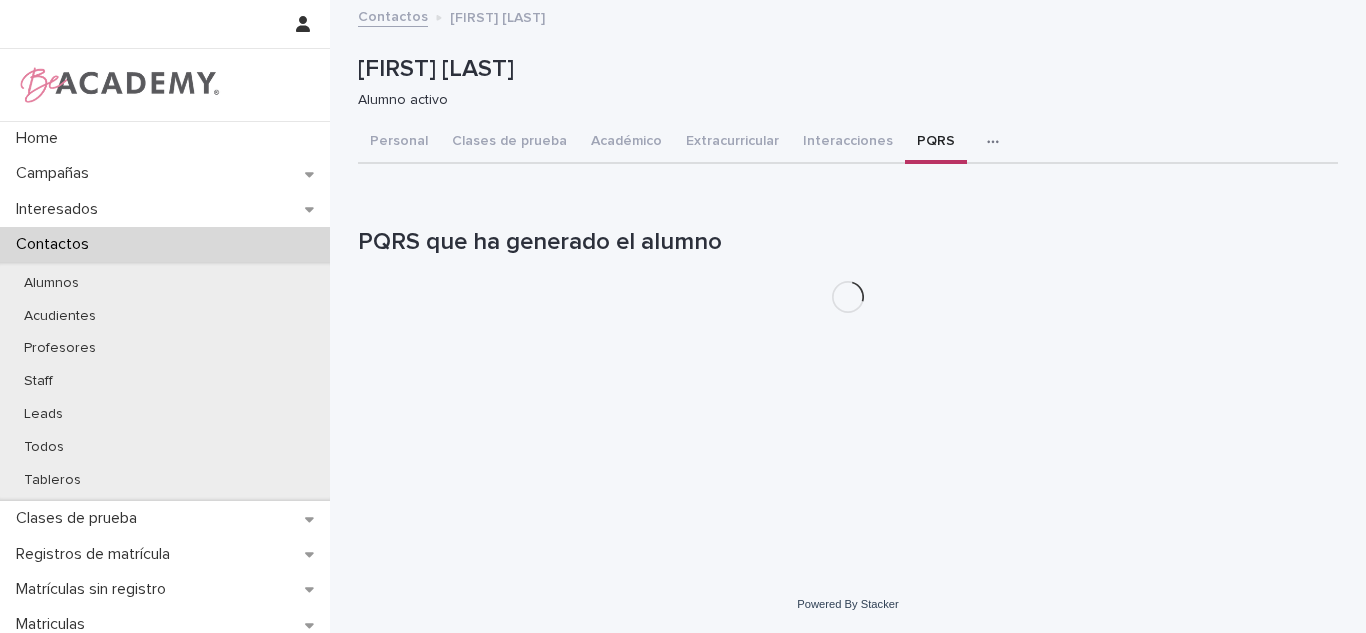 scroll, scrollTop: 0, scrollLeft: 0, axis: both 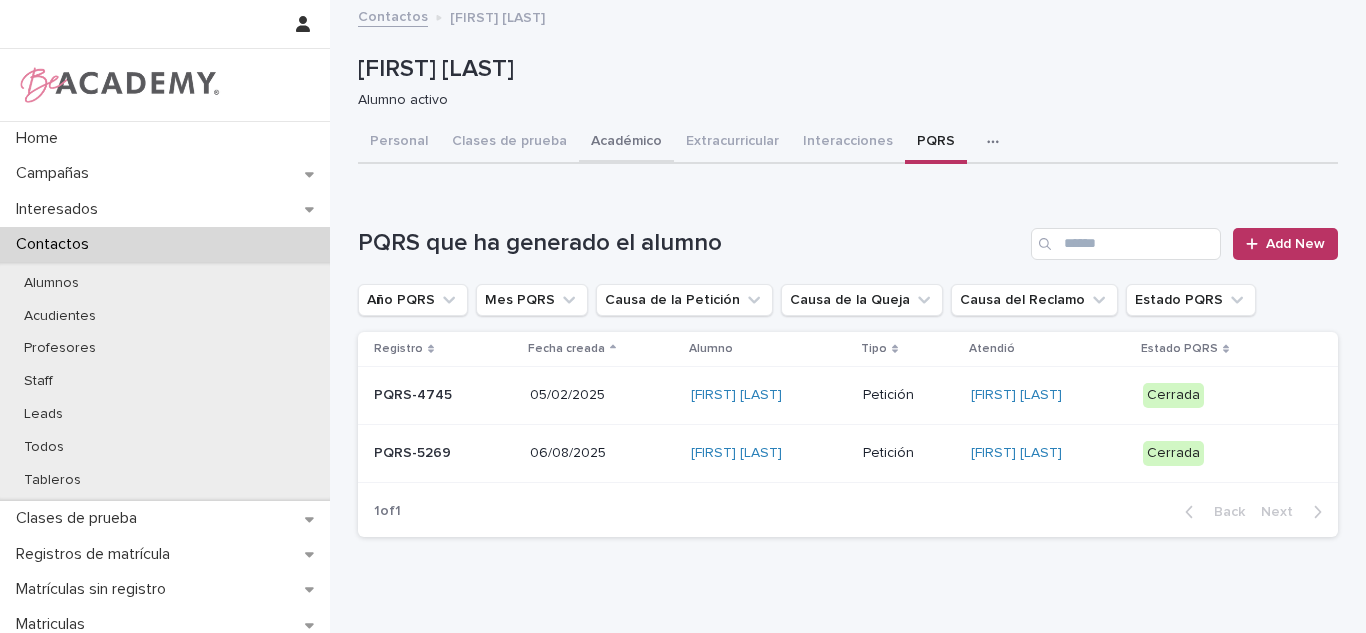 click on "Académico" at bounding box center [626, 143] 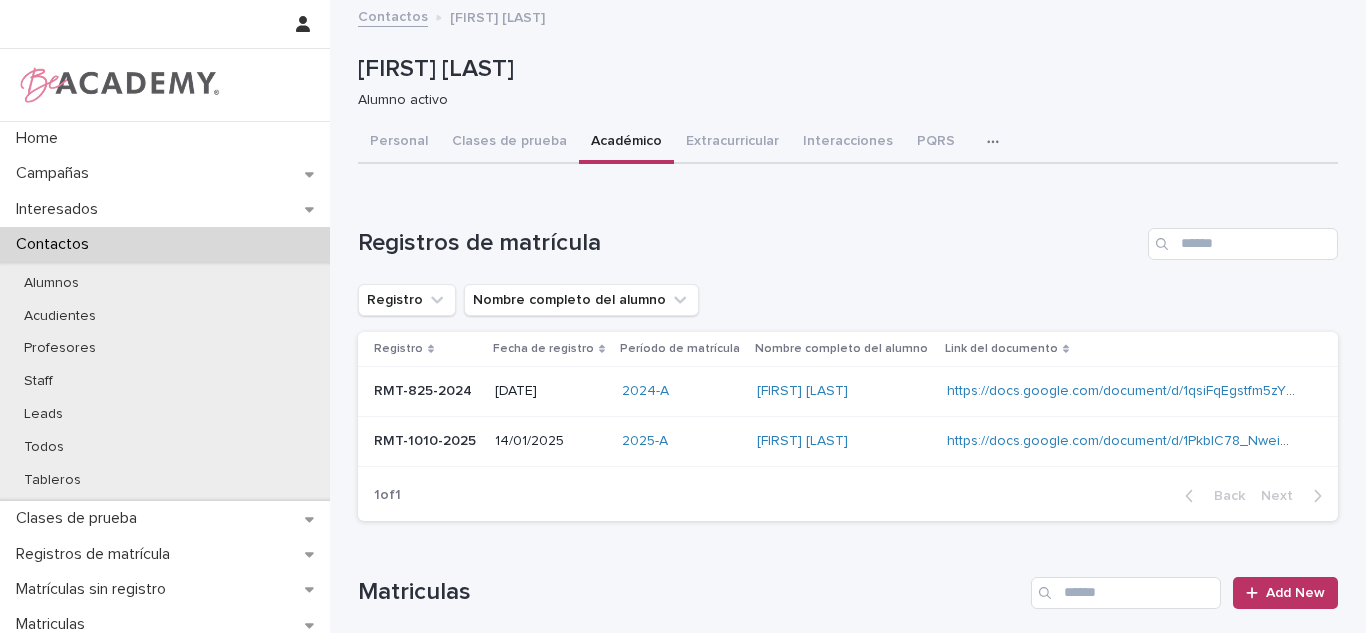 scroll, scrollTop: 440, scrollLeft: 0, axis: vertical 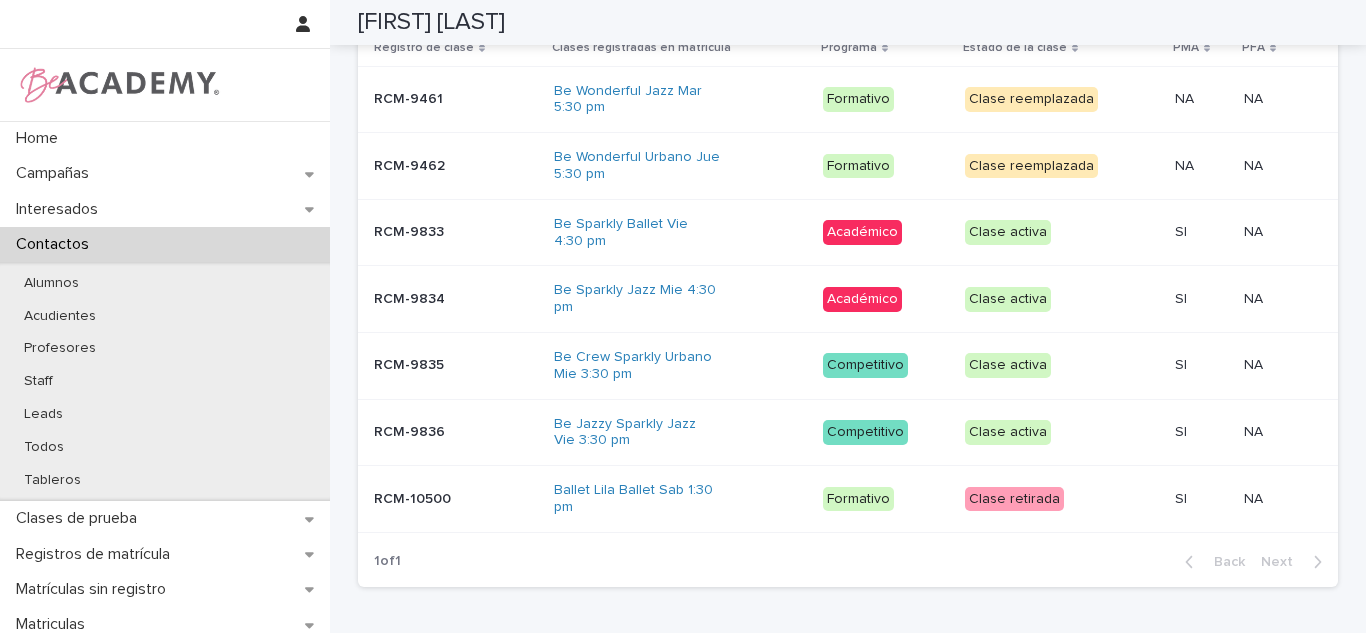 click on "Clase retirada" at bounding box center [1048, 499] 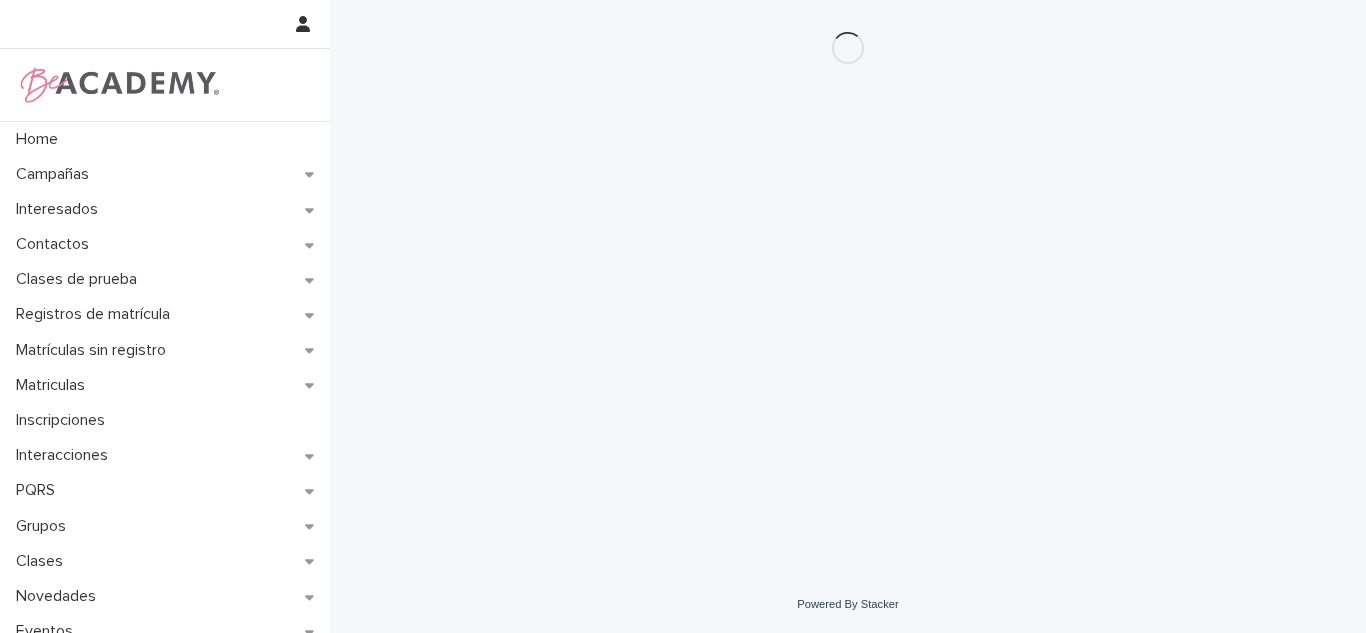 scroll, scrollTop: 0, scrollLeft: 0, axis: both 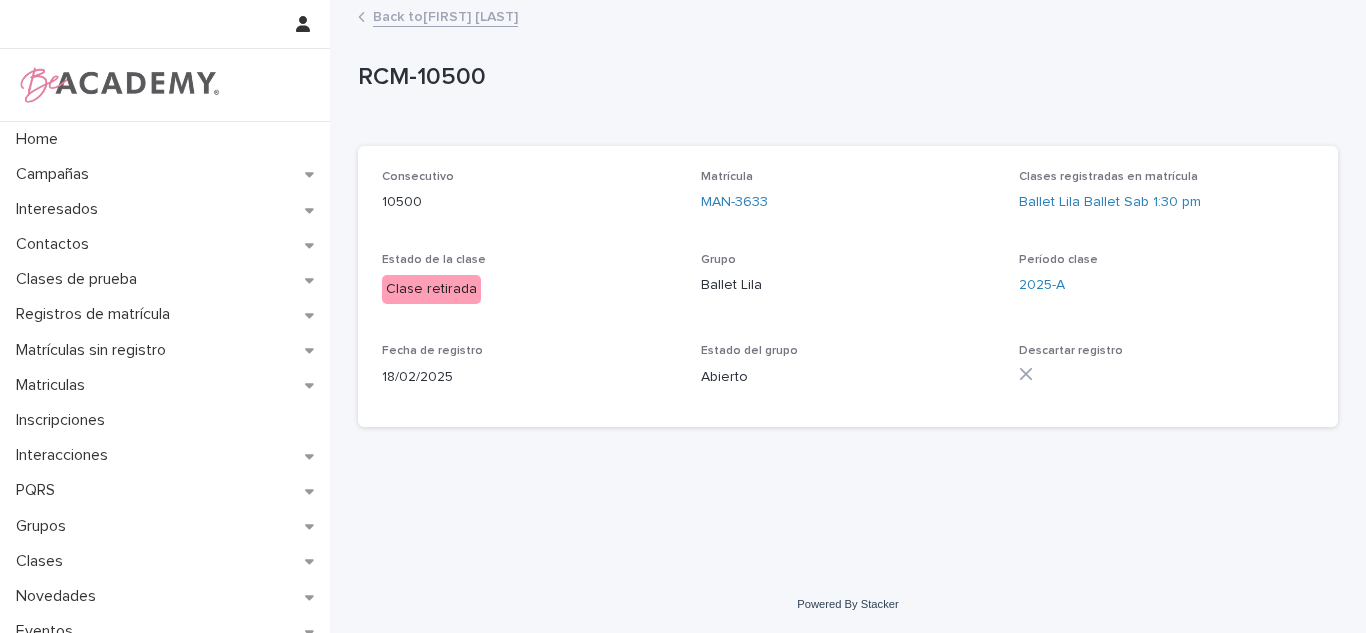 click on "Back to  Nicole Hurtado Tamayo" at bounding box center (445, 15) 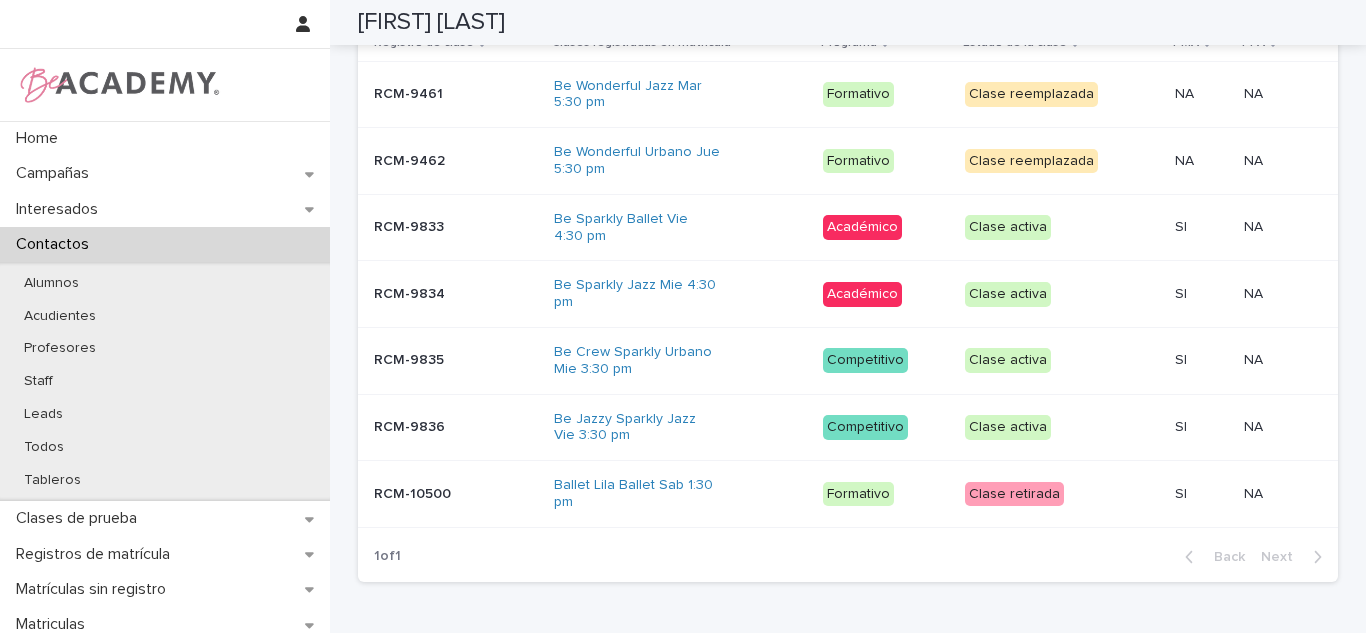scroll, scrollTop: 1037, scrollLeft: 0, axis: vertical 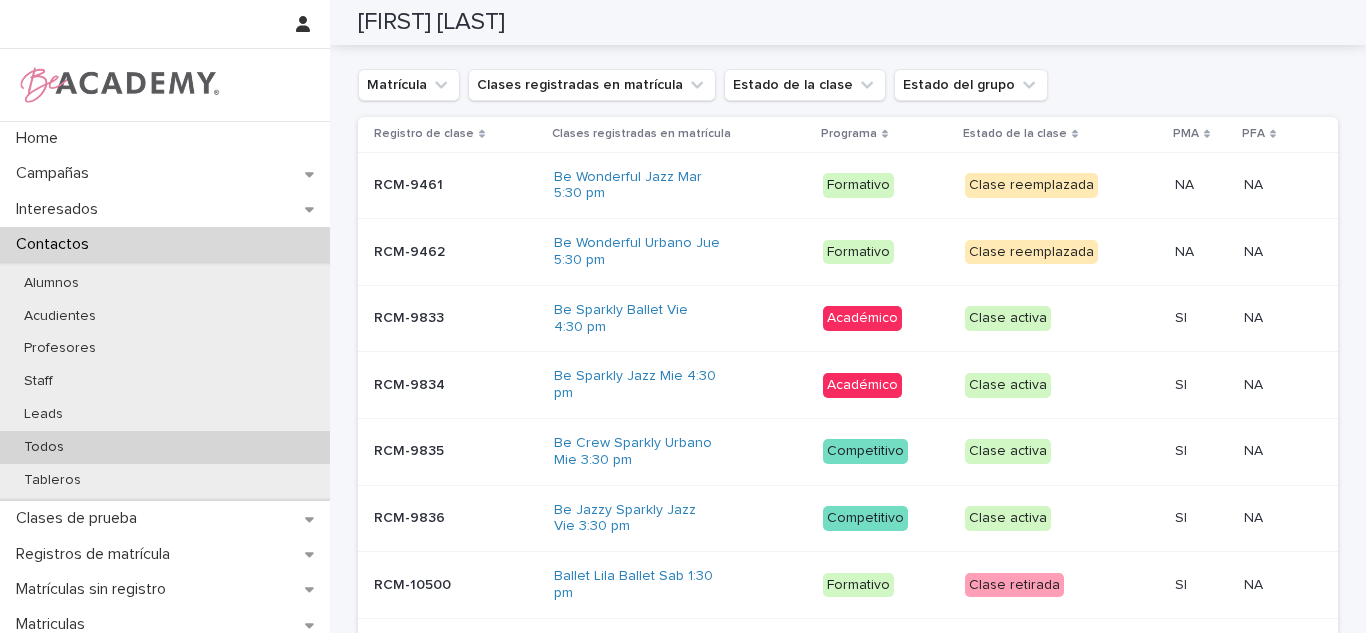 click on "Todos" at bounding box center [165, 447] 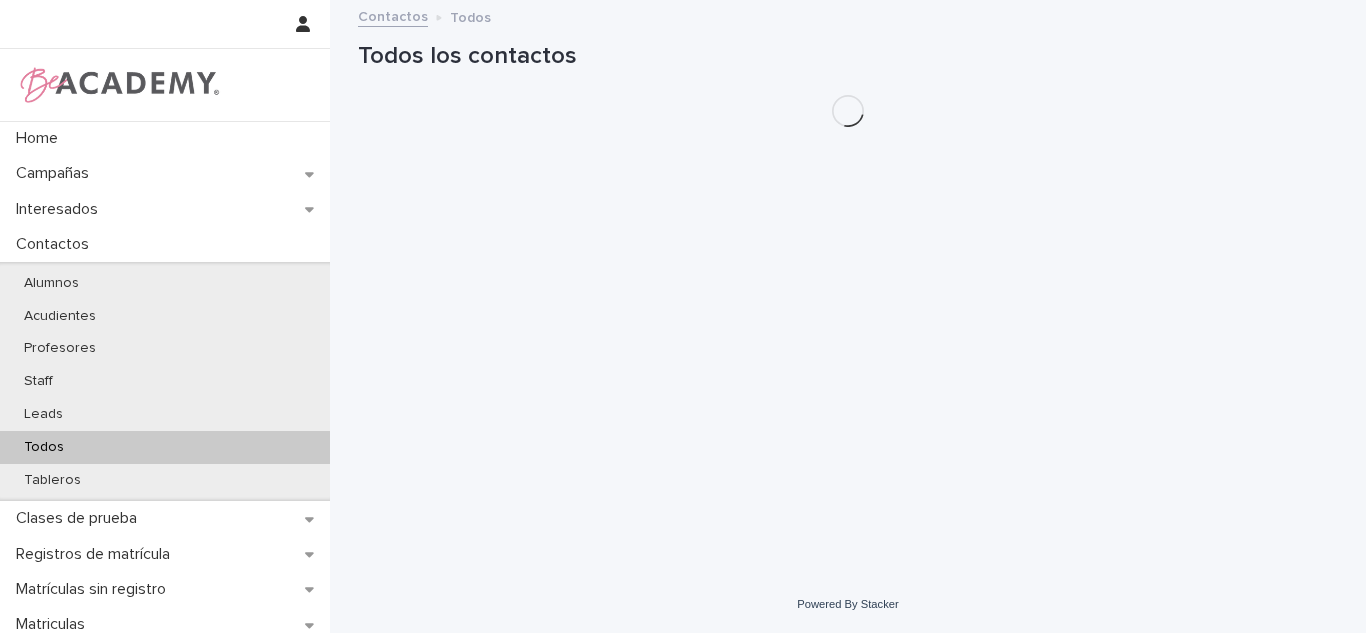 scroll, scrollTop: 0, scrollLeft: 0, axis: both 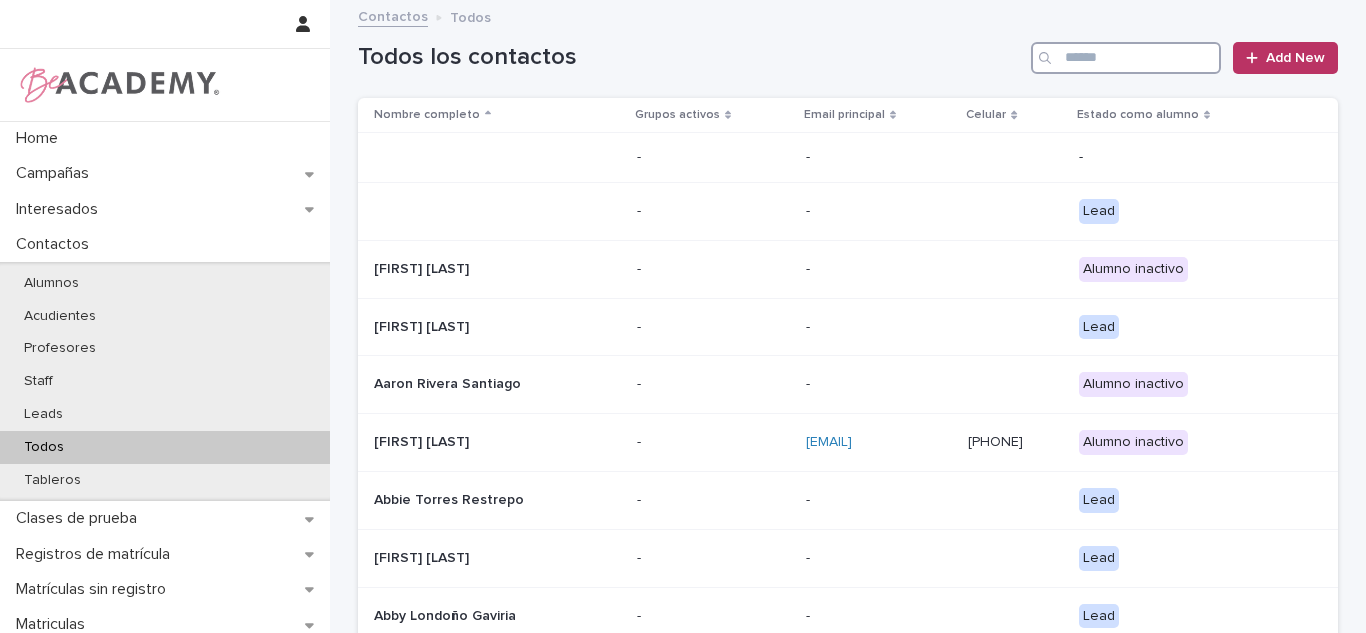 click at bounding box center (1126, 58) 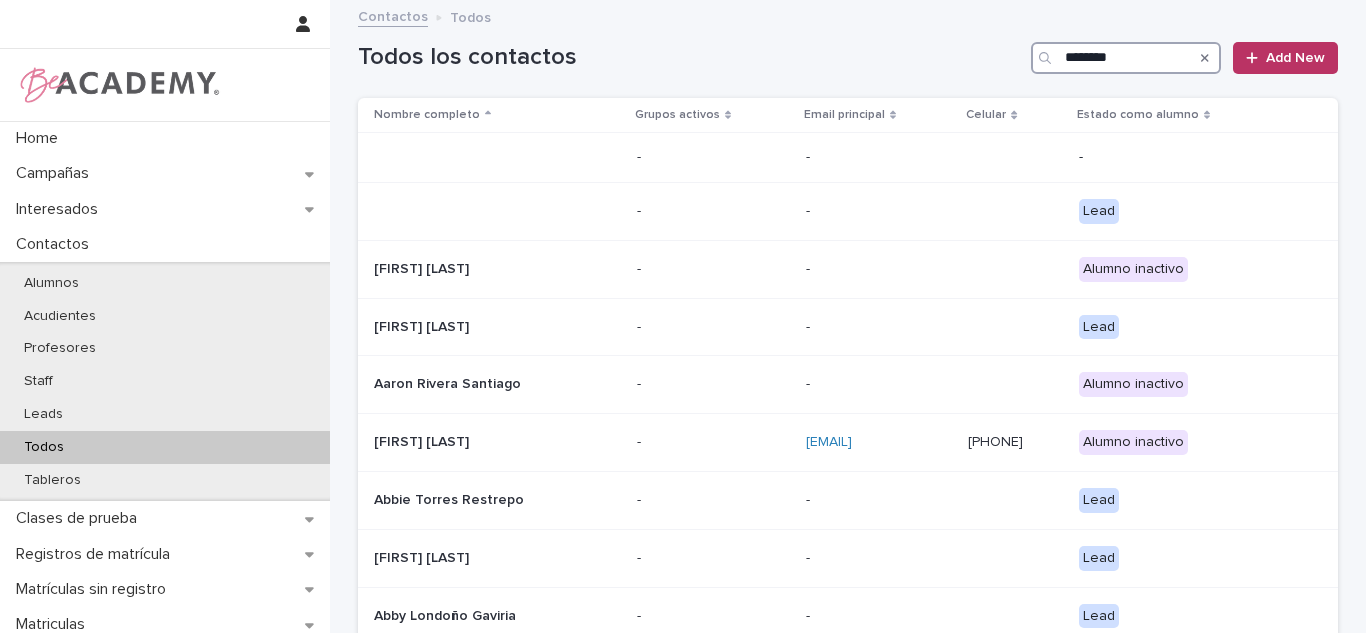 type on "*********" 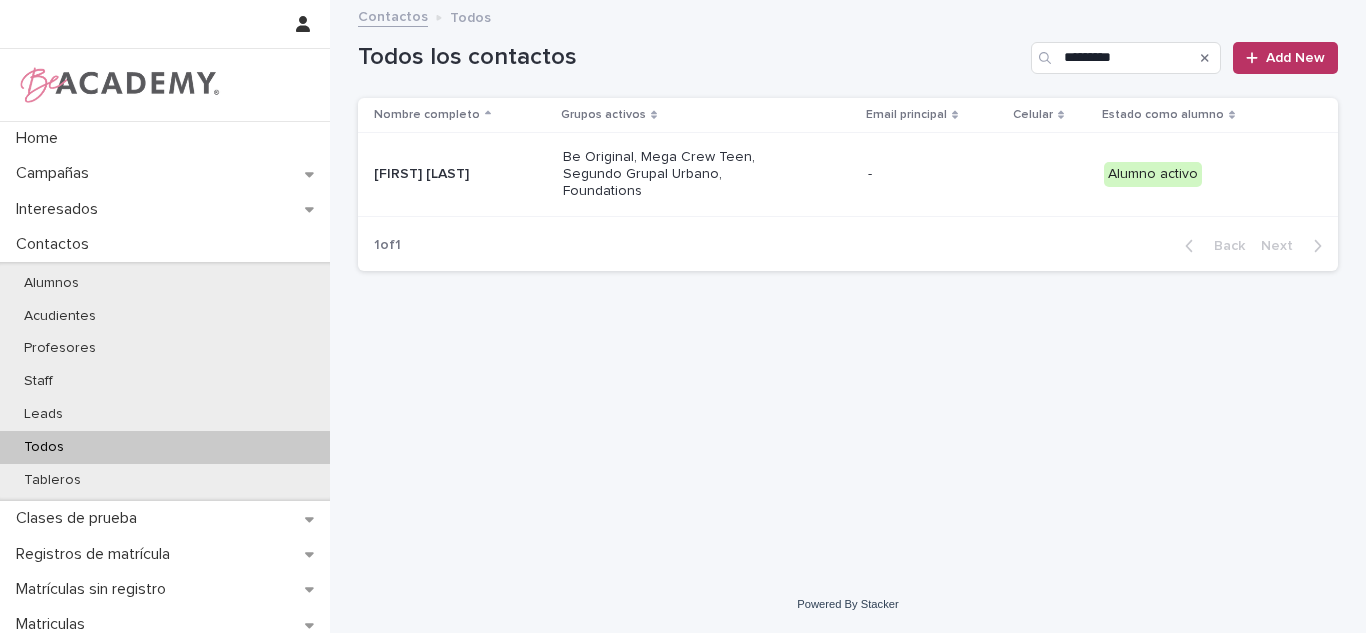 click on "Be Original, Mega Crew Teen, Segundo Grupal Urbano, Foundations" at bounding box center [663, 174] 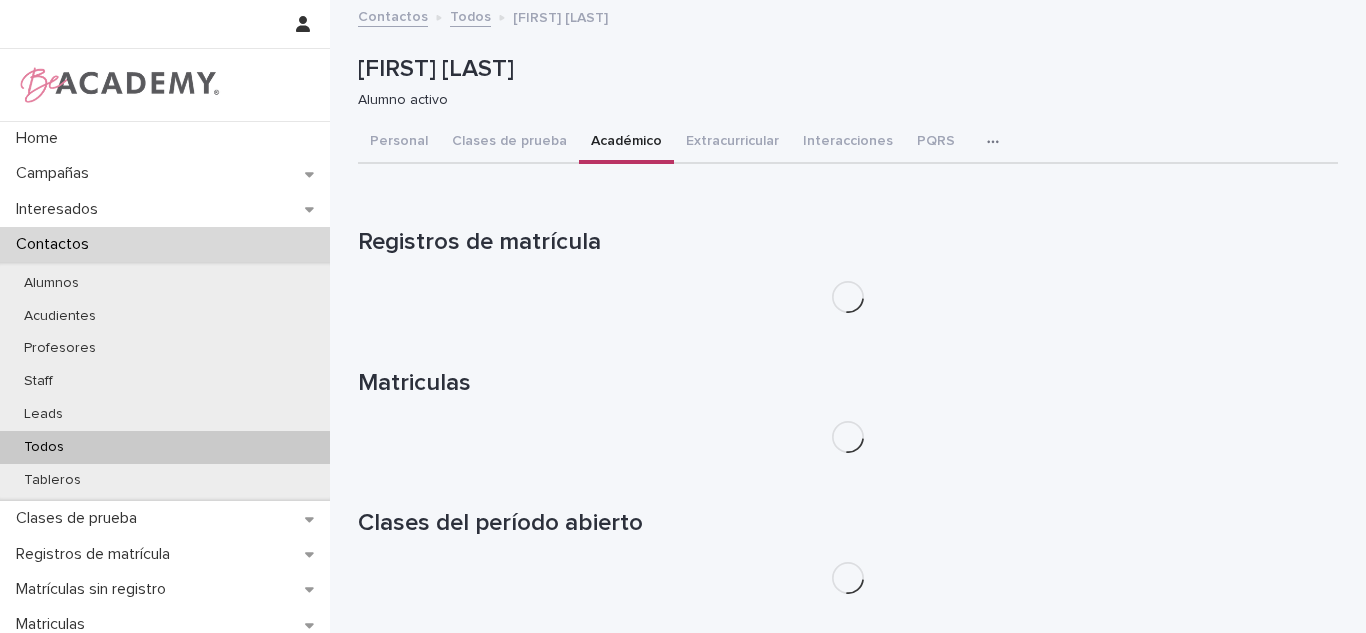 click on "Académico" at bounding box center (626, 143) 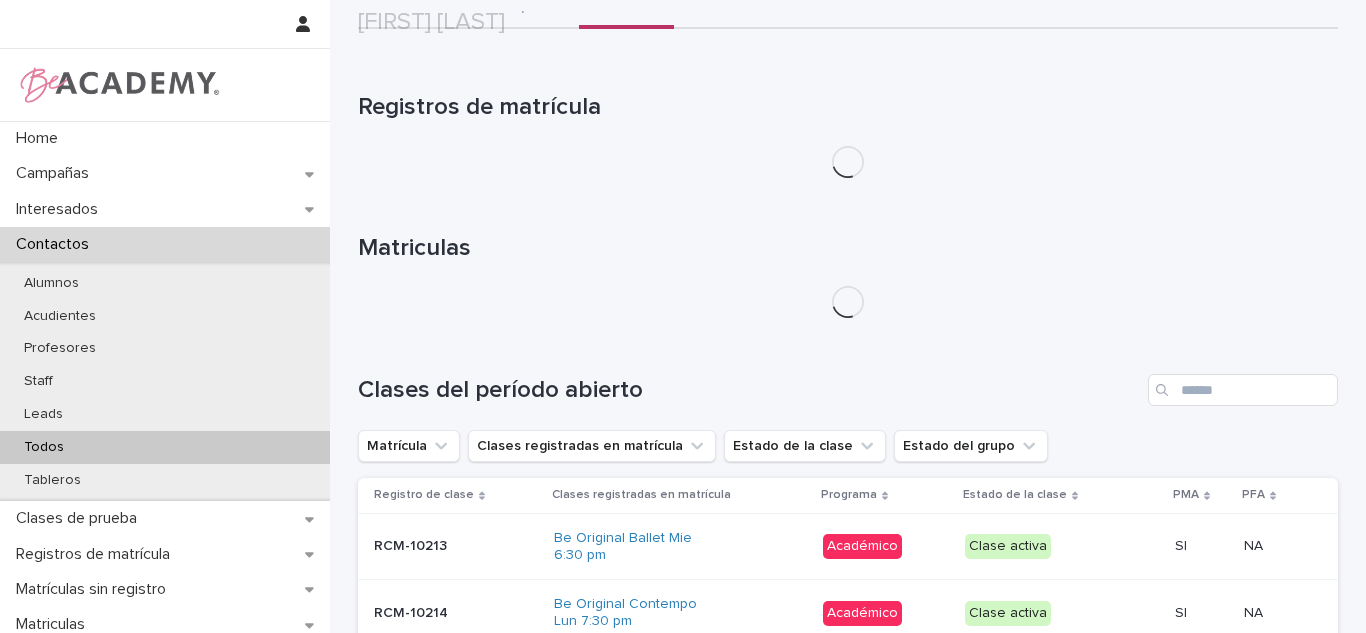scroll, scrollTop: 614, scrollLeft: 0, axis: vertical 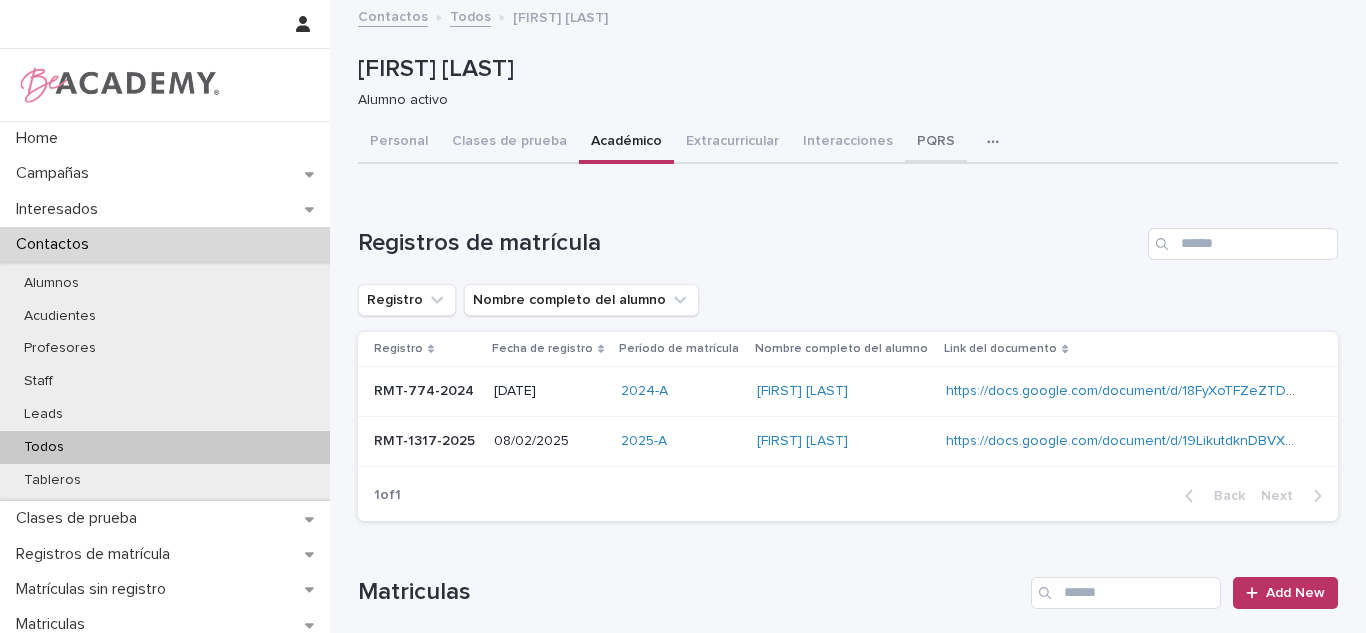 click on "PQRS" at bounding box center [936, 143] 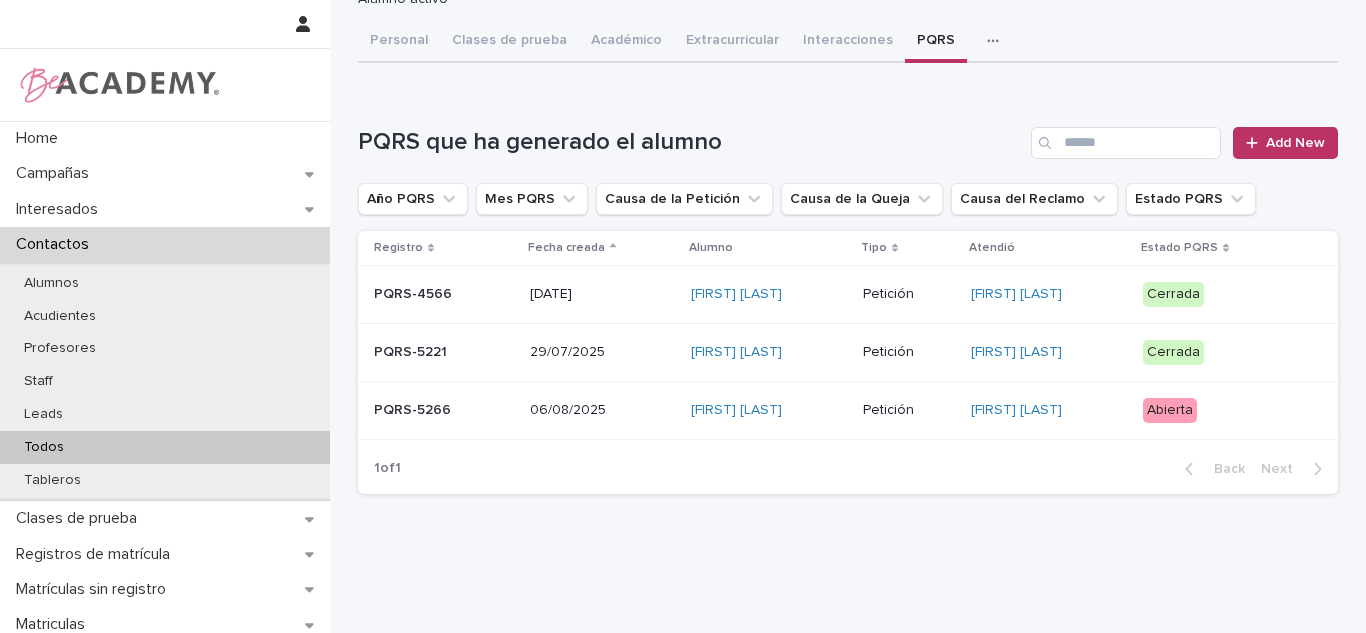 scroll, scrollTop: 110, scrollLeft: 0, axis: vertical 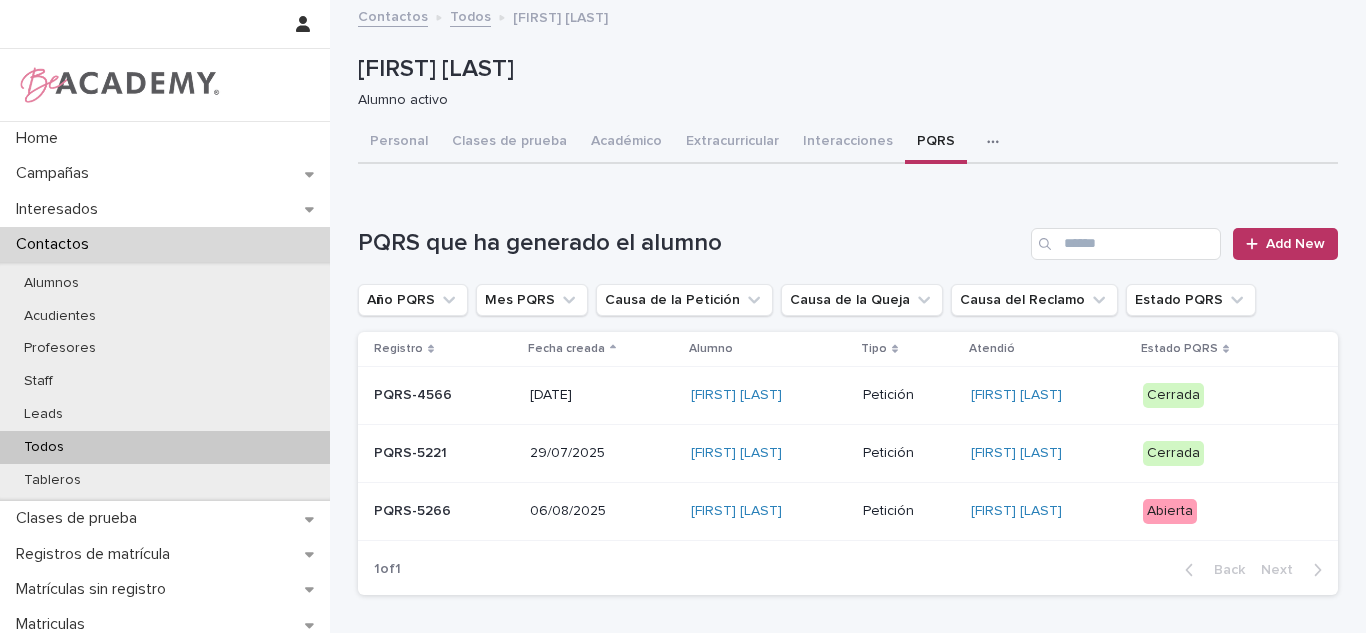 click on "Todos" at bounding box center (165, 447) 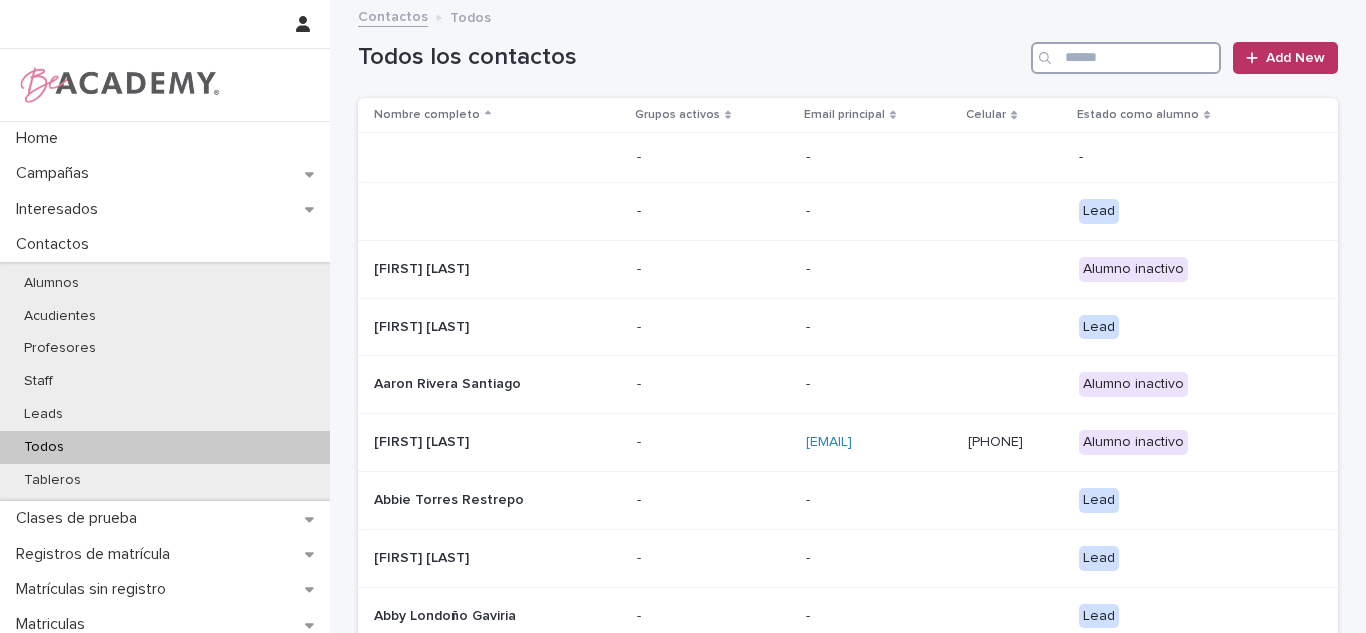 click at bounding box center (1126, 58) 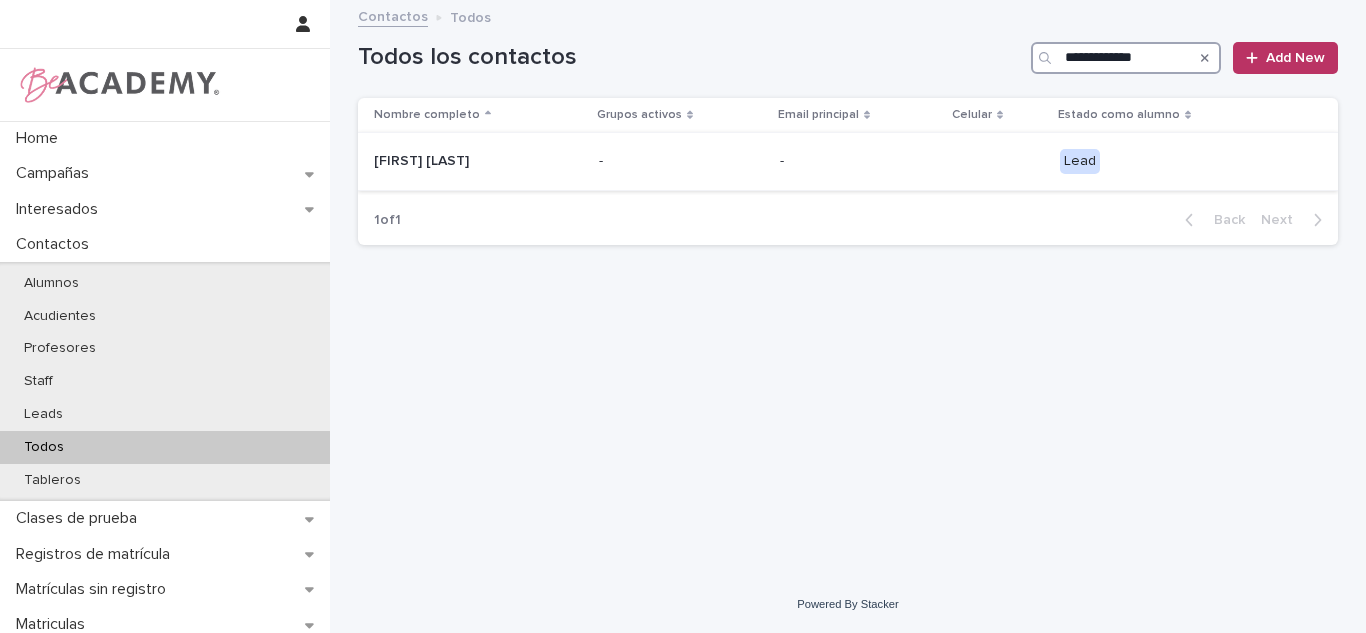 type on "**********" 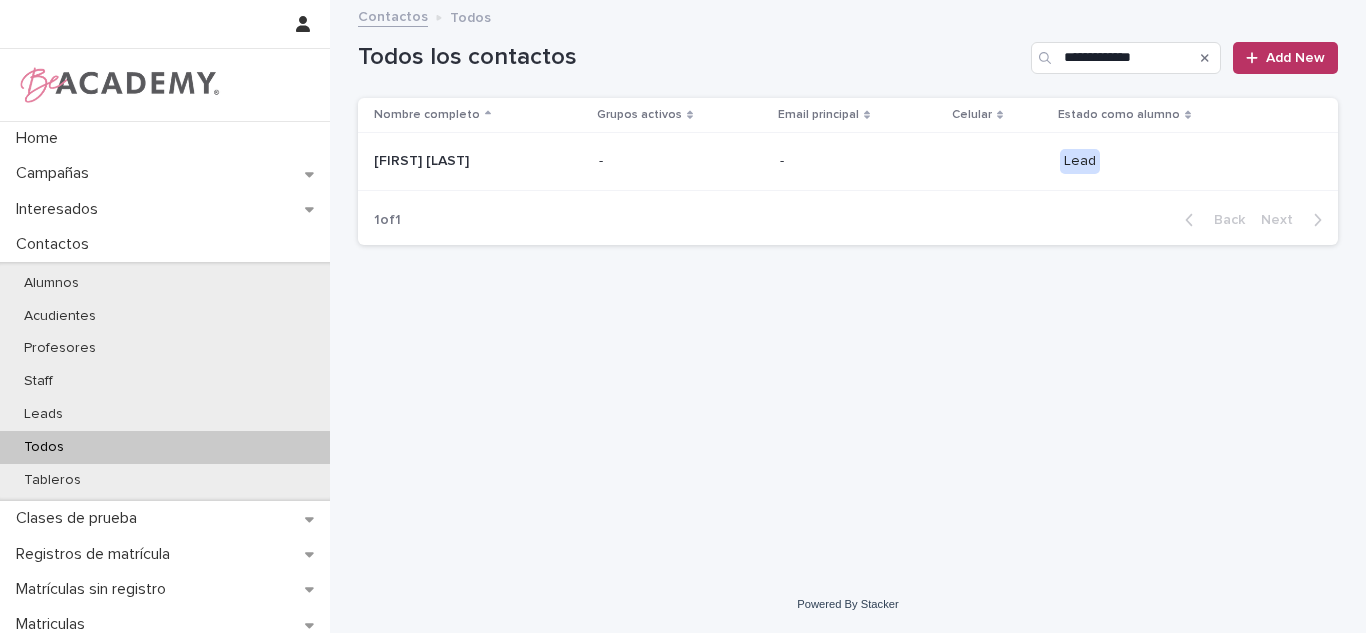 click on "[FIRST] [LAST] [LAST]" at bounding box center (474, 161) 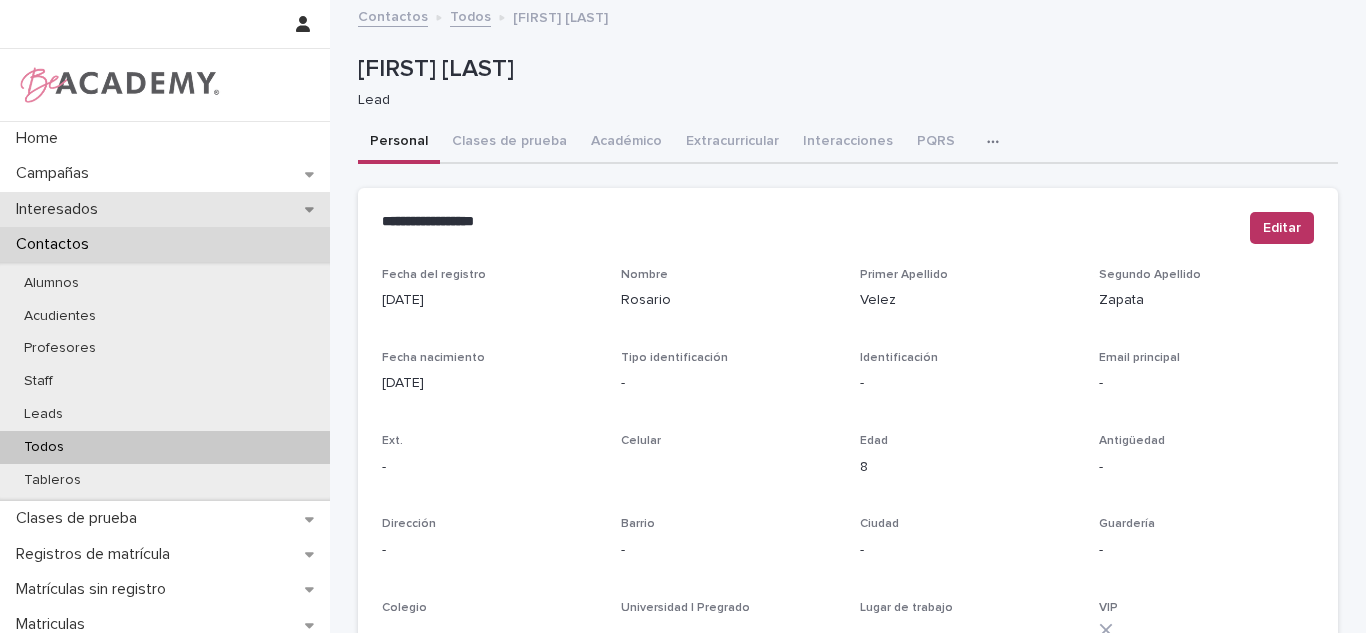 click on "Académico" at bounding box center [626, 143] 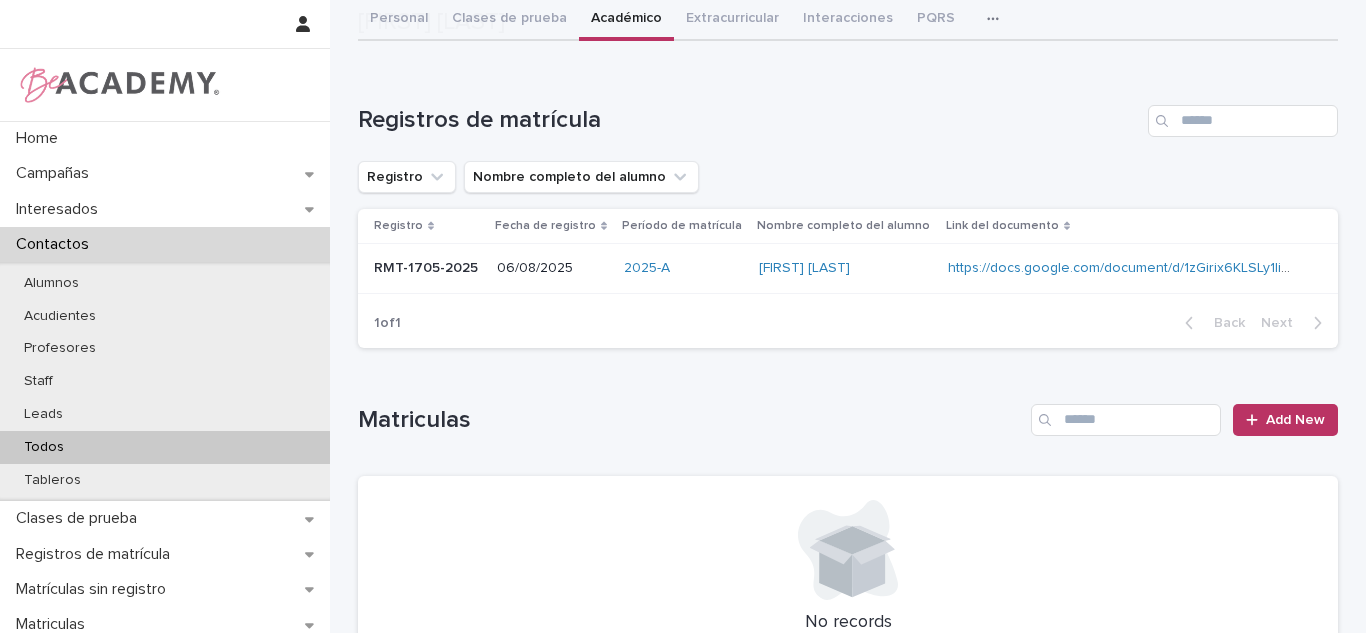 scroll, scrollTop: 141, scrollLeft: 0, axis: vertical 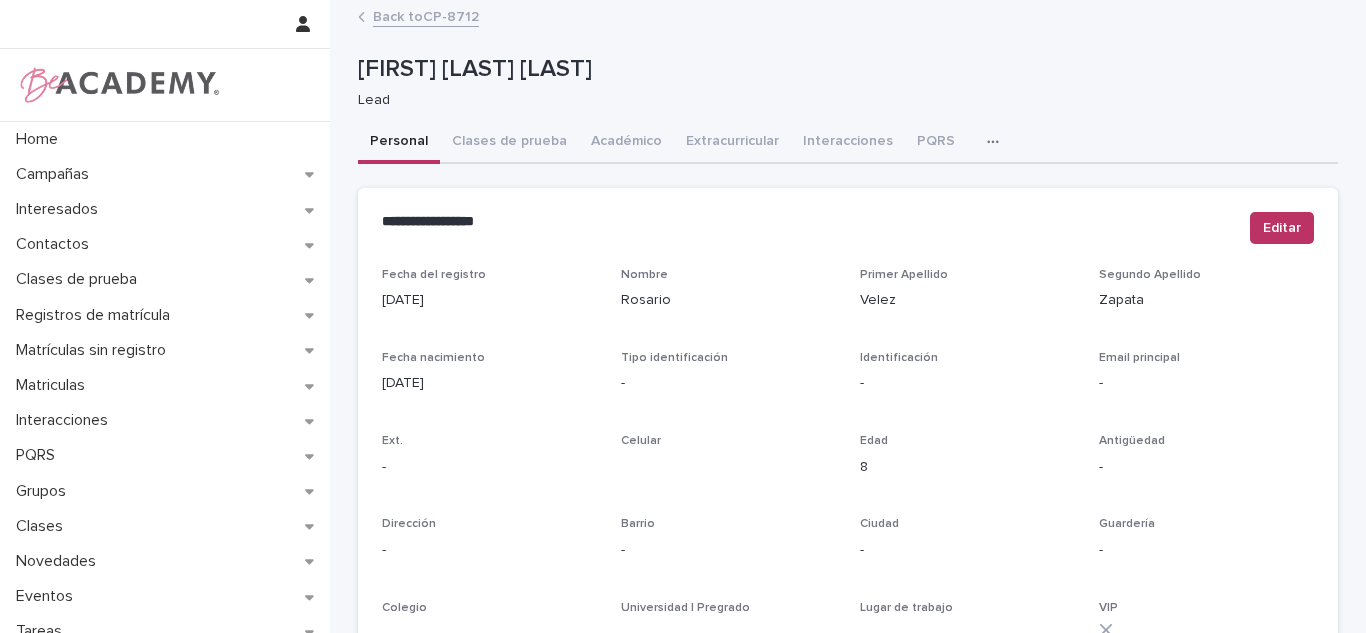 click on "**********" at bounding box center (808, 222) 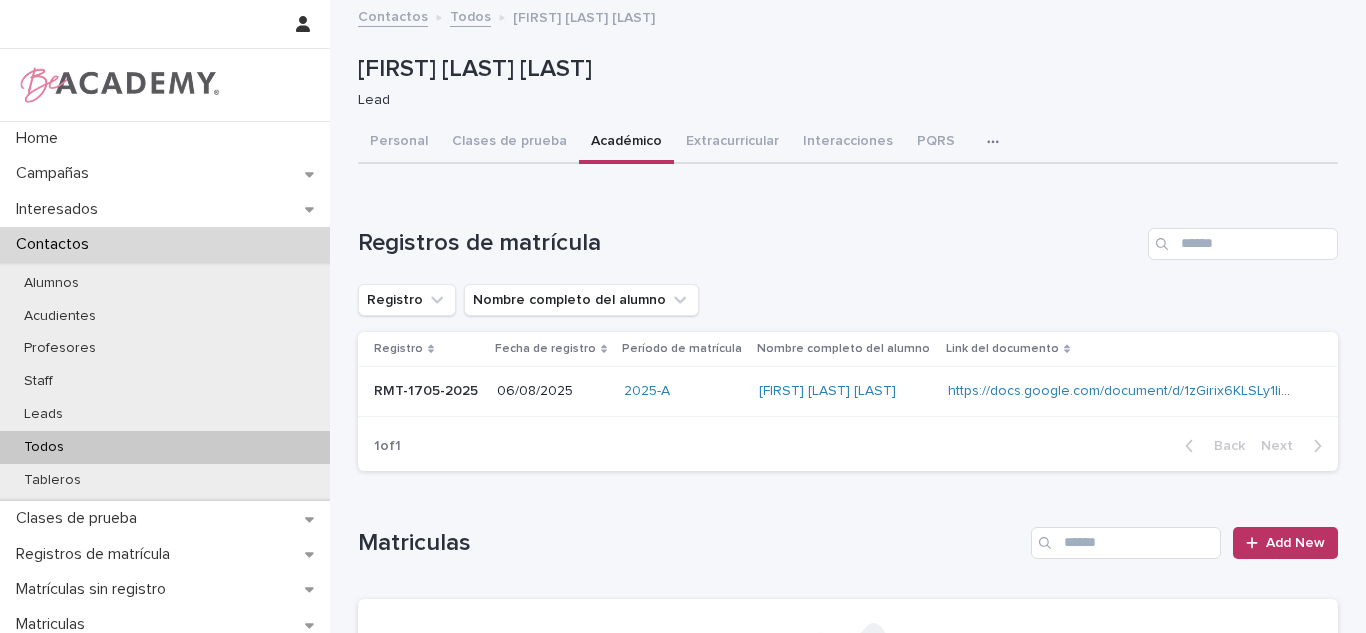 scroll, scrollTop: 0, scrollLeft: 0, axis: both 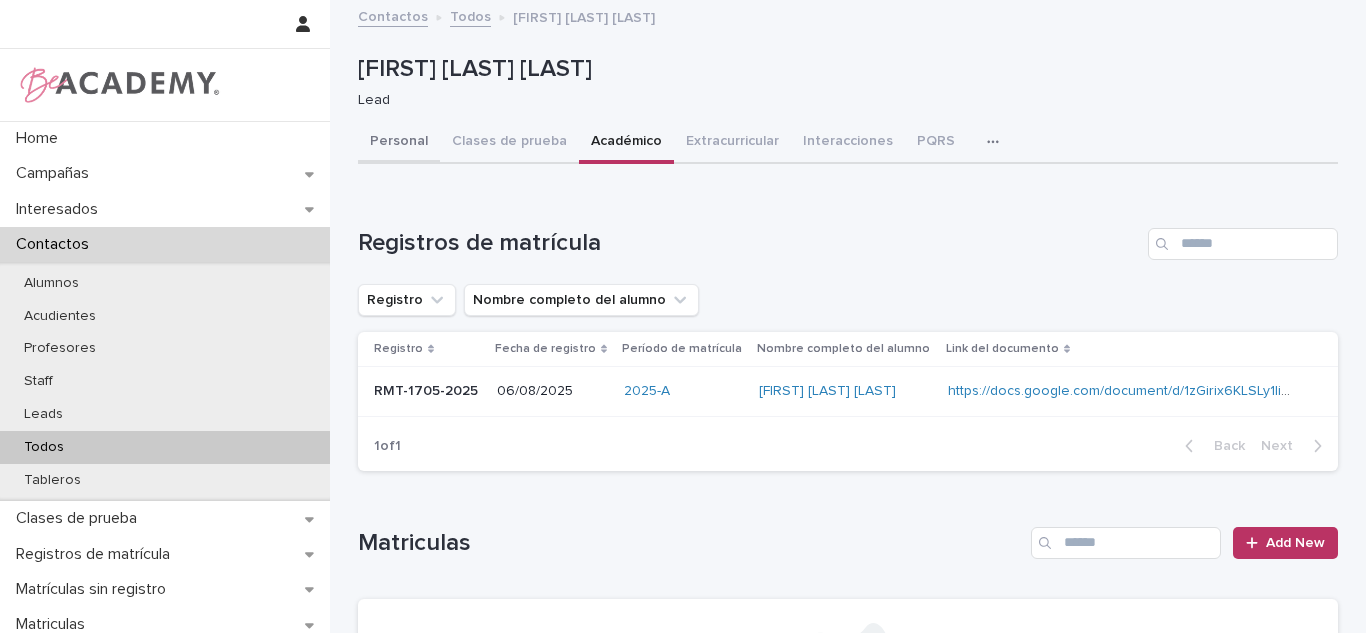 click on "Personal" at bounding box center (399, 143) 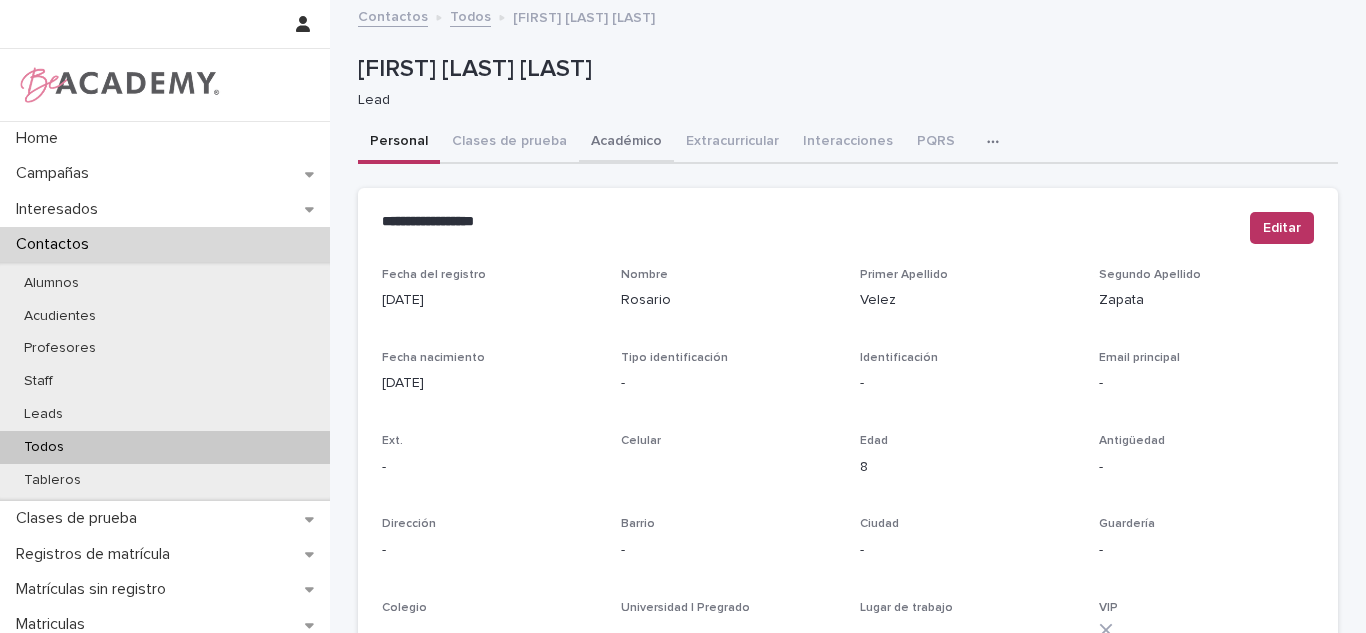 click on "Académico" at bounding box center (626, 143) 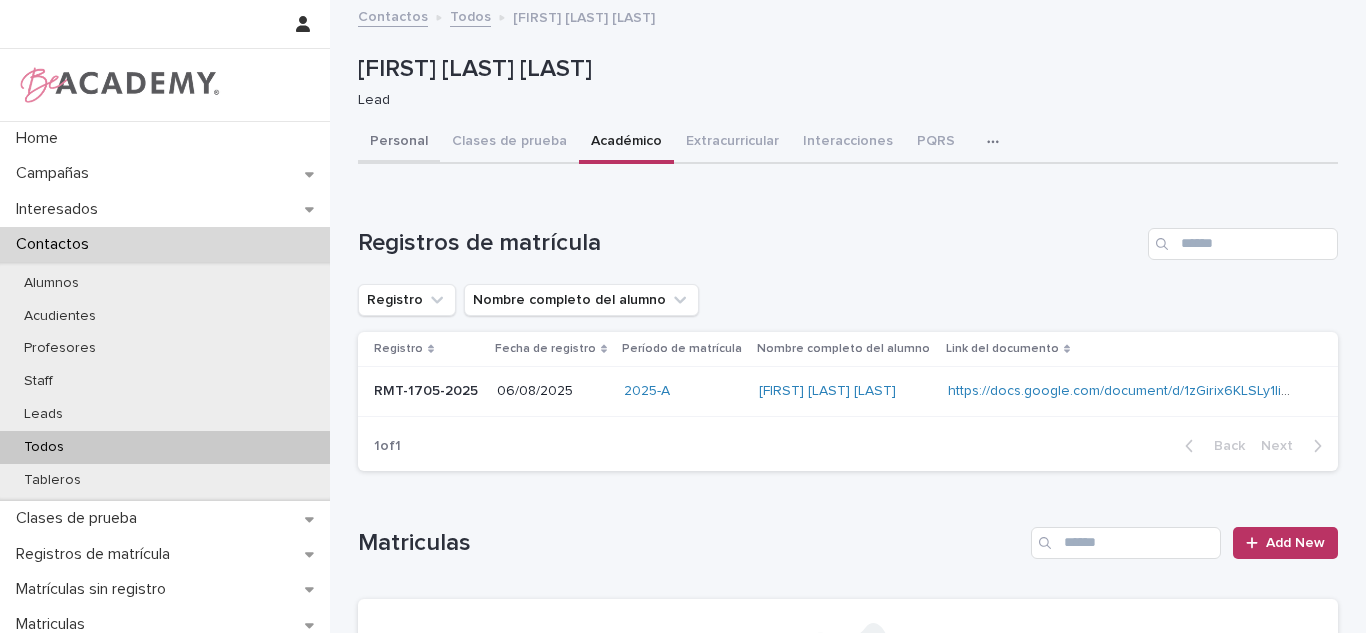 click on "Personal" at bounding box center (399, 143) 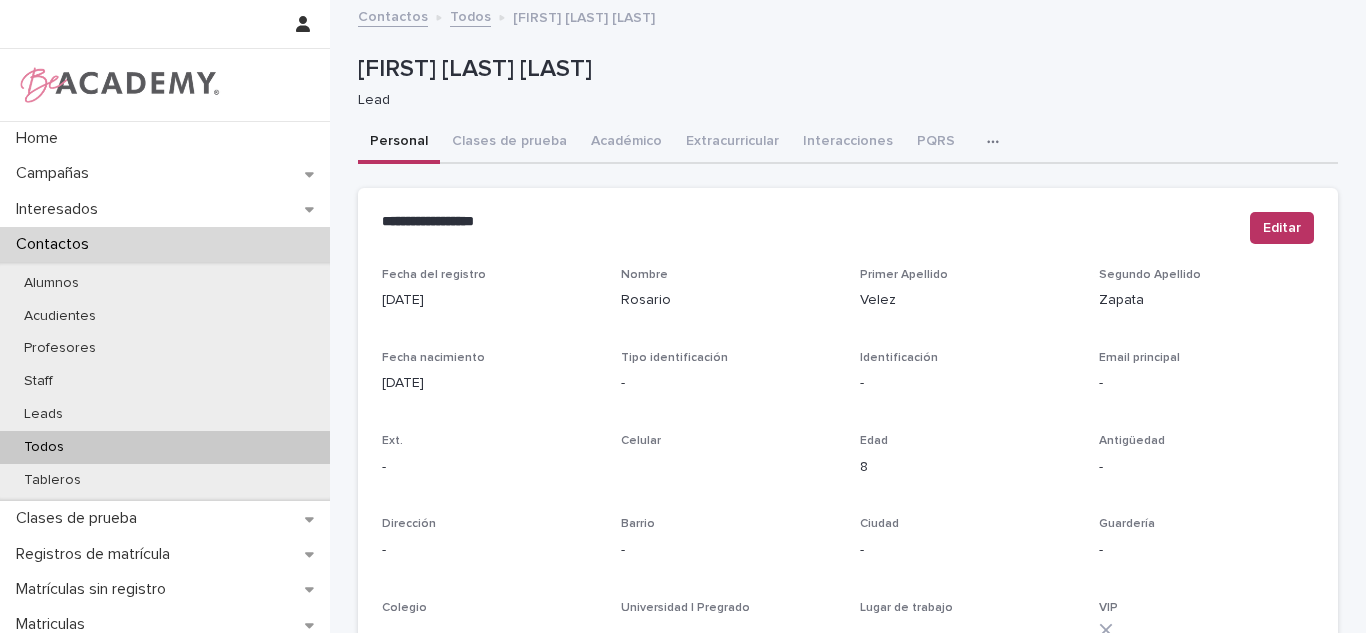 type 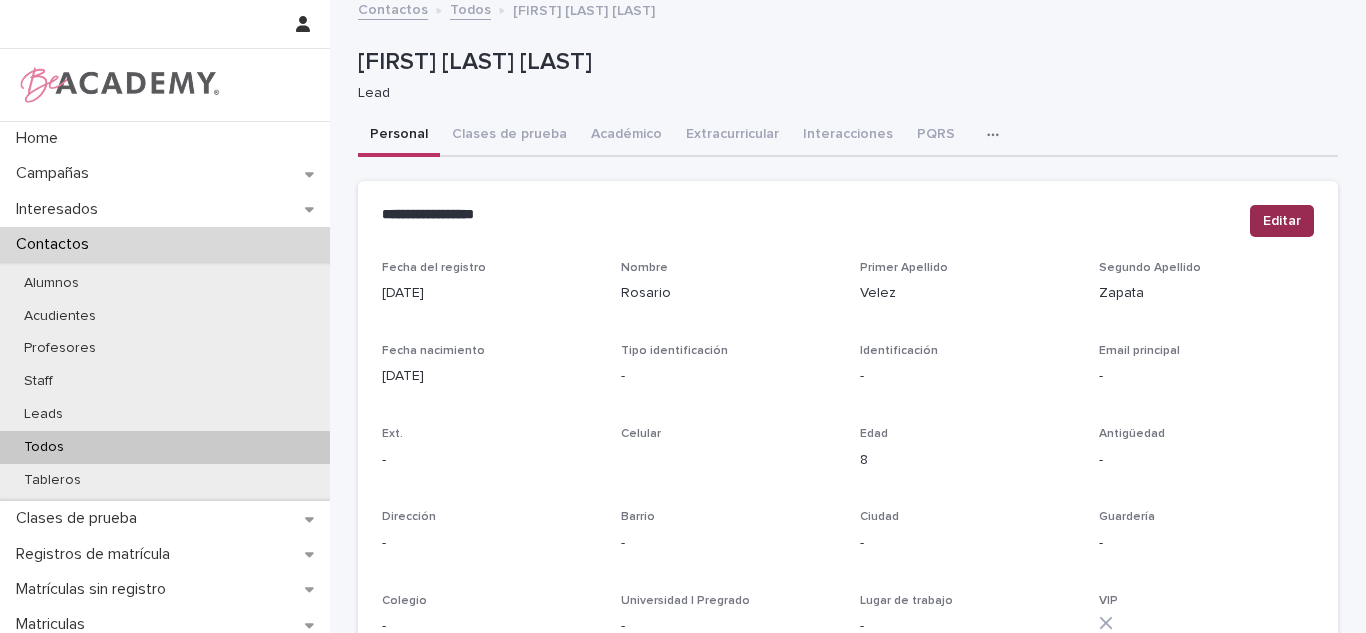 click on "Editar" at bounding box center (1282, 221) 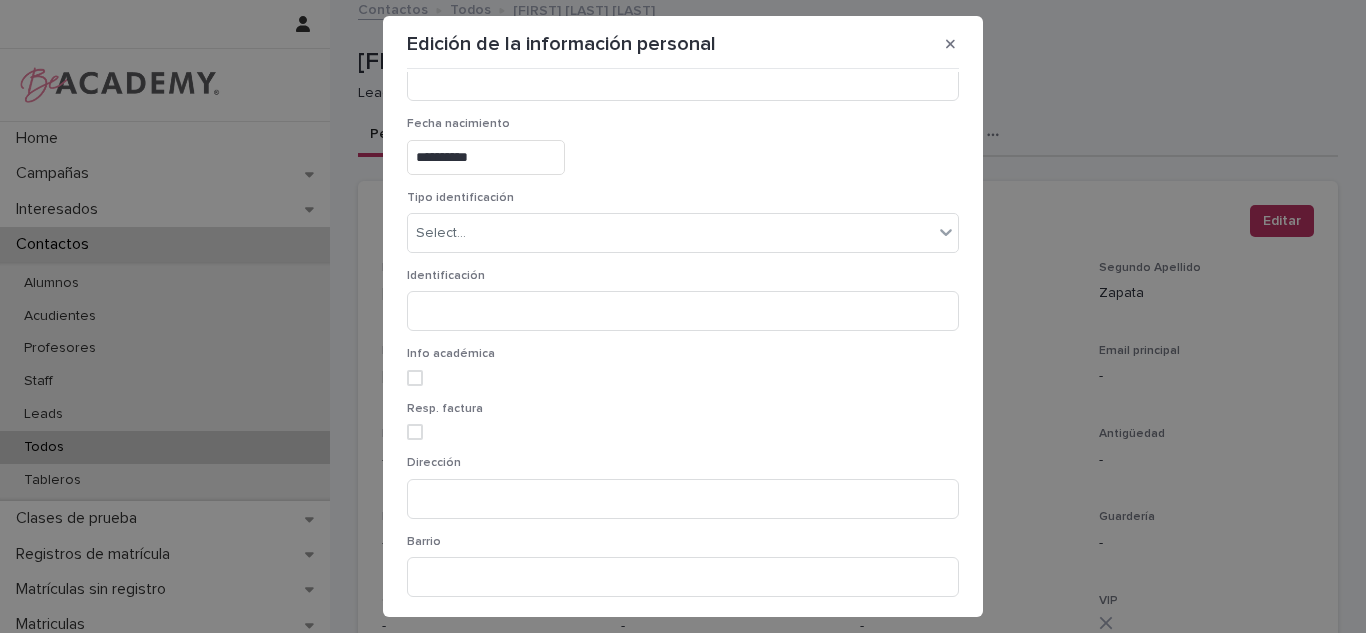 scroll, scrollTop: 577, scrollLeft: 0, axis: vertical 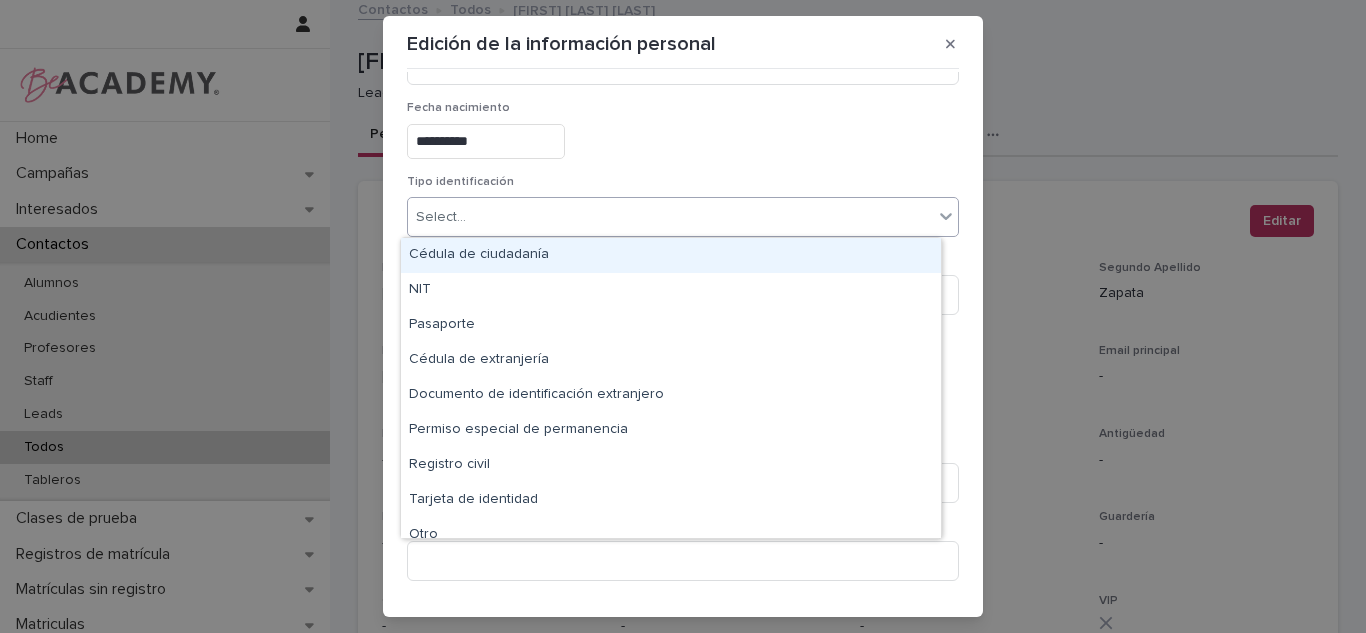 click on "Select..." at bounding box center [441, 217] 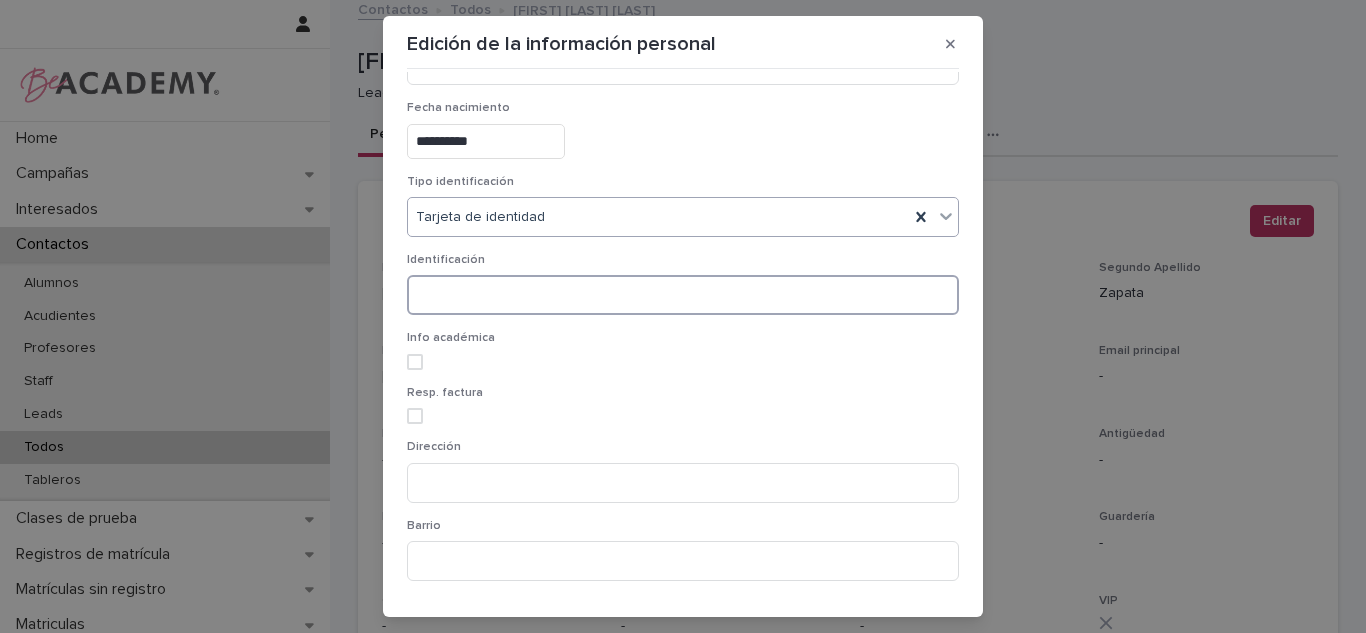 click at bounding box center (683, 295) 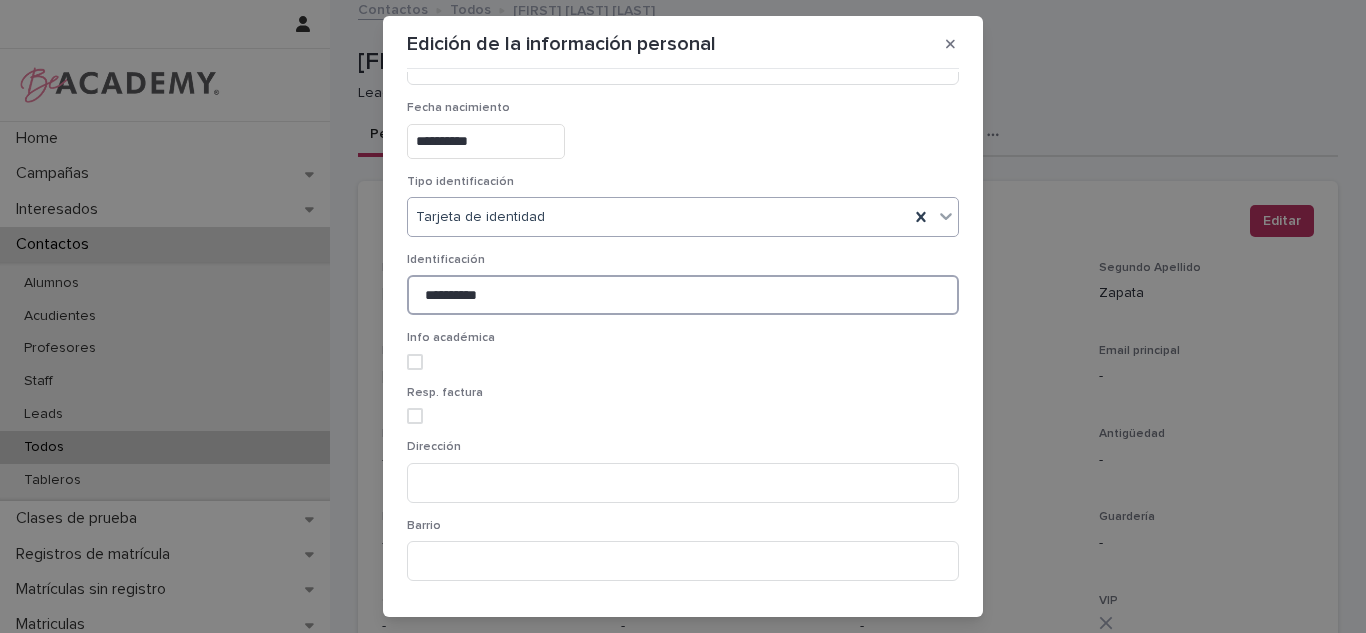 type on "**********" 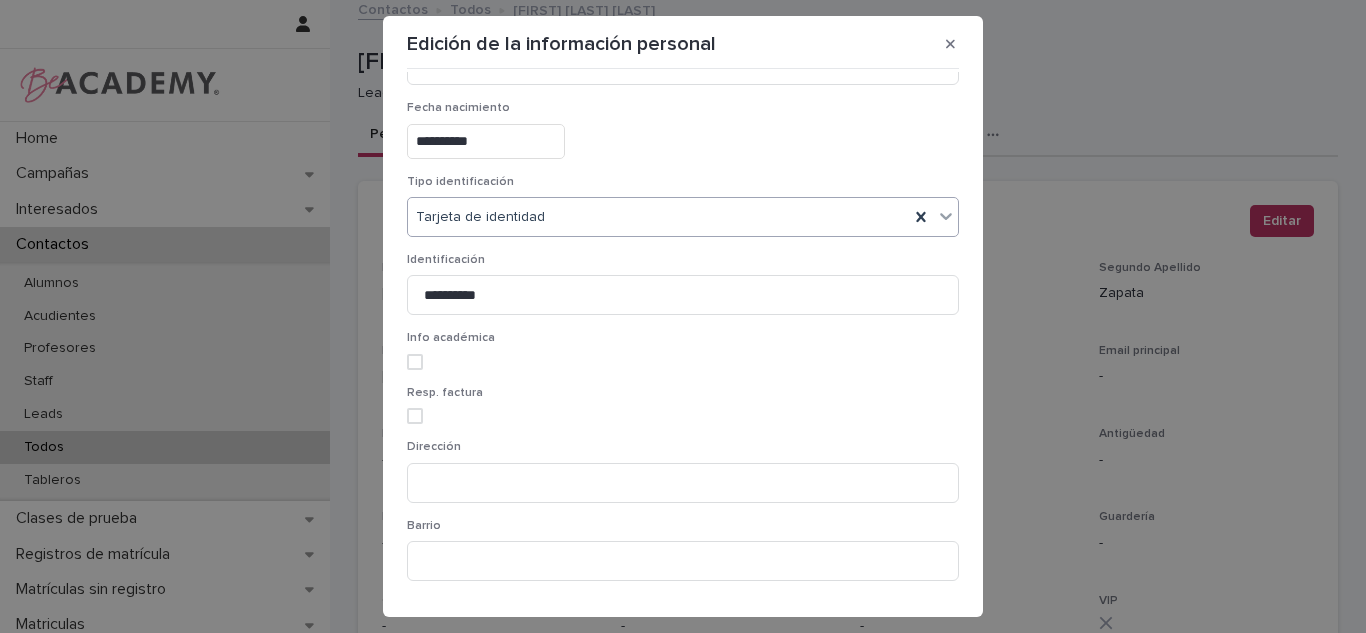 click on "Dirección" at bounding box center (683, 479) 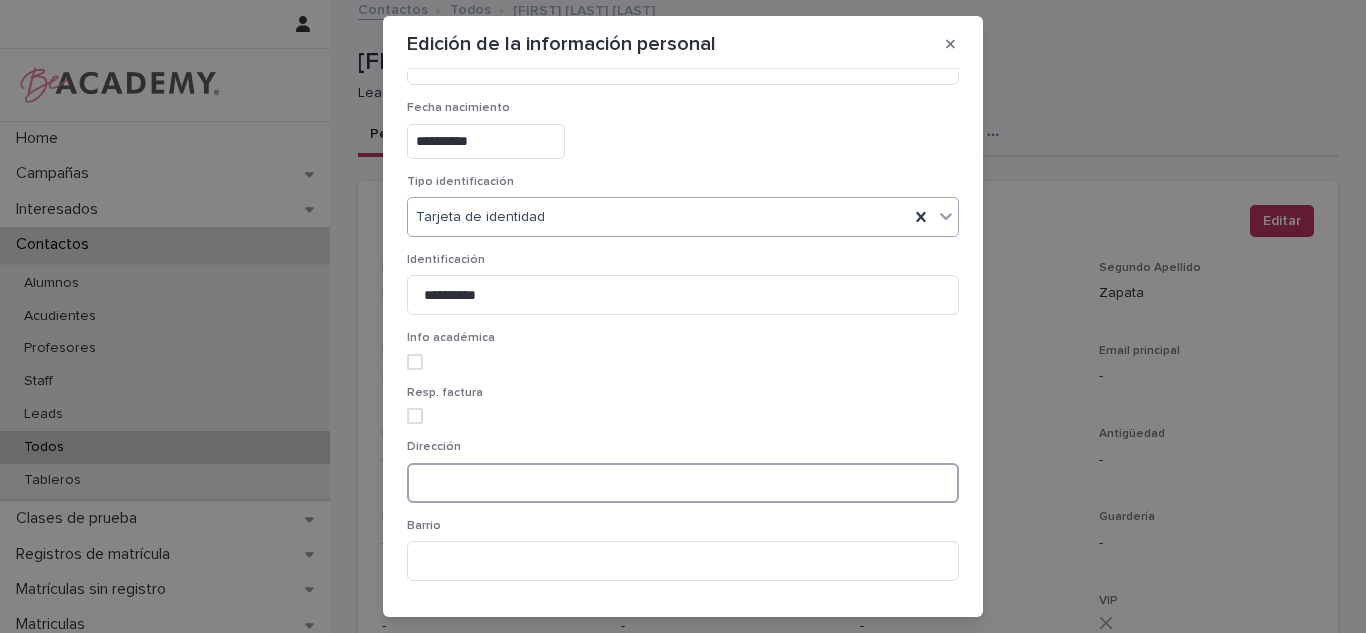 drag, startPoint x: 469, startPoint y: 466, endPoint x: 473, endPoint y: 395, distance: 71.11259 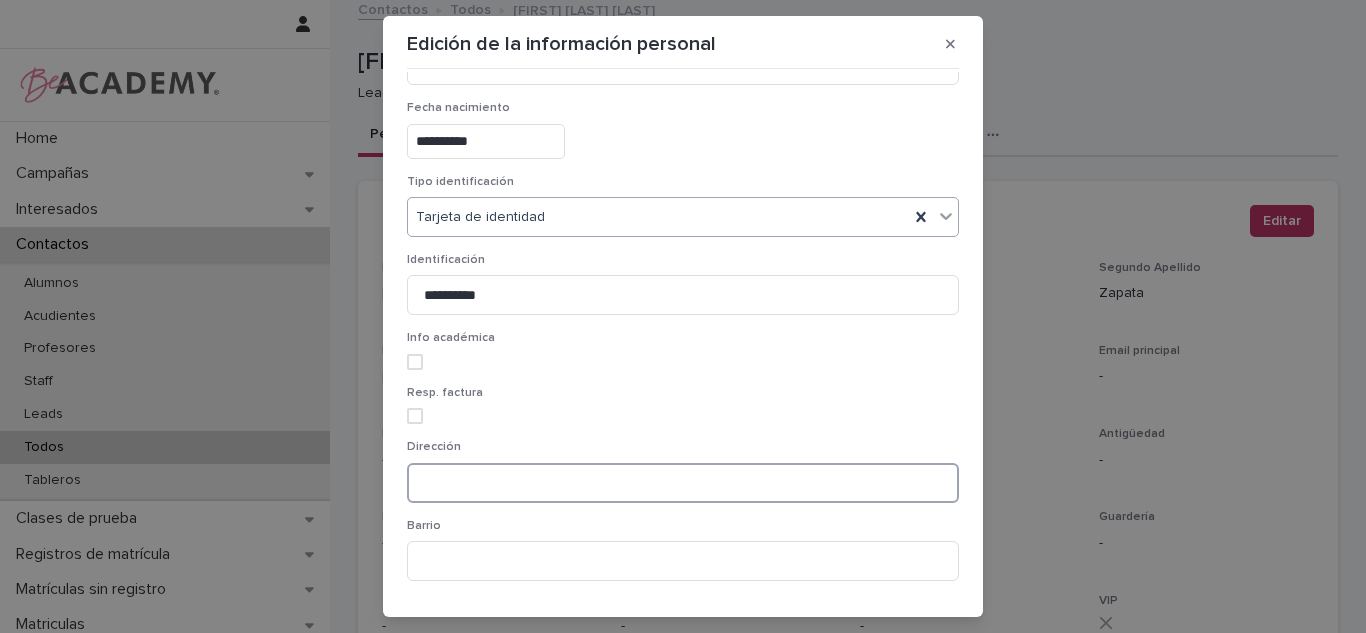 paste on "**********" 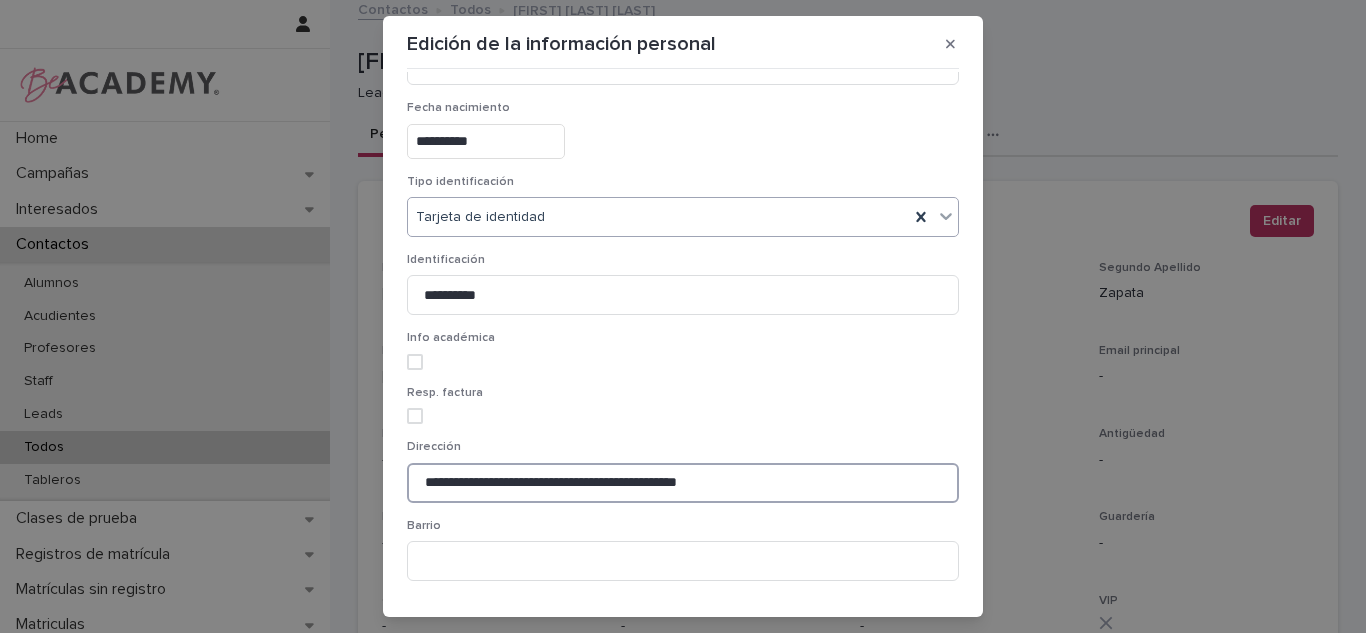 type on "**********" 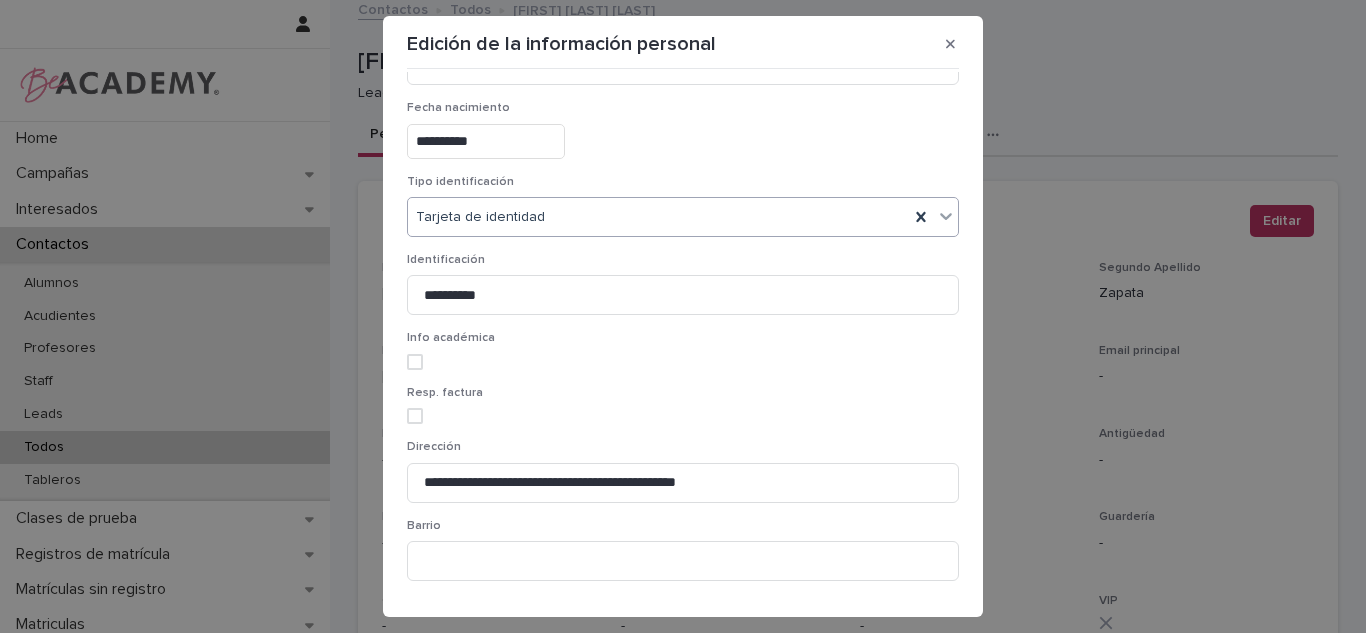 scroll, scrollTop: 733, scrollLeft: 0, axis: vertical 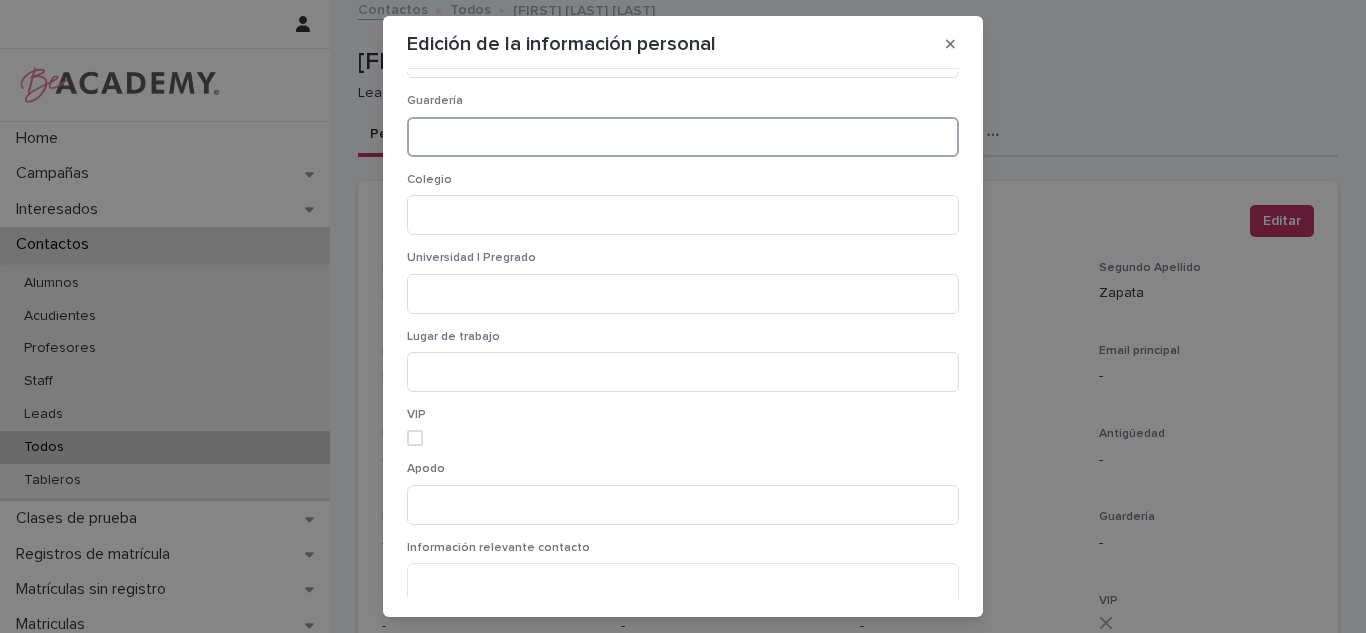 click at bounding box center (683, 137) 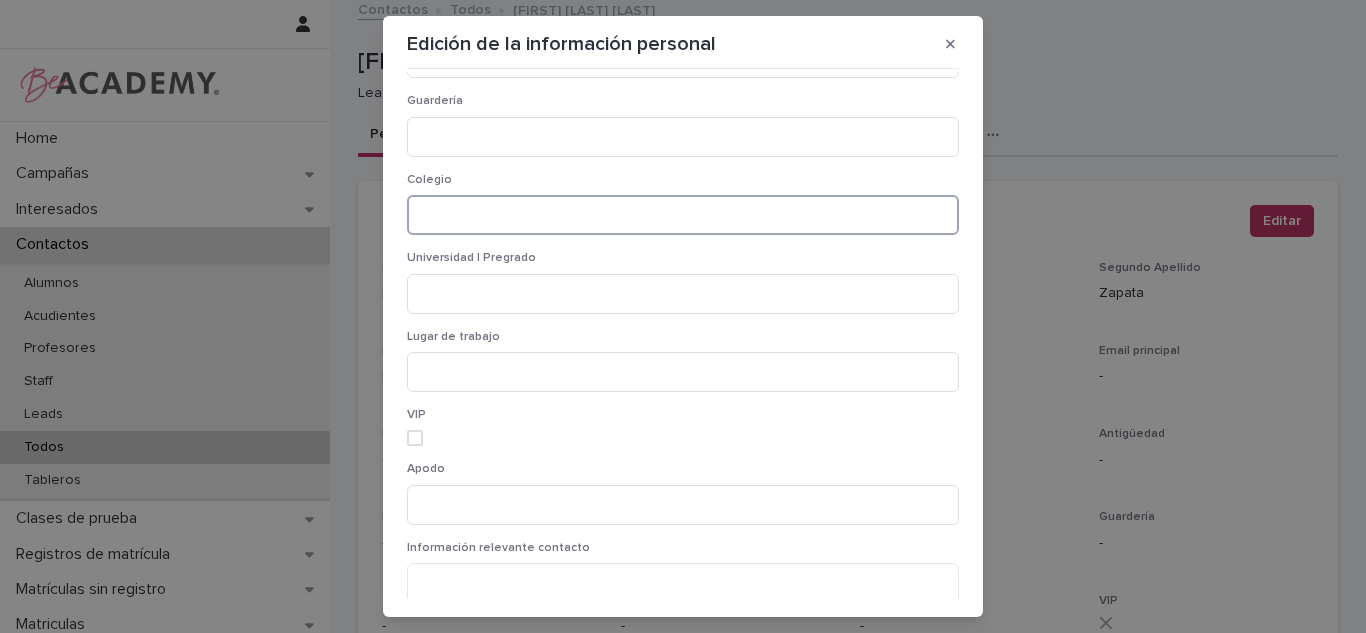 click at bounding box center [683, 215] 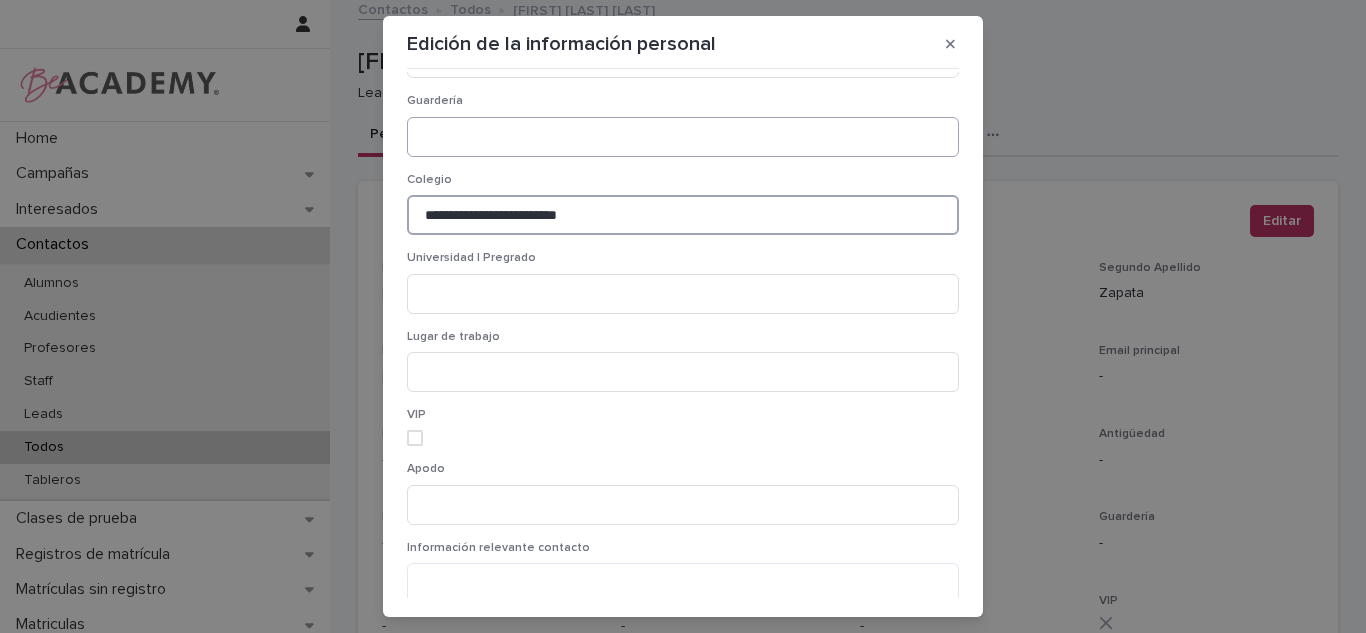 type on "**********" 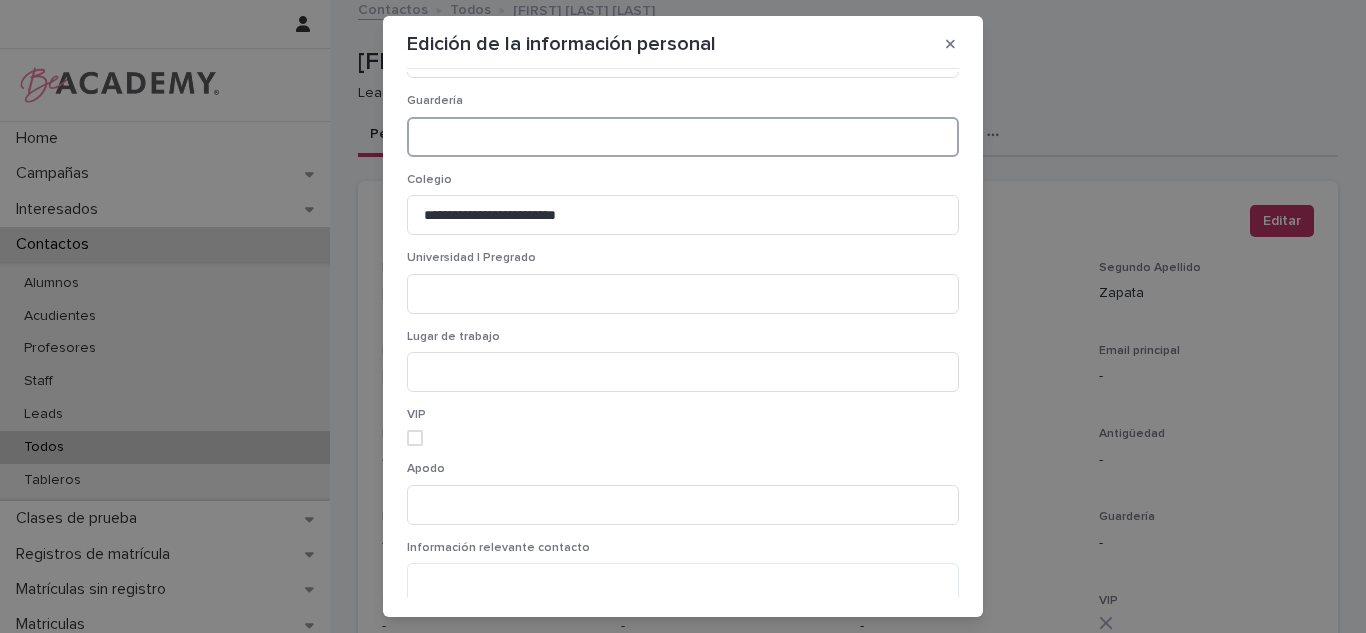 click at bounding box center [683, 137] 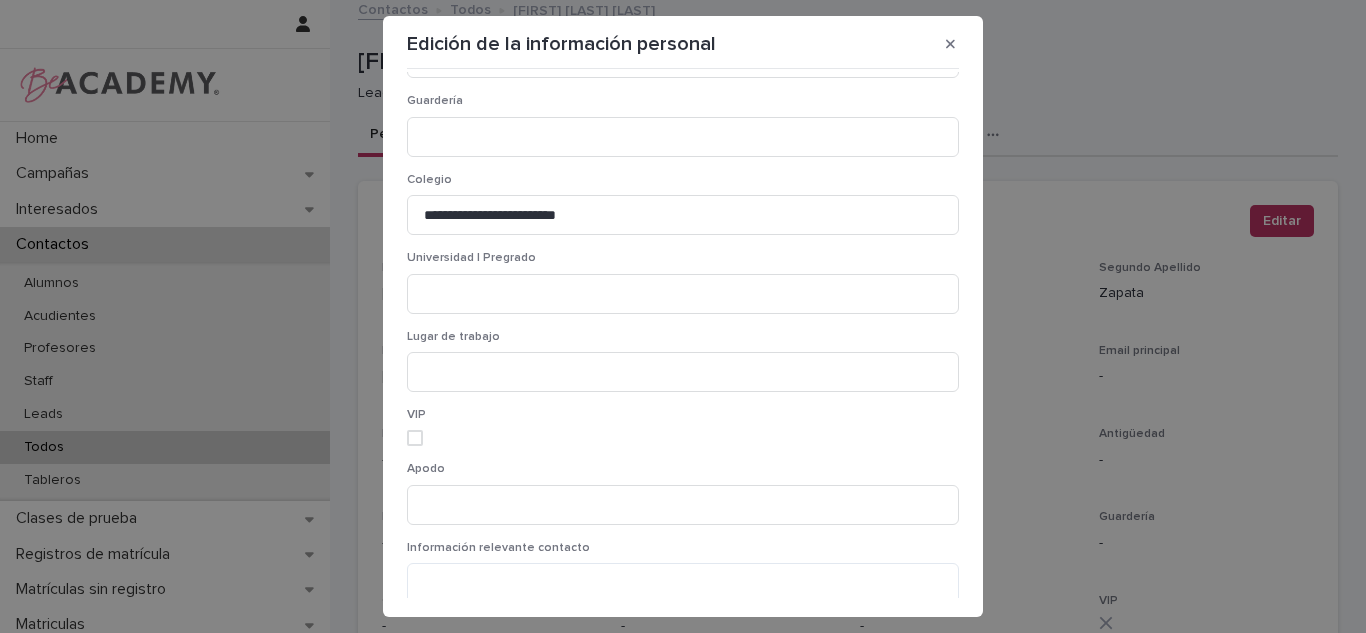 click on "Guardería" at bounding box center (683, 133) 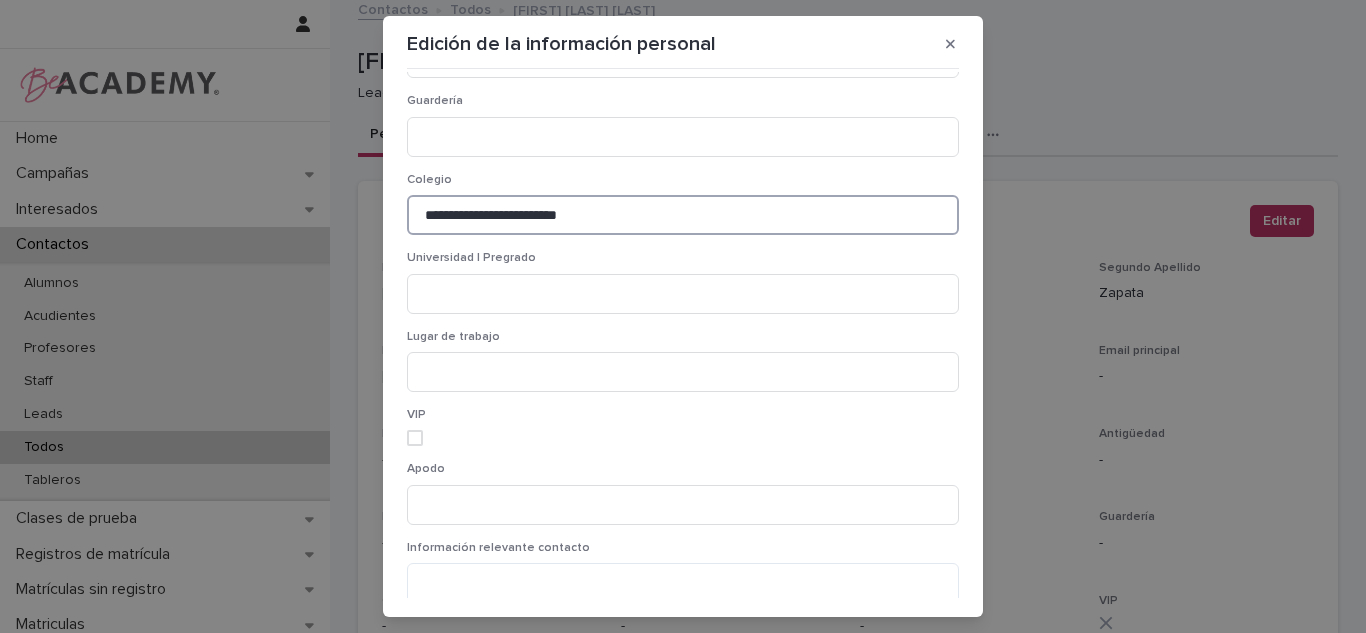 drag, startPoint x: 664, startPoint y: 211, endPoint x: 384, endPoint y: 216, distance: 280.04465 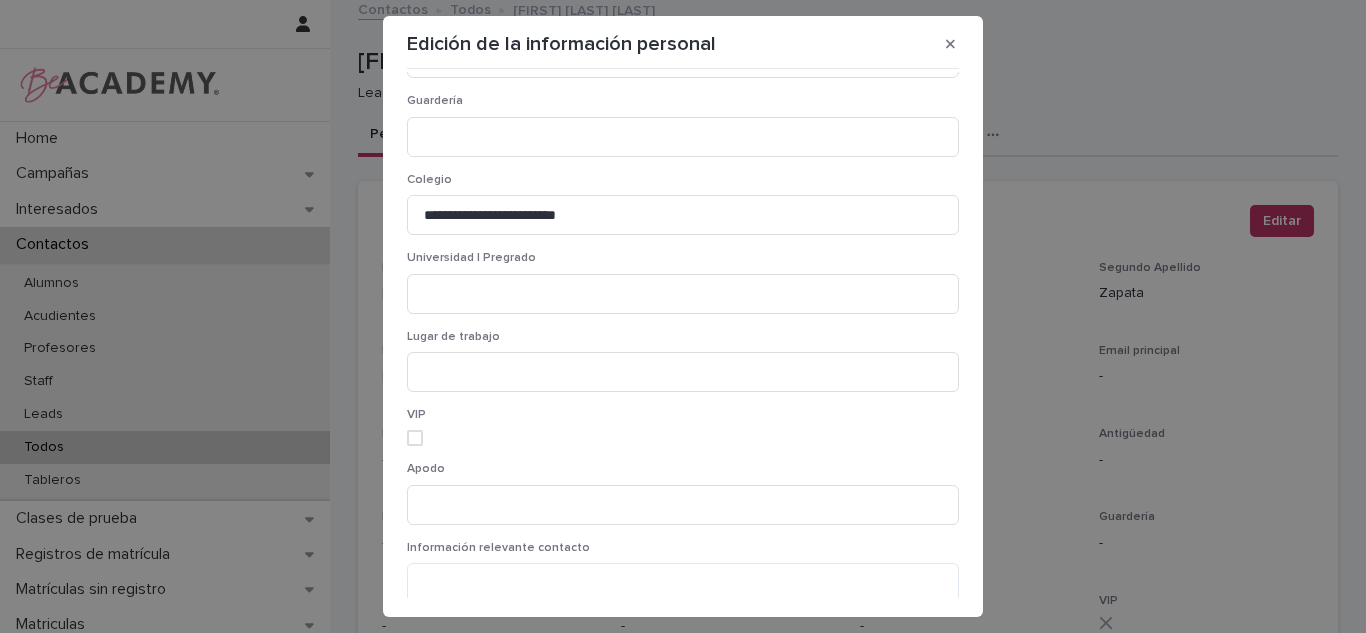 scroll, scrollTop: 1482, scrollLeft: 0, axis: vertical 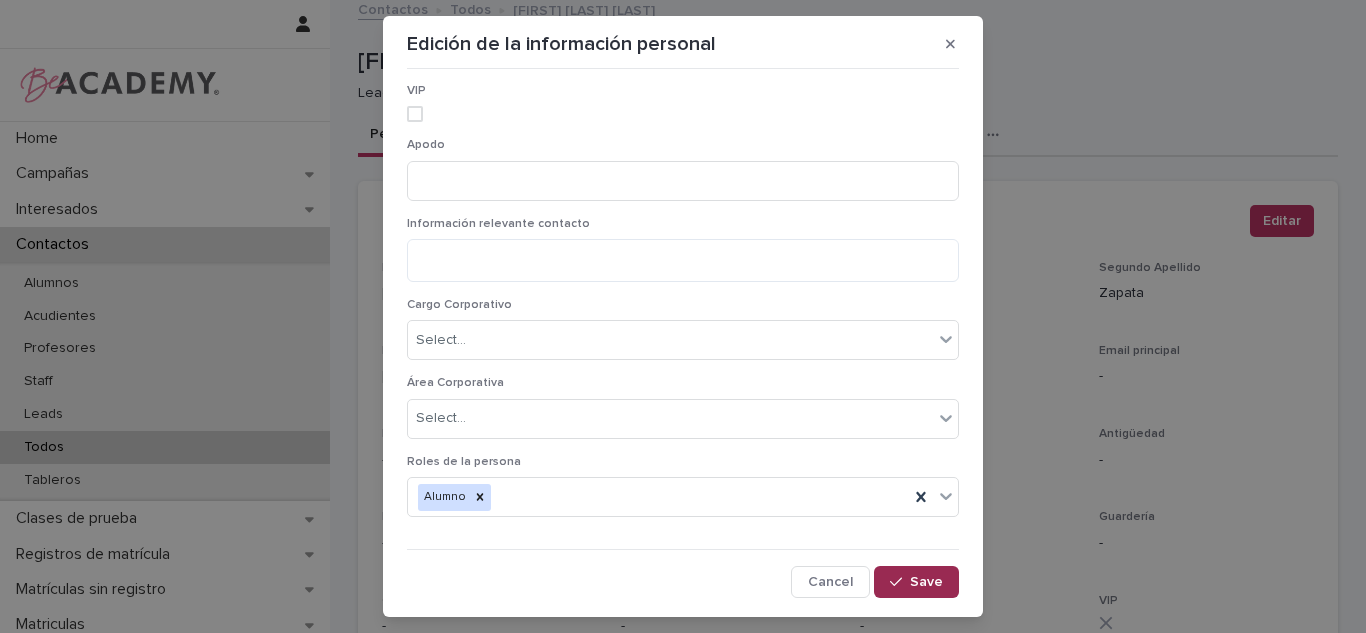 click on "Save" at bounding box center (926, 582) 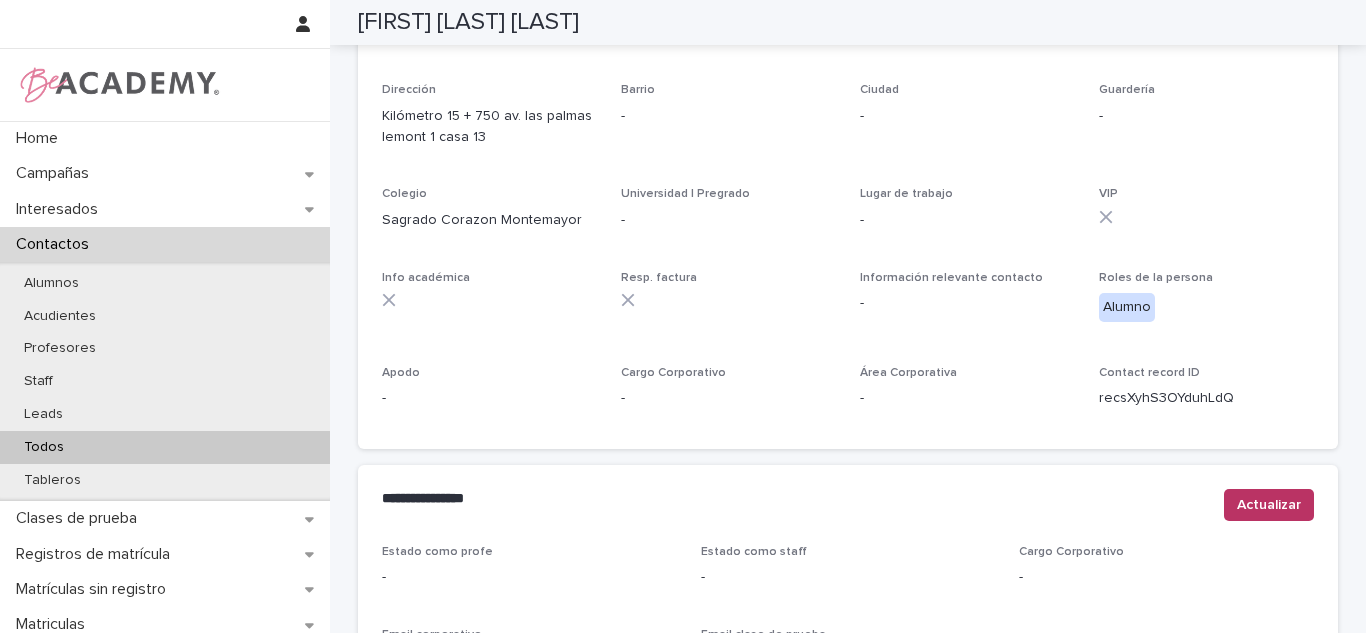 scroll, scrollTop: 833, scrollLeft: 0, axis: vertical 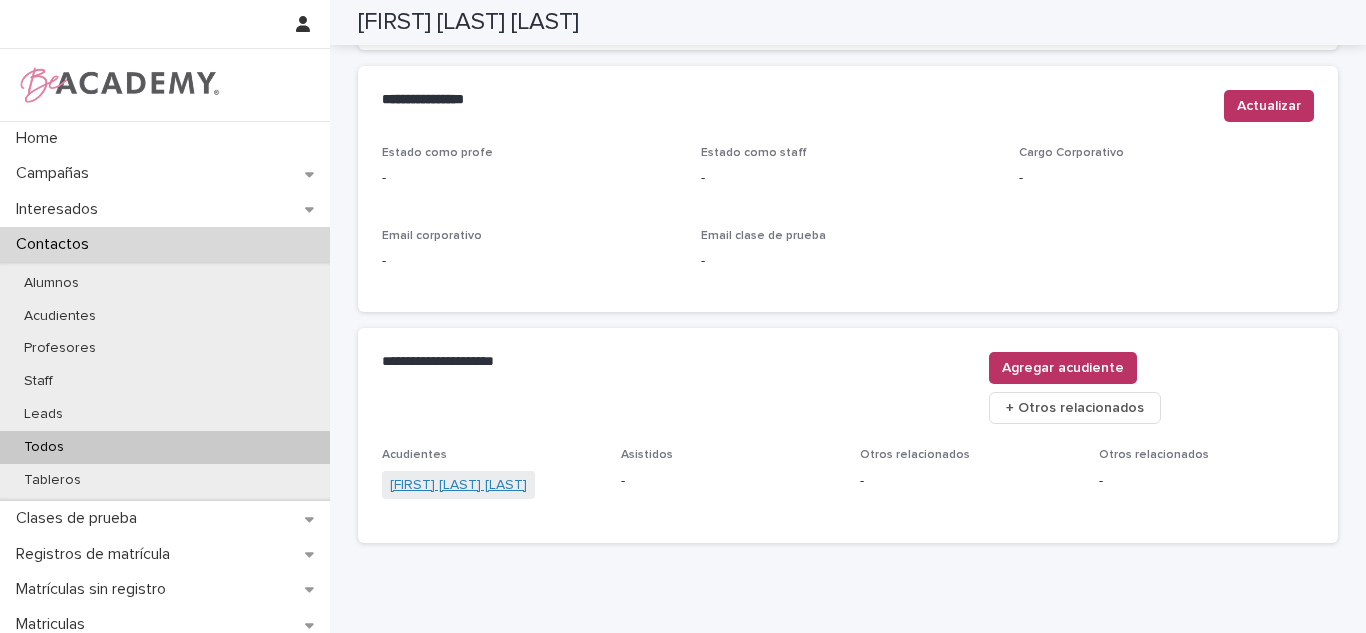click on "Paula Andrea Zapata Vasquez" at bounding box center (458, 485) 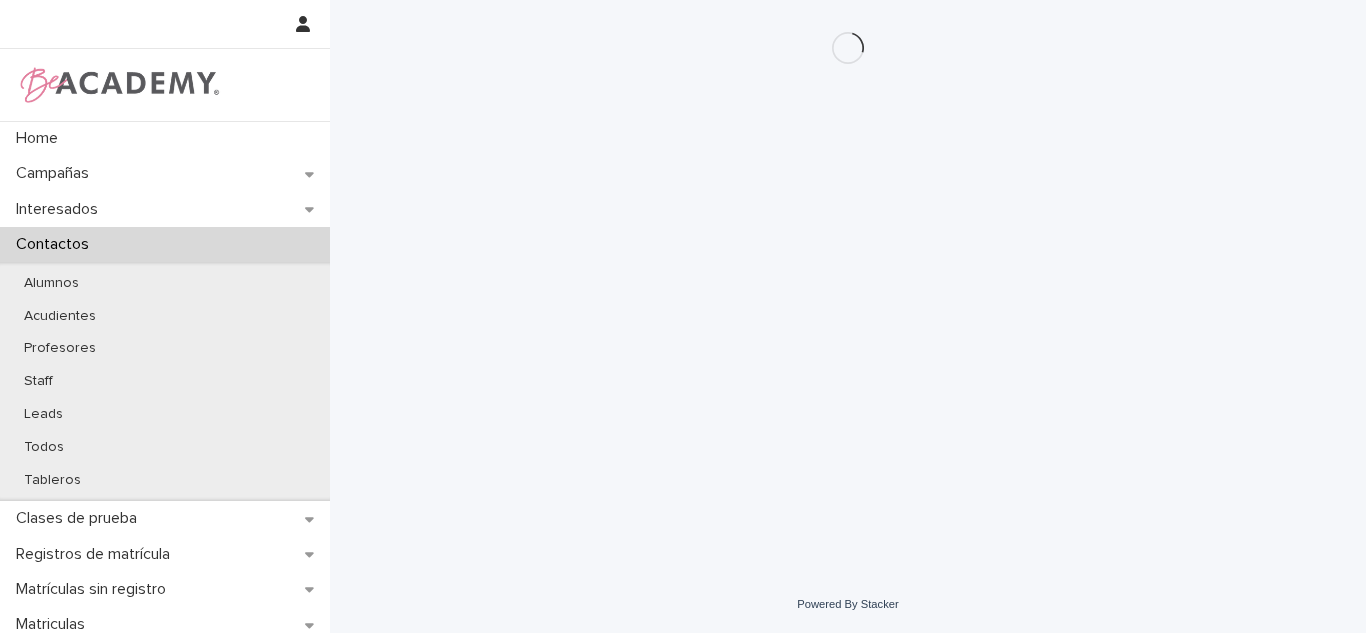 scroll, scrollTop: 0, scrollLeft: 0, axis: both 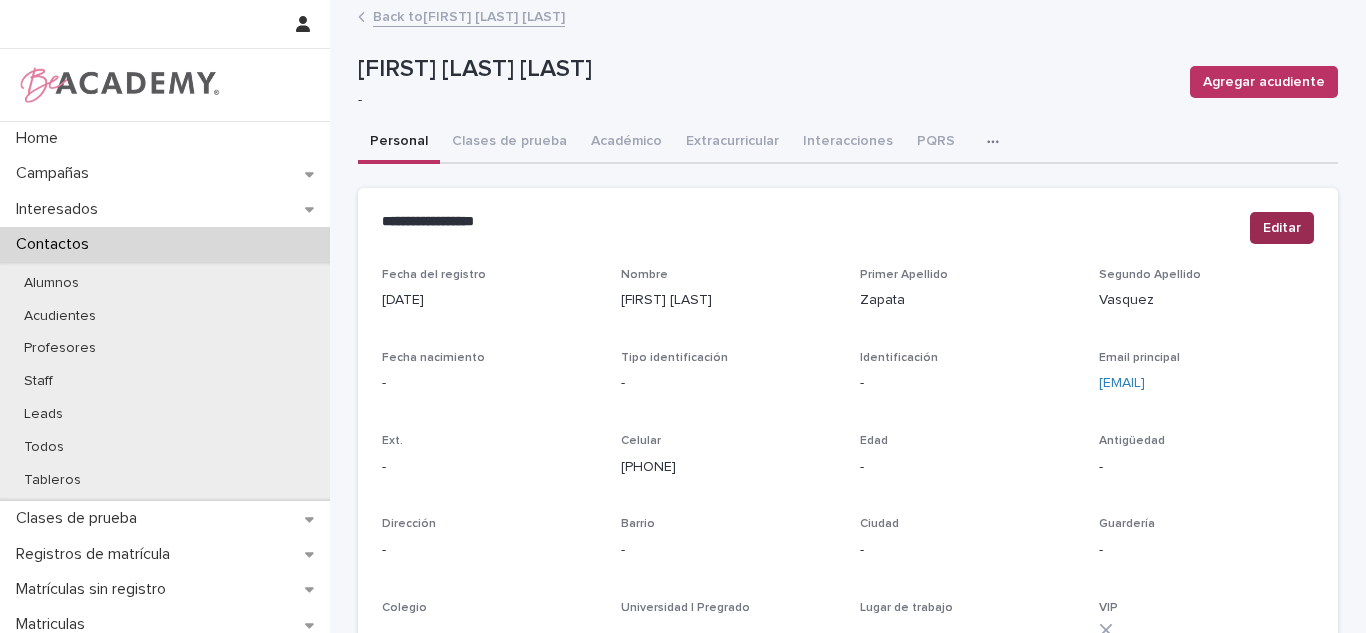click on "Editar" at bounding box center [1282, 228] 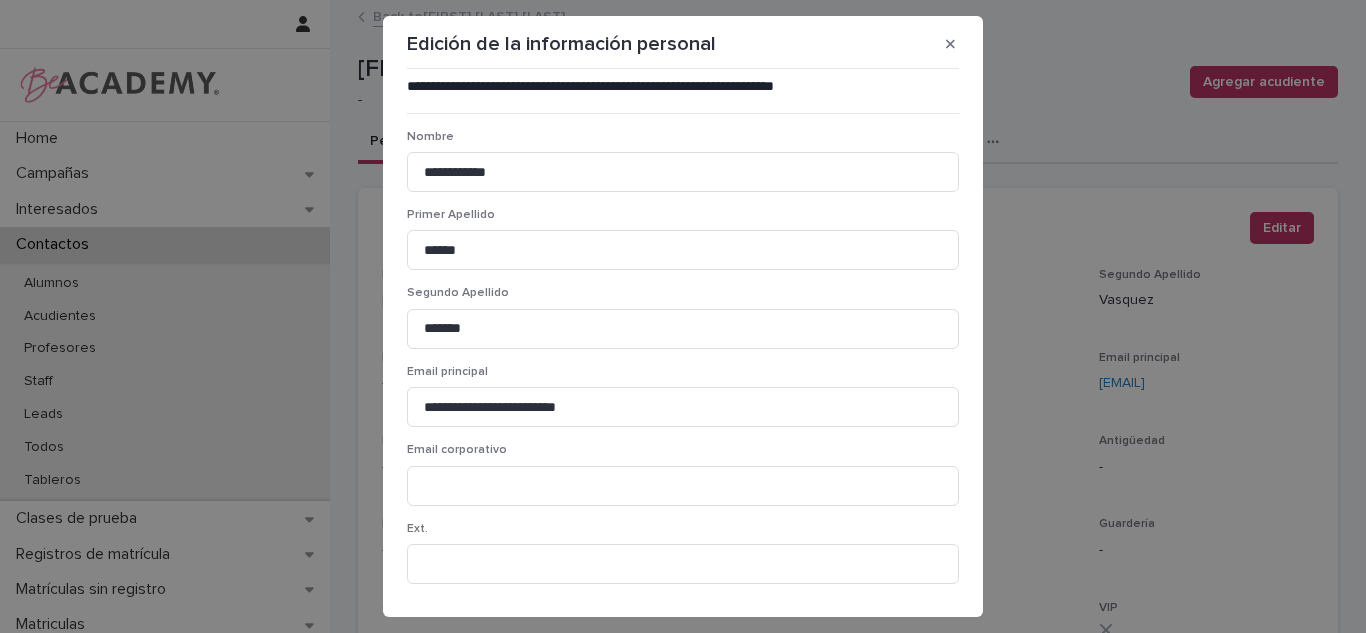 click on "**********" at bounding box center (683, 316) 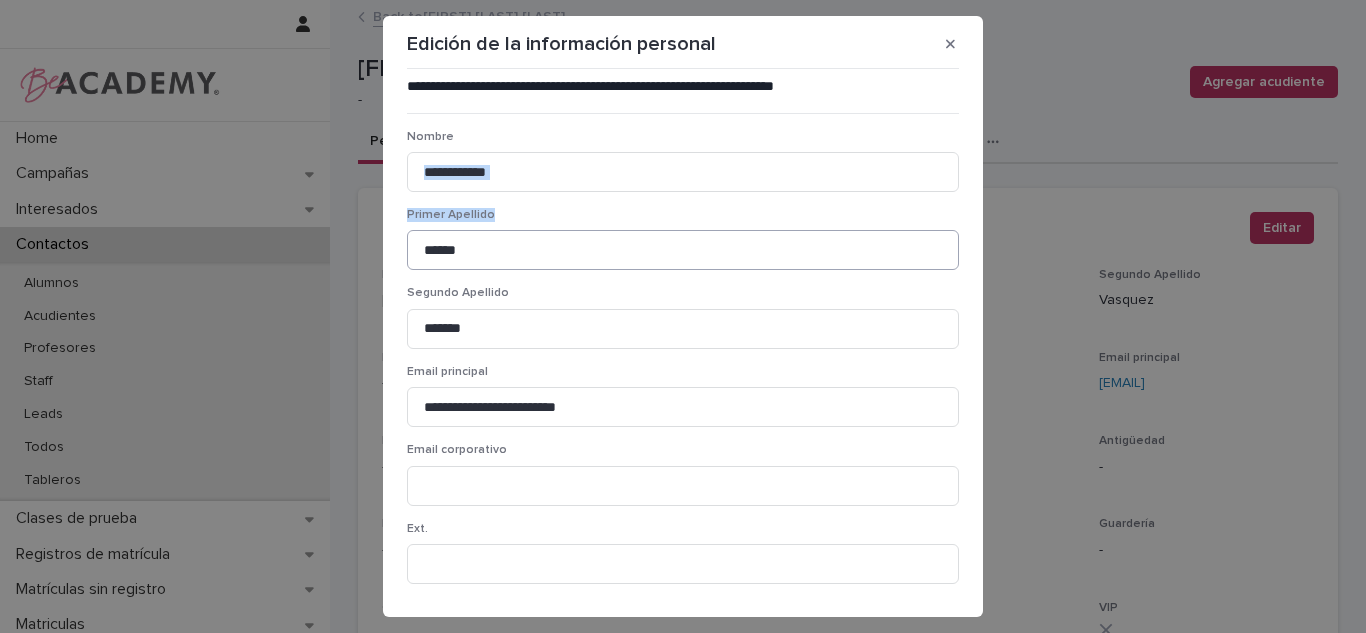 drag, startPoint x: 944, startPoint y: 194, endPoint x: 932, endPoint y: 267, distance: 73.97973 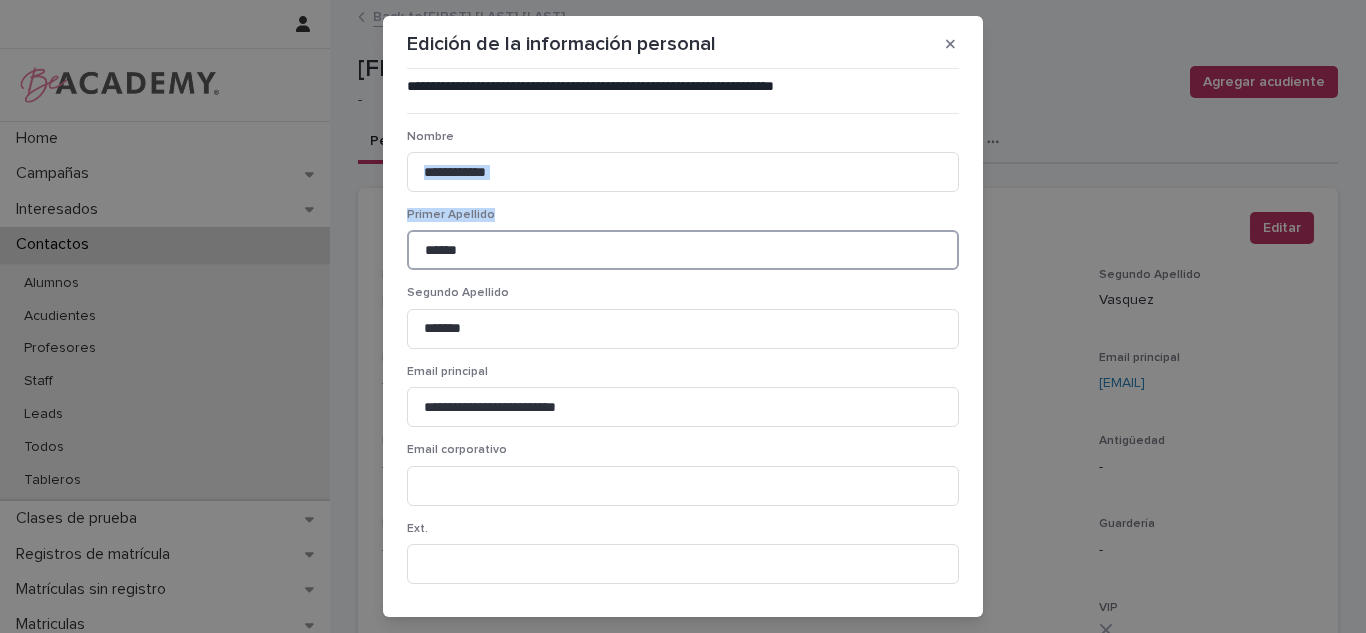 click on "******" at bounding box center (683, 250) 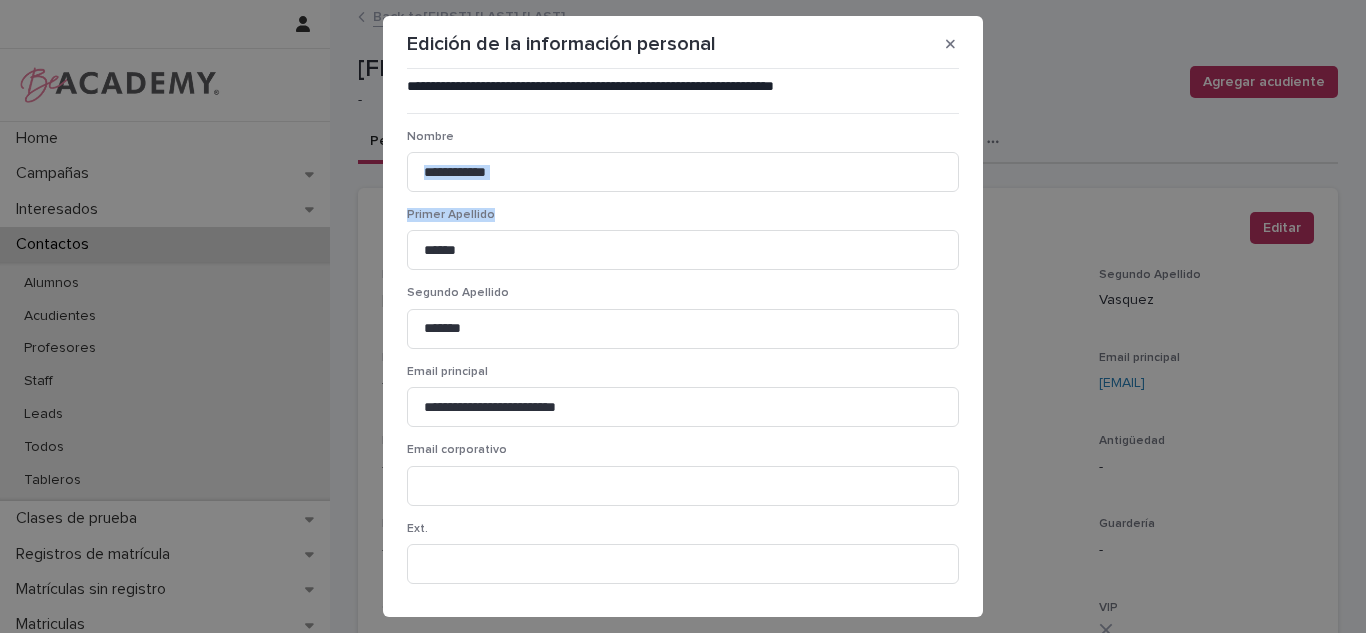 drag, startPoint x: 956, startPoint y: 206, endPoint x: 946, endPoint y: 266, distance: 60.827625 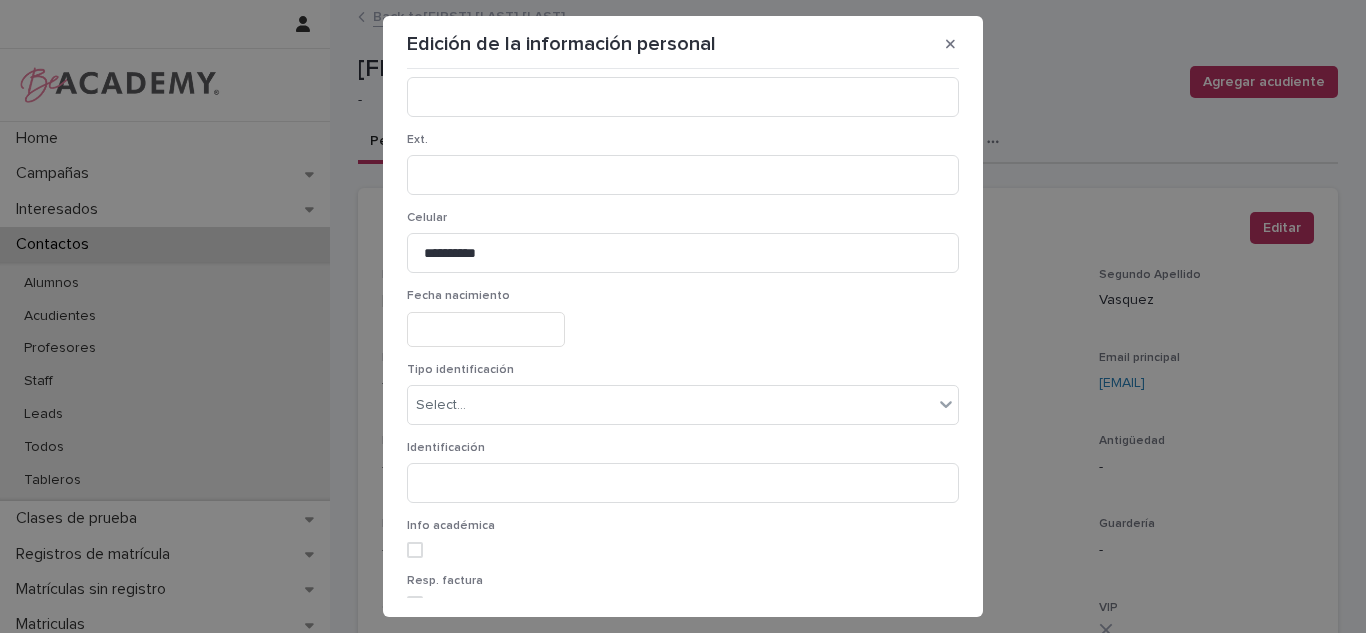 scroll, scrollTop: 453, scrollLeft: 0, axis: vertical 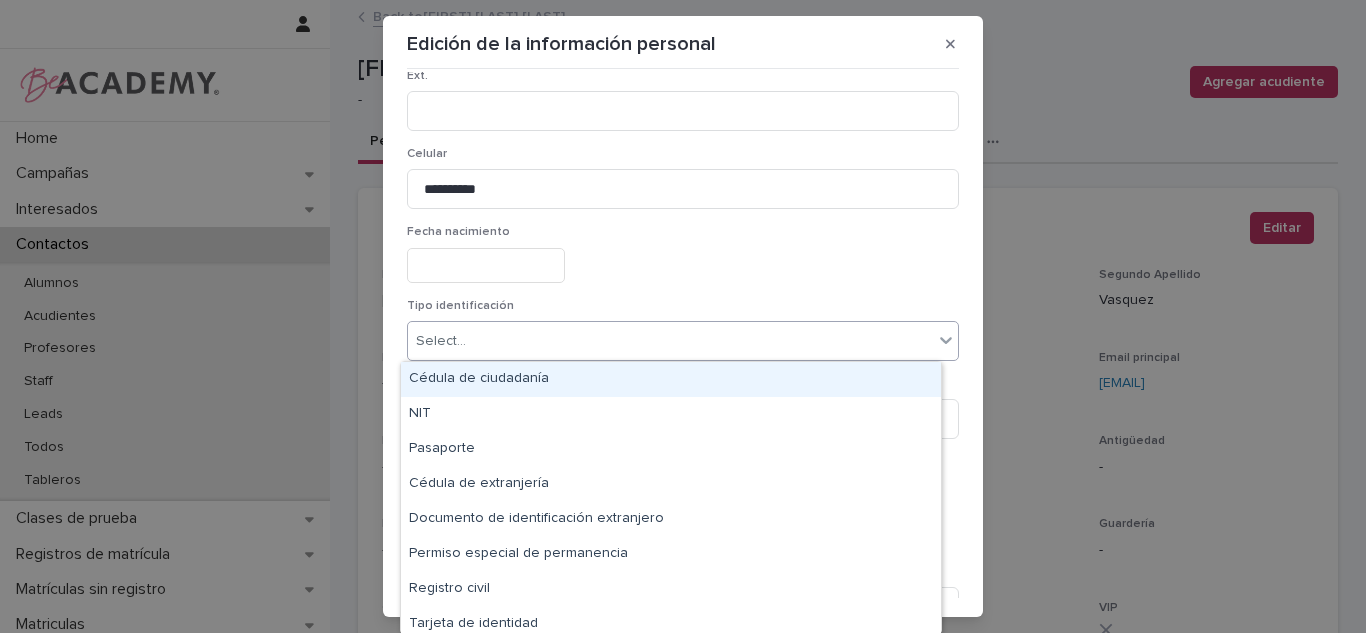 click on "Select..." at bounding box center (670, 341) 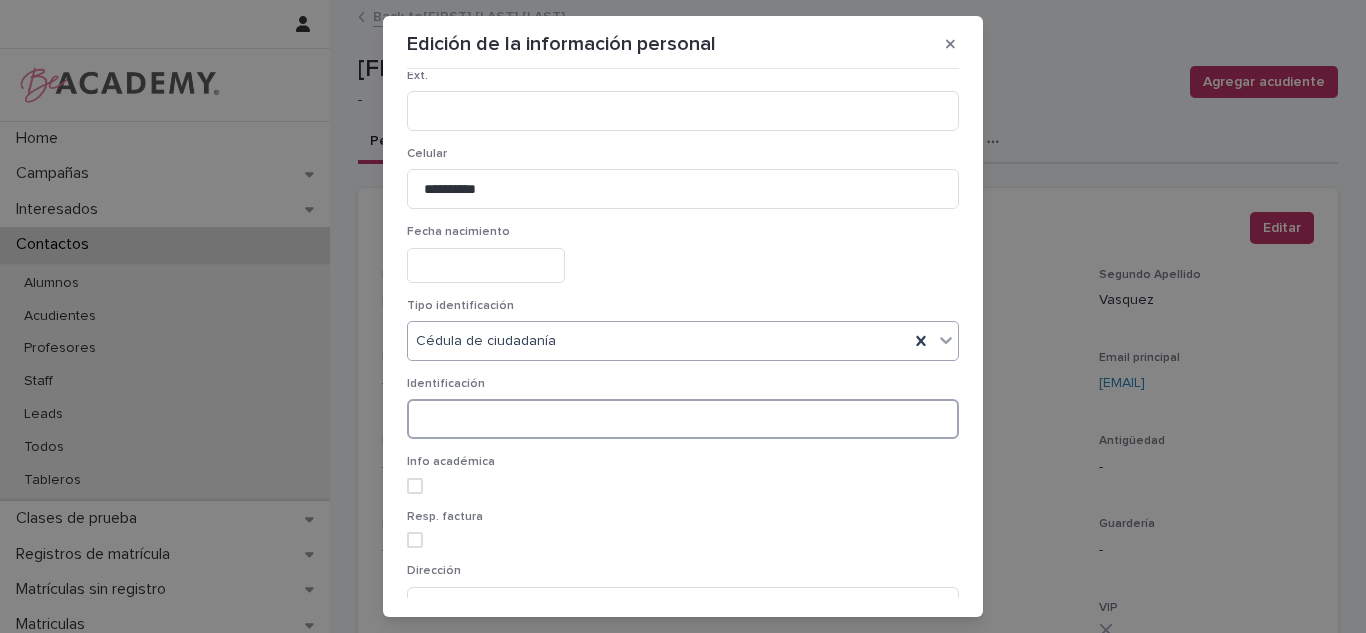 click at bounding box center [683, 419] 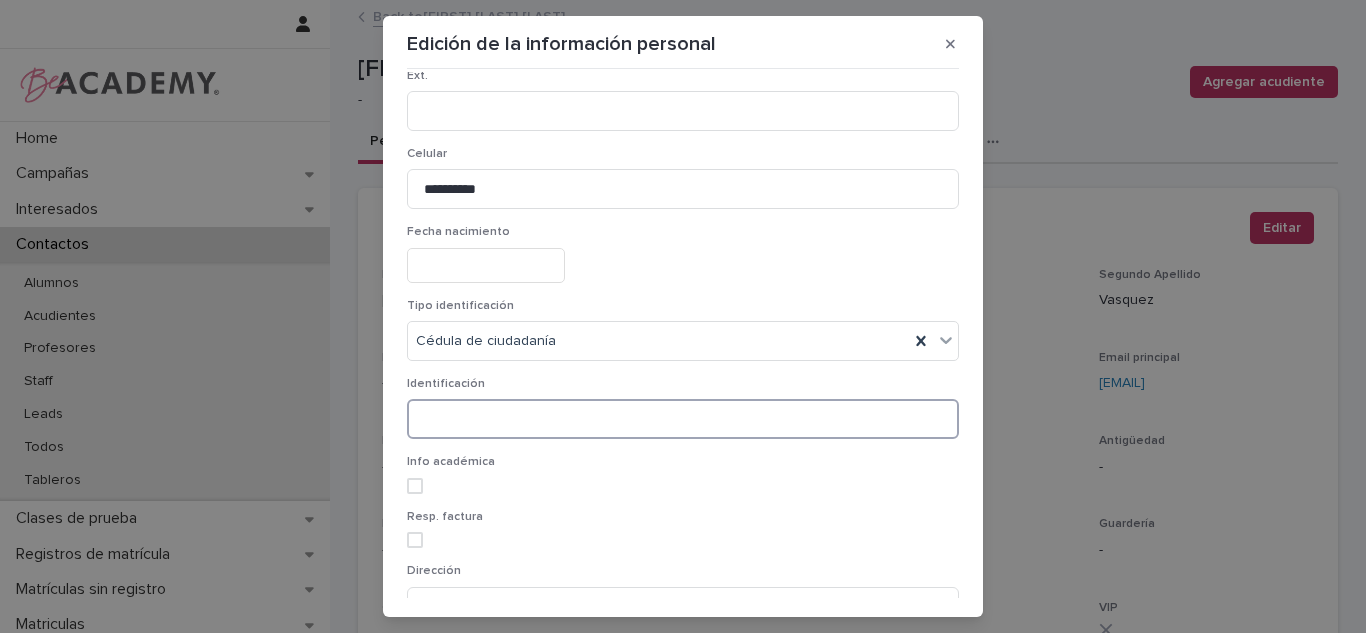 paste on "********" 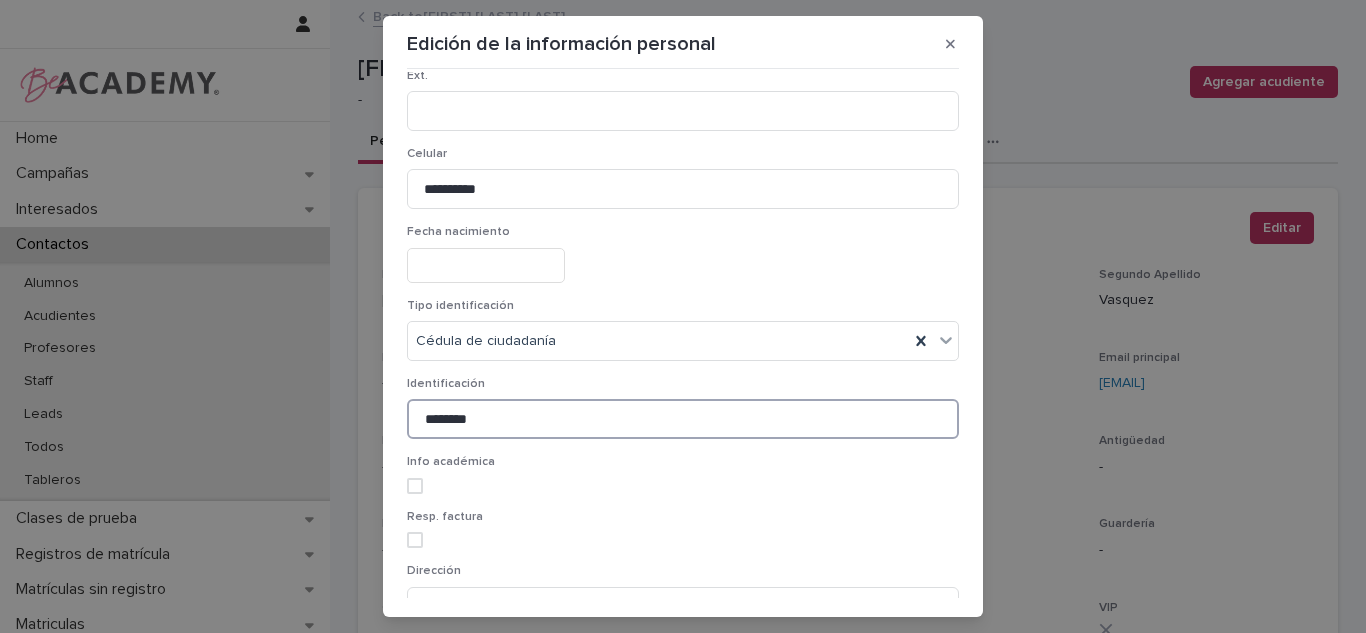 type on "********" 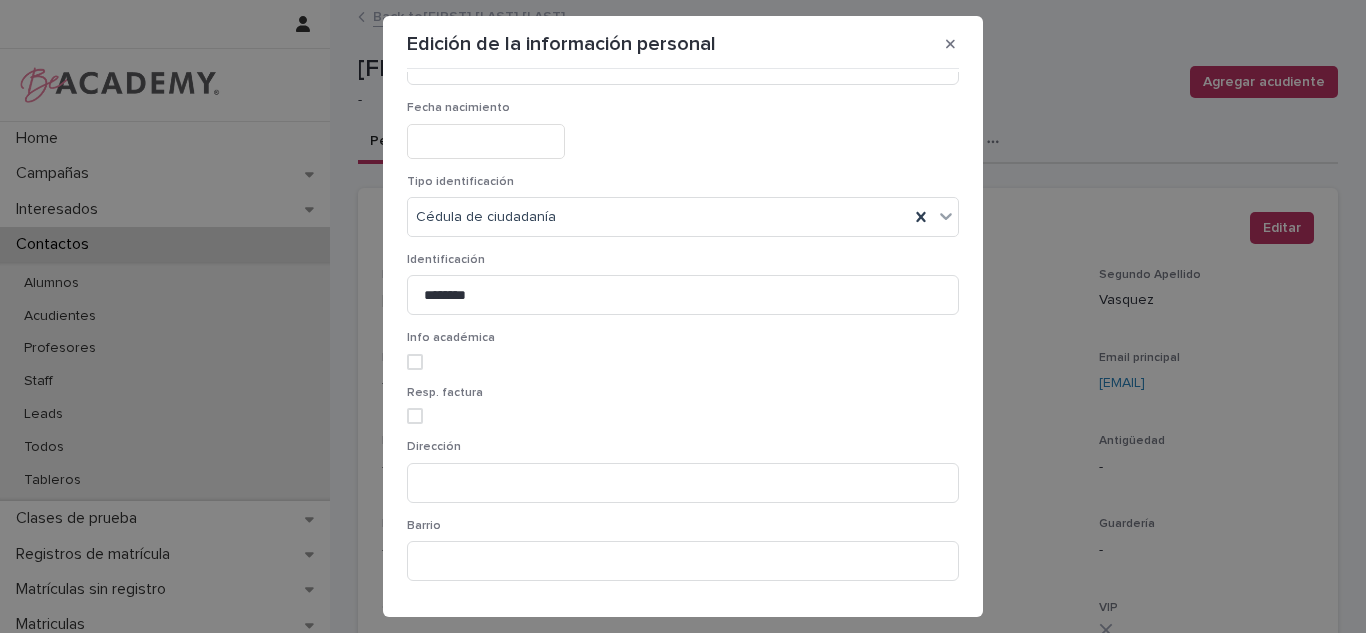 scroll, scrollTop: 616, scrollLeft: 0, axis: vertical 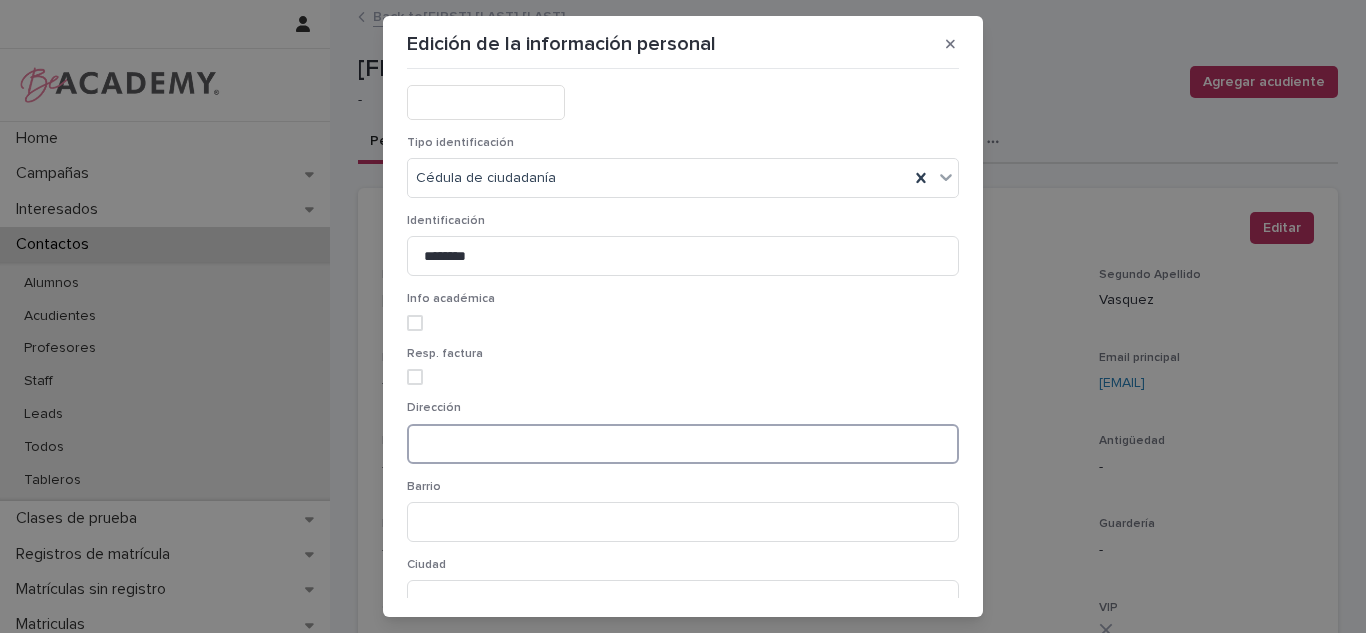 click at bounding box center (683, 444) 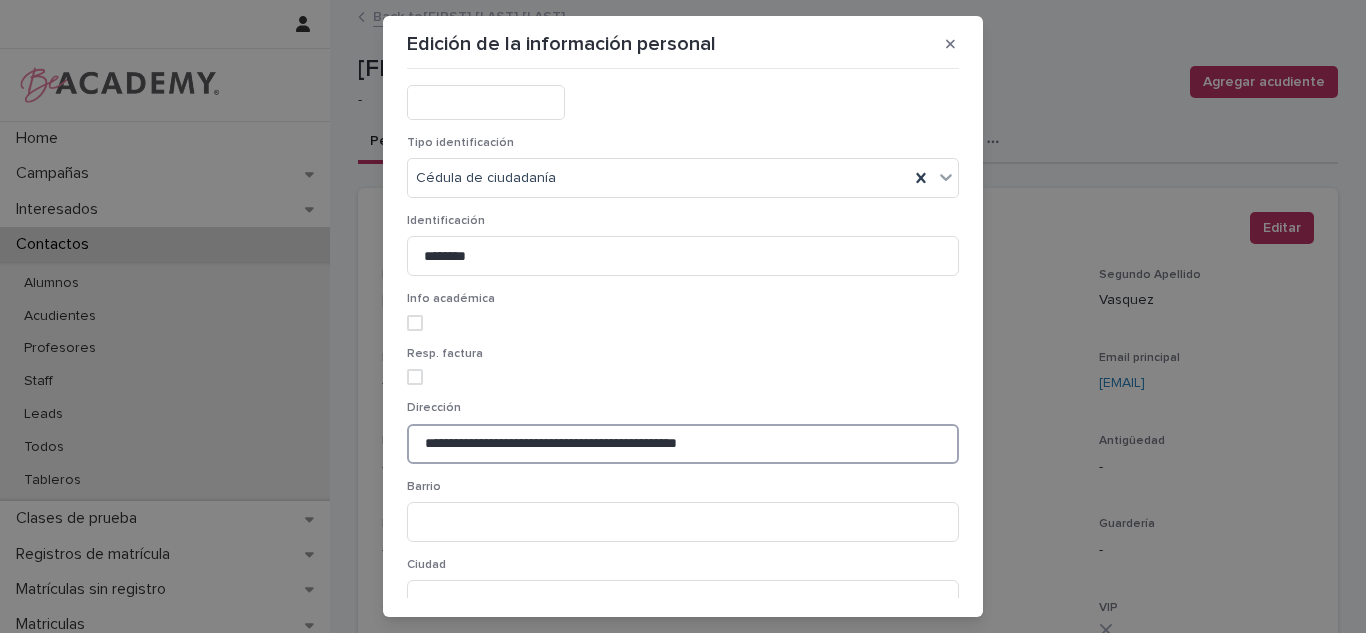 type on "**********" 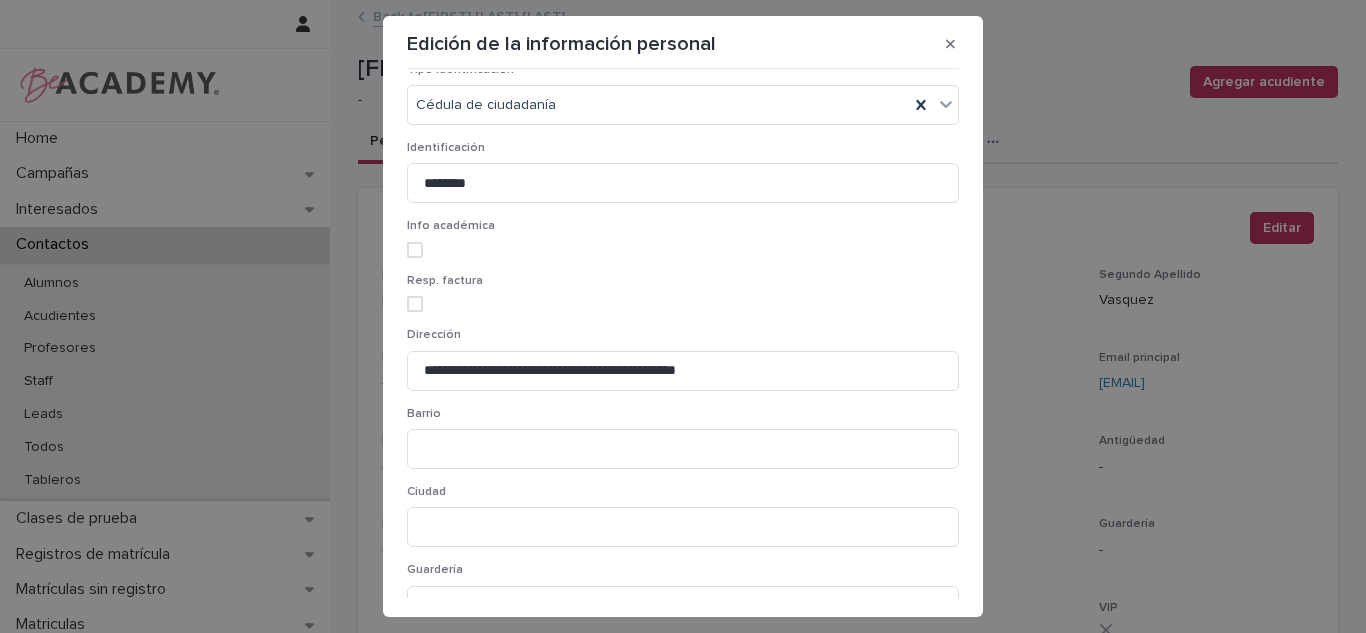 scroll, scrollTop: 725, scrollLeft: 0, axis: vertical 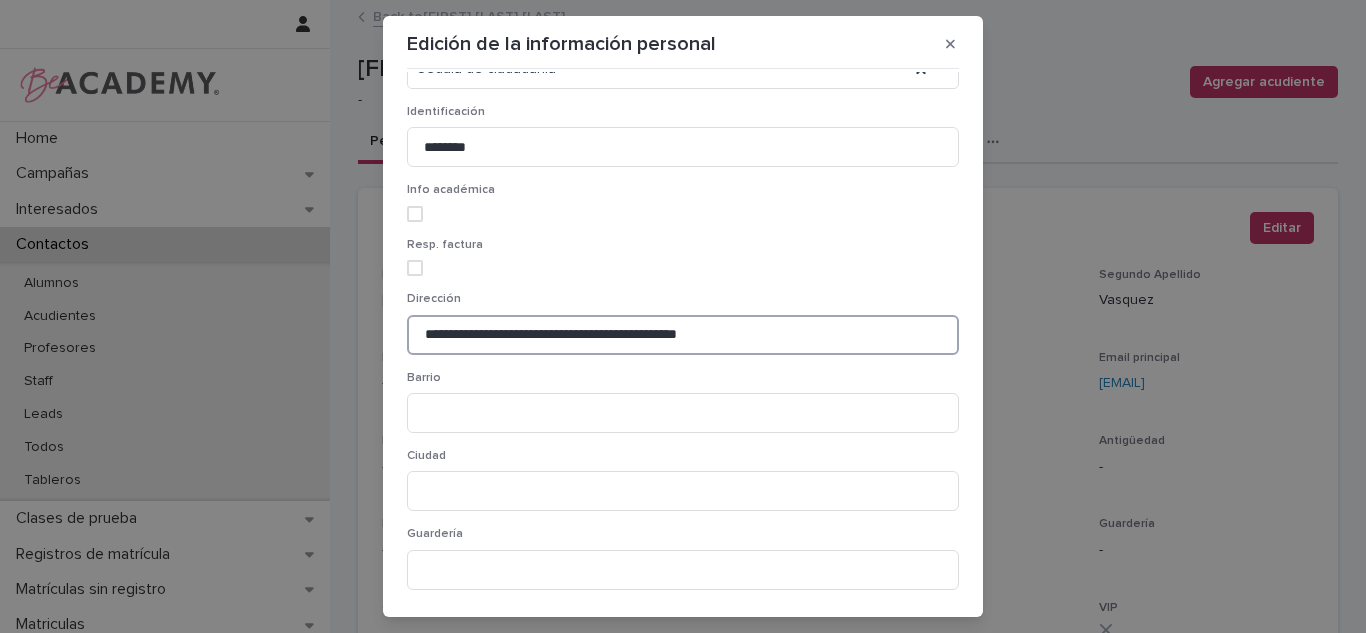 click on "**********" at bounding box center (683, 335) 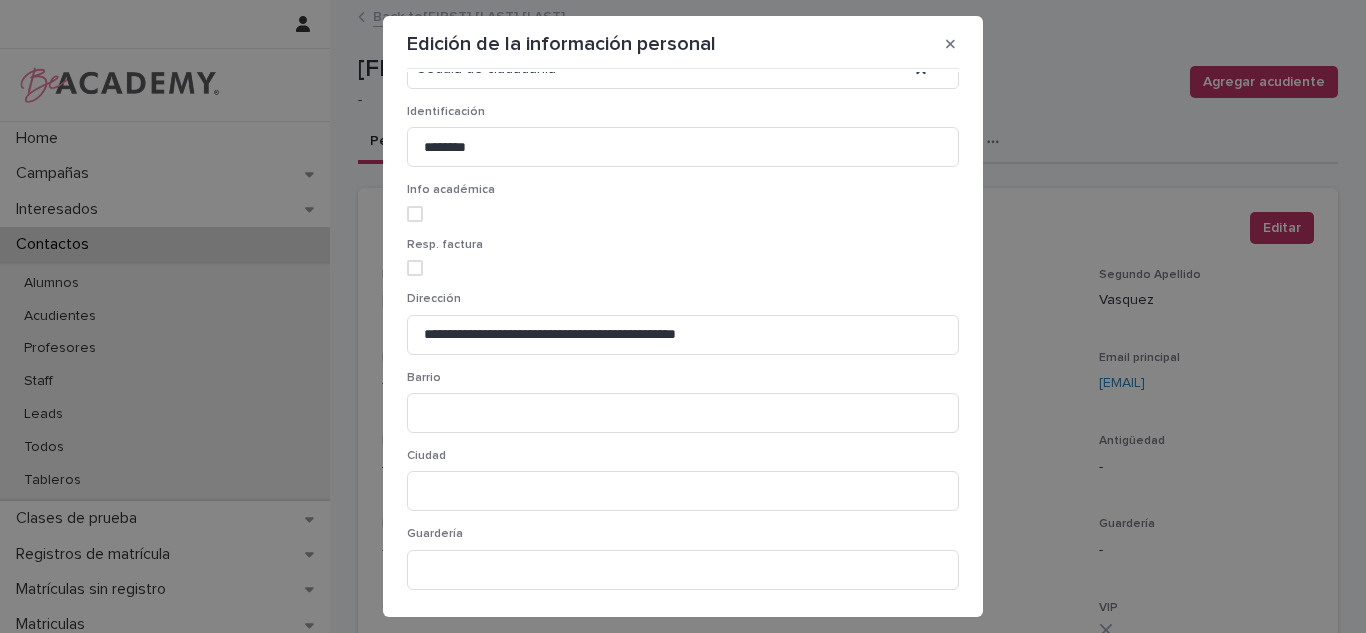 scroll, scrollTop: 1482, scrollLeft: 0, axis: vertical 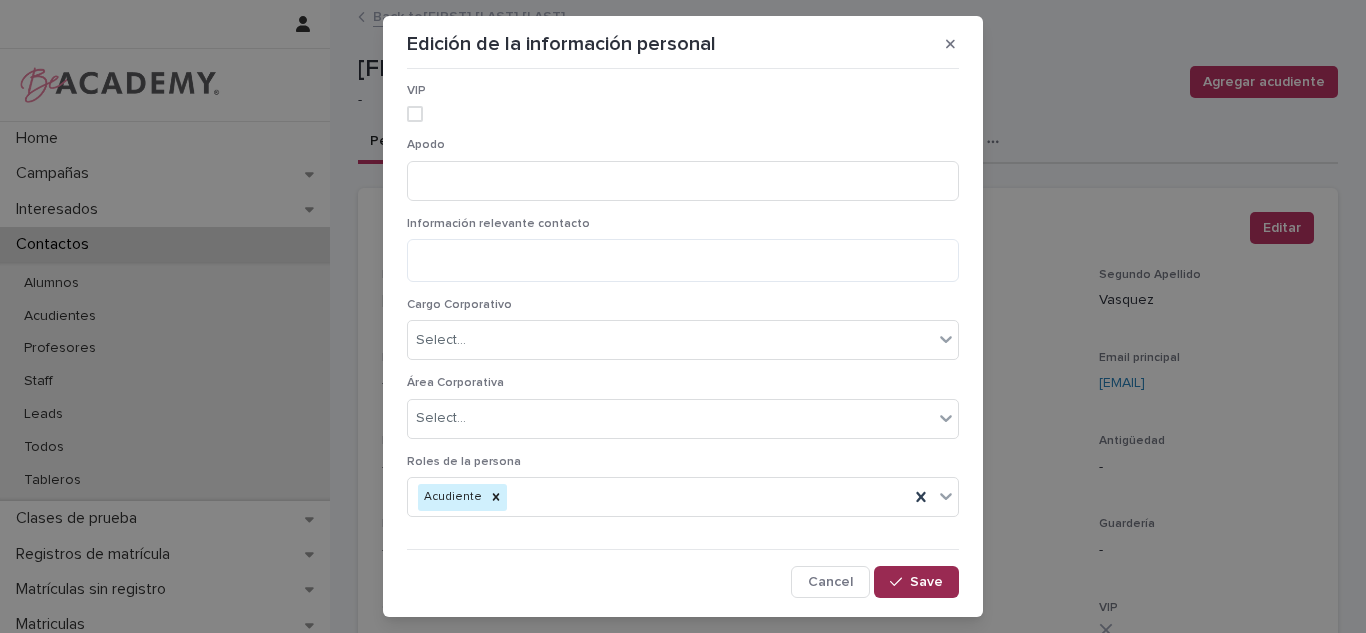click at bounding box center (900, 582) 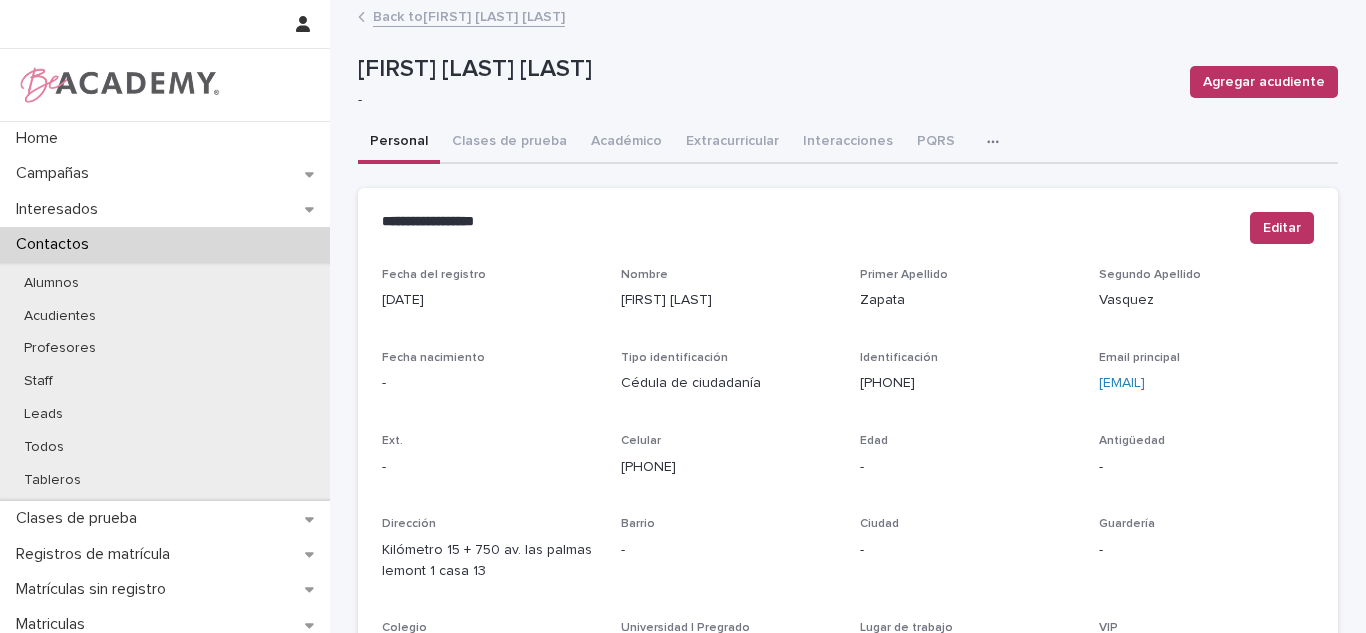 click on "Back to  Rosario Velez Zapata" at bounding box center [469, 15] 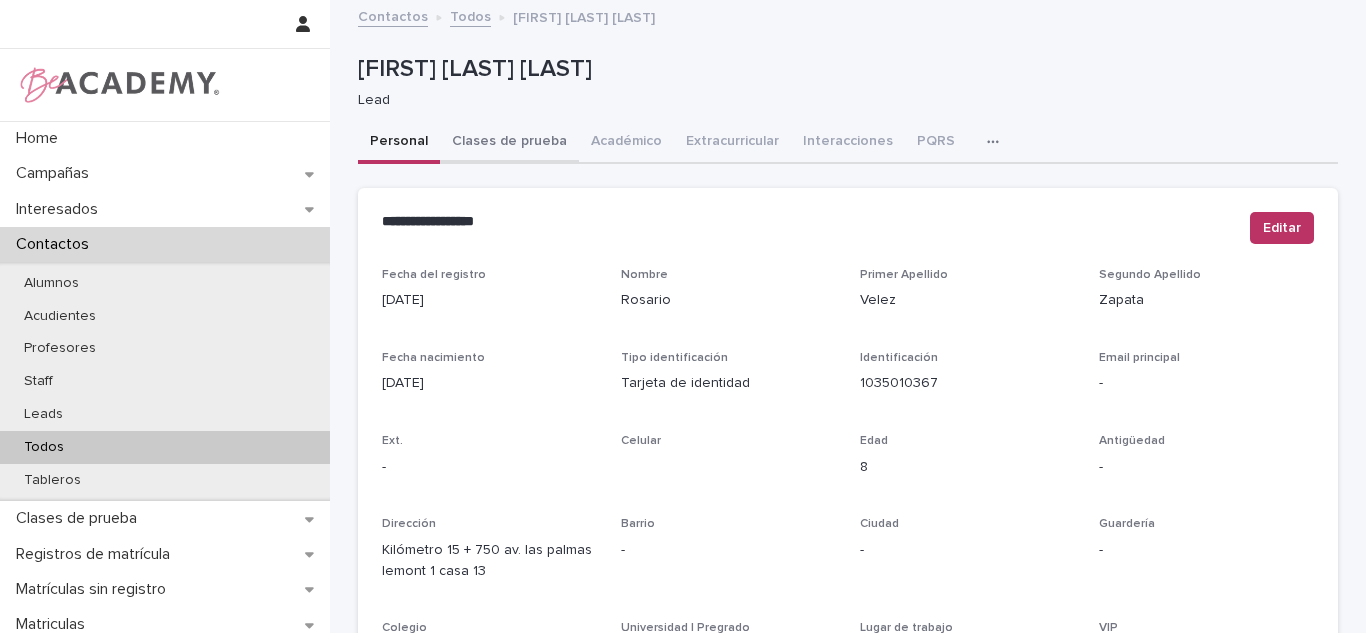 click on "Clases de prueba" at bounding box center [509, 143] 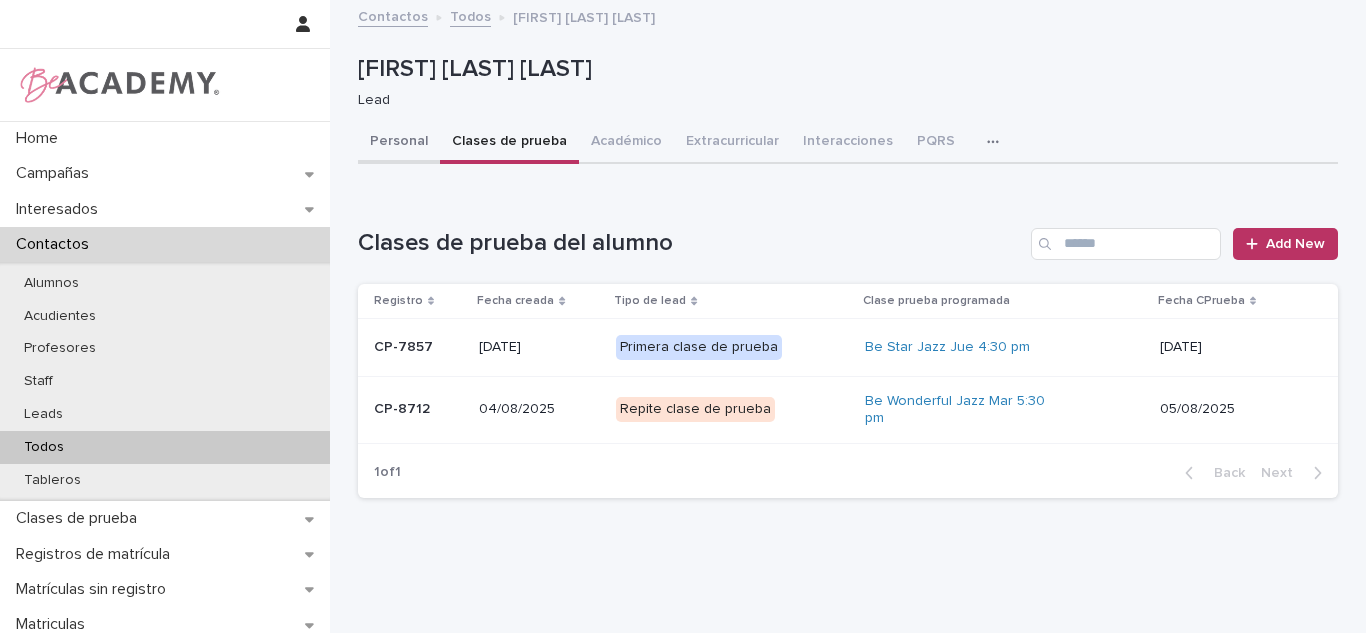 click on "Personal" at bounding box center [399, 143] 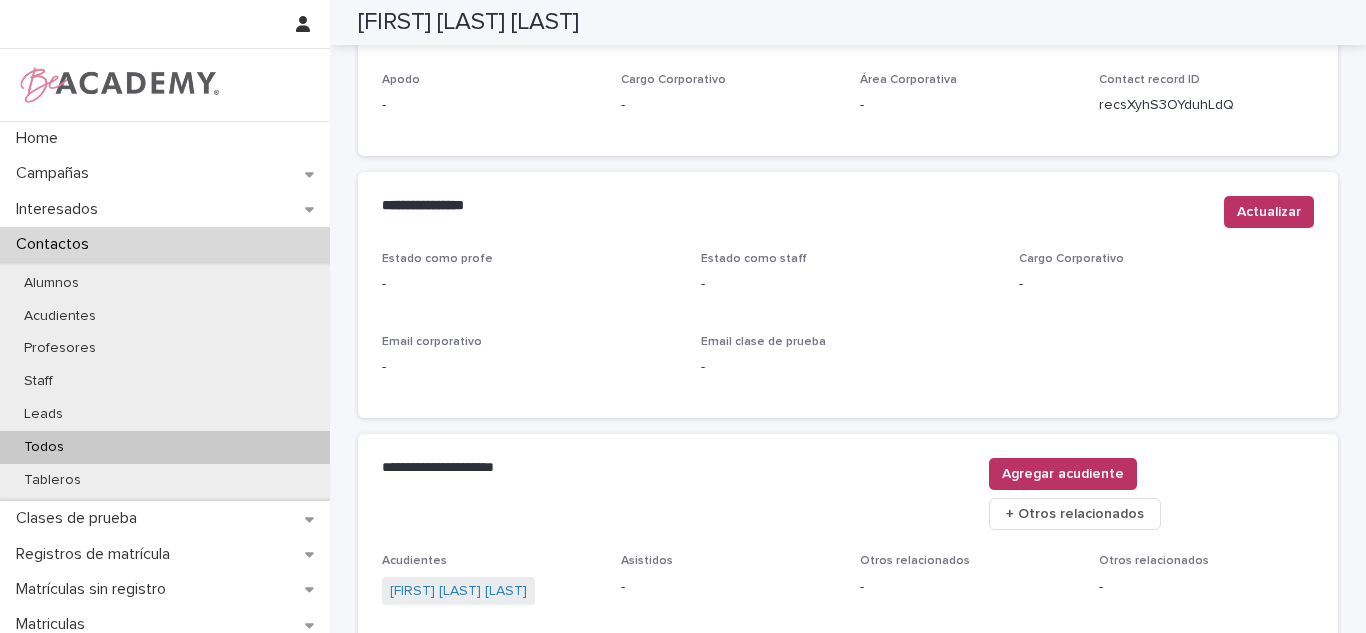scroll, scrollTop: 735, scrollLeft: 0, axis: vertical 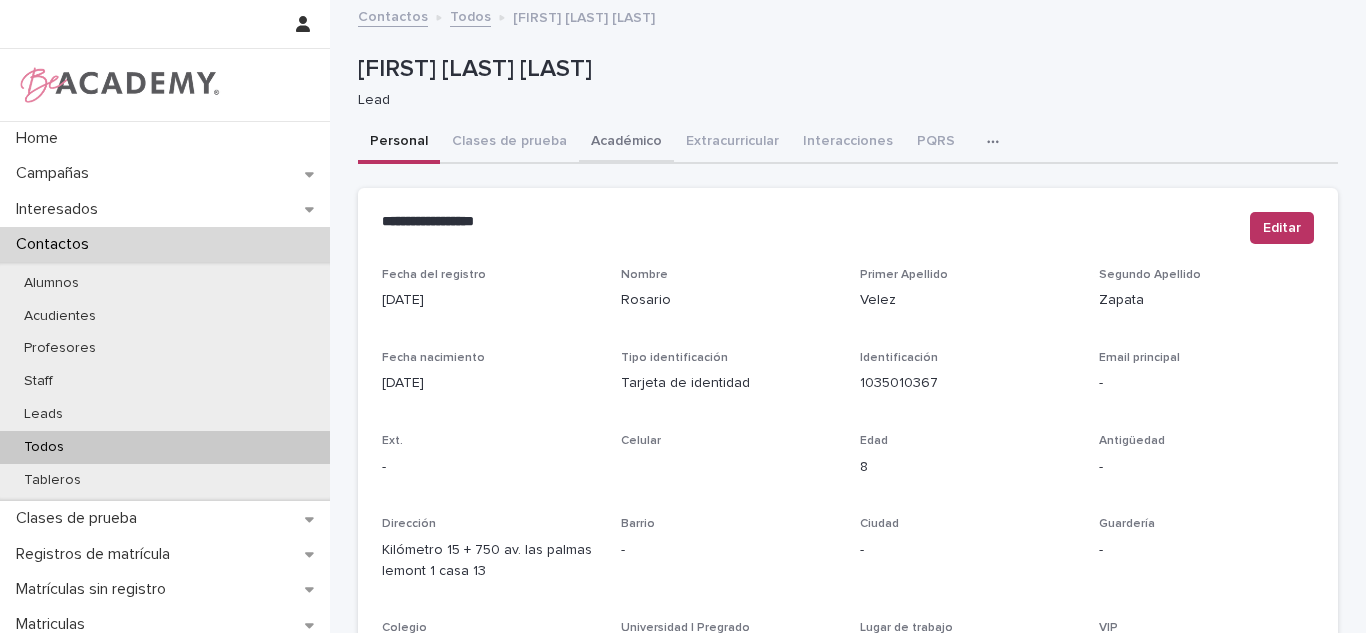 click on "Académico" at bounding box center (626, 143) 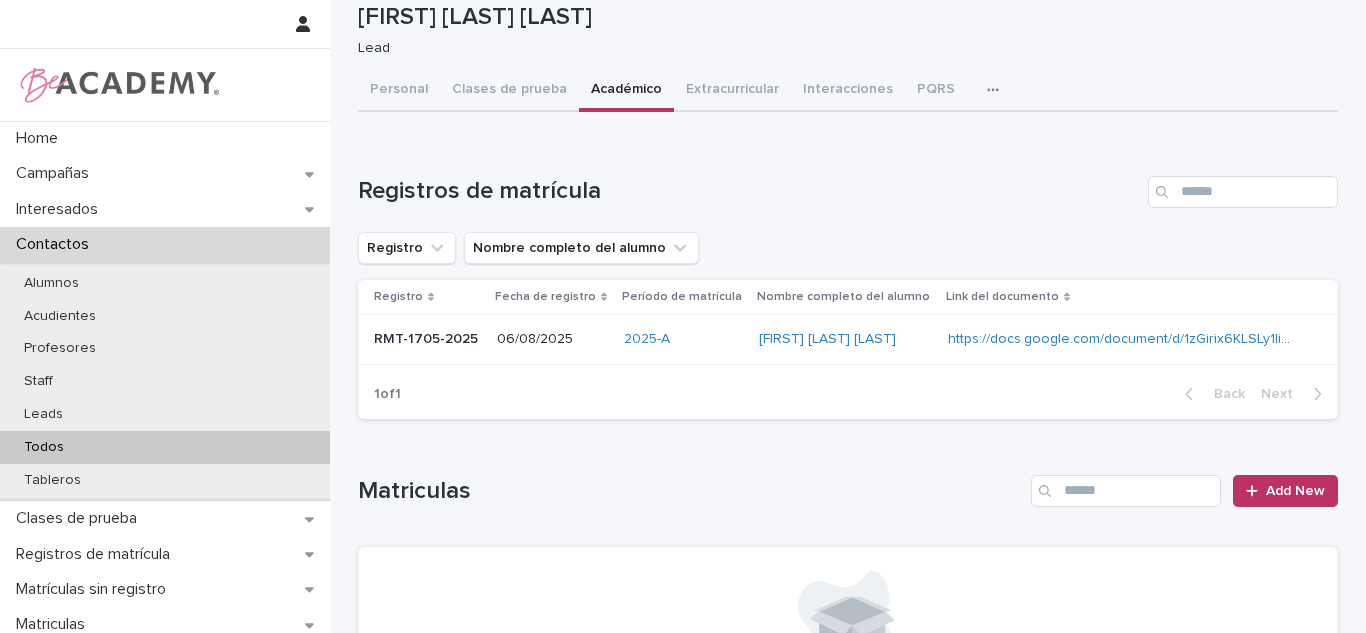 scroll, scrollTop: 57, scrollLeft: 0, axis: vertical 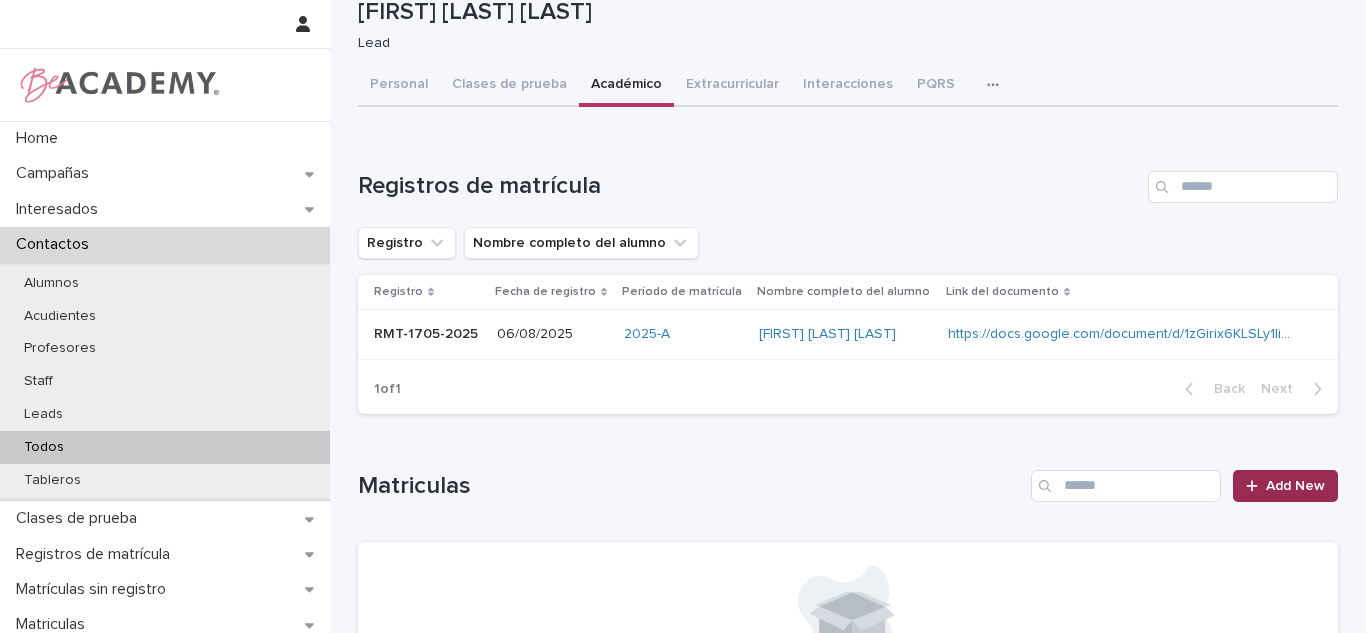 click on "Add New" at bounding box center (1285, 486) 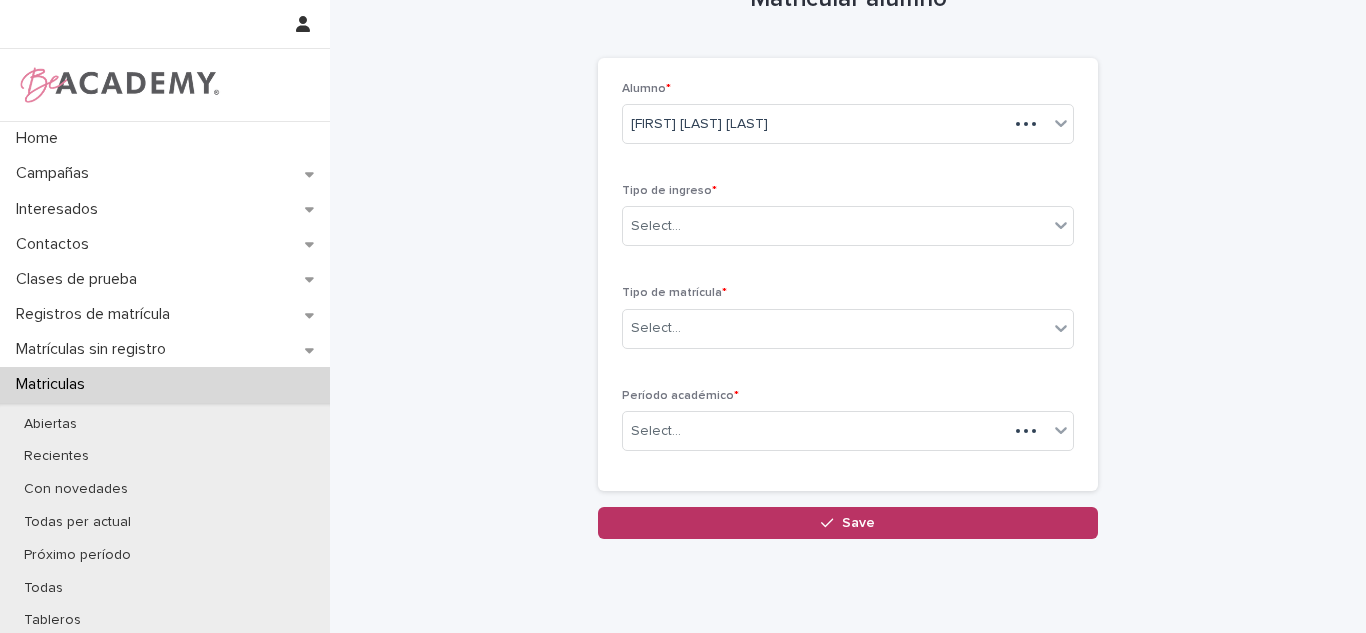 scroll, scrollTop: 59, scrollLeft: 0, axis: vertical 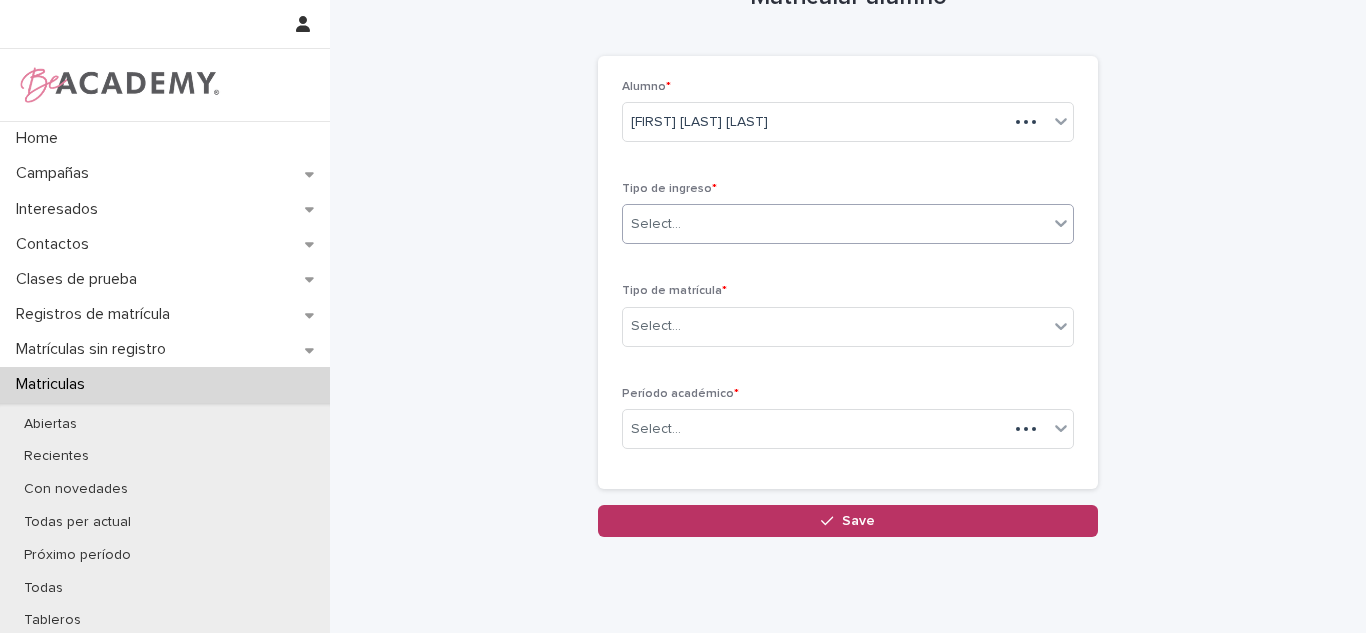 click on "Select..." at bounding box center (835, 224) 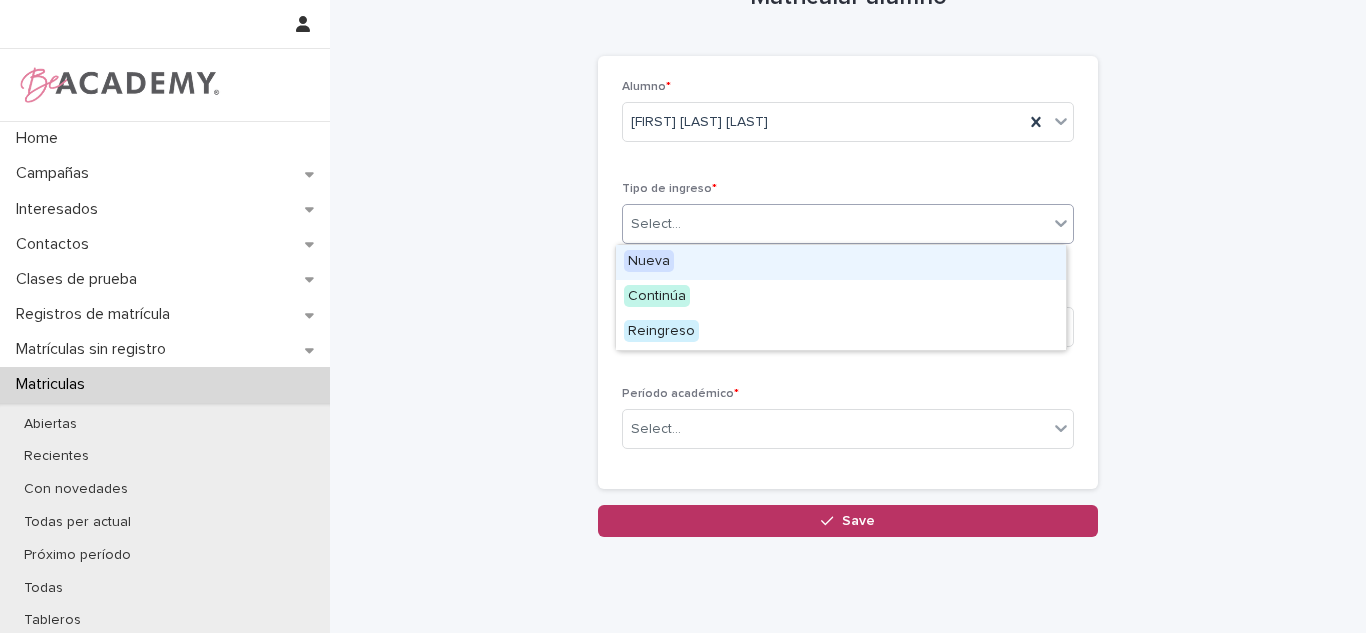 click on "Nueva" at bounding box center [649, 261] 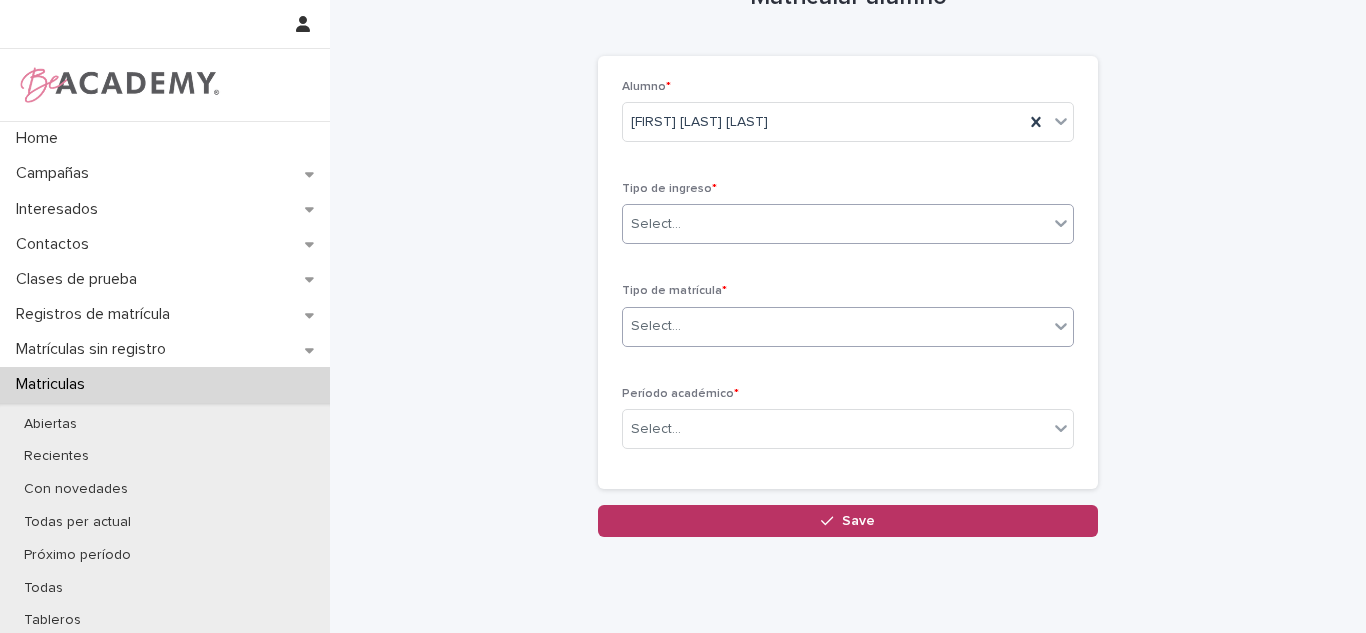 click on "Select..." at bounding box center (835, 326) 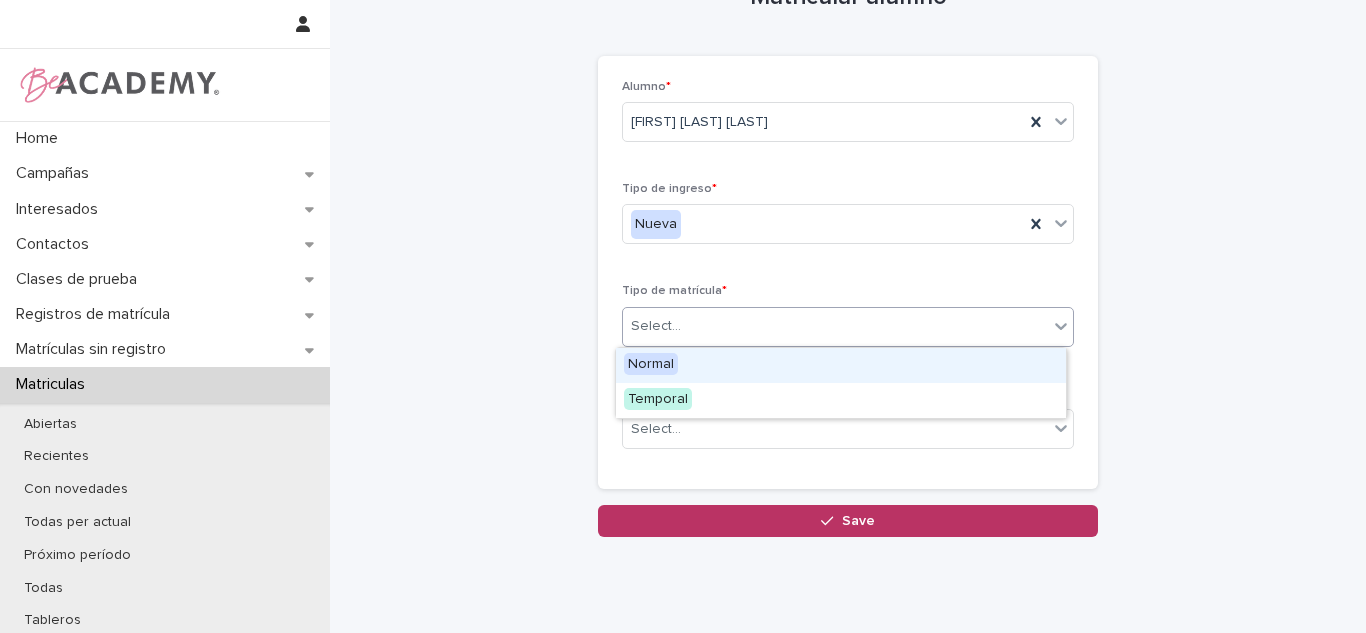 click on "Normal" at bounding box center [651, 364] 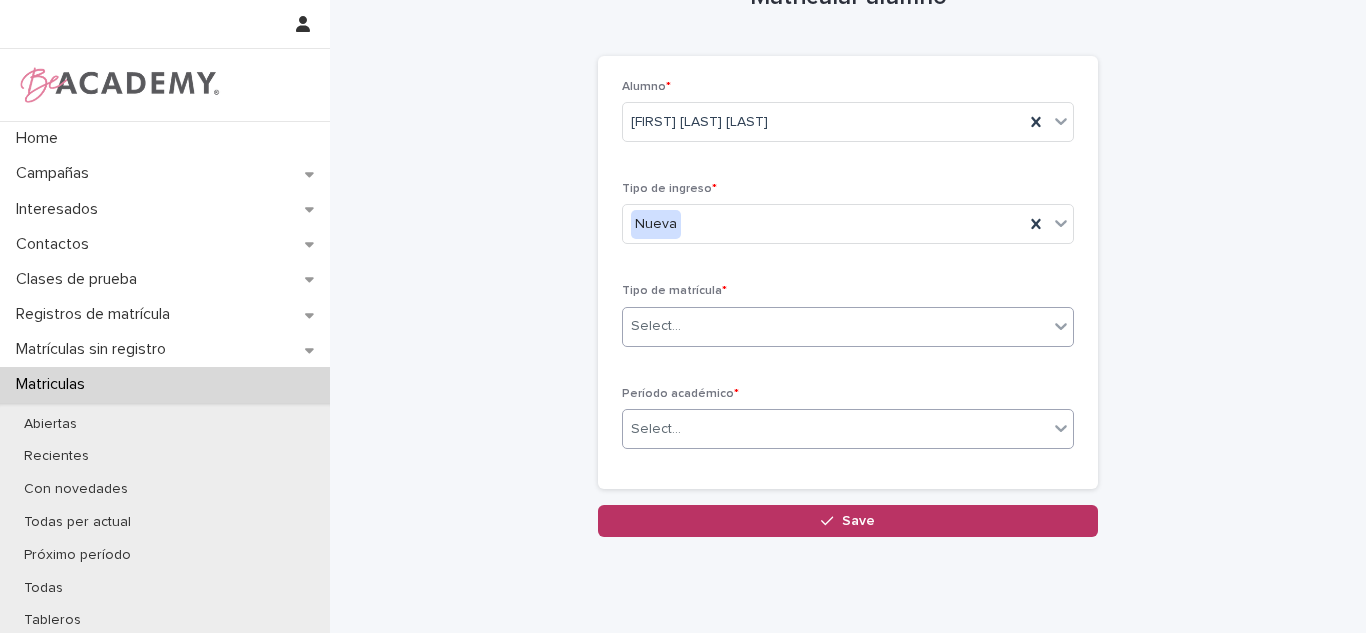 click on "Select..." at bounding box center (656, 429) 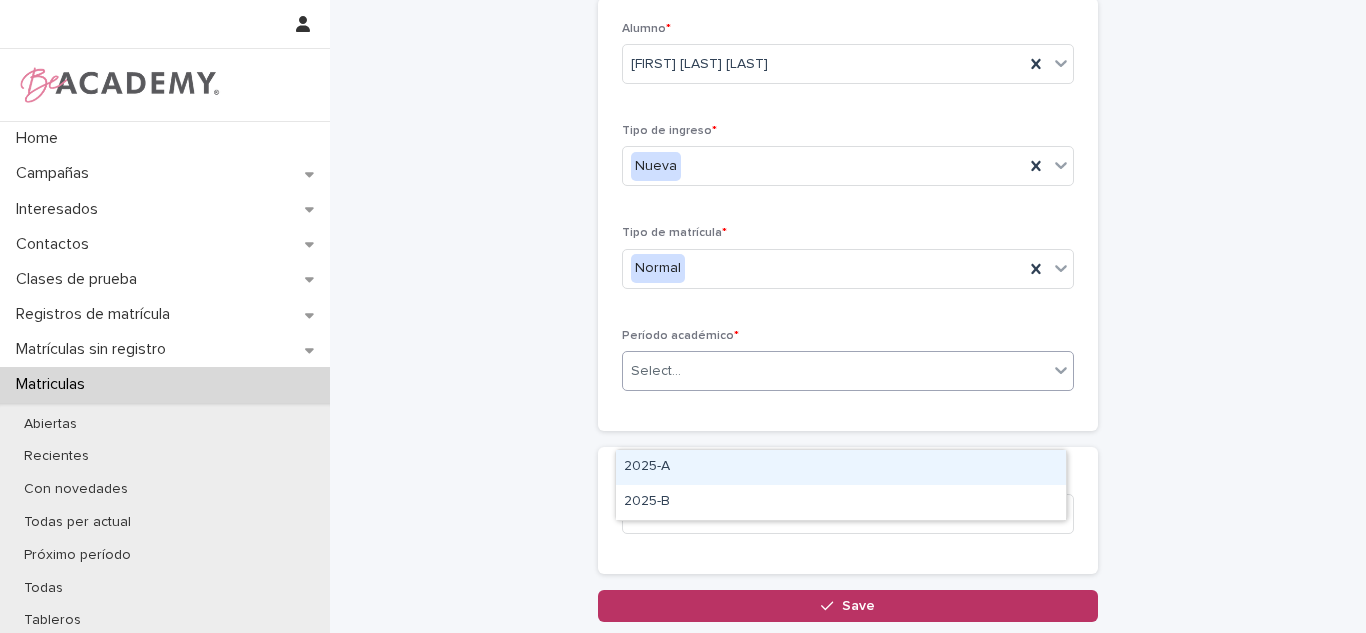 scroll, scrollTop: 130, scrollLeft: 0, axis: vertical 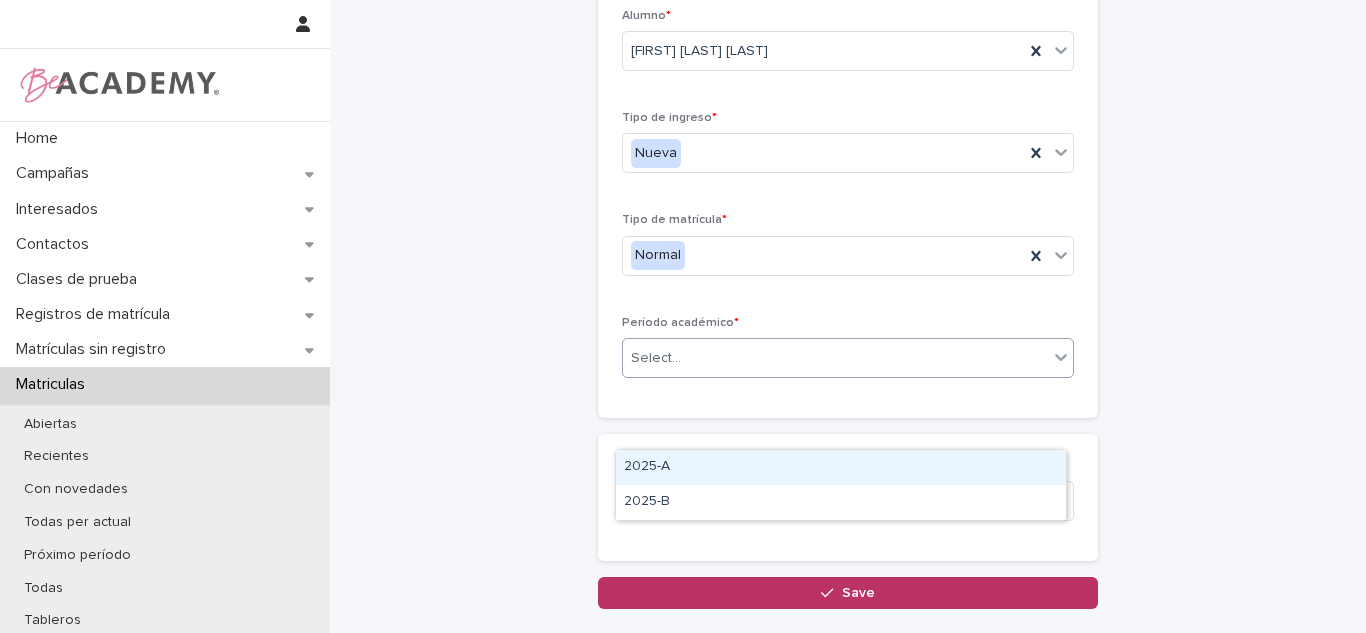 click on "2025-A" at bounding box center [841, 467] 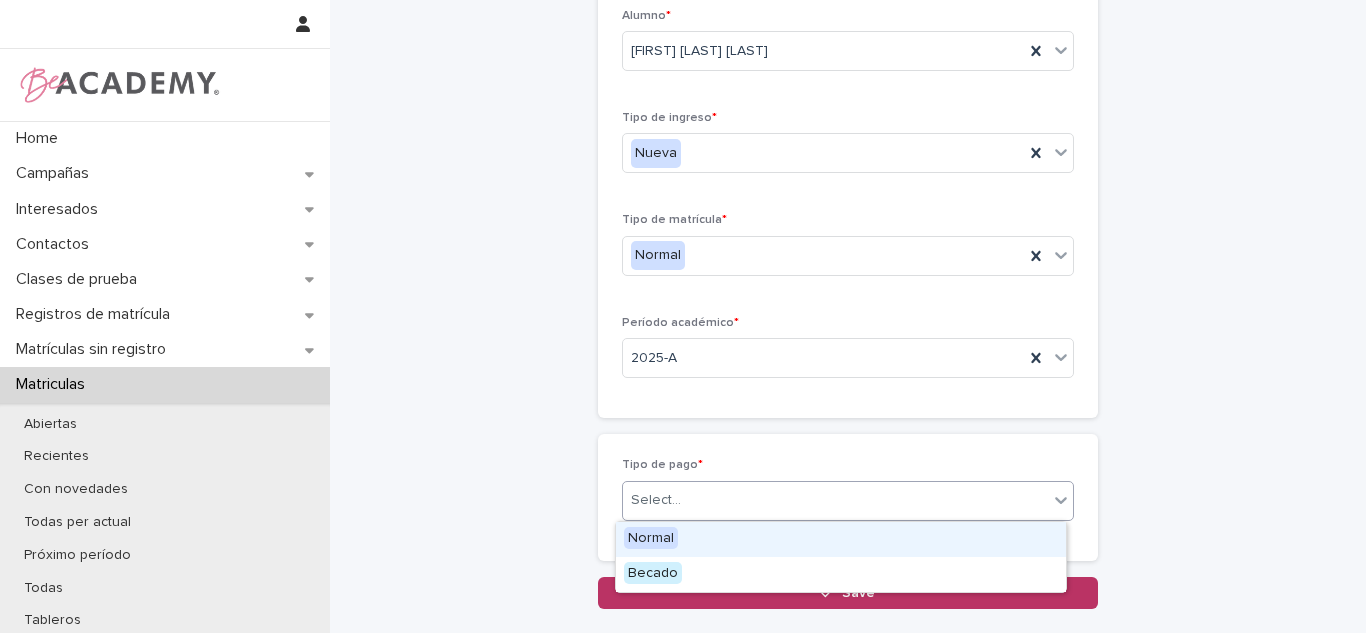 click on "Select..." at bounding box center (656, 500) 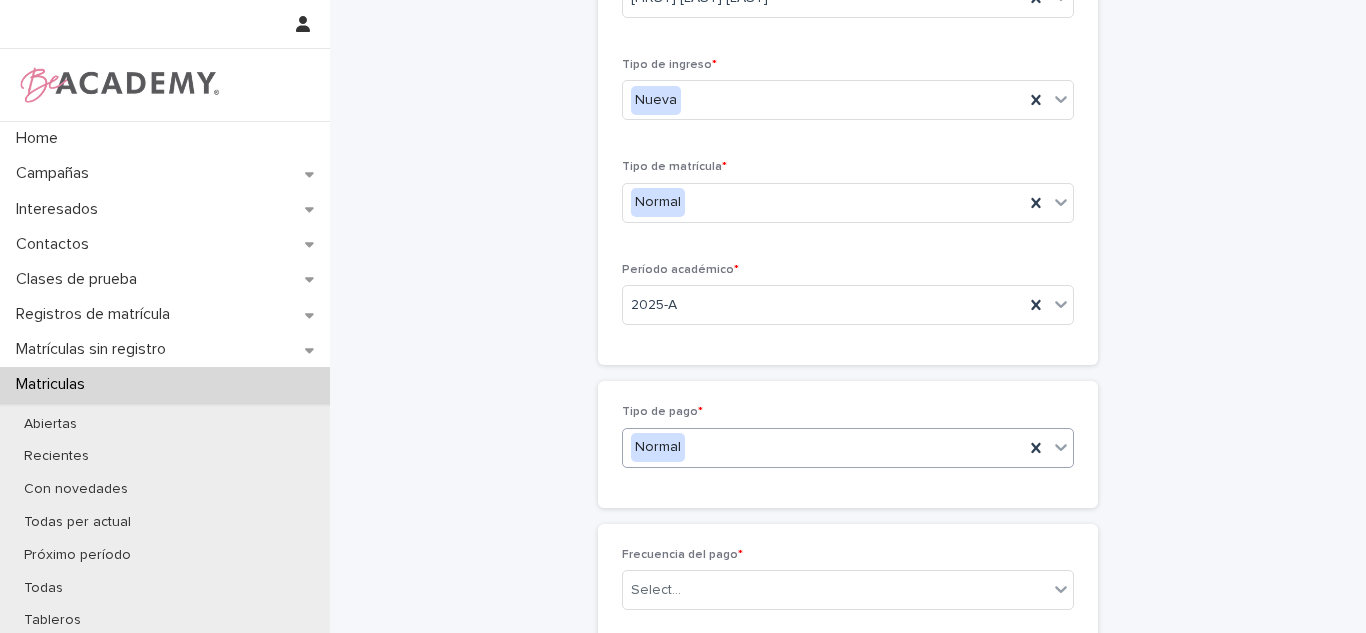 scroll, scrollTop: 201, scrollLeft: 0, axis: vertical 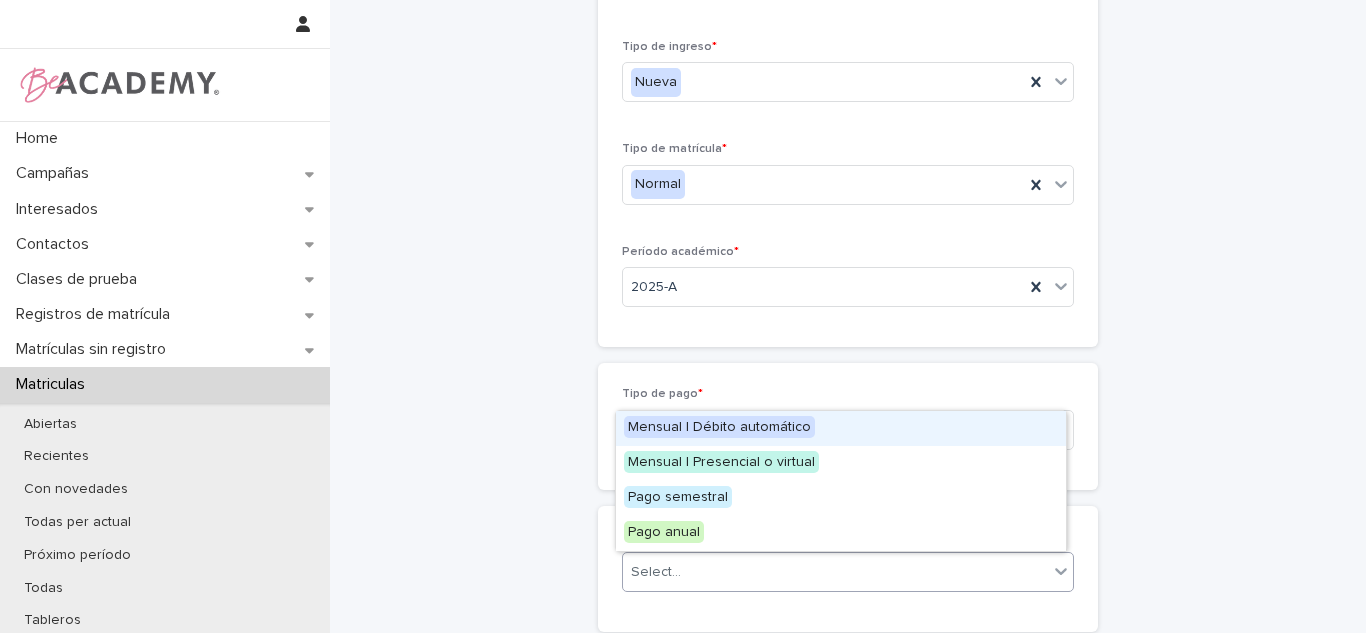 click on "Select..." at bounding box center (656, 572) 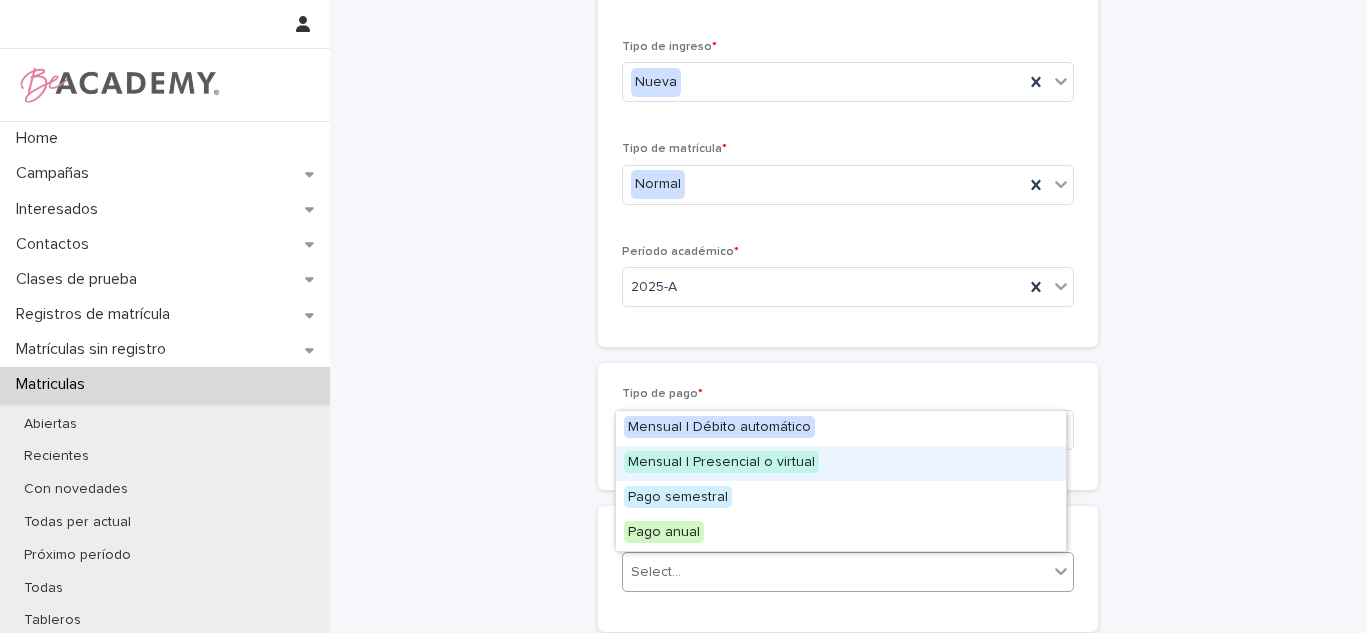 click on "Mensual | Presencial o virtual" at bounding box center (841, 463) 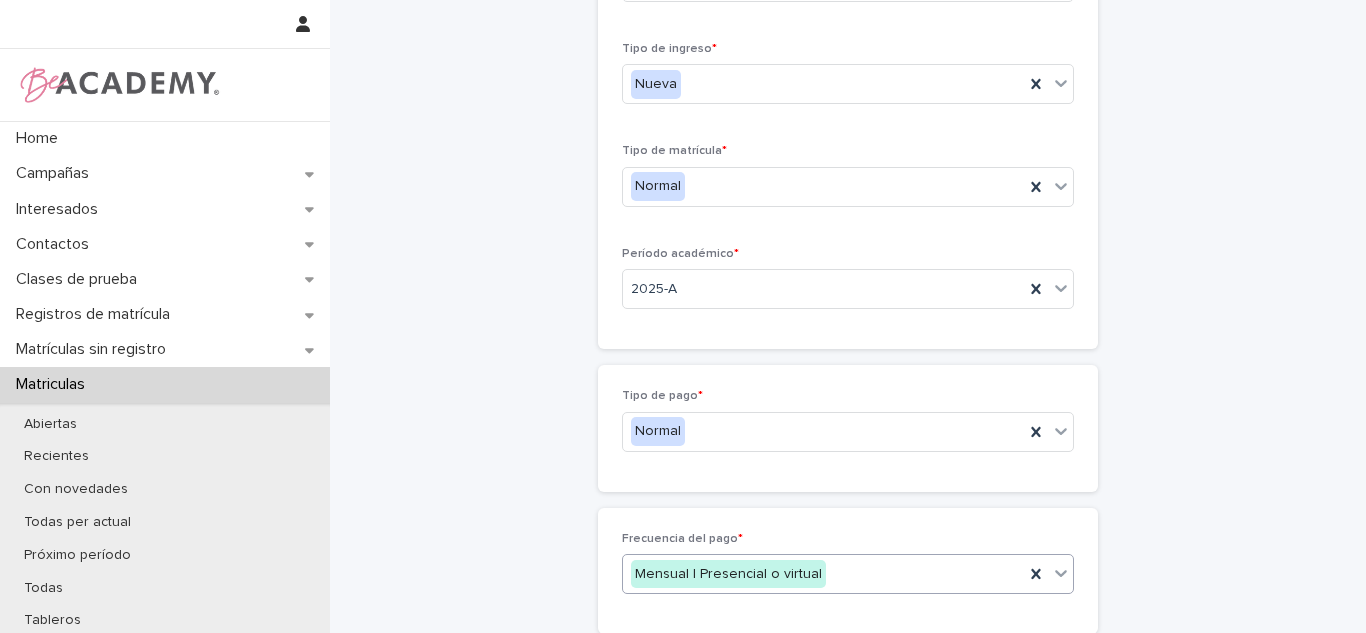 scroll, scrollTop: 208, scrollLeft: 0, axis: vertical 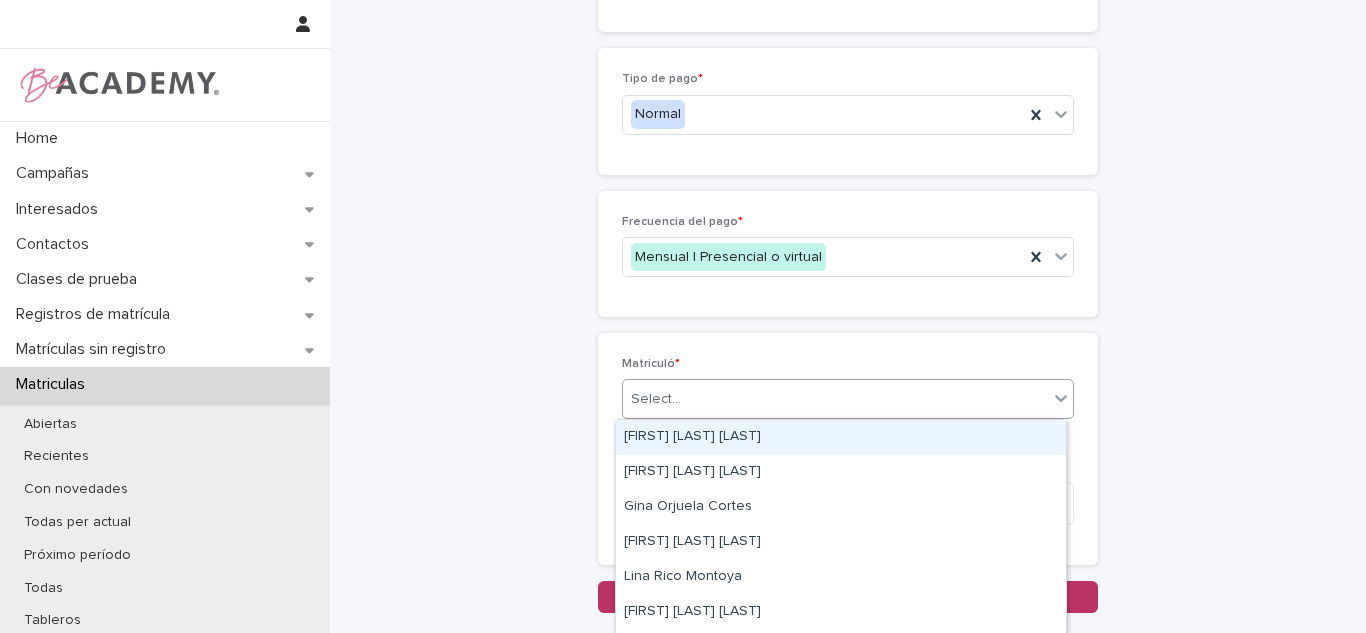 click on "Select..." at bounding box center (835, 399) 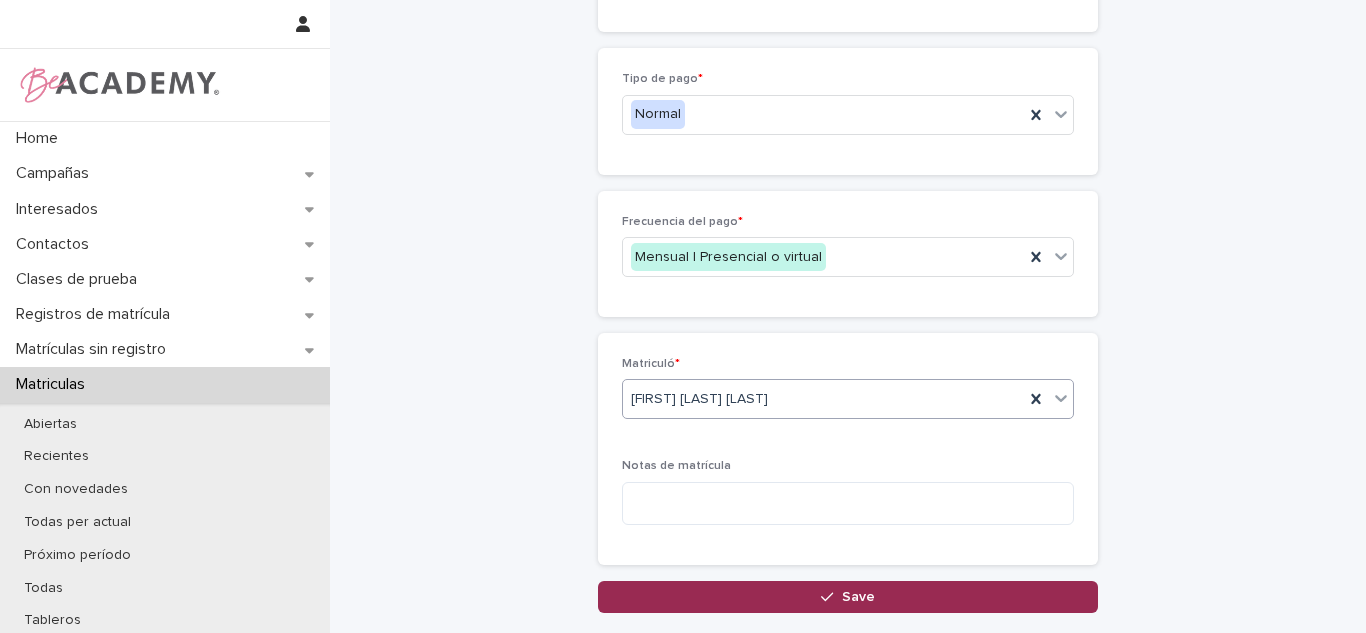 click on "Save" at bounding box center (848, 597) 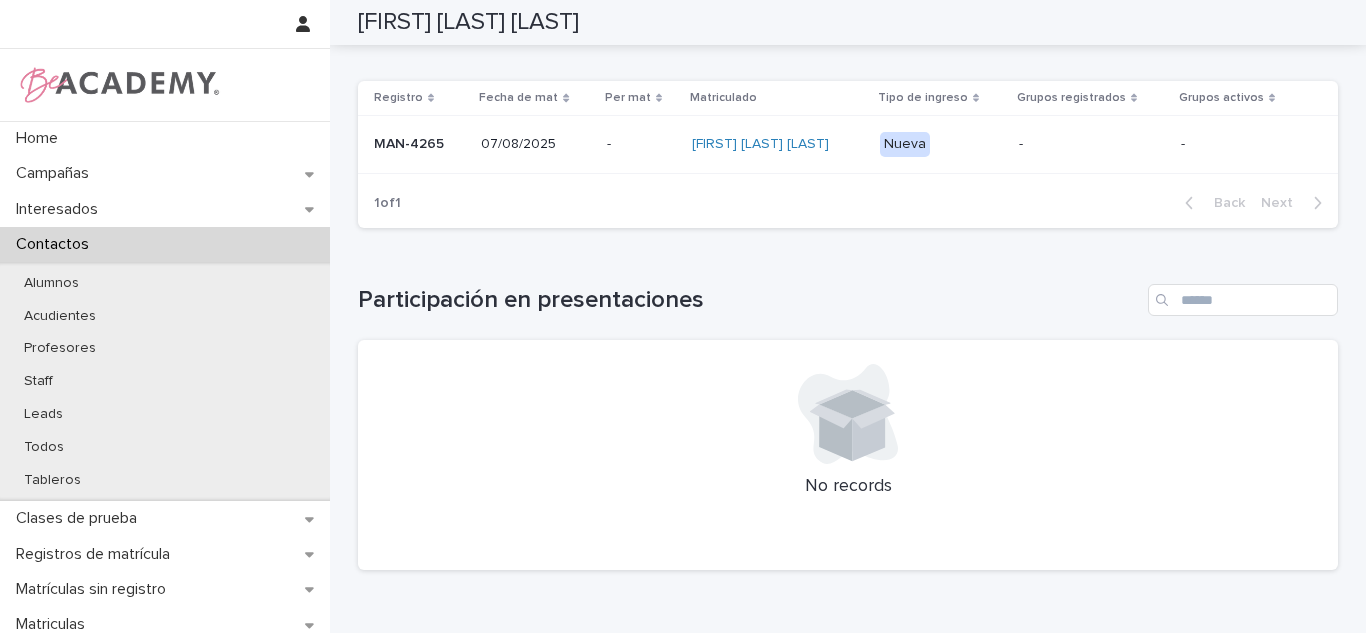 scroll, scrollTop: 336, scrollLeft: 0, axis: vertical 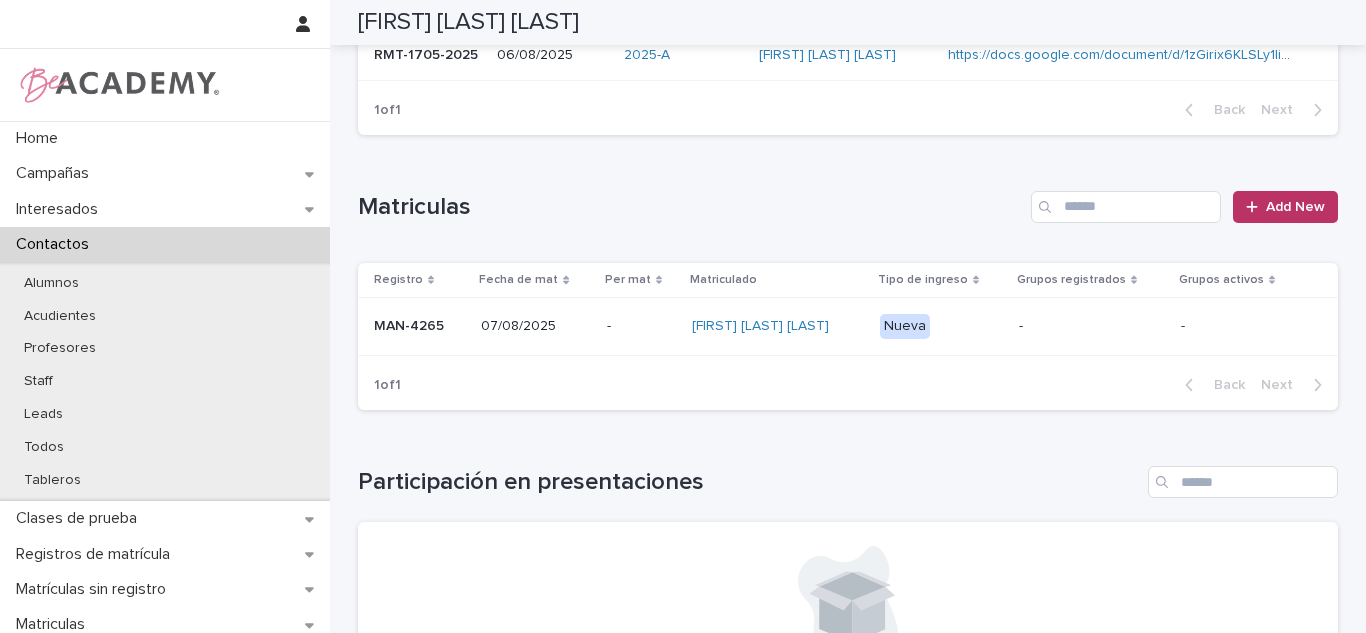 click on "-" at bounding box center (1090, 326) 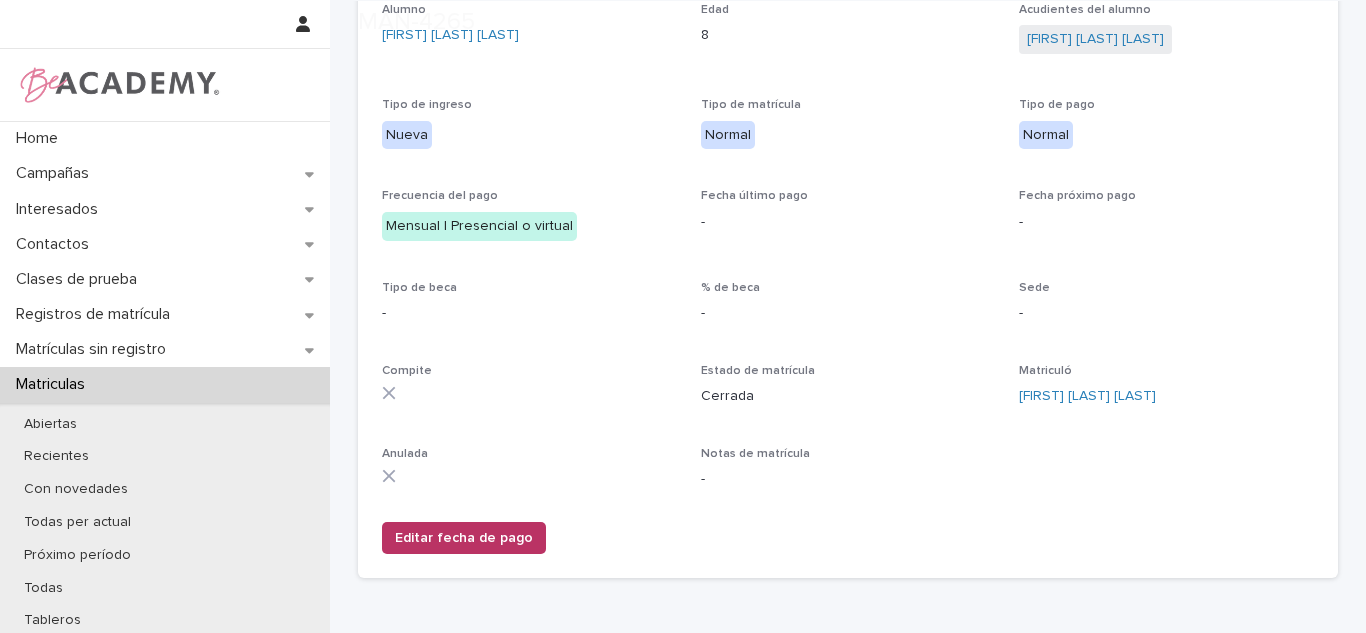 scroll, scrollTop: 323, scrollLeft: 0, axis: vertical 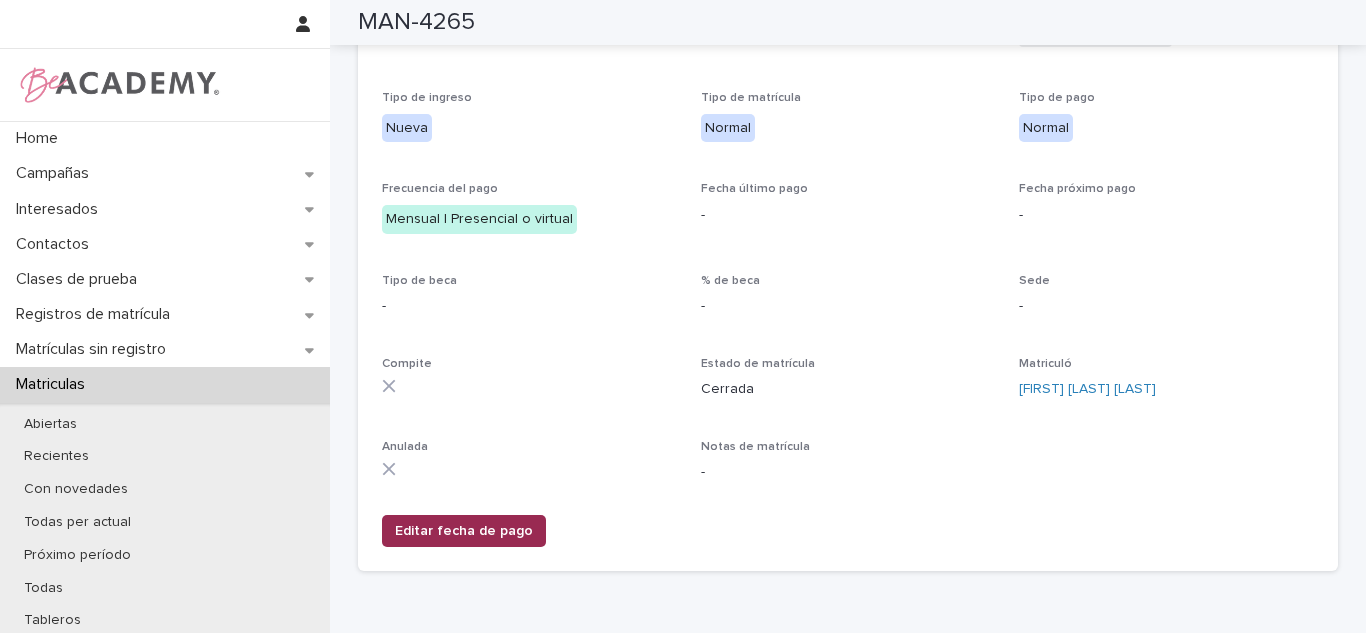 click on "Editar fecha de pago" at bounding box center (464, 531) 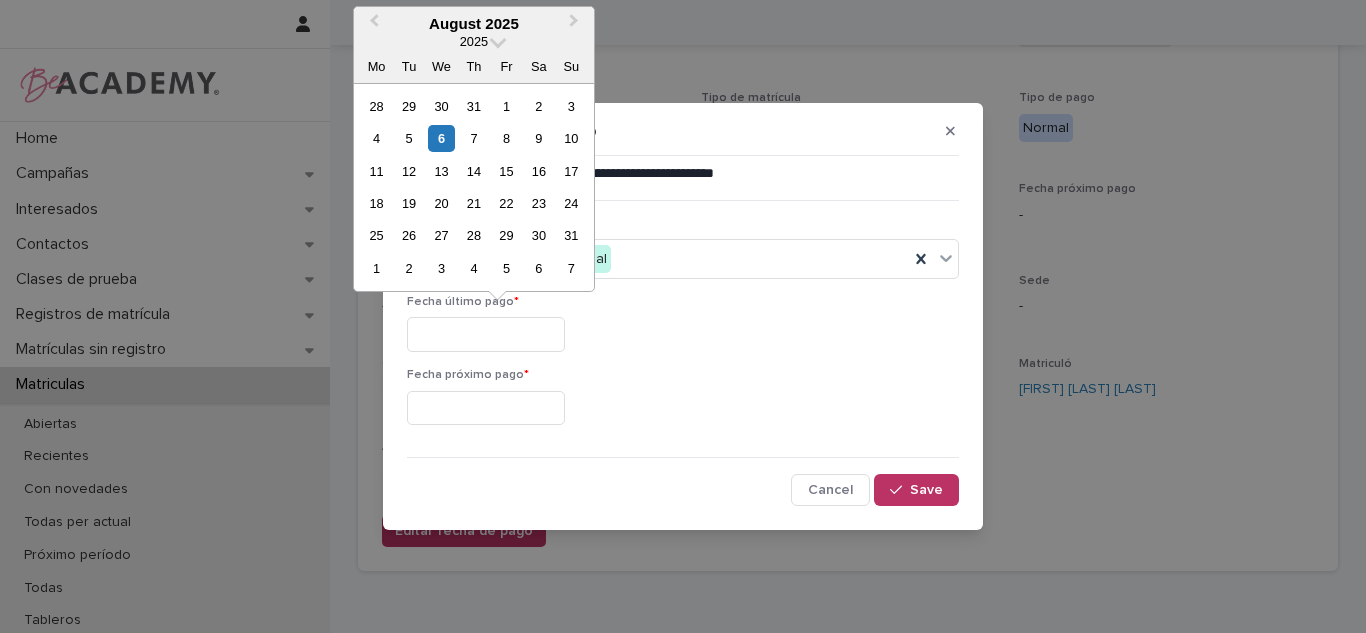 click at bounding box center (486, 334) 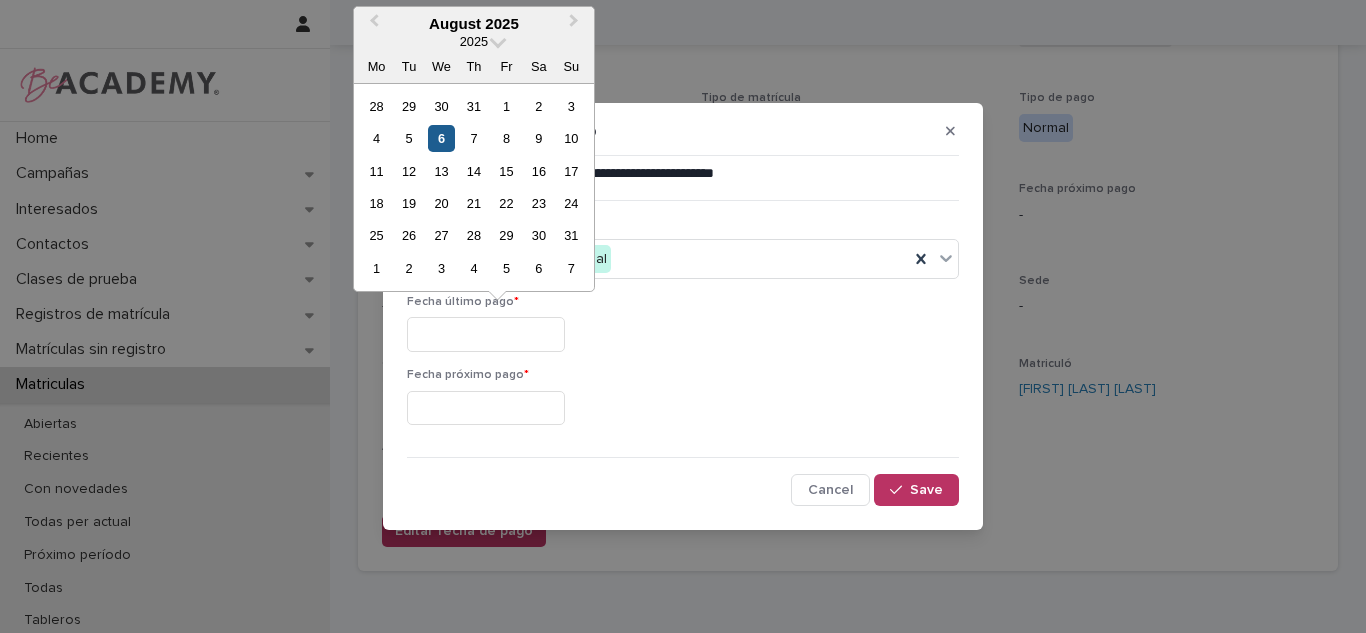 click on "6" at bounding box center [441, 138] 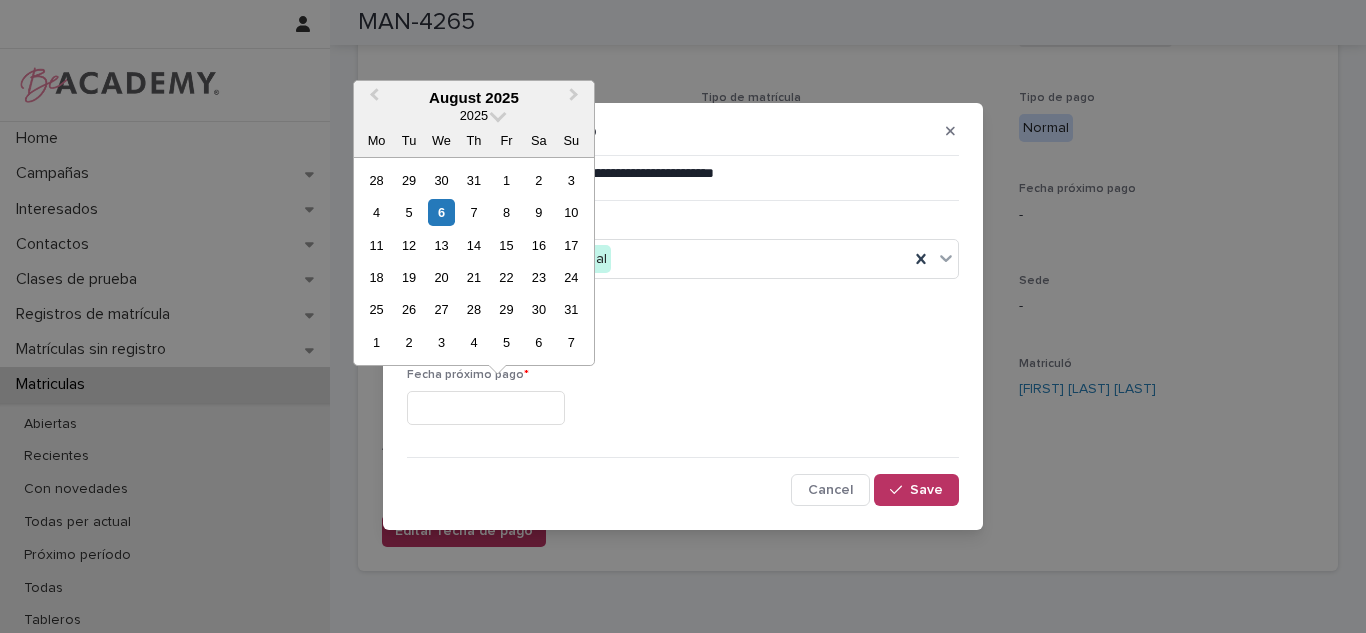 click at bounding box center (486, 408) 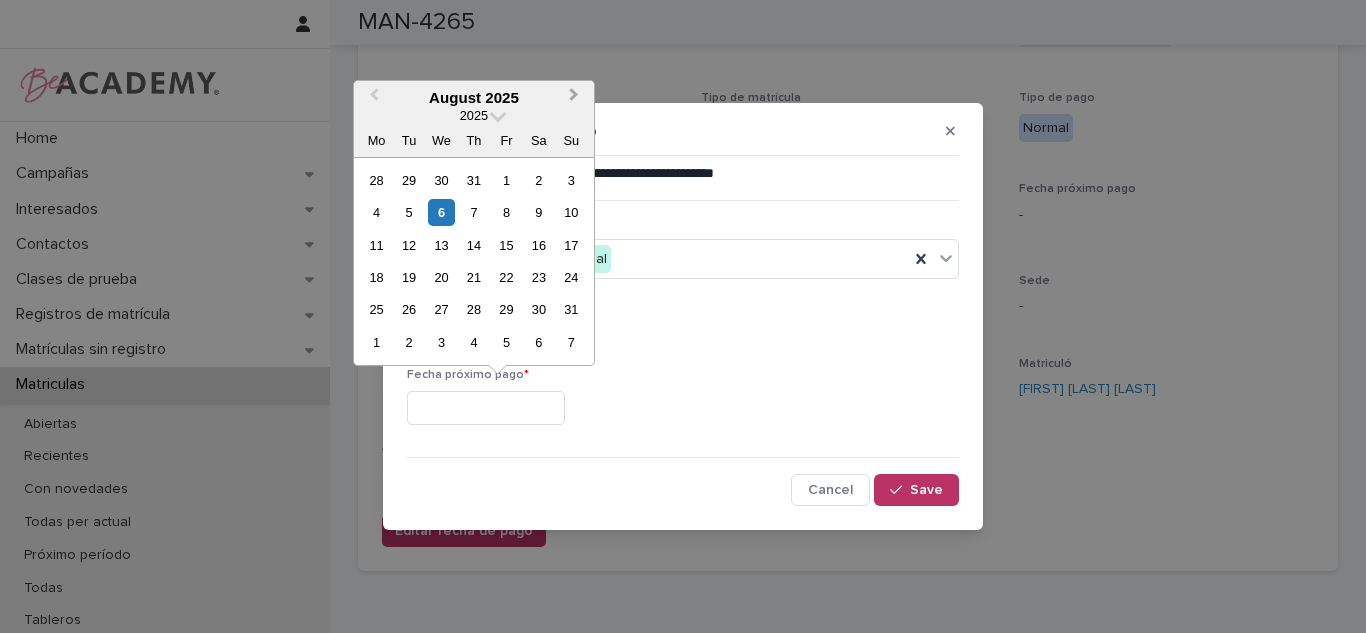 click on "Next Month" at bounding box center (576, 99) 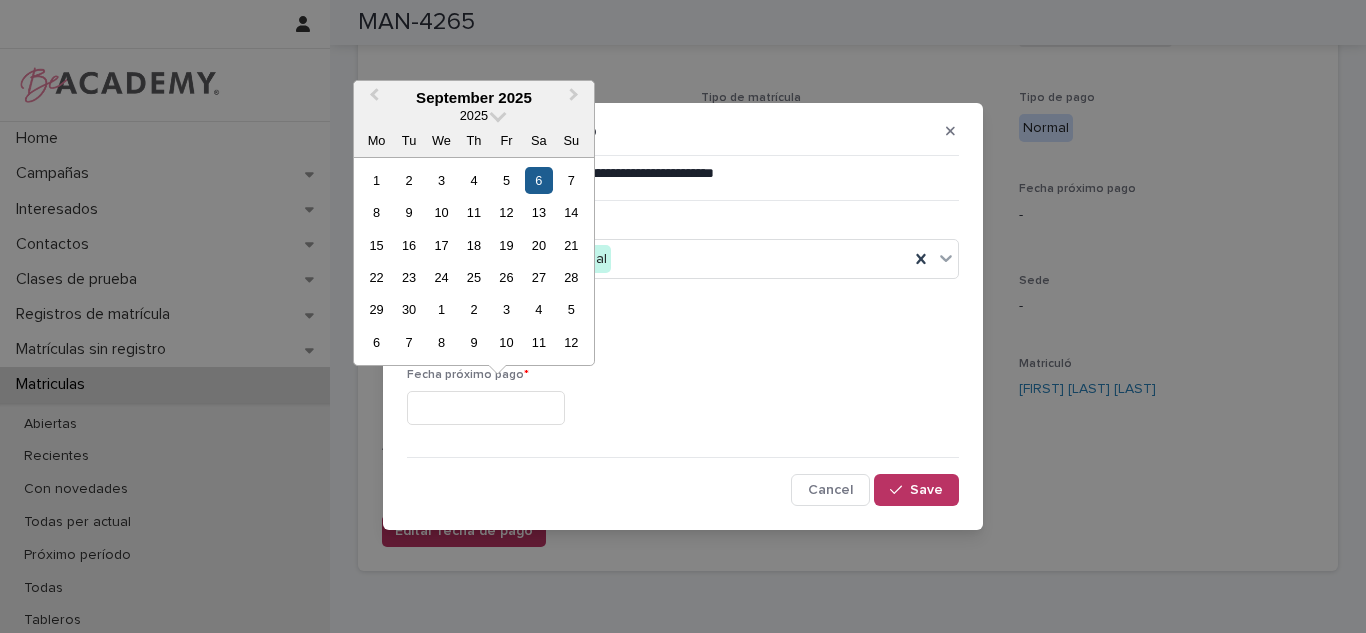click on "6" at bounding box center [538, 180] 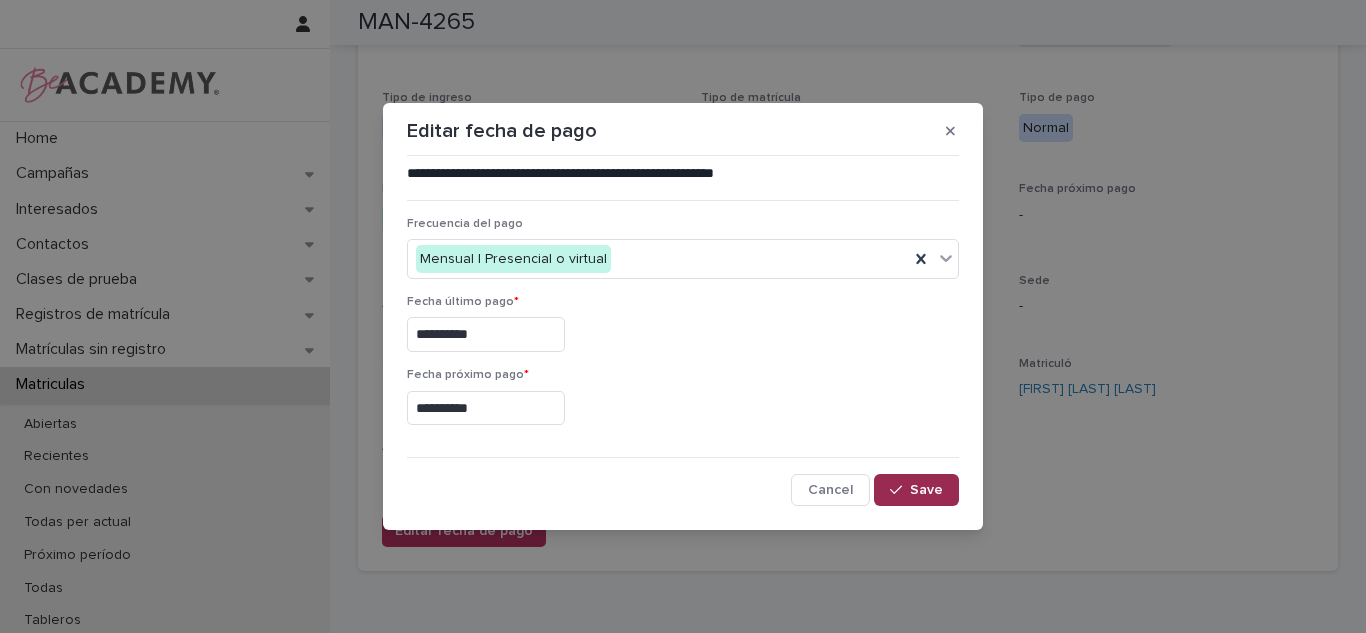 click on "Save" at bounding box center [926, 490] 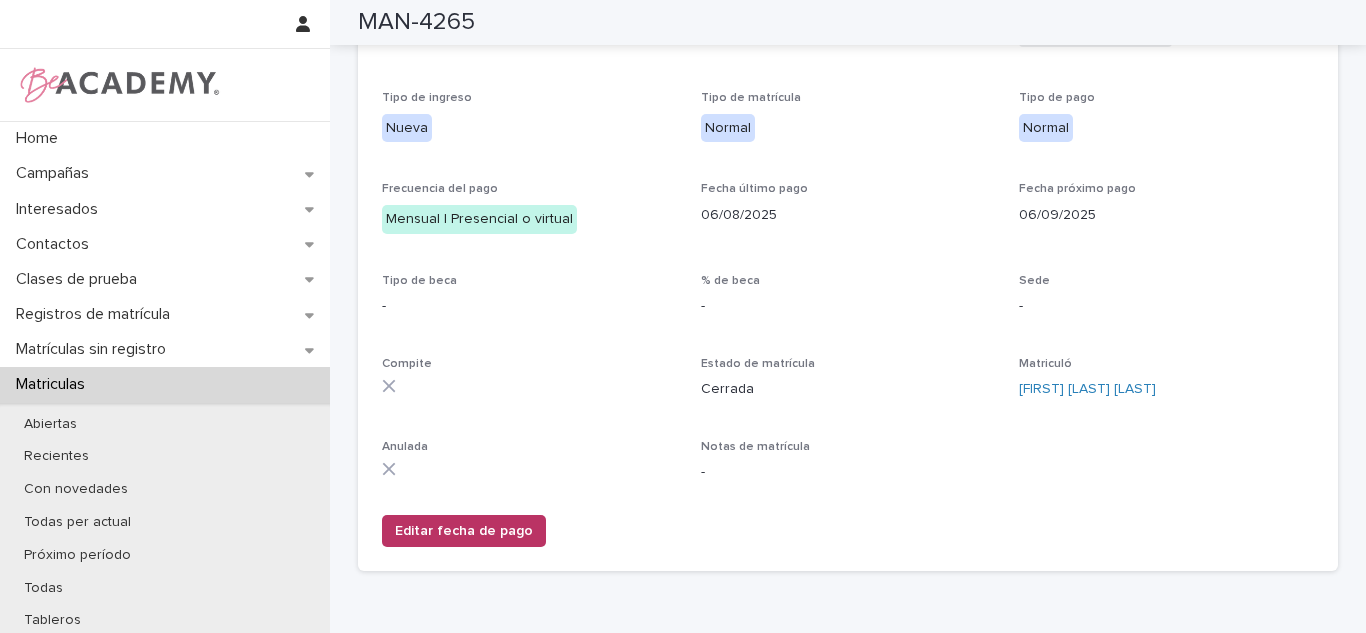 scroll, scrollTop: 0, scrollLeft: 0, axis: both 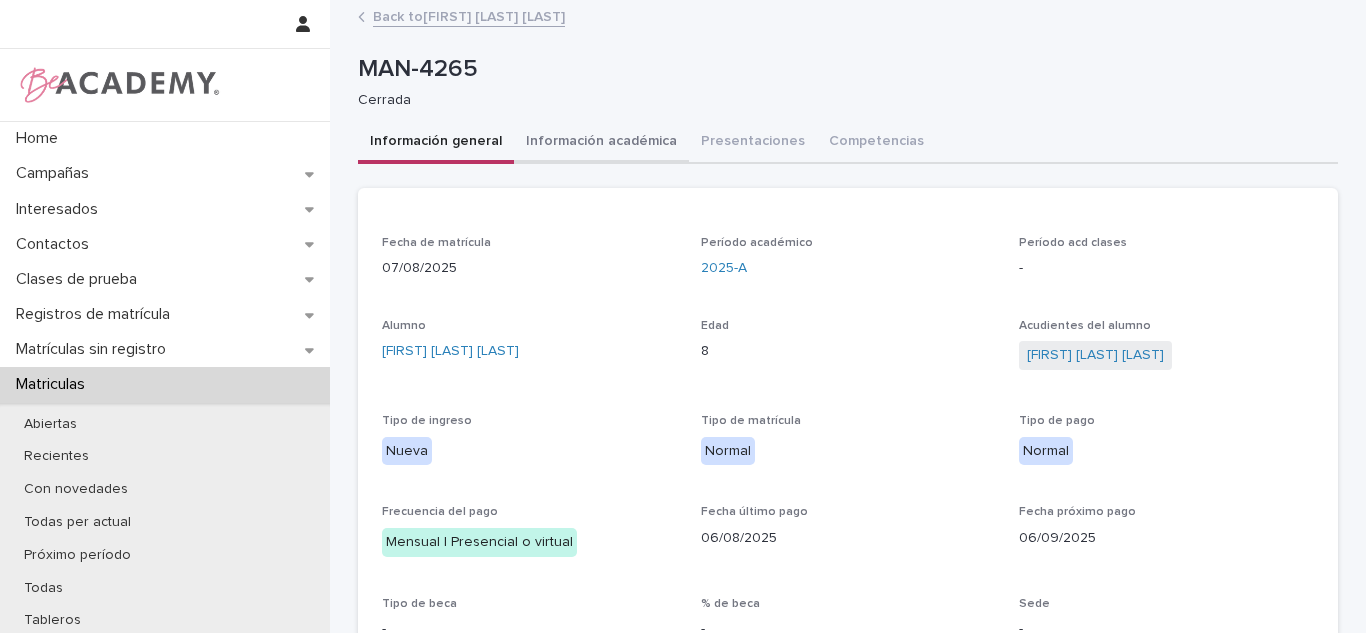 click on "Información académica" at bounding box center [601, 143] 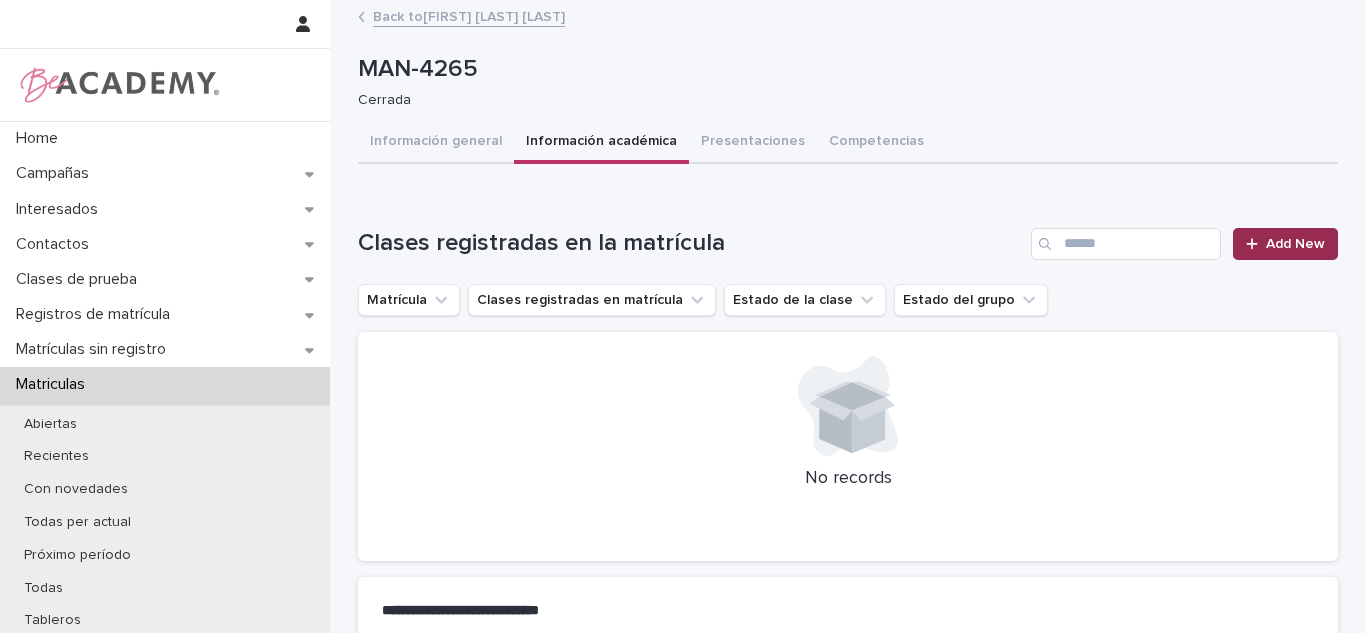 click on "Add New" at bounding box center [1295, 244] 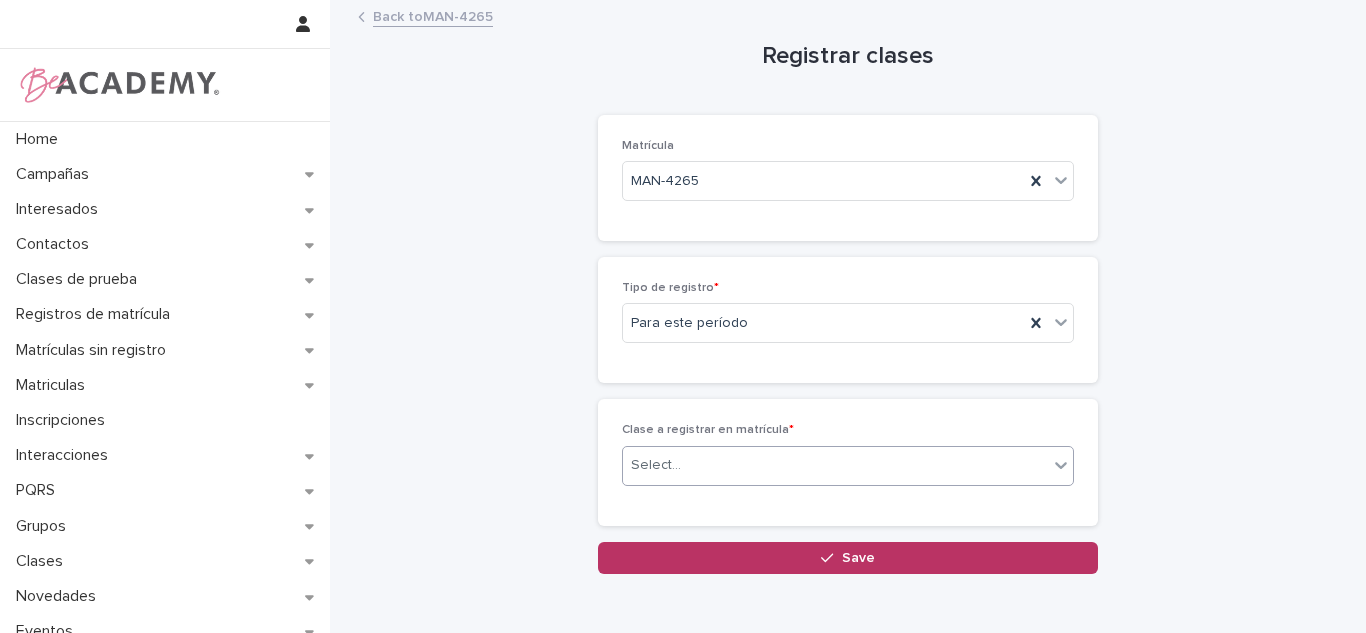 click on "Select..." at bounding box center [656, 465] 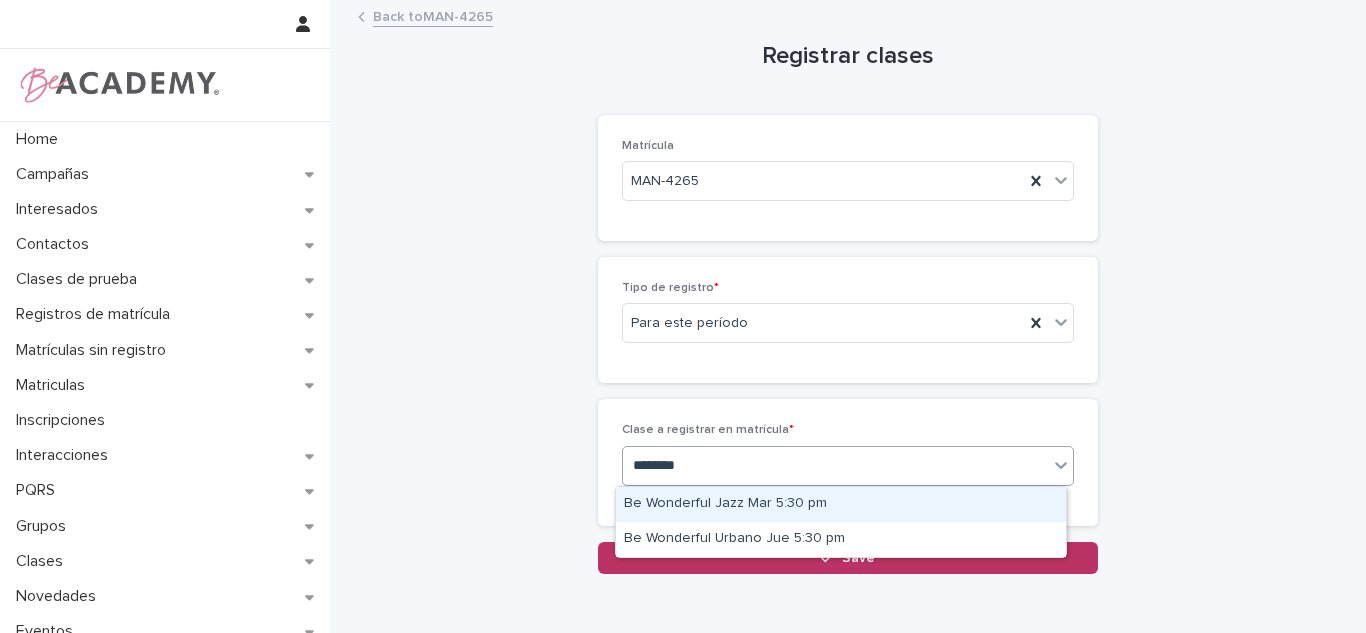type on "*********" 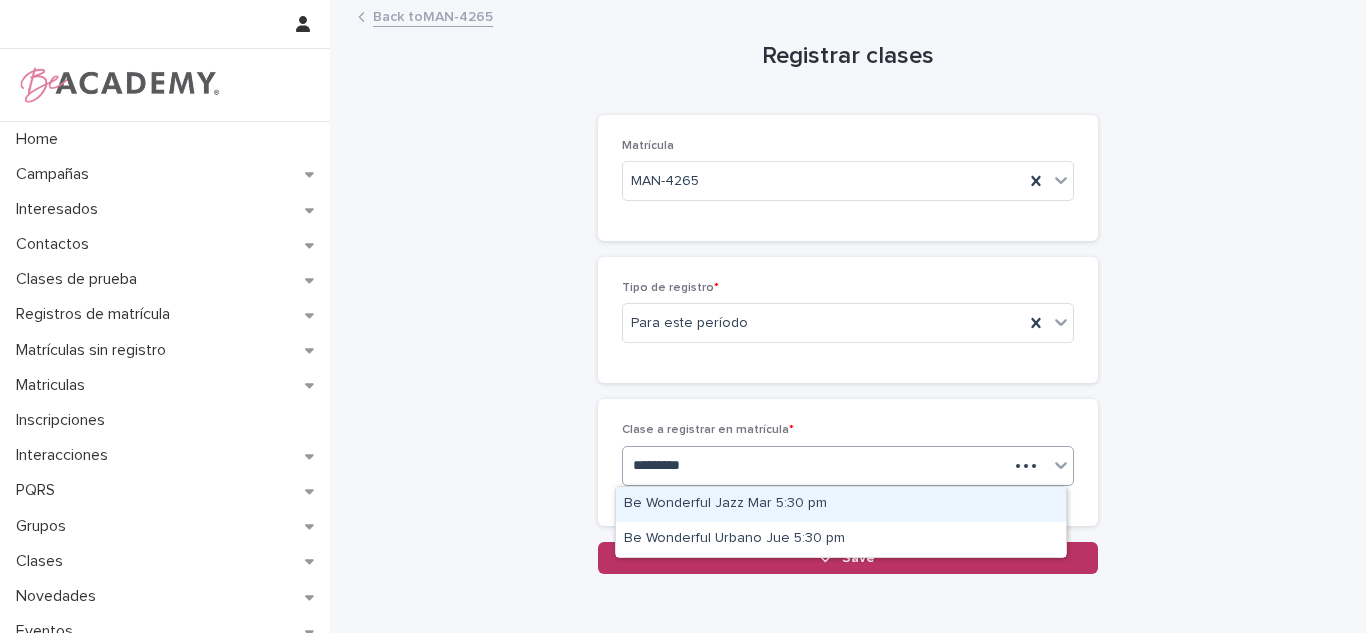 click on "Be Wonderful Jazz Mar 5:30 pm" at bounding box center (841, 504) 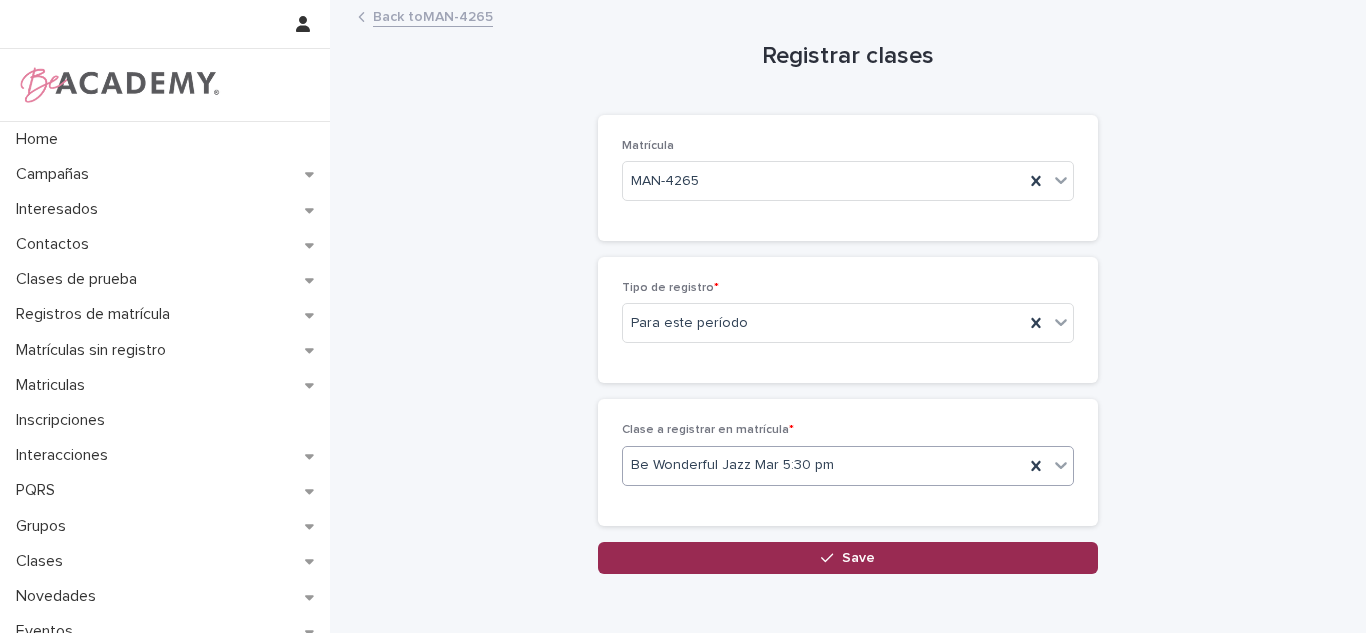 click on "Save" at bounding box center [848, 558] 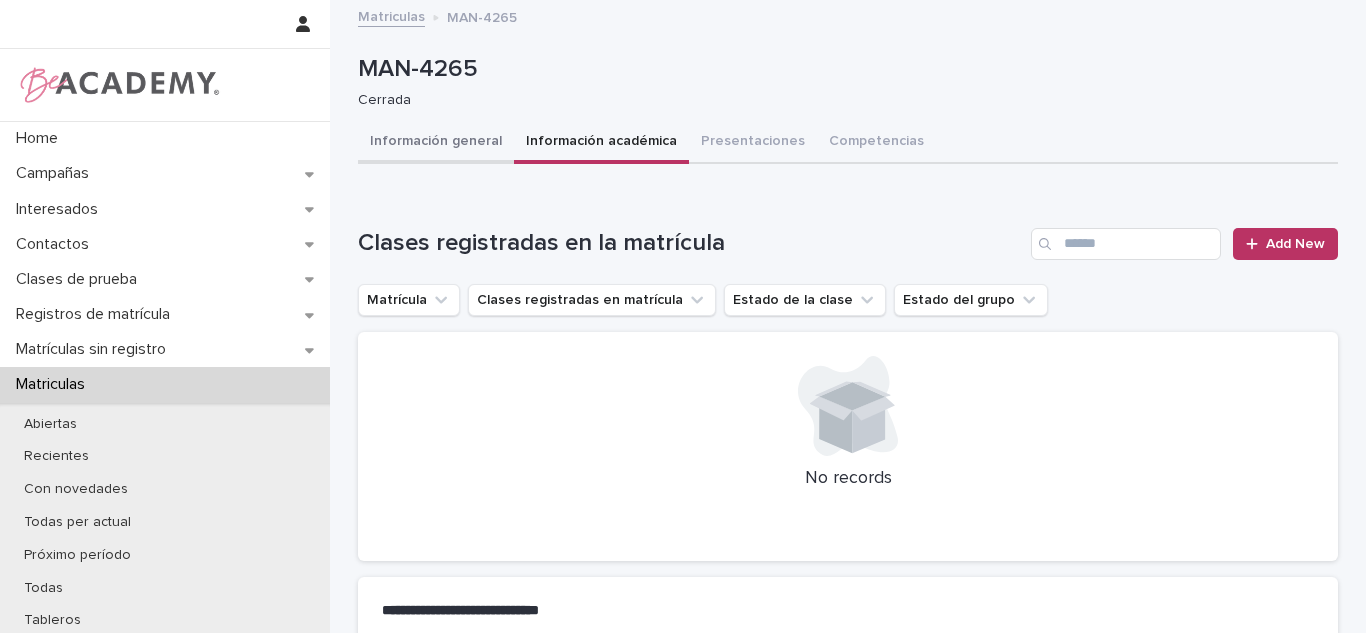 click on "Información general" at bounding box center [436, 143] 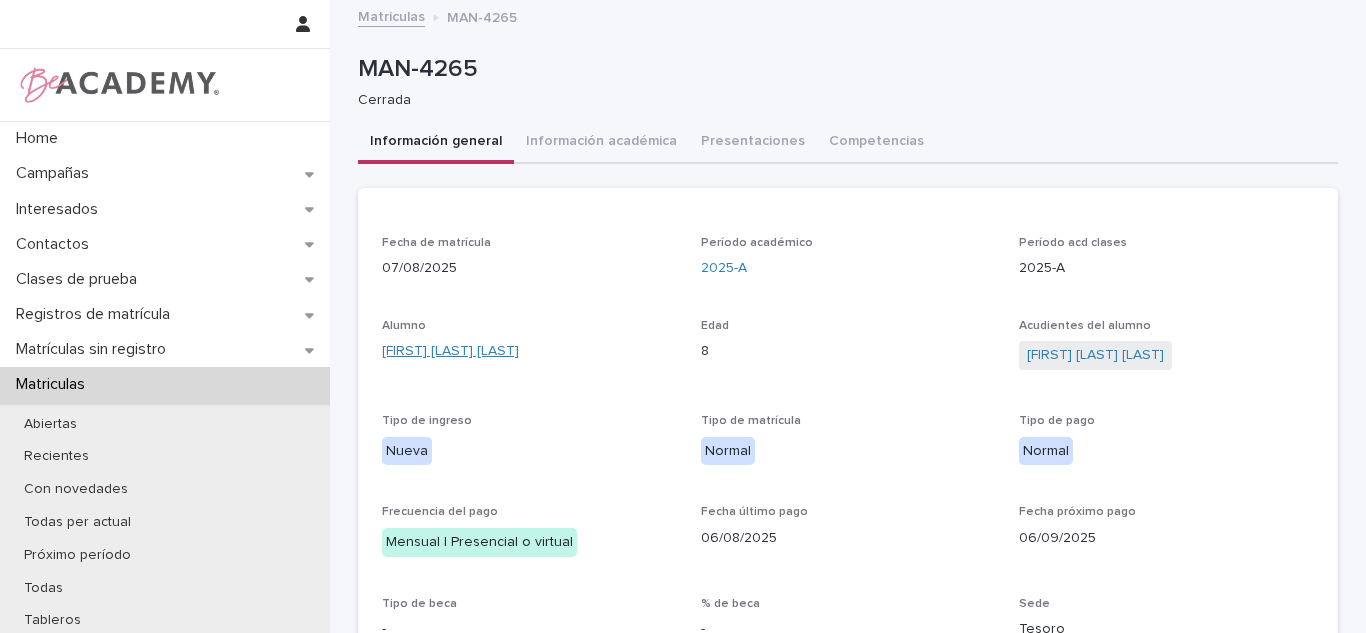 click on "[FIRST] [LAST] [LAST]" at bounding box center (450, 351) 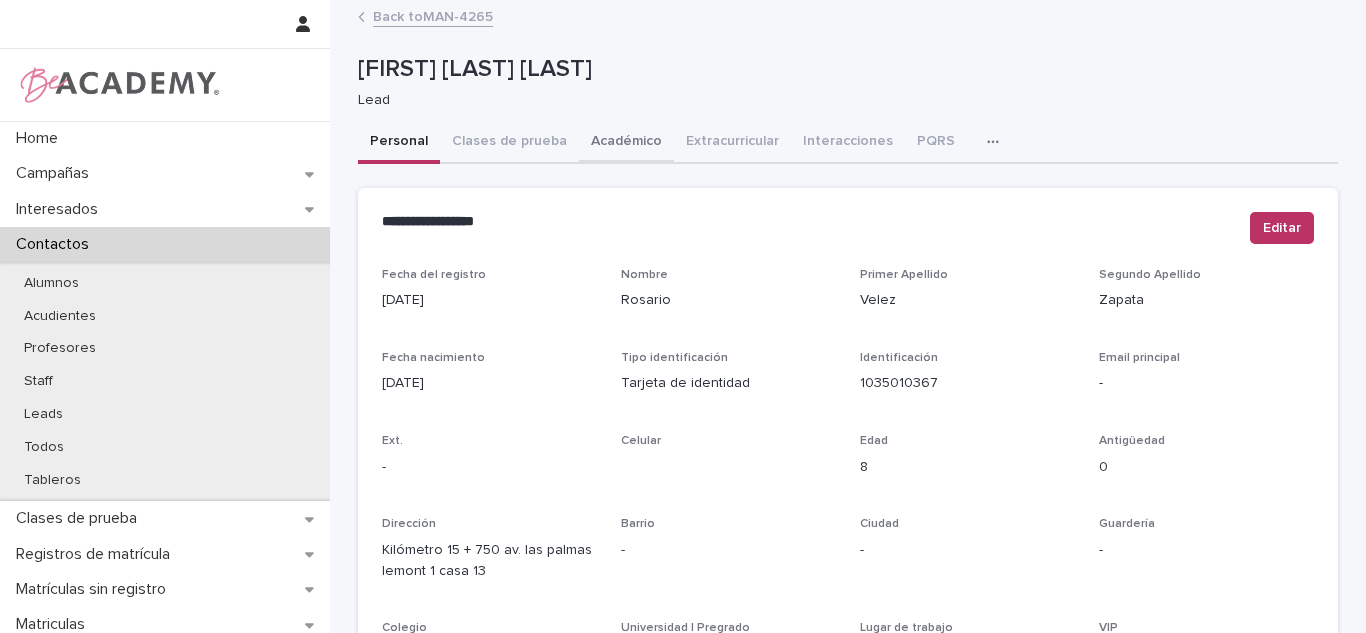 click on "Académico" at bounding box center (626, 143) 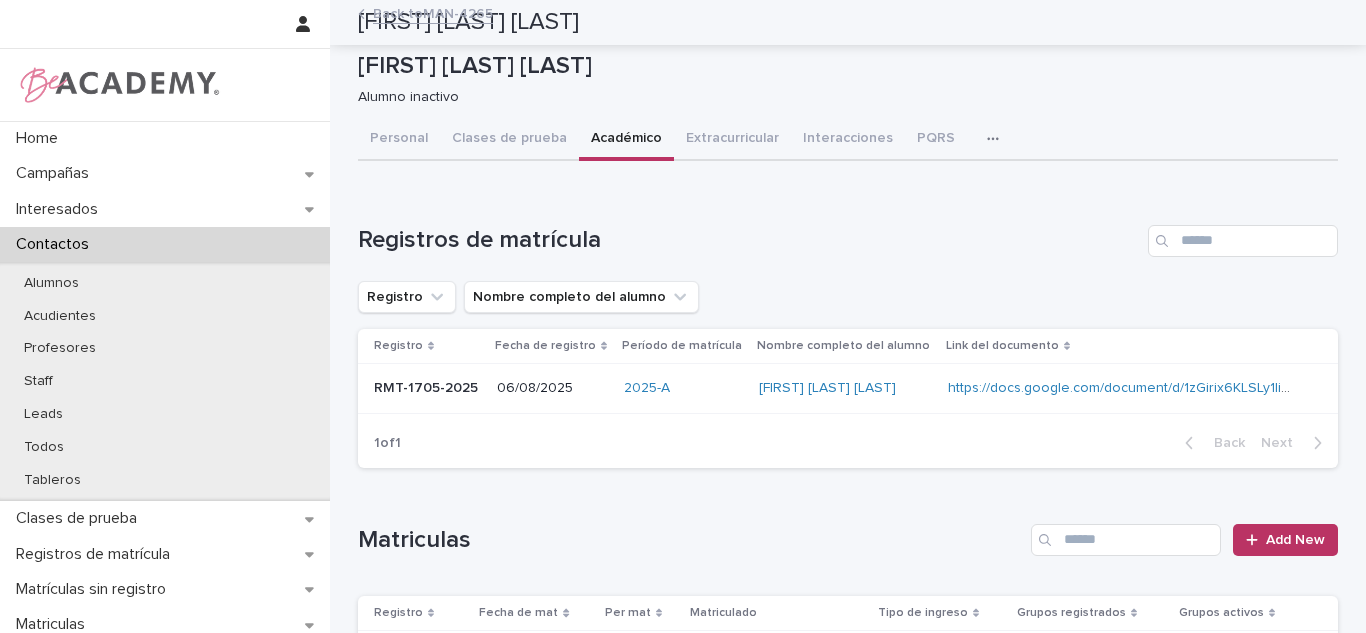 scroll, scrollTop: 0, scrollLeft: 0, axis: both 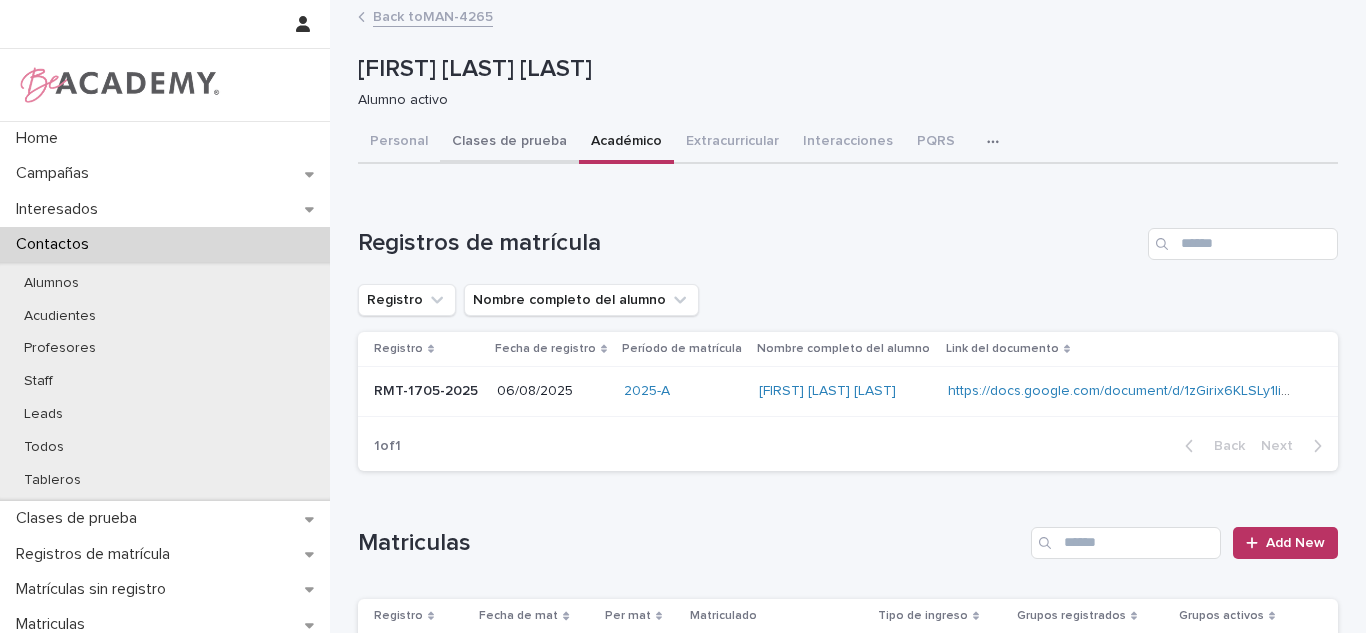 click on "Clases de prueba" at bounding box center [509, 143] 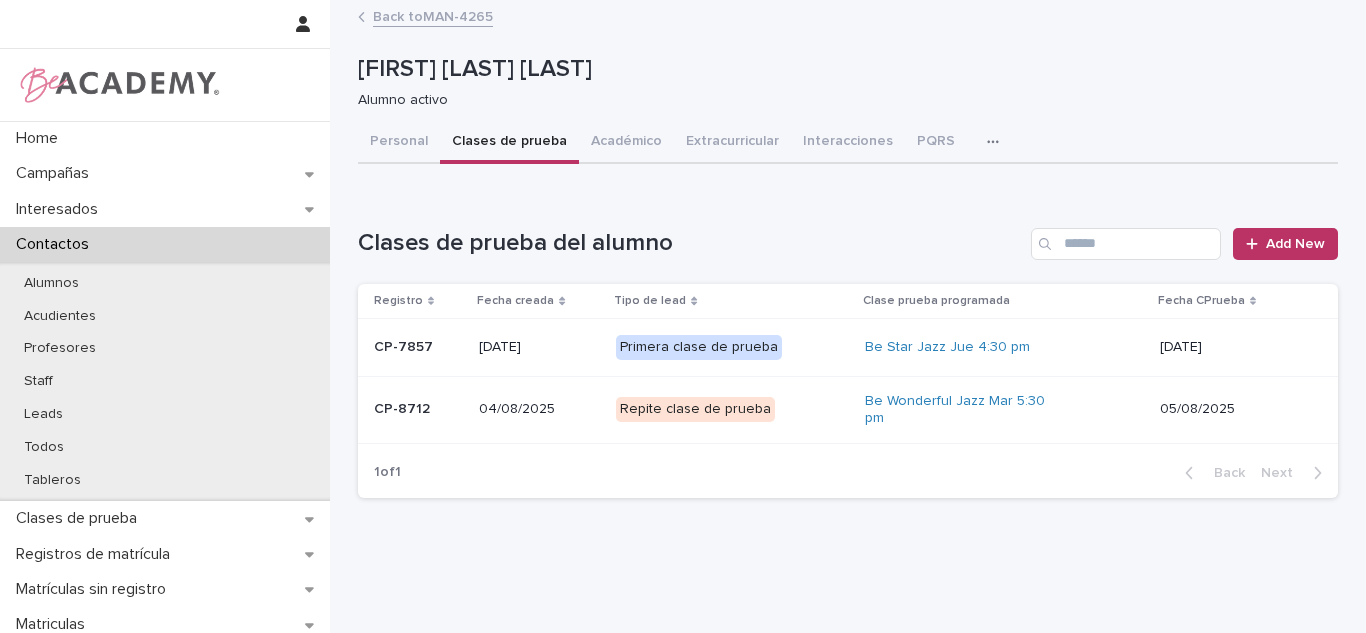 click on "05/08/2025" at bounding box center (1233, 409) 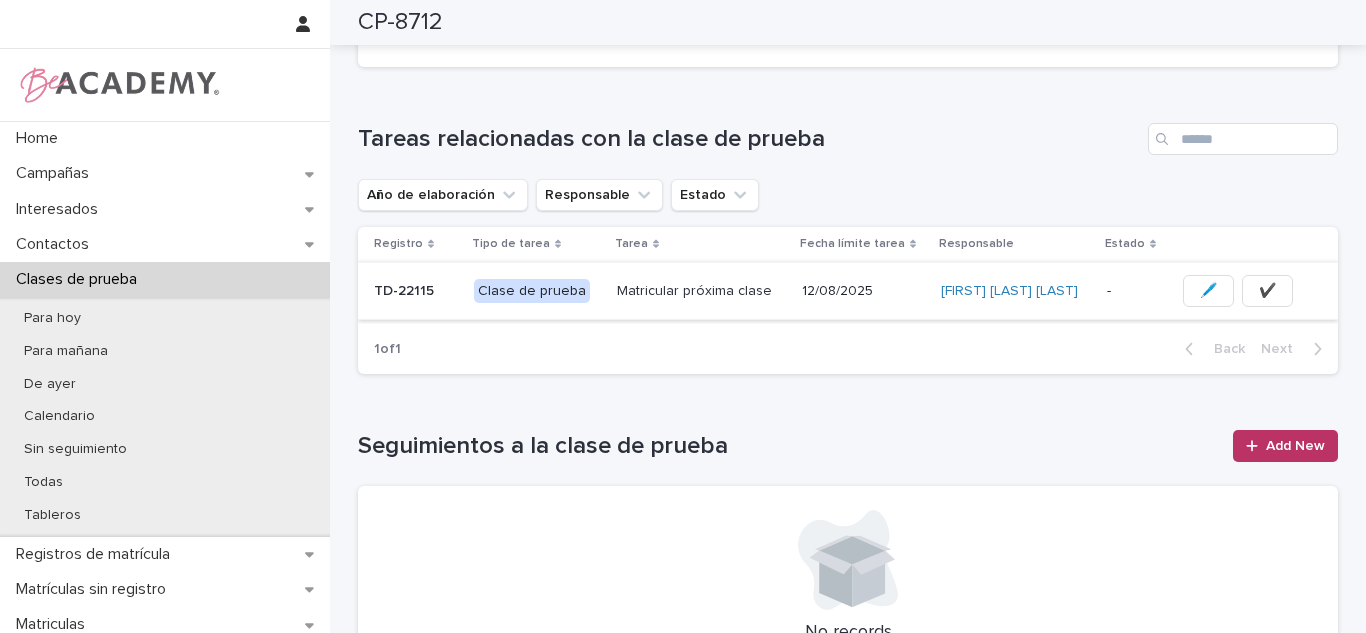 scroll, scrollTop: 466, scrollLeft: 0, axis: vertical 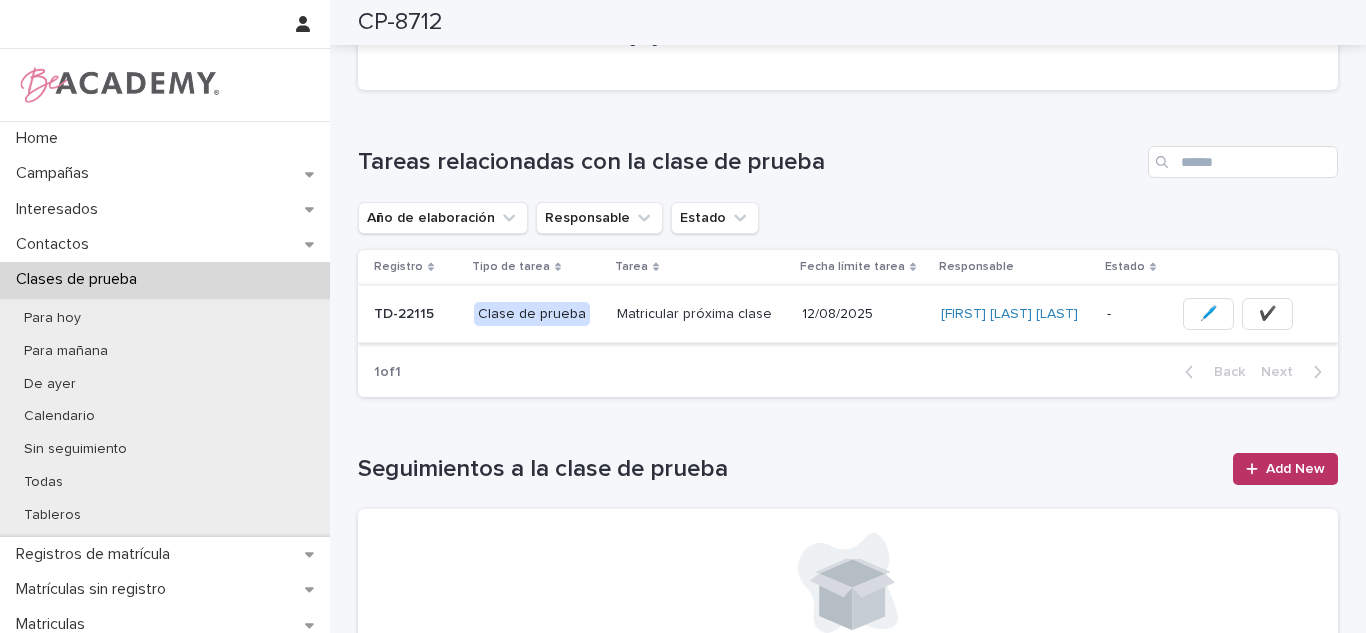 click on "✔️" at bounding box center [1267, 314] 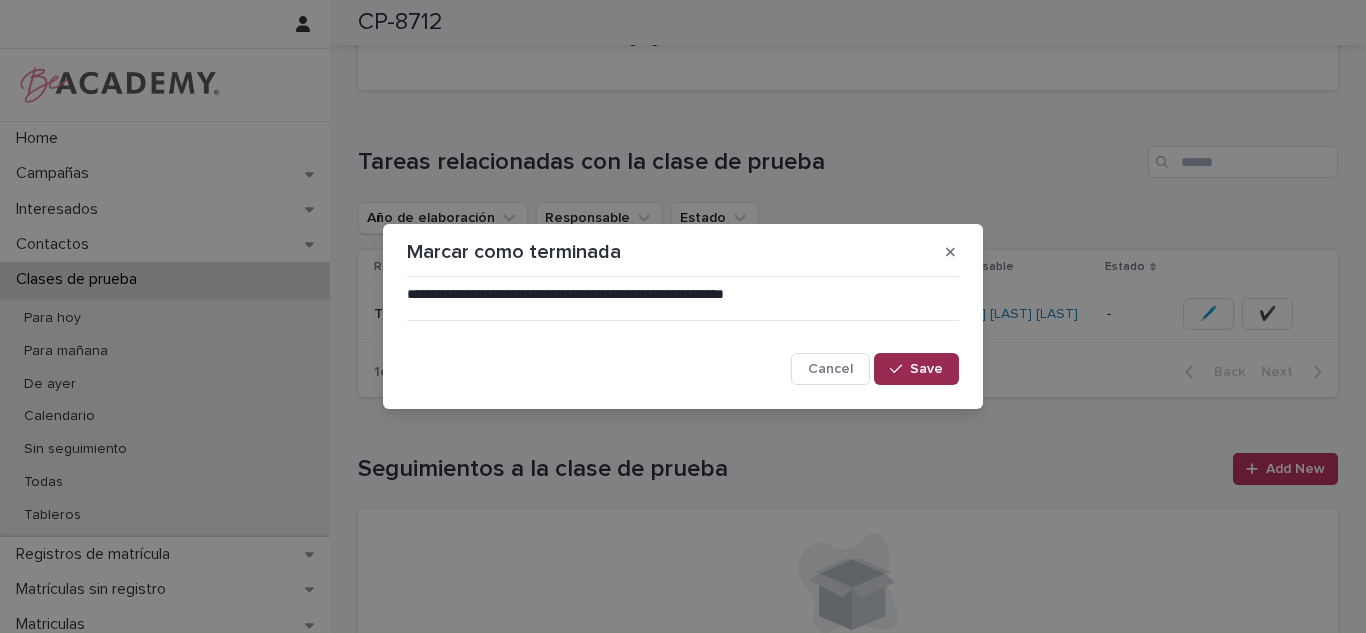click on "Save" at bounding box center [926, 369] 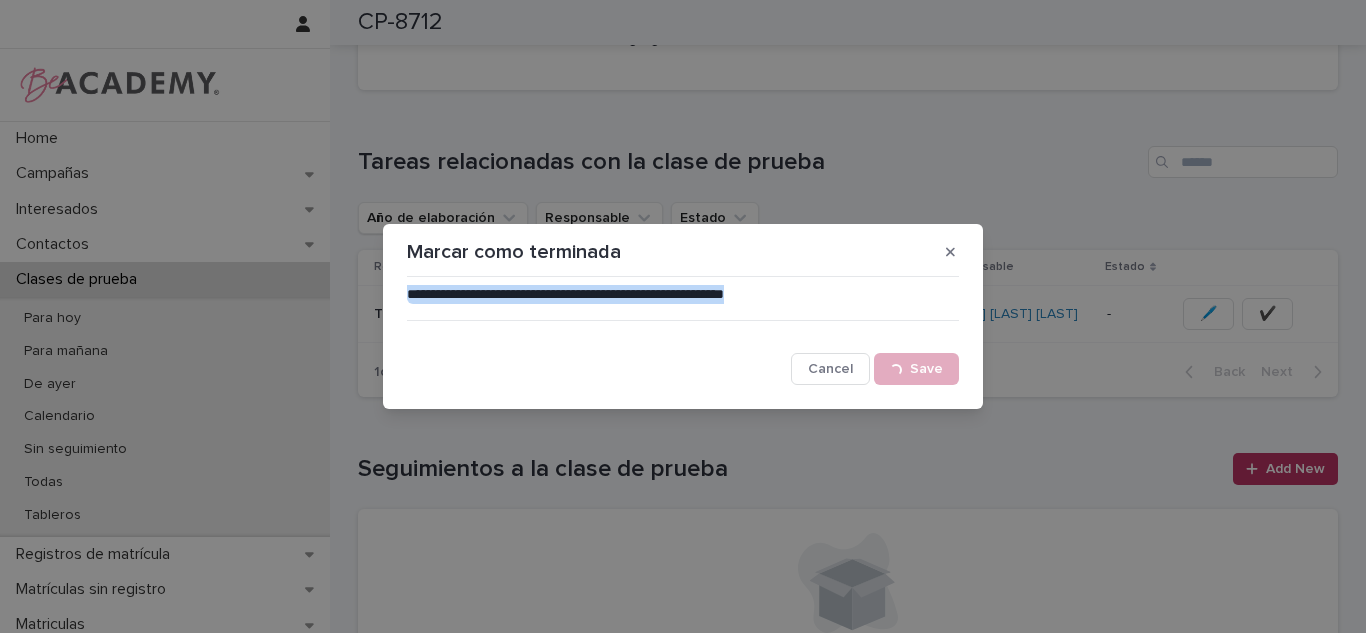 drag, startPoint x: 1365, startPoint y: 249, endPoint x: 1365, endPoint y: 211, distance: 38 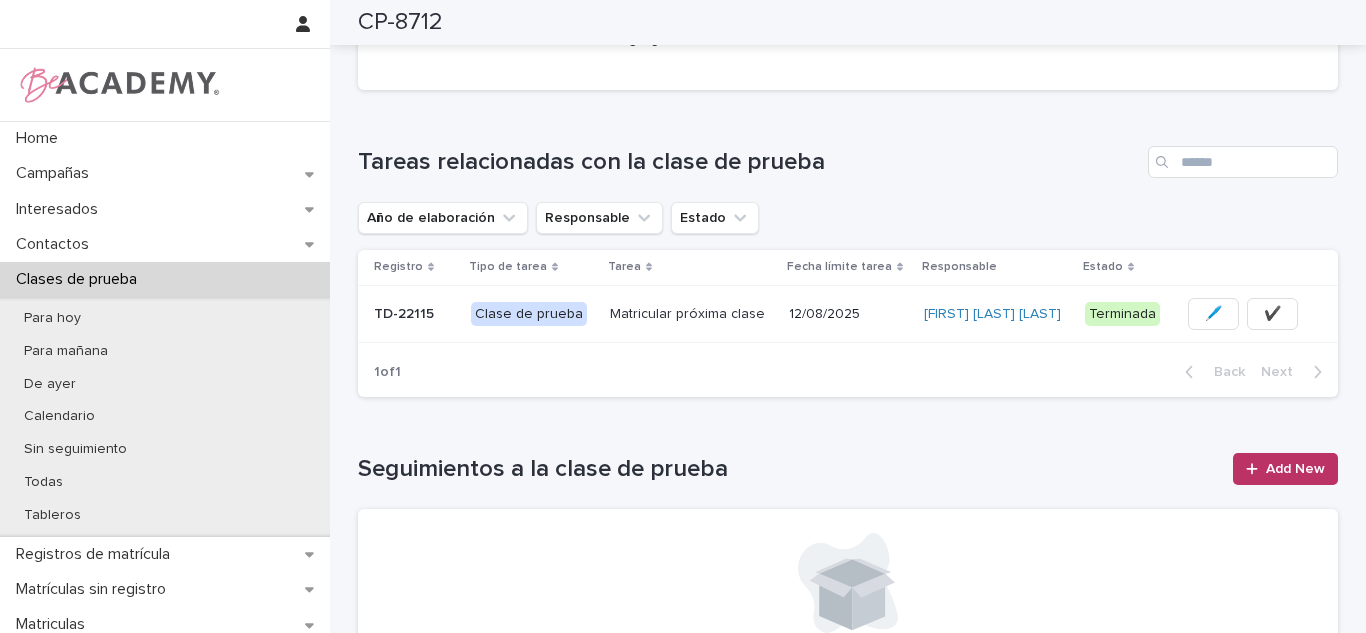 scroll, scrollTop: 0, scrollLeft: 0, axis: both 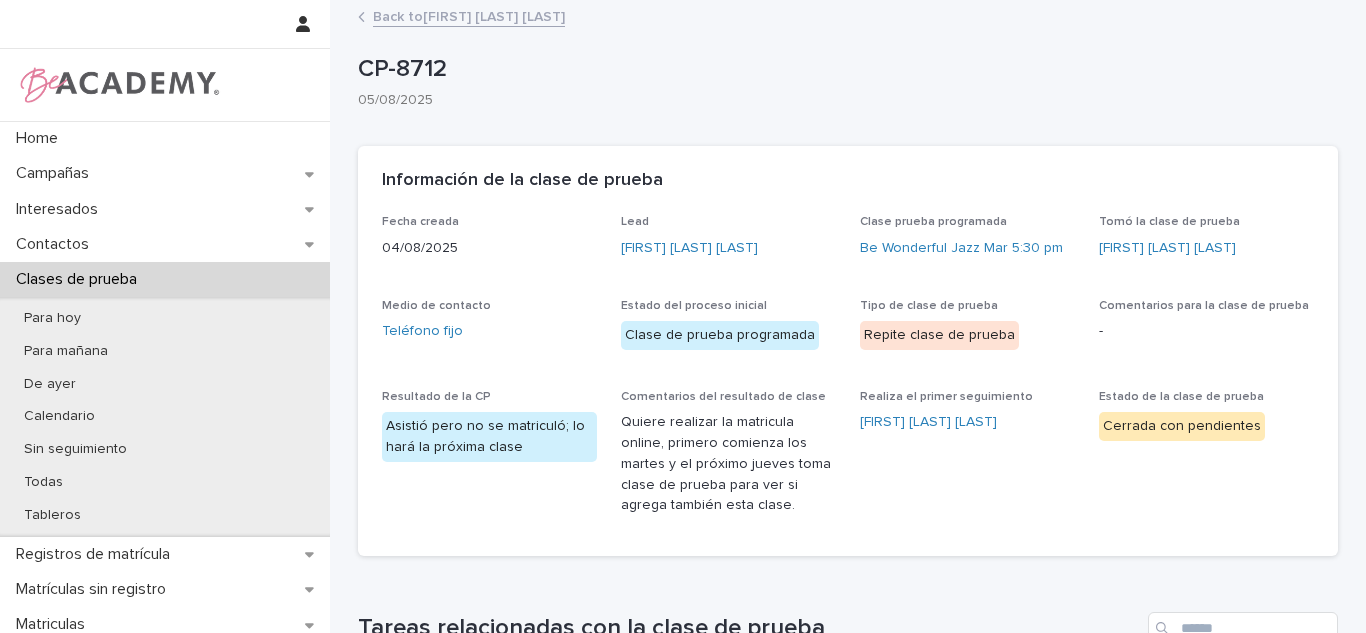 click on "Back to  Rosario Velez Zapata" at bounding box center [469, 15] 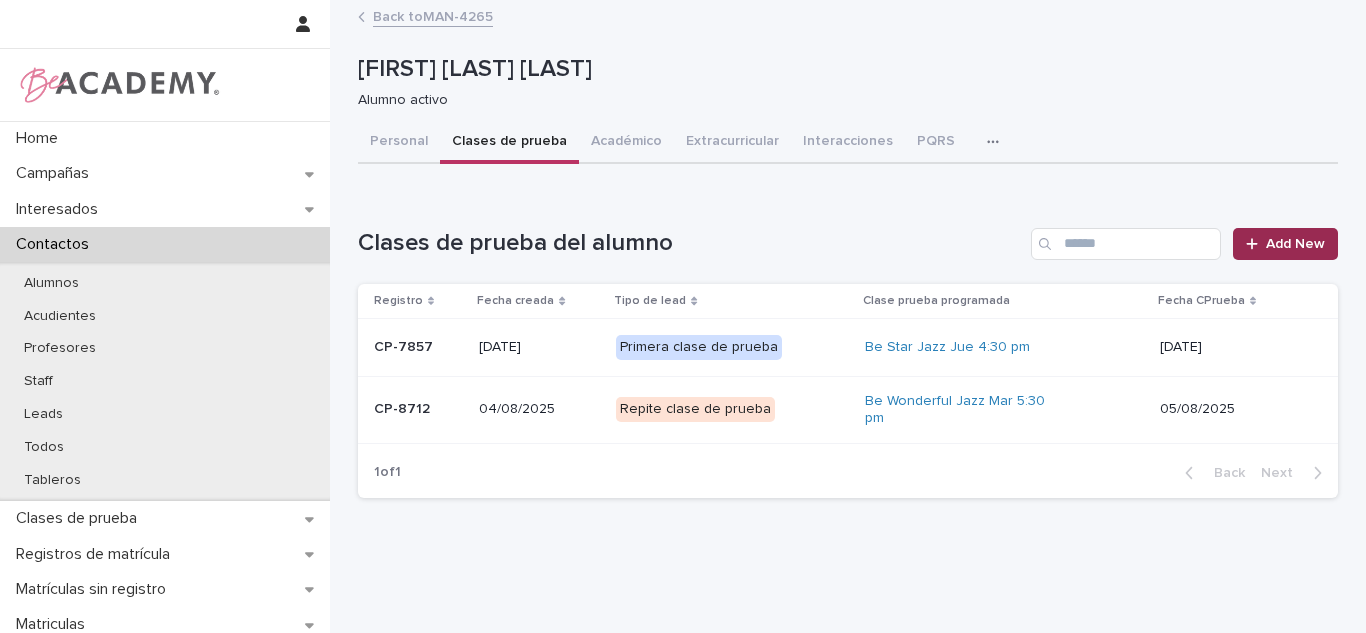 click on "Add New" at bounding box center (1295, 244) 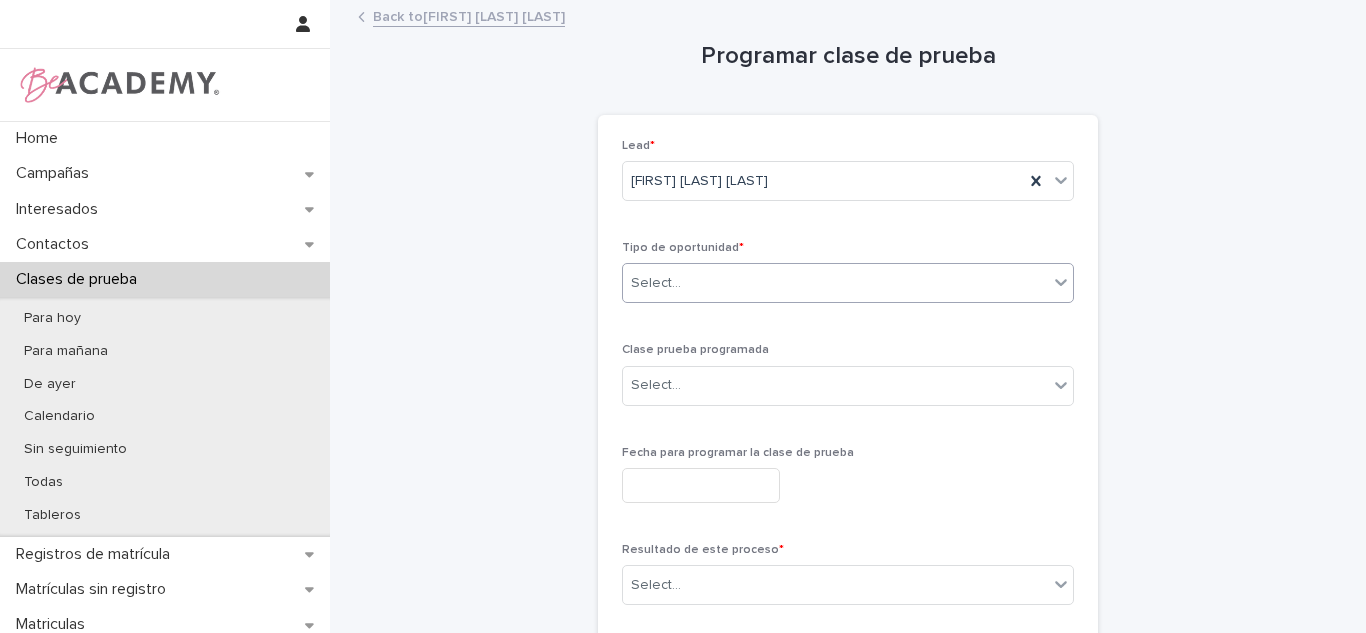 click on "Home Campañas Interesados Contactos Clases de prueba Para hoy Para mañana De ayer Calendario Sin seguimiento Todas Tableros Registros de matrícula Matrículas sin registro Matriculas Inscripciones Interacciones PQRS Grupos Clases Novedades Eventos Tareas Proyectos Comités Glosario Back to  Rosario Velez Zapata Loading... Saving… Loading... Saving… Programar clase de prueba Loading... Saving… Loading... Saving… Loading... Saving… Lead * Rosario Velez Zapata Tipo de oportunidad * Select... Clase prueba programada Select... Fecha para programar la clase de prueba Resultado de este proceso * Select... Medio de contacto * Selecciona el medio por el que nos contactó para programar Tomó la clase de prueba * Escoge el nombre de quien toma la clase de prueba Comentarios adicionales Sorry, there was an error saving your record. Please try again. Please fill out the required fields above. Save Powered By Stacker" at bounding box center (683, 316) 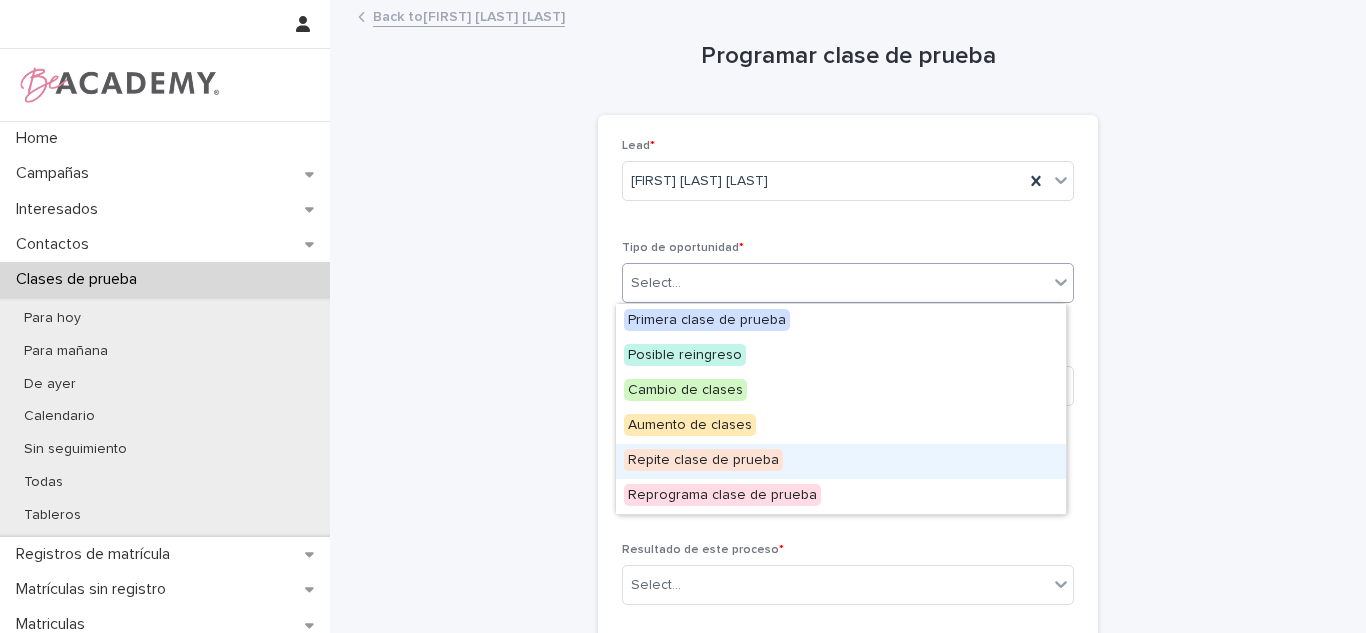 drag, startPoint x: 653, startPoint y: 303, endPoint x: 667, endPoint y: 414, distance: 111.8794 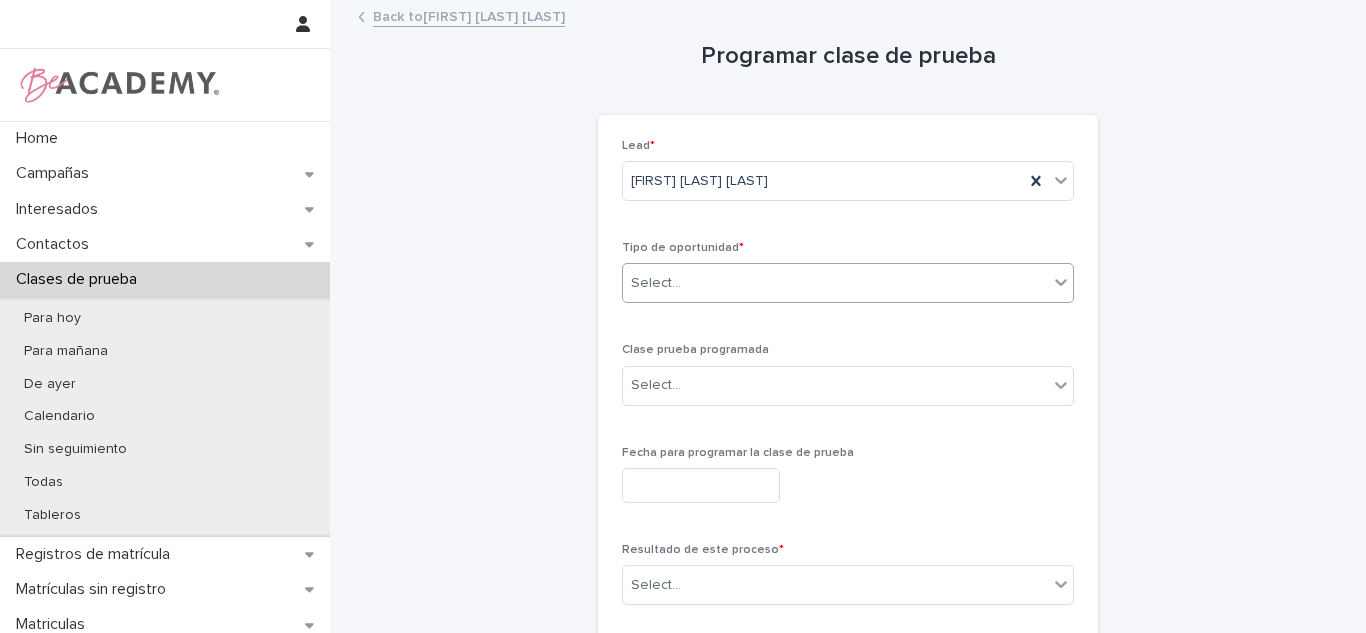 click on "Clase prueba programada Select..." at bounding box center (848, 382) 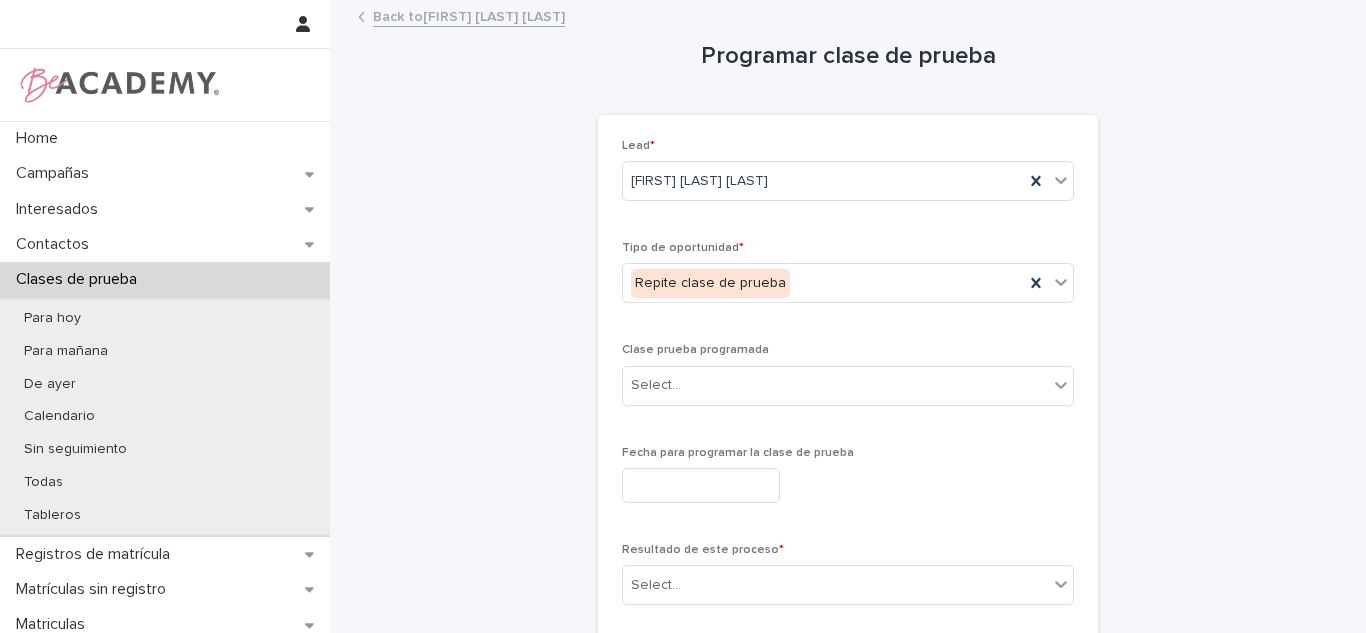 click on "Clase prueba programada Select..." at bounding box center (848, 382) 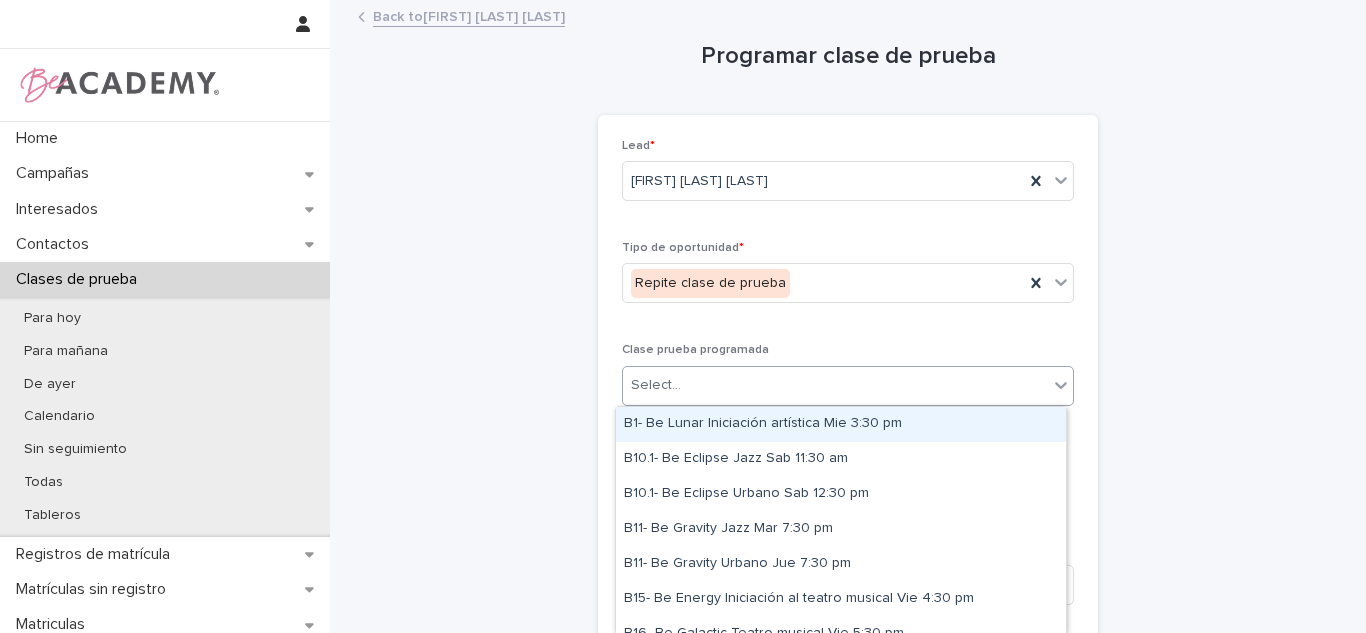 click on "Select..." at bounding box center [835, 385] 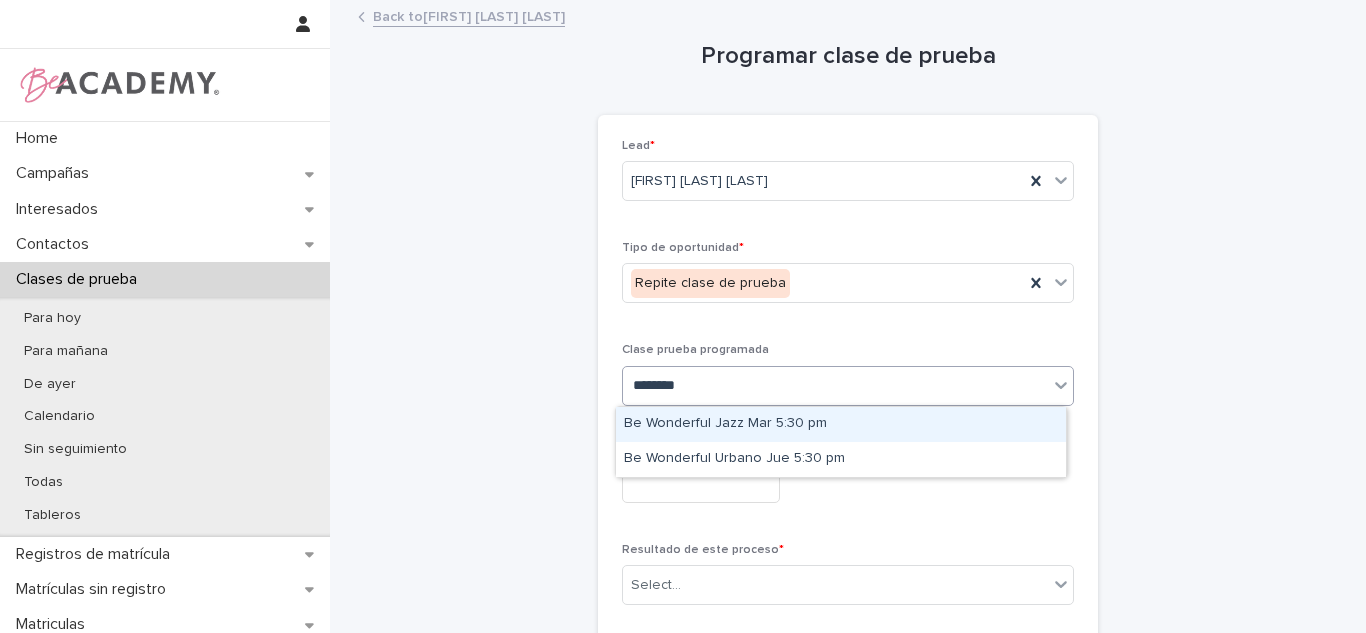 type on "*********" 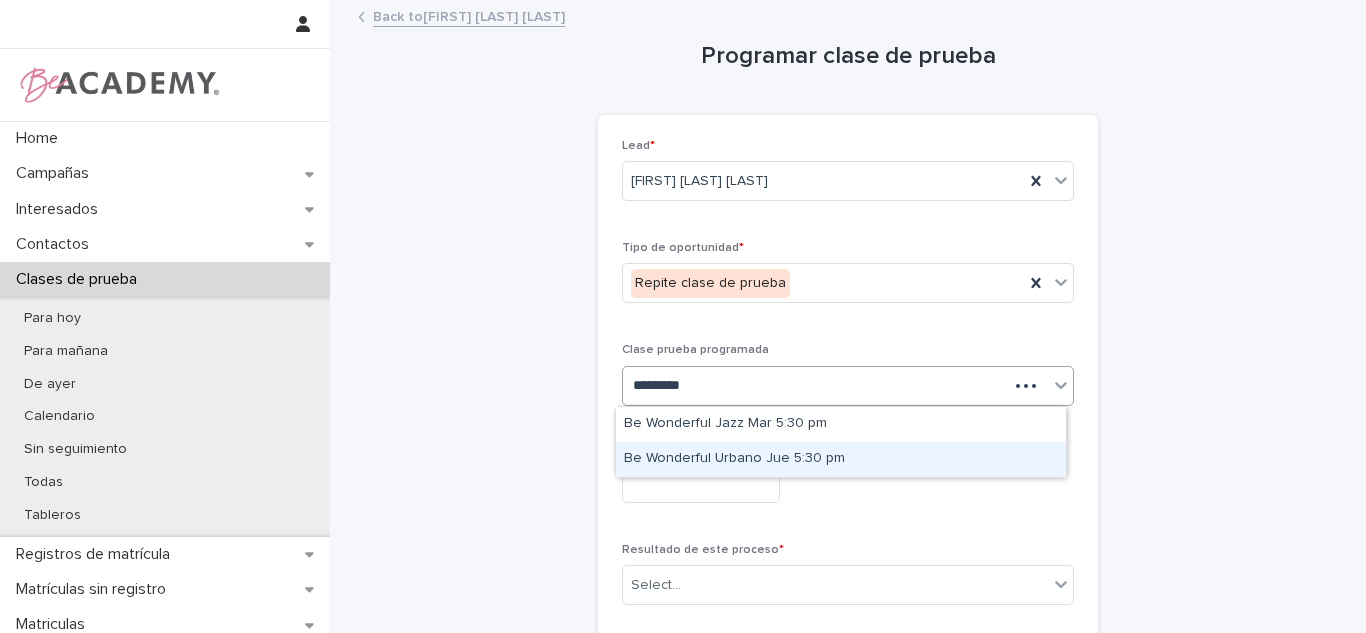 click on "Be Wonderful Urbano Jue 5:30 pm" at bounding box center (841, 459) 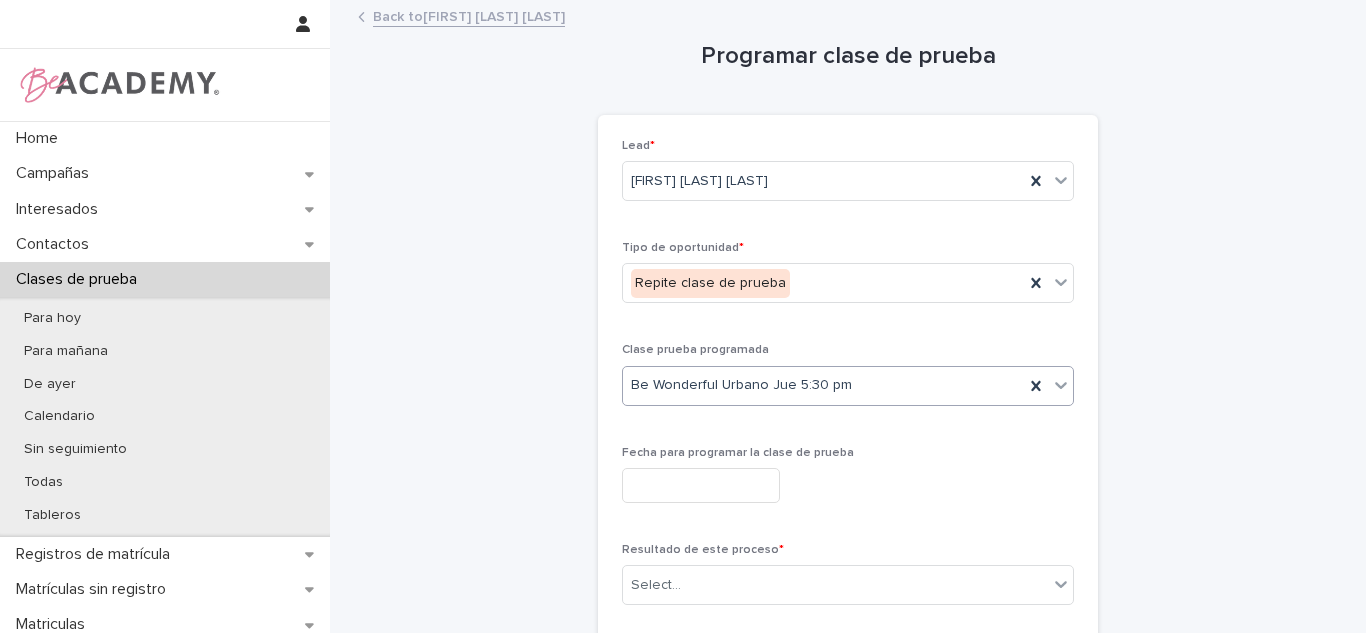 click at bounding box center (701, 485) 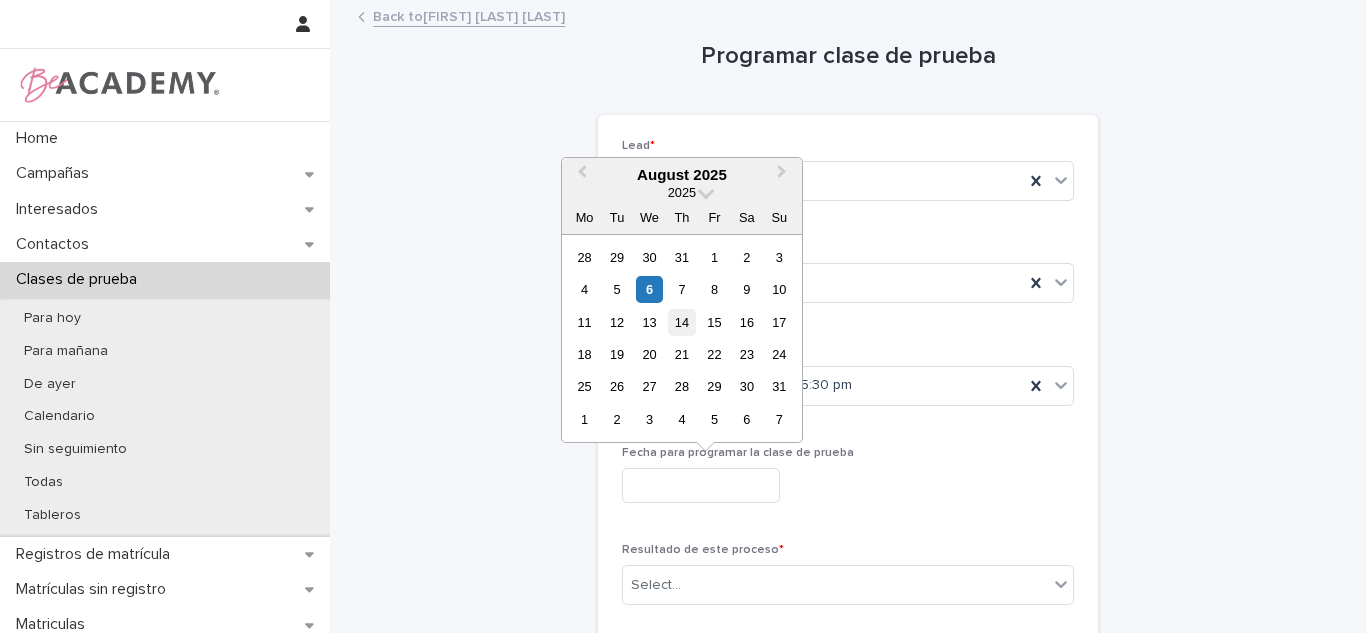 click on "14" at bounding box center [681, 322] 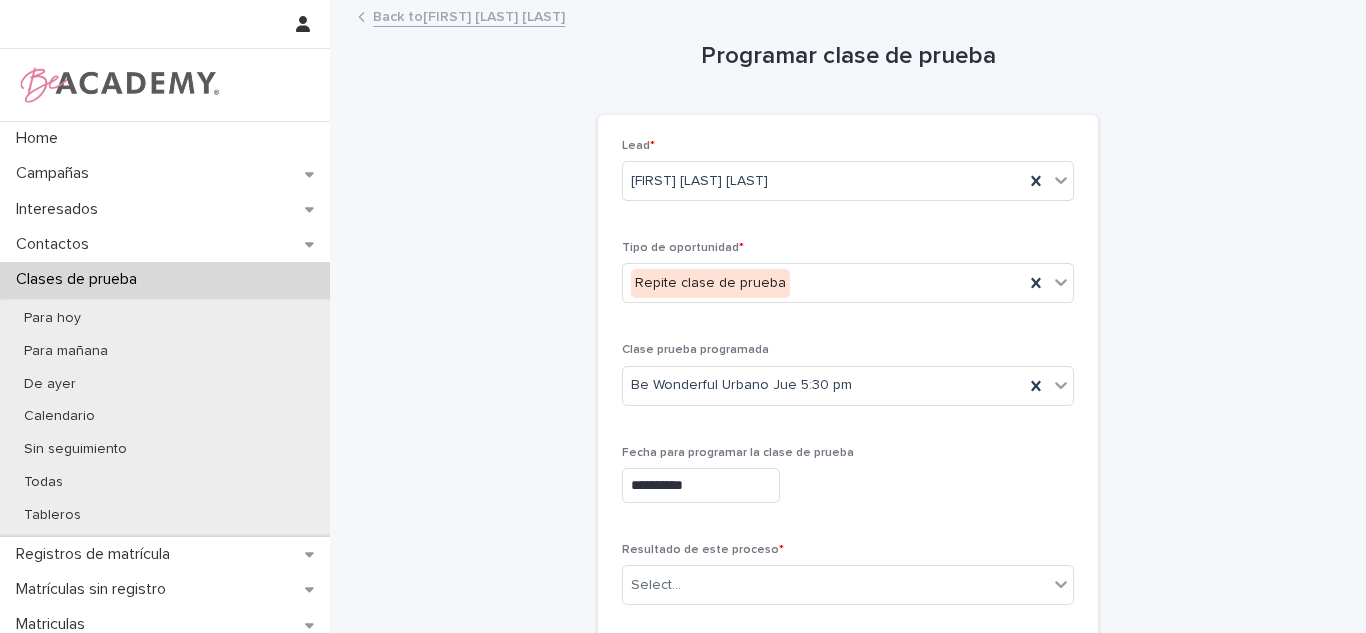 scroll, scrollTop: 161, scrollLeft: 0, axis: vertical 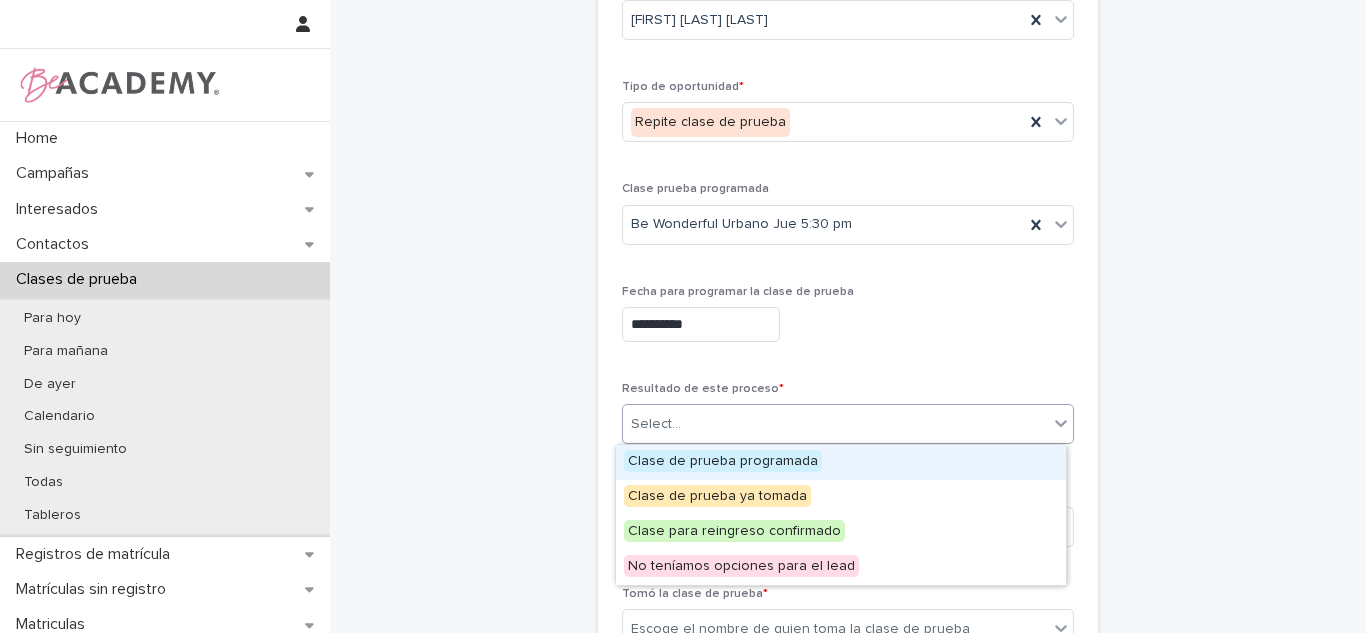 drag, startPoint x: 800, startPoint y: 409, endPoint x: 730, endPoint y: 449, distance: 80.622574 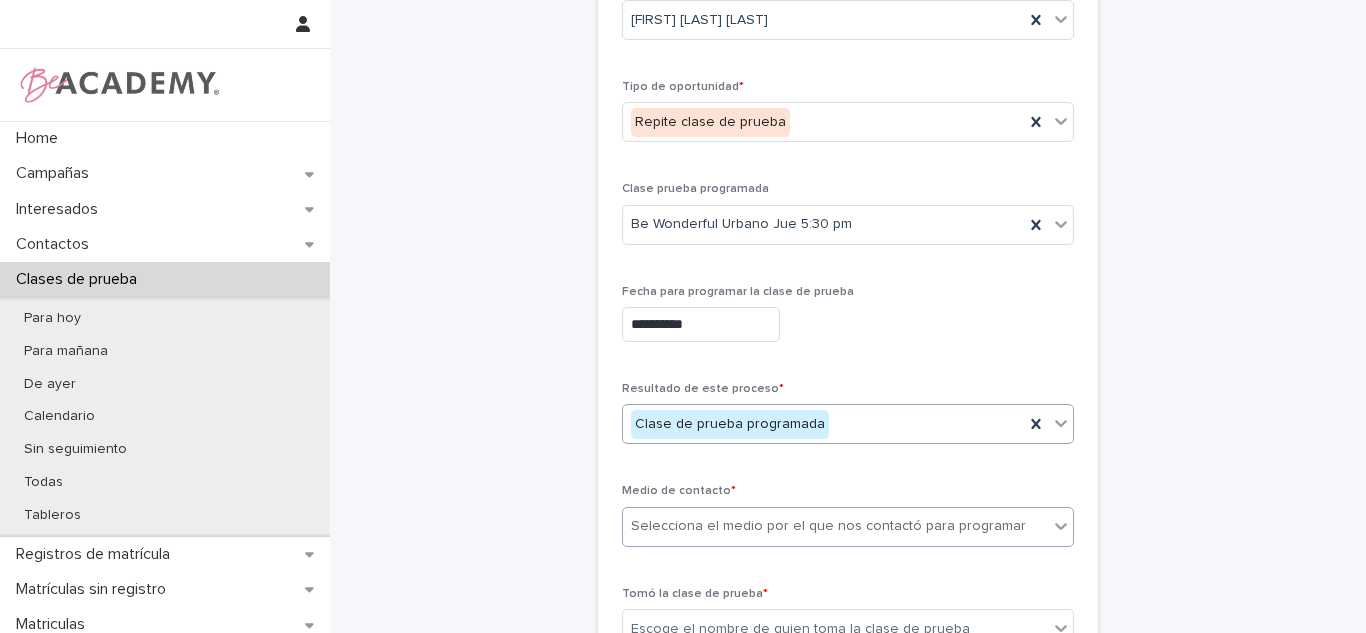 click on "Selecciona el medio por el que nos contactó para programar" at bounding box center (828, 526) 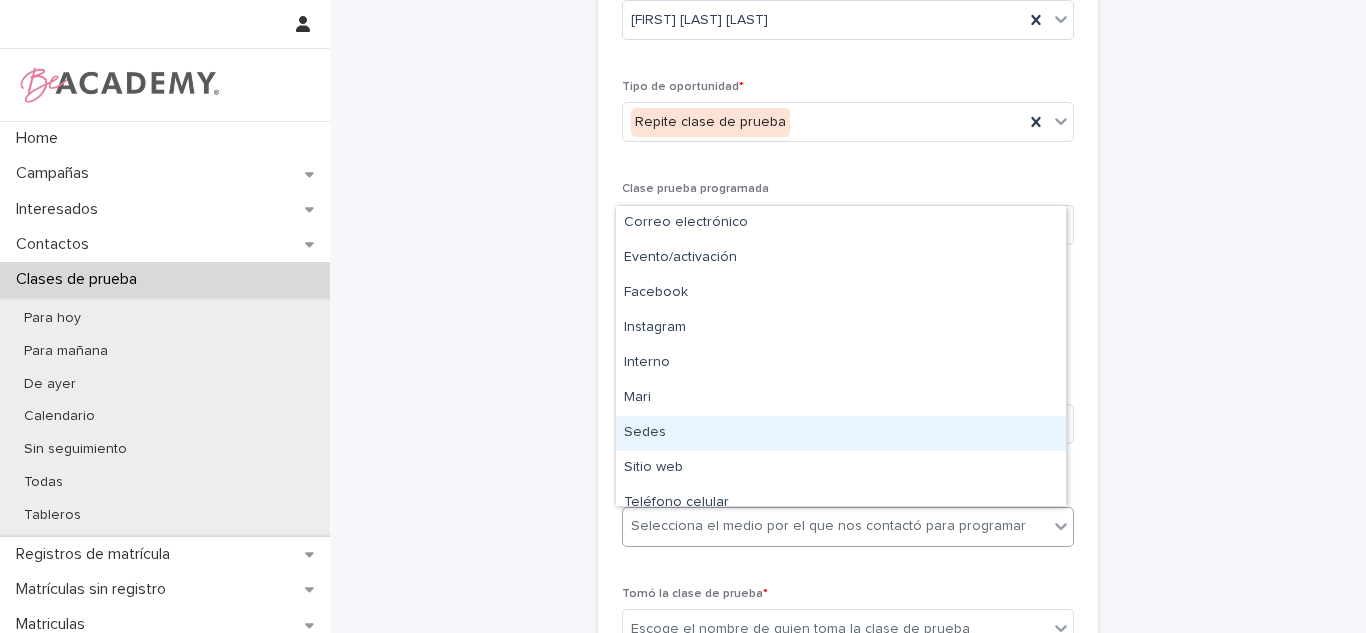 click on "Sedes" at bounding box center (841, 433) 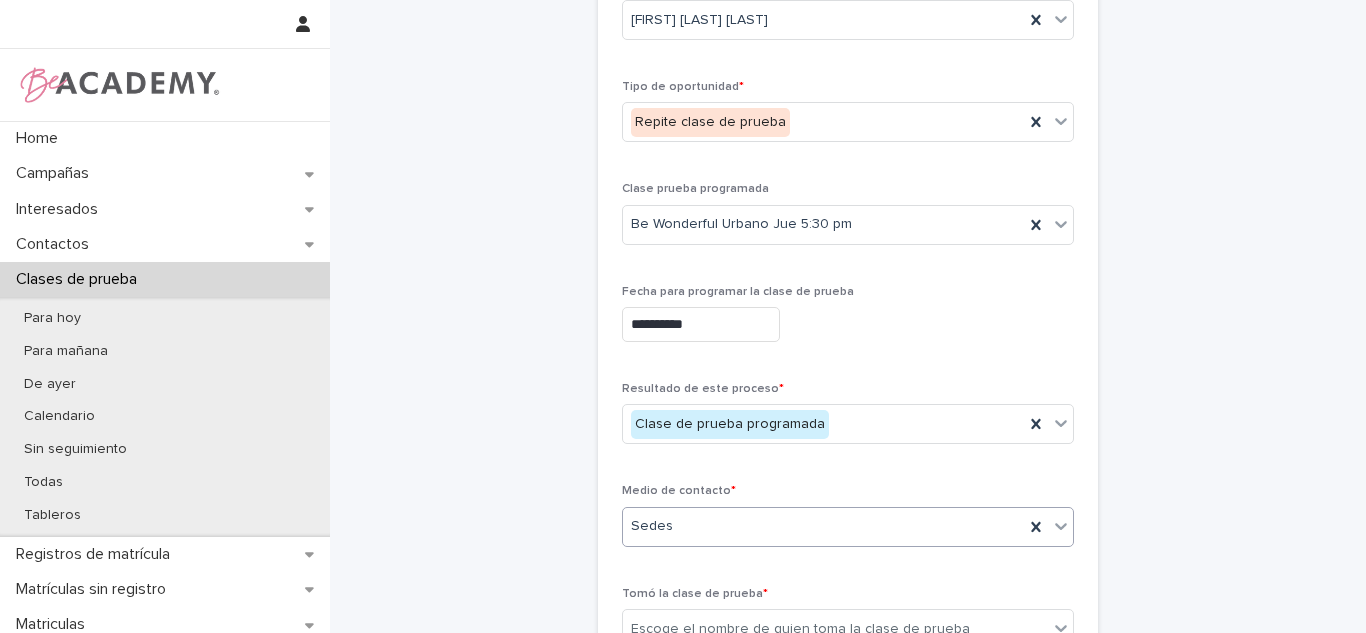 scroll, scrollTop: 385, scrollLeft: 0, axis: vertical 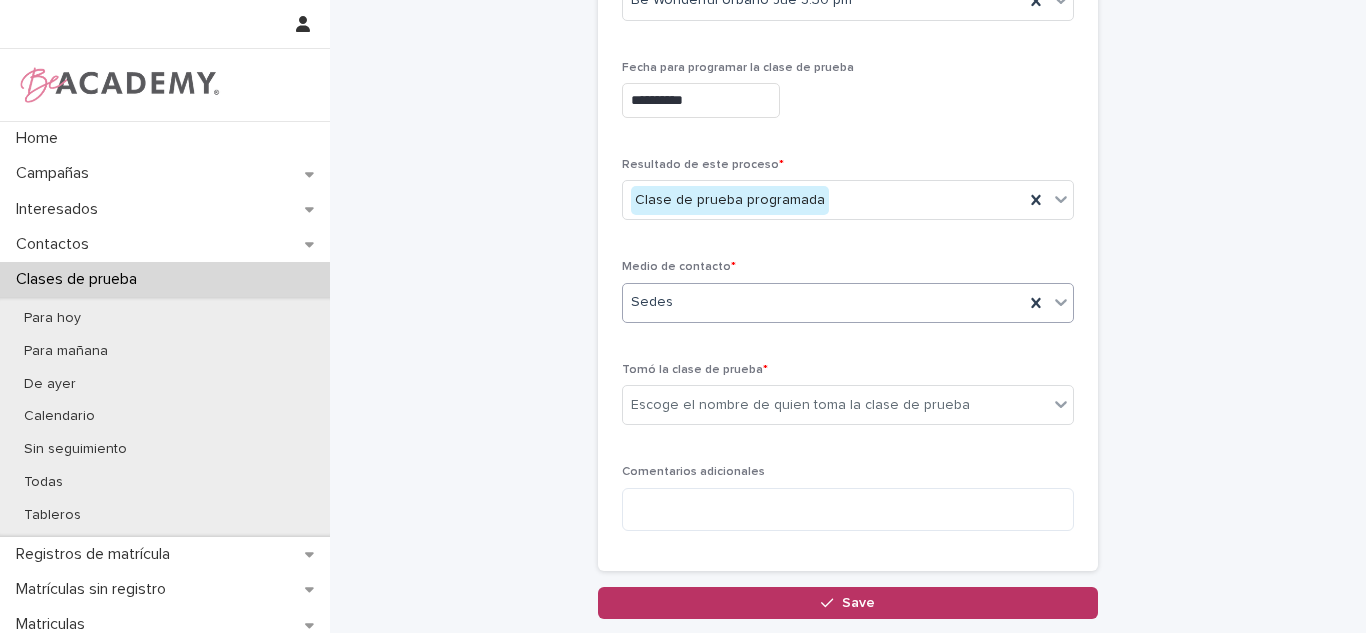 click on "Tomó la clase de prueba * Escoge el nombre de quien toma la clase de prueba" at bounding box center (848, 402) 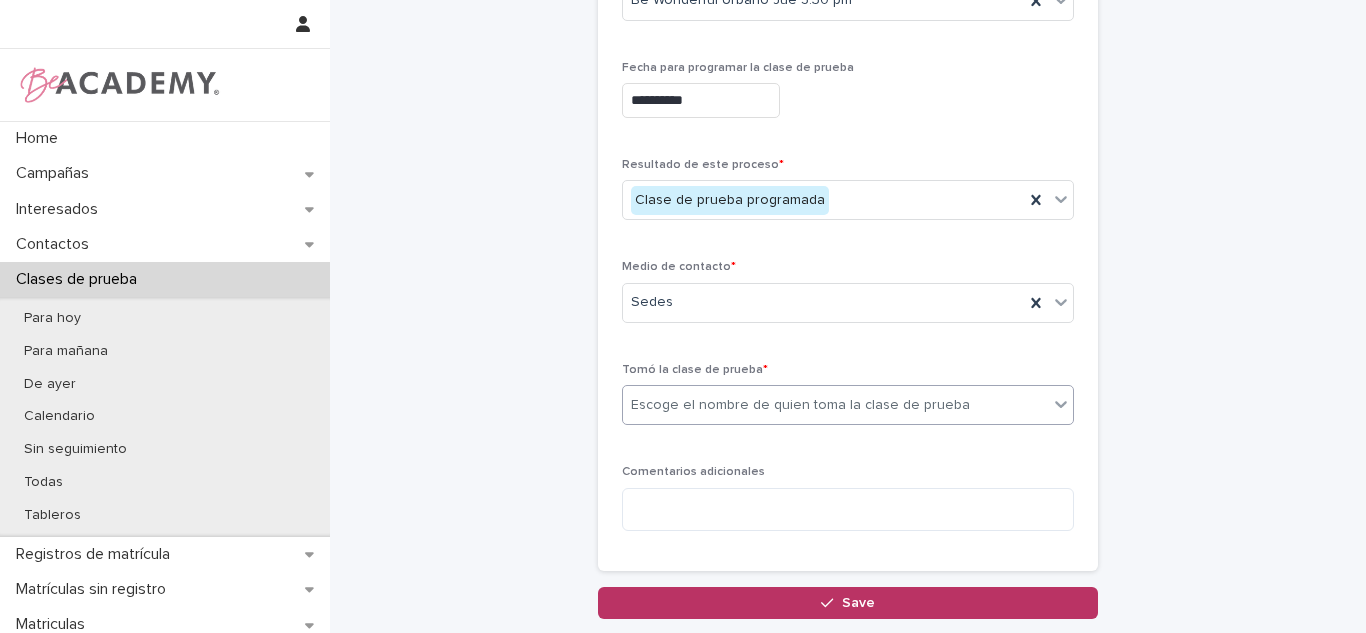 click on "Escoge el nombre de quien toma la clase de prueba" at bounding box center [800, 405] 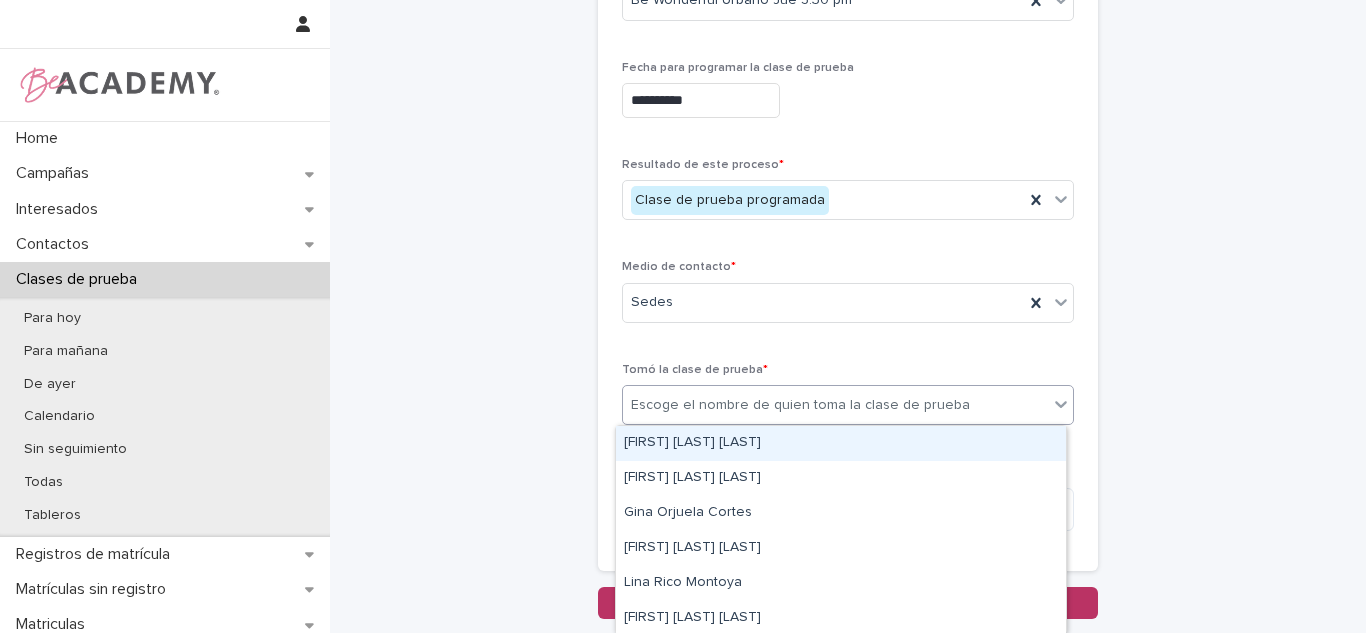 click on "Carolina Castillo Cuadrado" at bounding box center [841, 443] 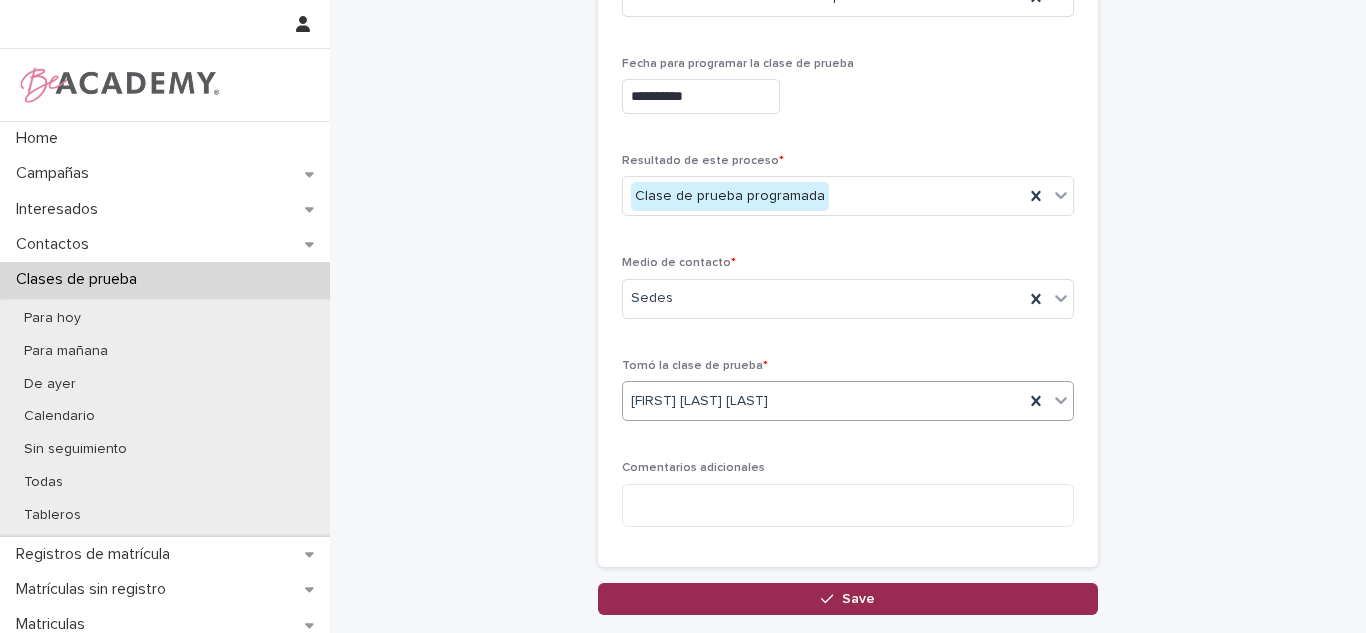 scroll, scrollTop: 391, scrollLeft: 0, axis: vertical 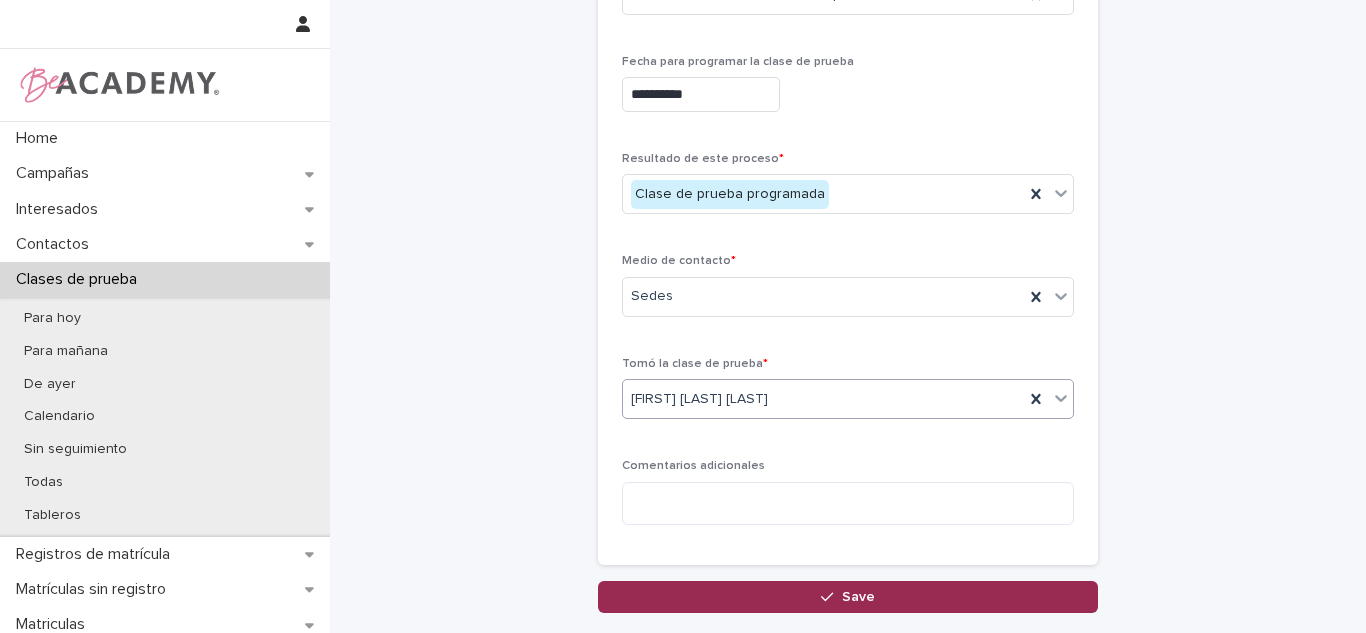 click on "Save" at bounding box center (848, 597) 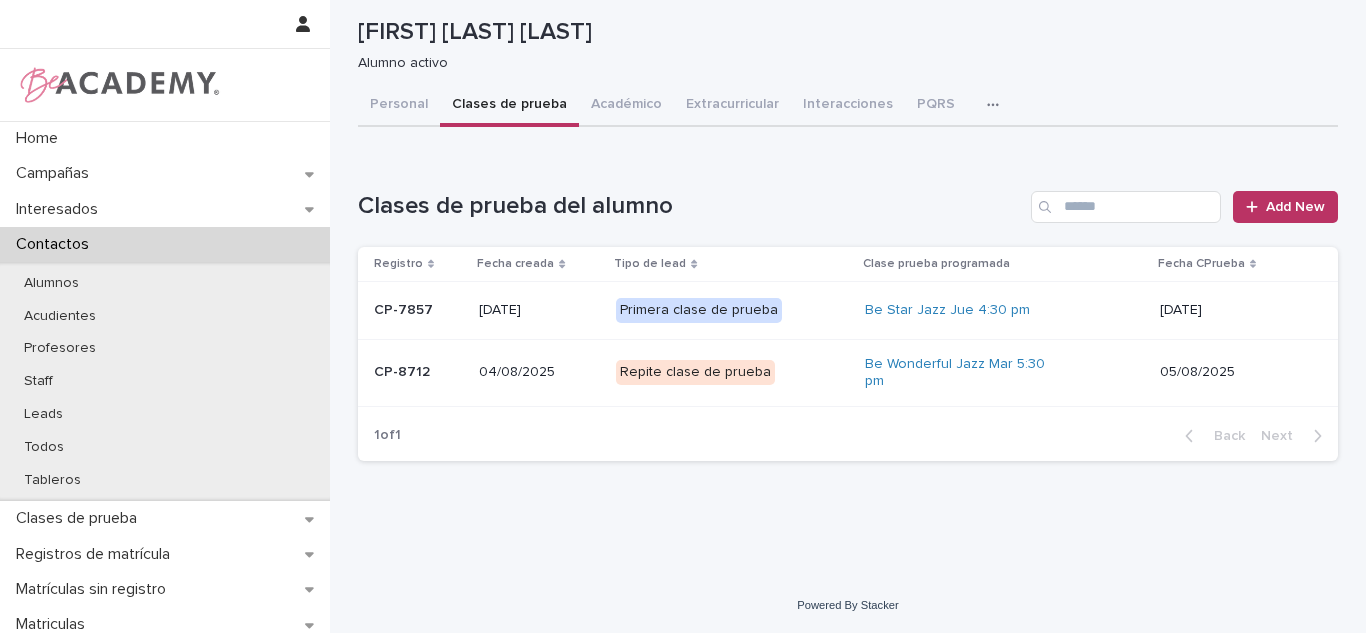 scroll, scrollTop: 0, scrollLeft: 0, axis: both 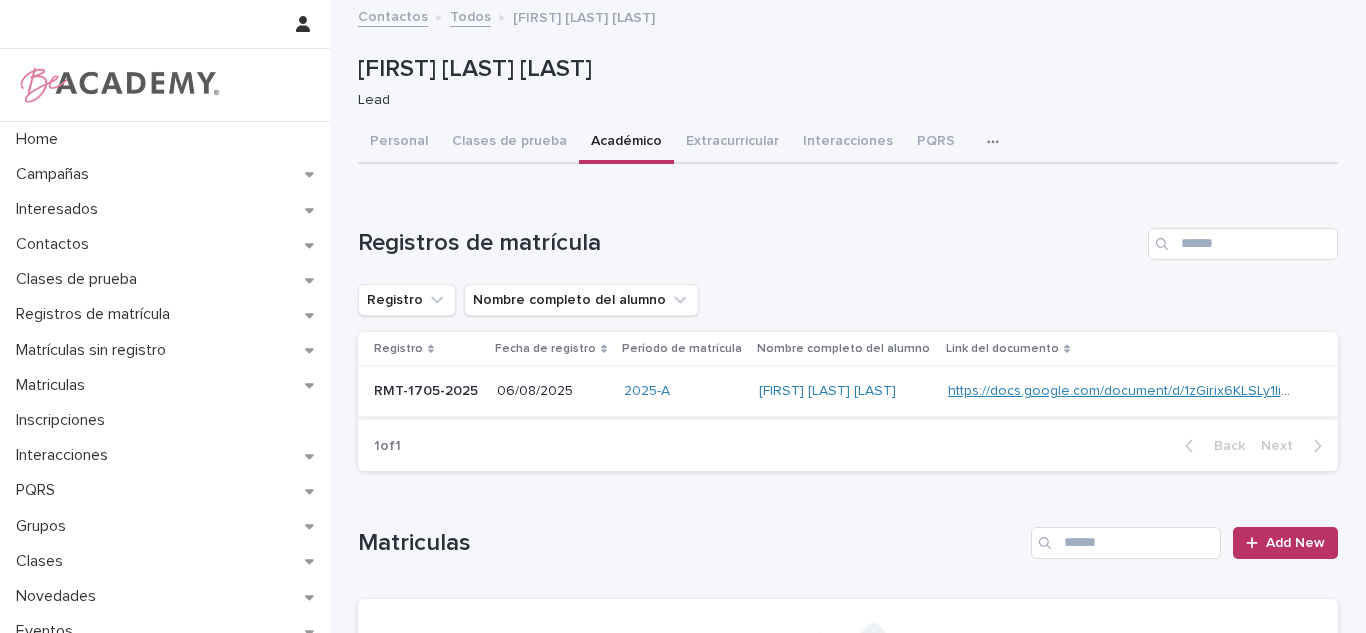 click on "https://docs.google.com/document/d/1zGirix6KLSLy1IiOr-dVEZ22vM6lEPViiIfMygArp-A" at bounding box center [1214, 391] 